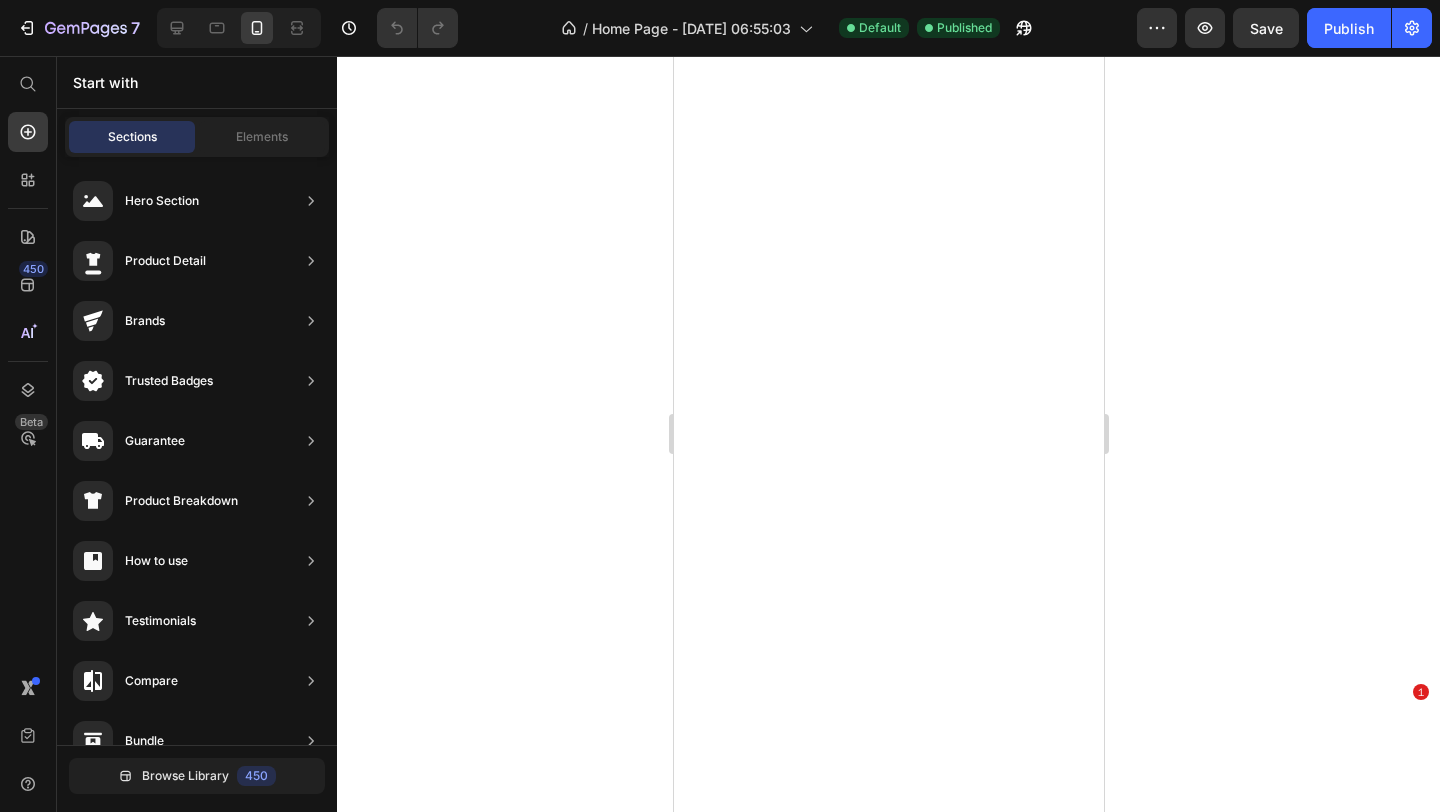 scroll, scrollTop: 0, scrollLeft: 0, axis: both 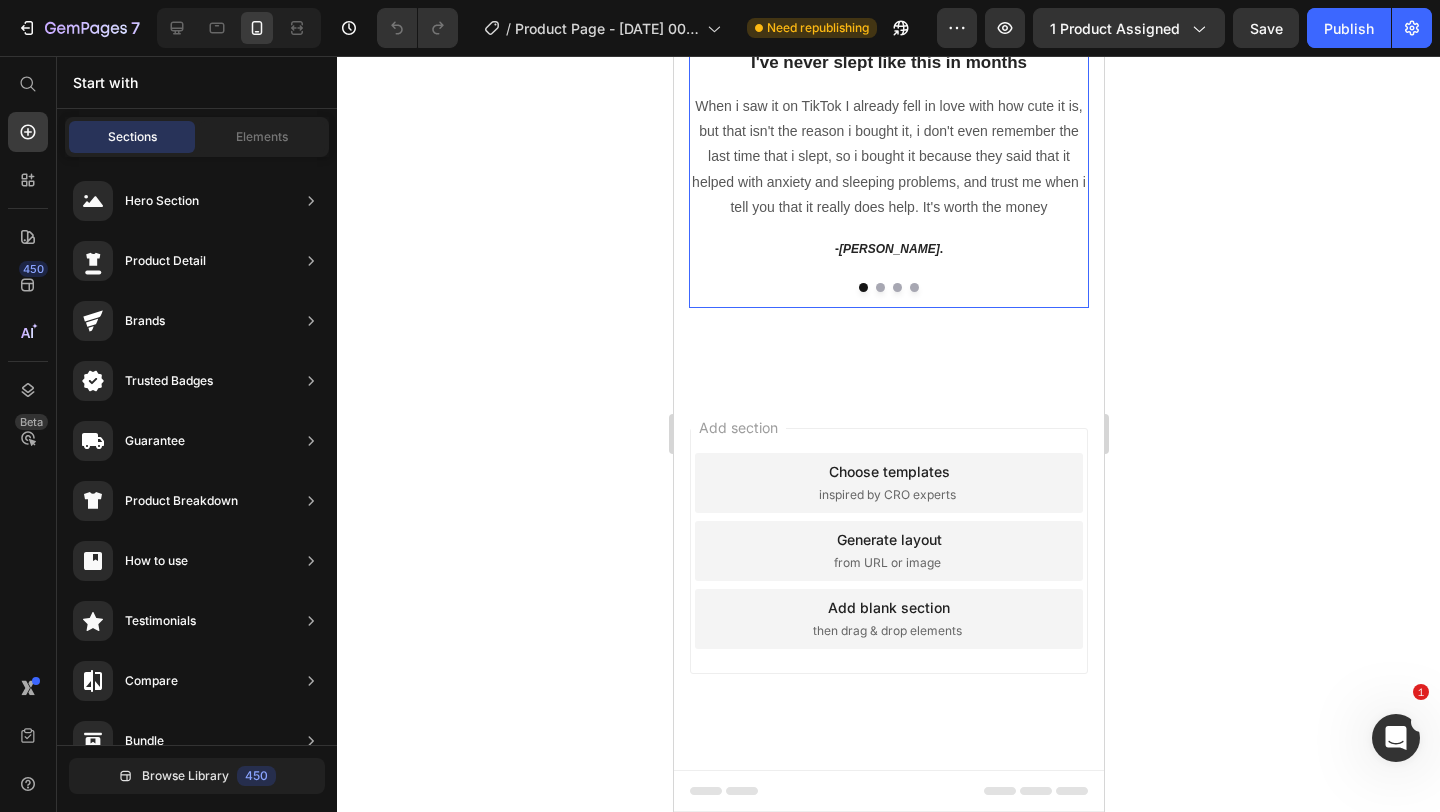 click at bounding box center (888, 287) 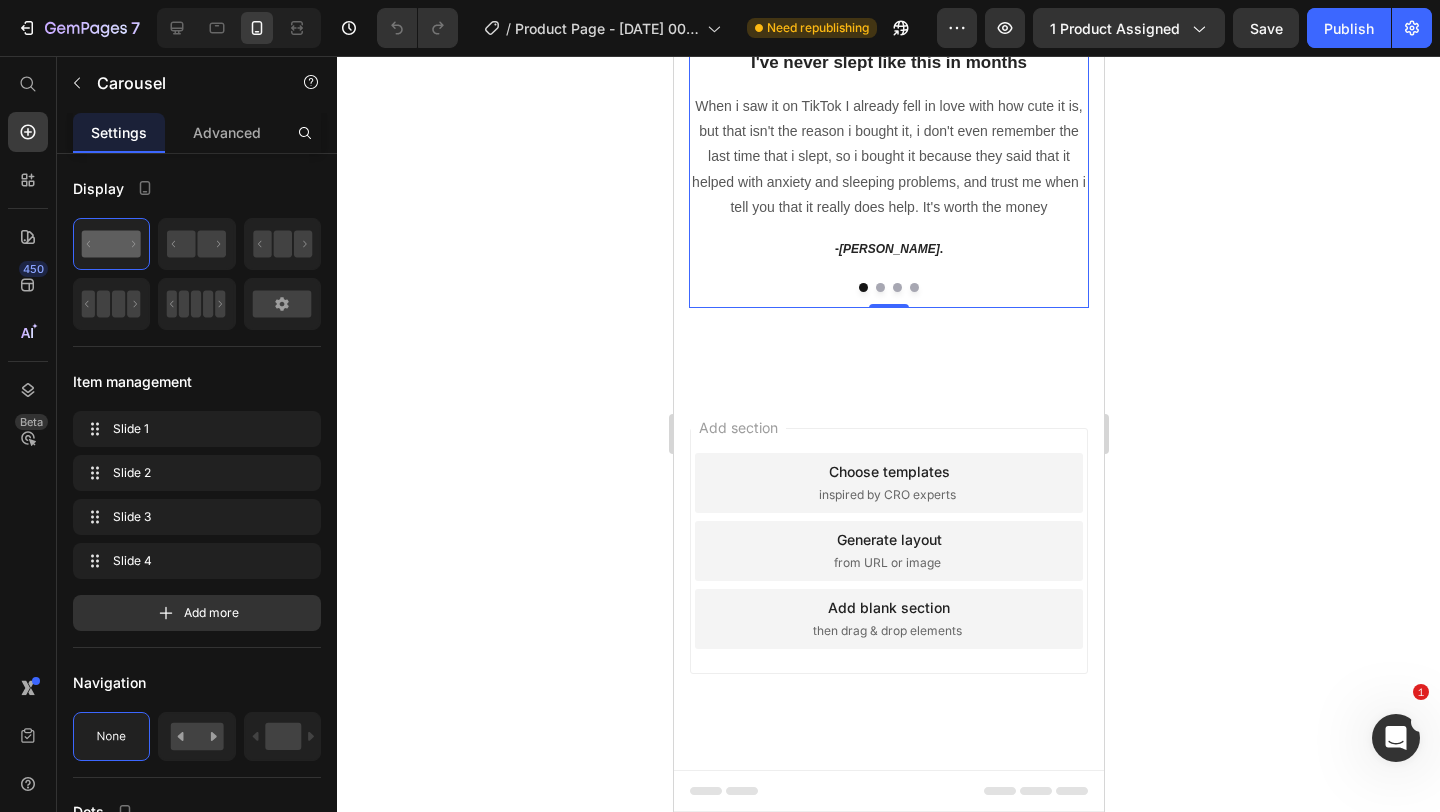 click at bounding box center [879, 287] 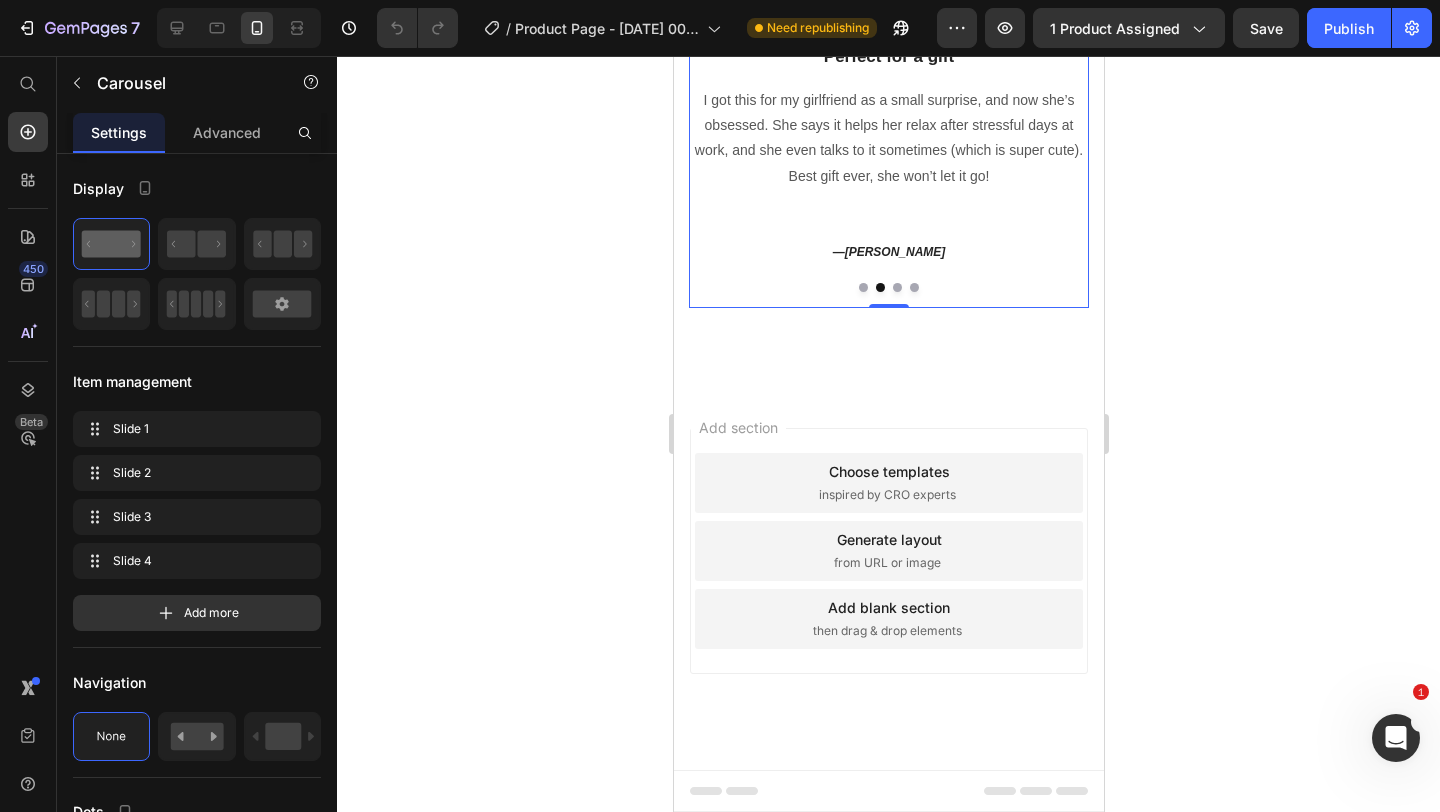 click at bounding box center [896, 287] 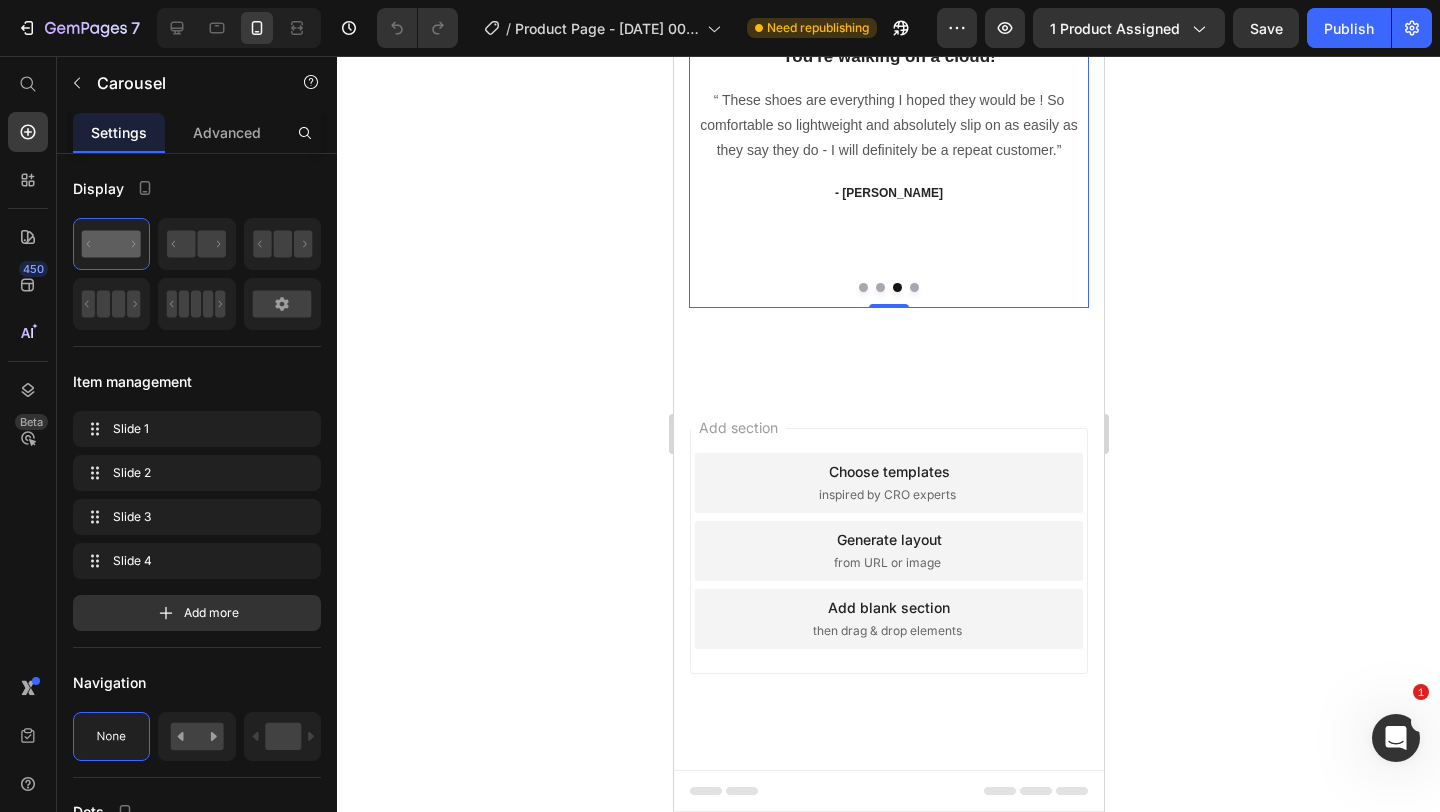 click at bounding box center [879, 287] 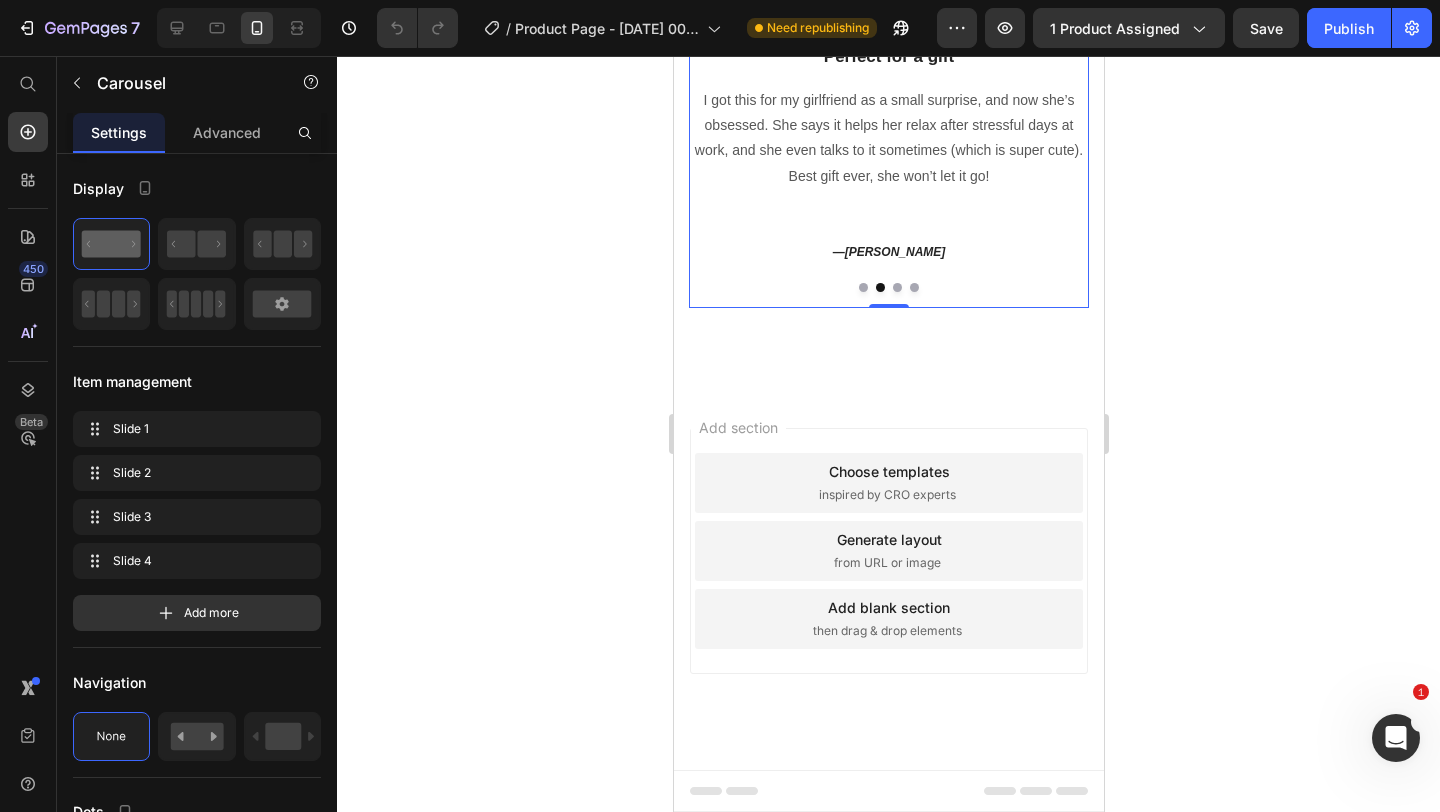 click at bounding box center (896, 287) 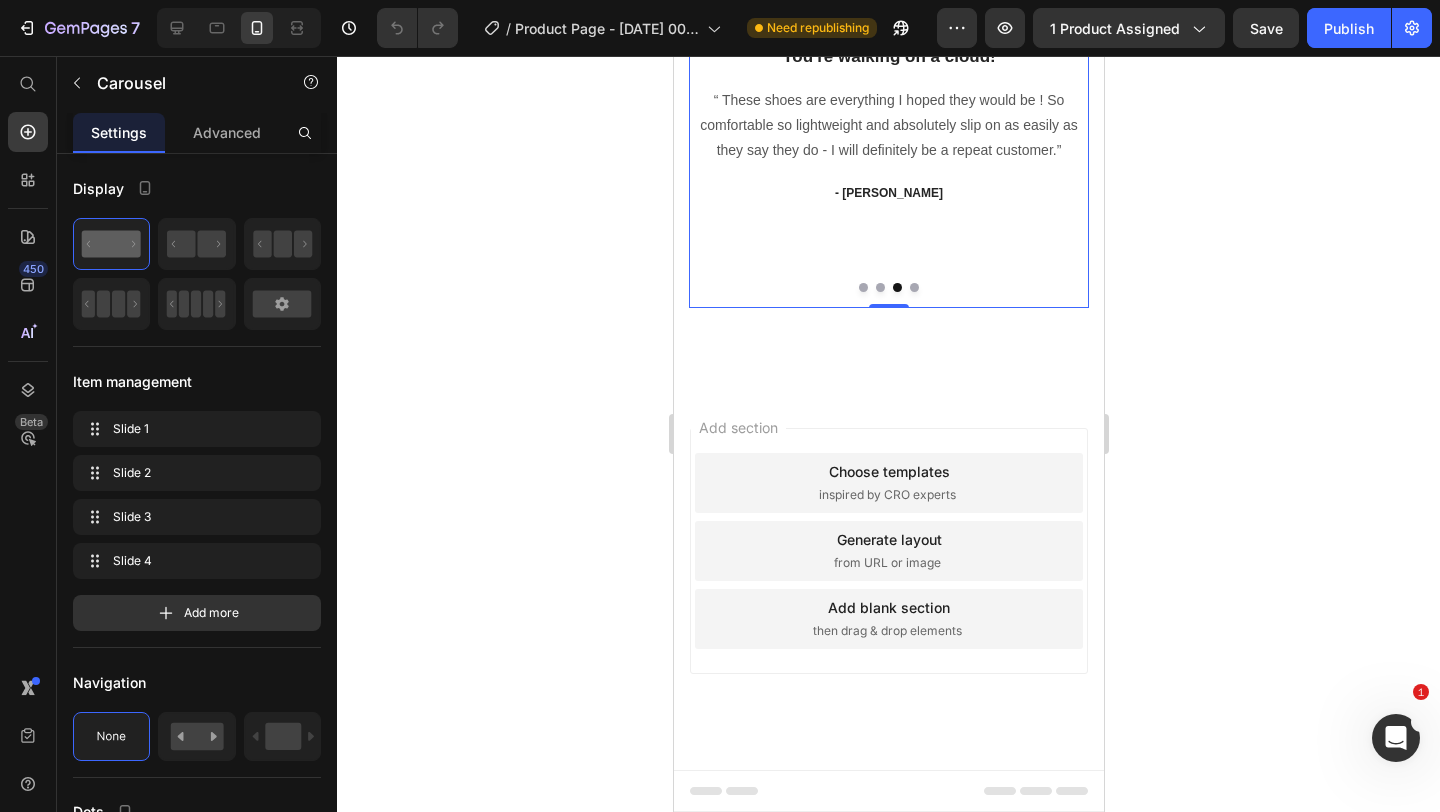 click at bounding box center [879, 287] 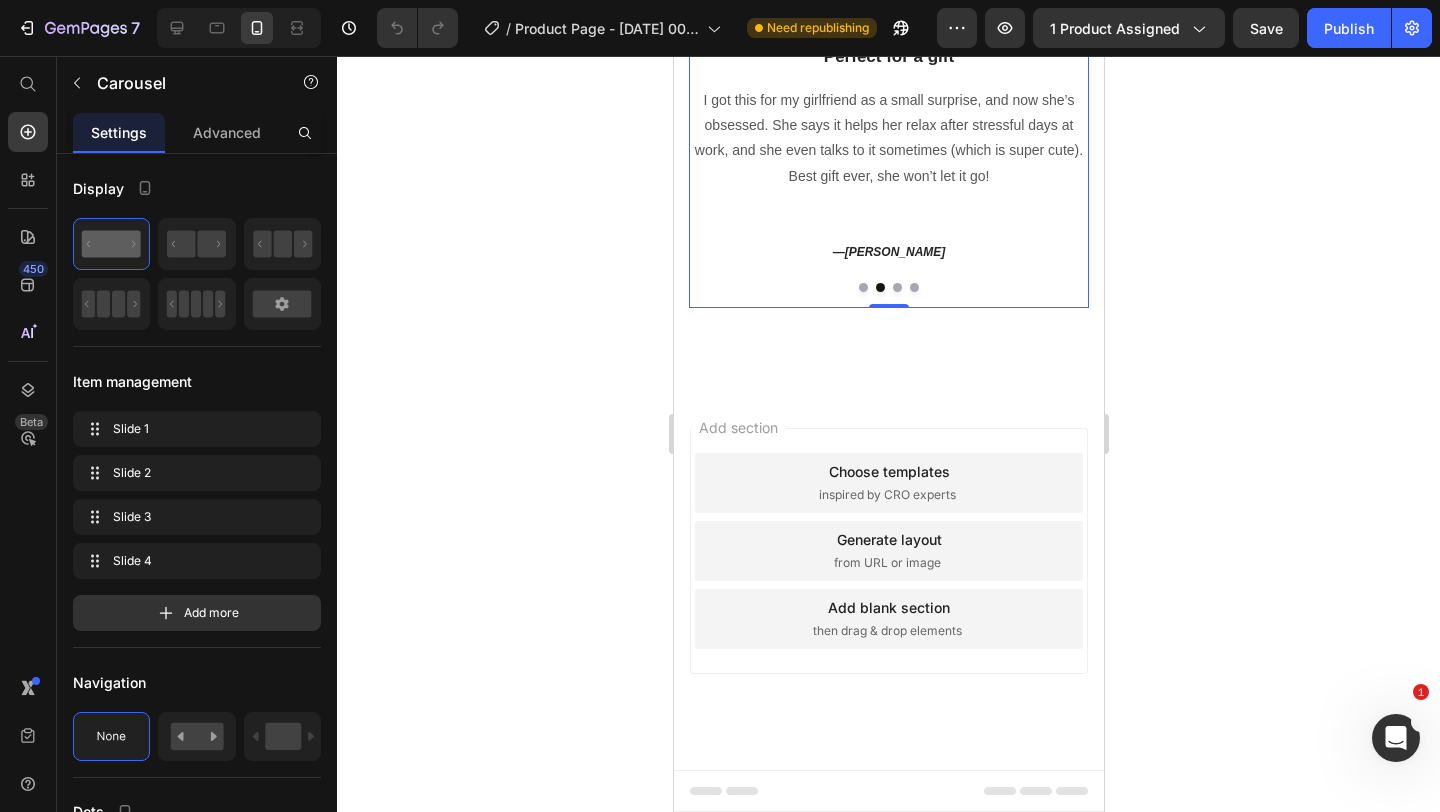 click at bounding box center [896, 287] 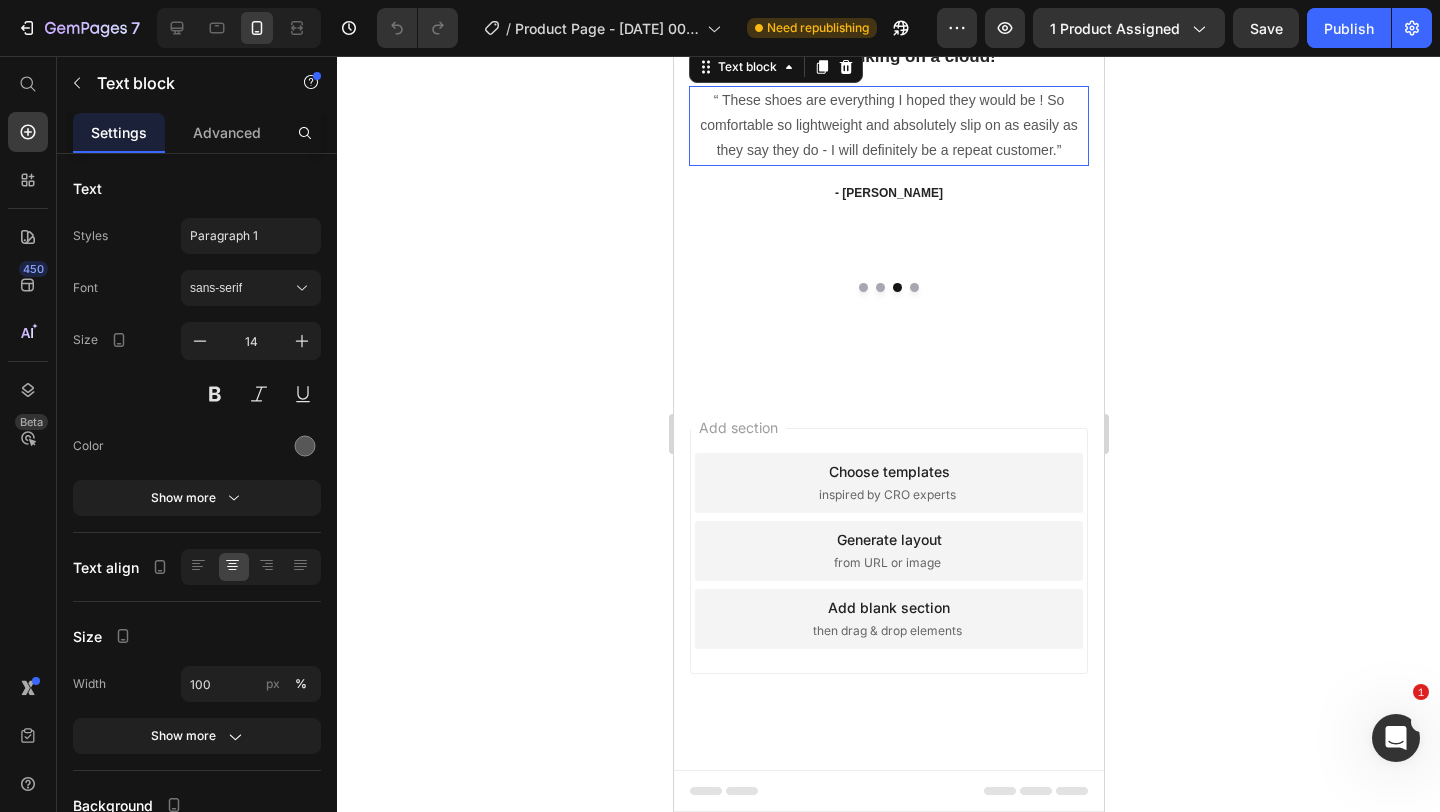 click on "“ These shoes are everything I hoped they would be ! So comfortable so lightweight and absolutely slip on as easily as they say they do - I will definitely be a repeat customer.”" at bounding box center [888, 126] 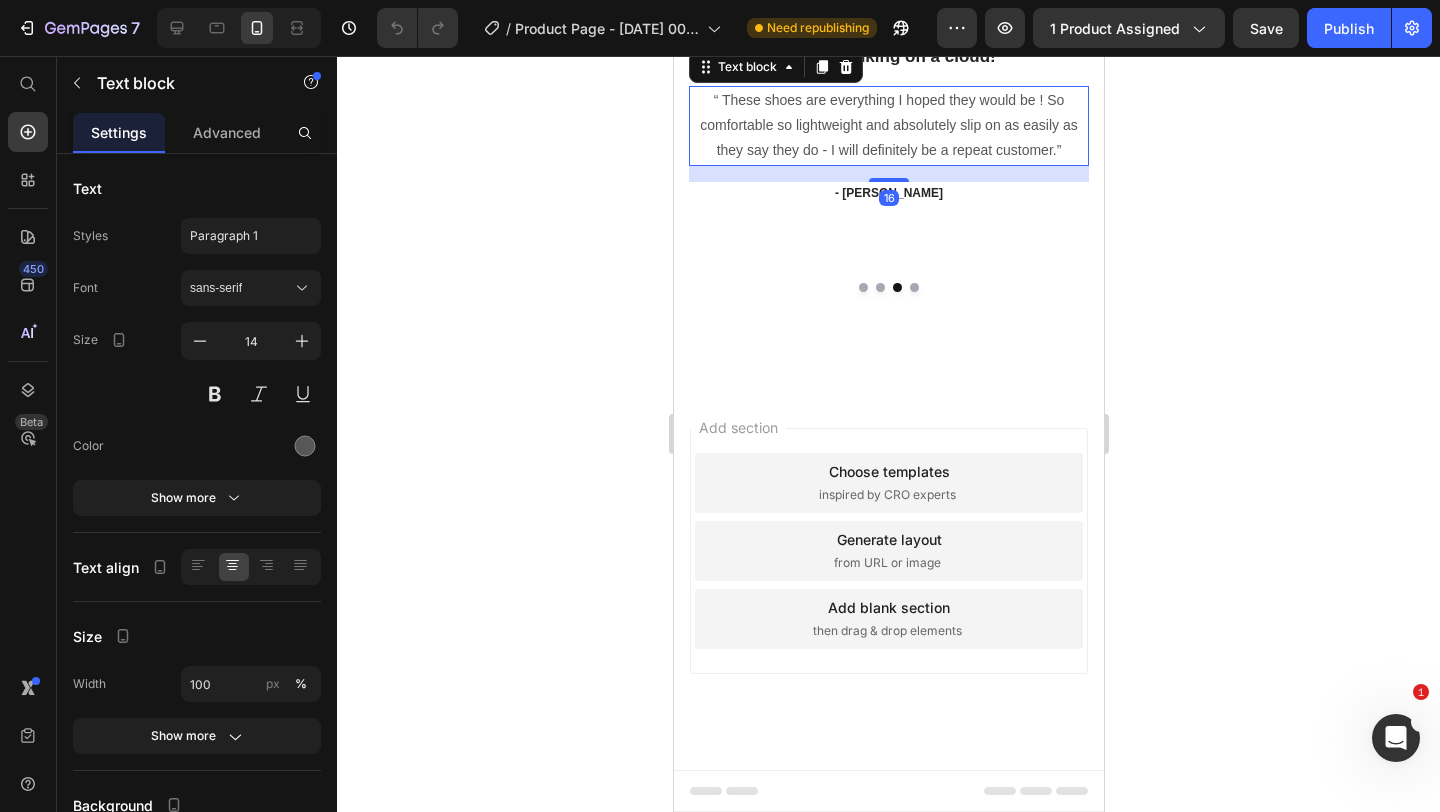 click on "“ These shoes are everything I hoped they would be ! So comfortable so lightweight and absolutely slip on as easily as they say they do - I will definitely be a repeat customer.”" at bounding box center [888, 126] 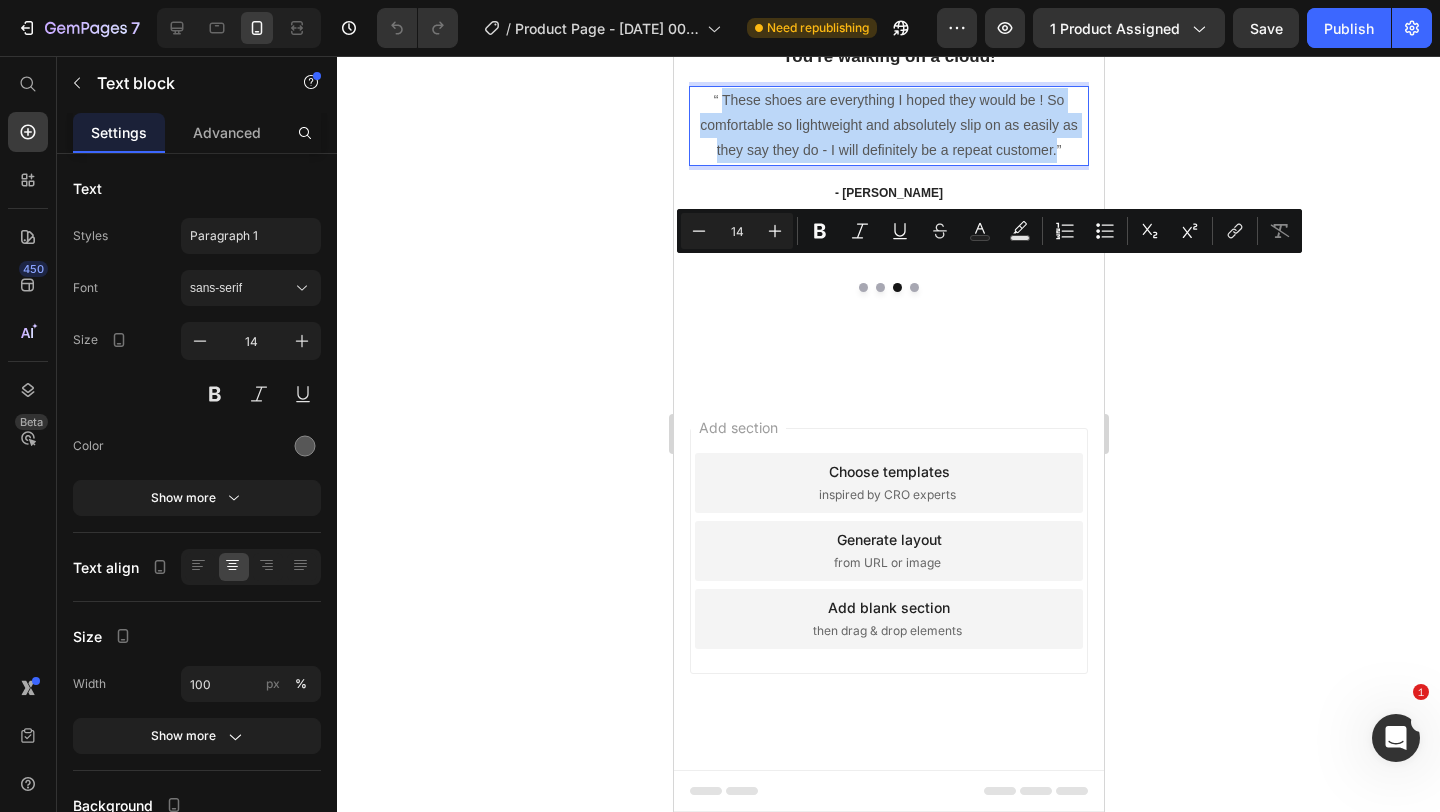 drag, startPoint x: 1056, startPoint y: 321, endPoint x: 722, endPoint y: 264, distance: 338.82886 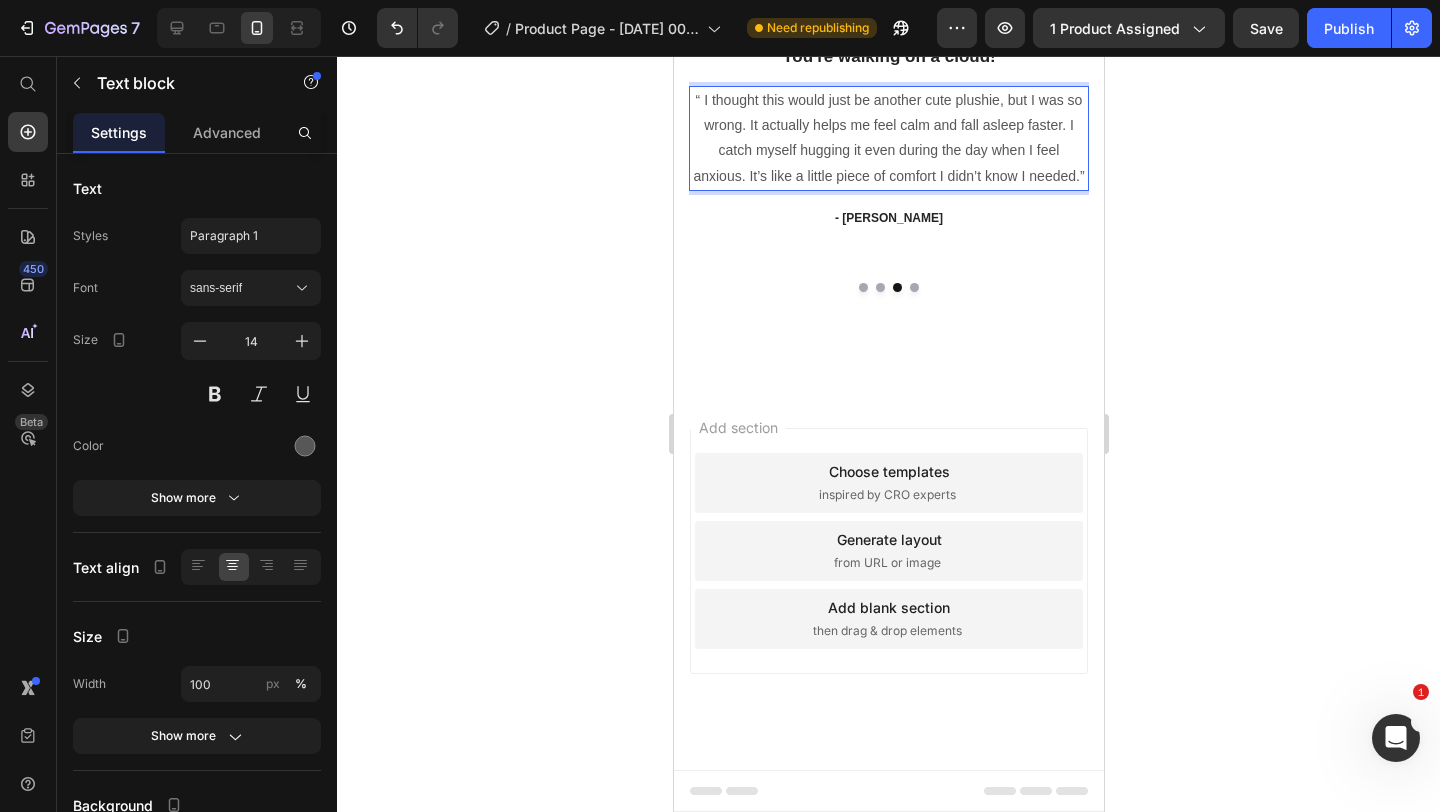 click on "“ I thought this would just be another cute plushie, but I was so wrong. It actually helps me feel calm and fall asleep faster. I catch myself hugging it even during the day when I feel anxious. It’s like a little piece of comfort I didn’t know I needed.”" at bounding box center [888, 138] 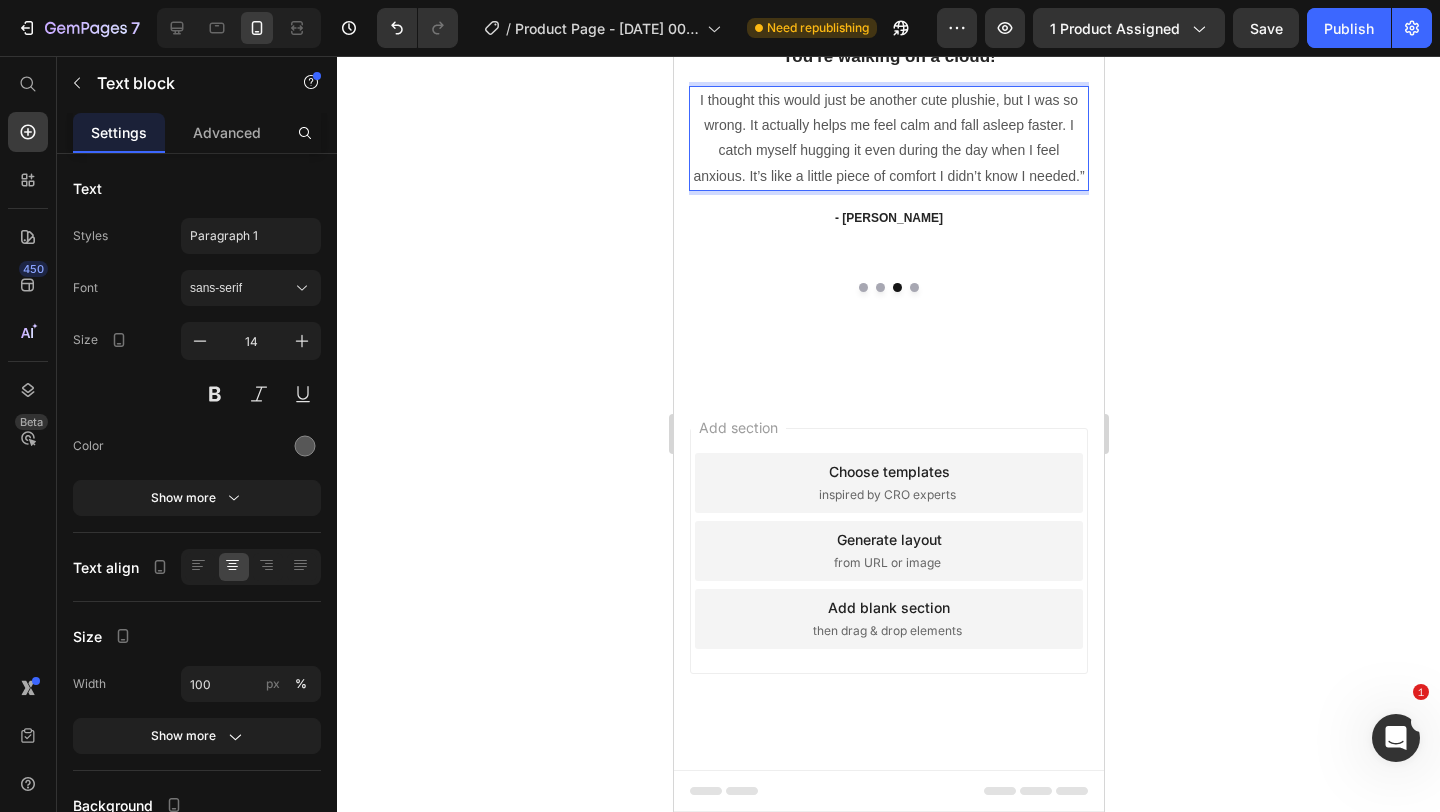 click on "I thought this would just be another cute plushie, but I was so wrong. It actually helps me feel calm and fall asleep faster. I catch myself hugging it even during the day when I feel anxious. It’s like a little piece of comfort I didn’t know I needed.”" at bounding box center [888, 138] 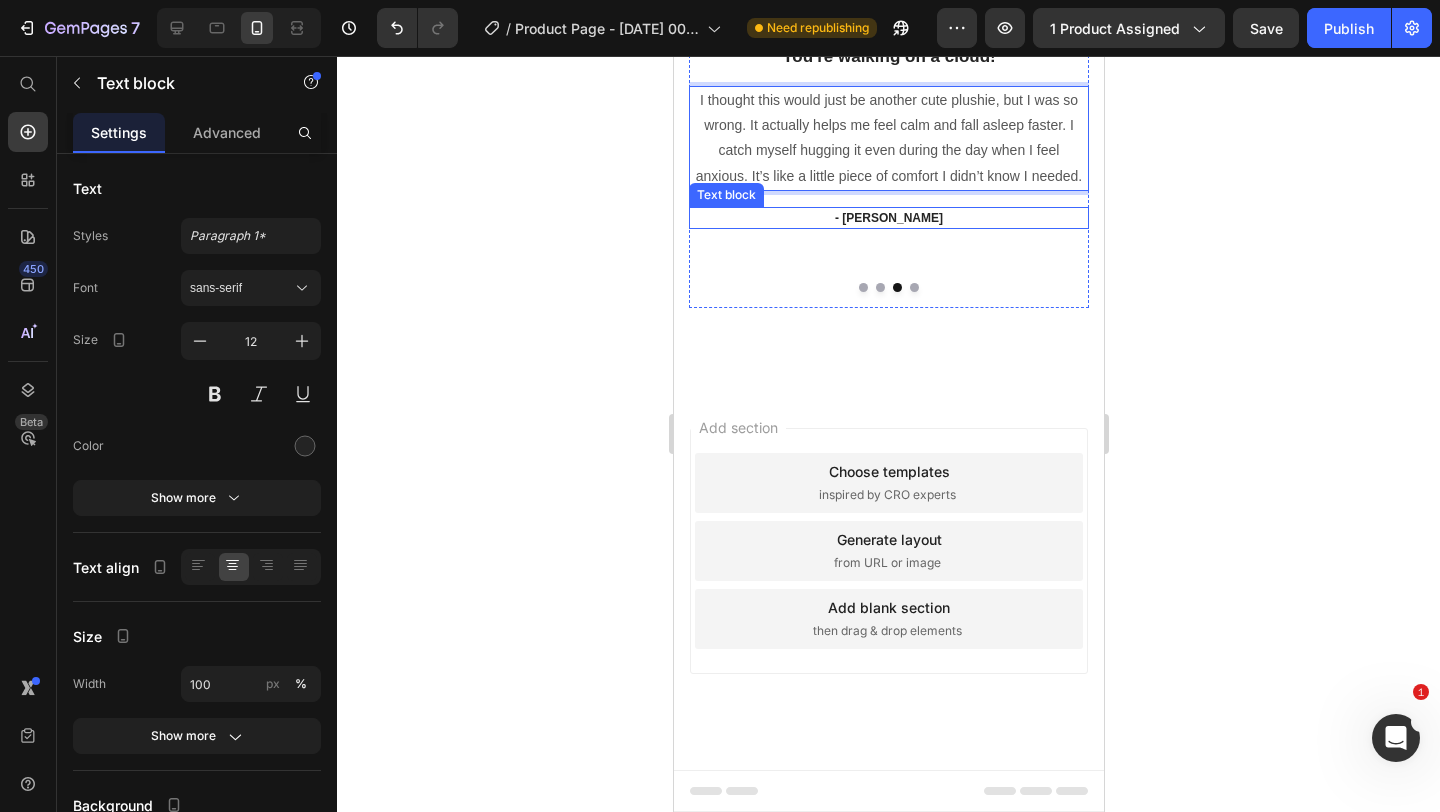 click on "- Ryan S." at bounding box center (888, 218) 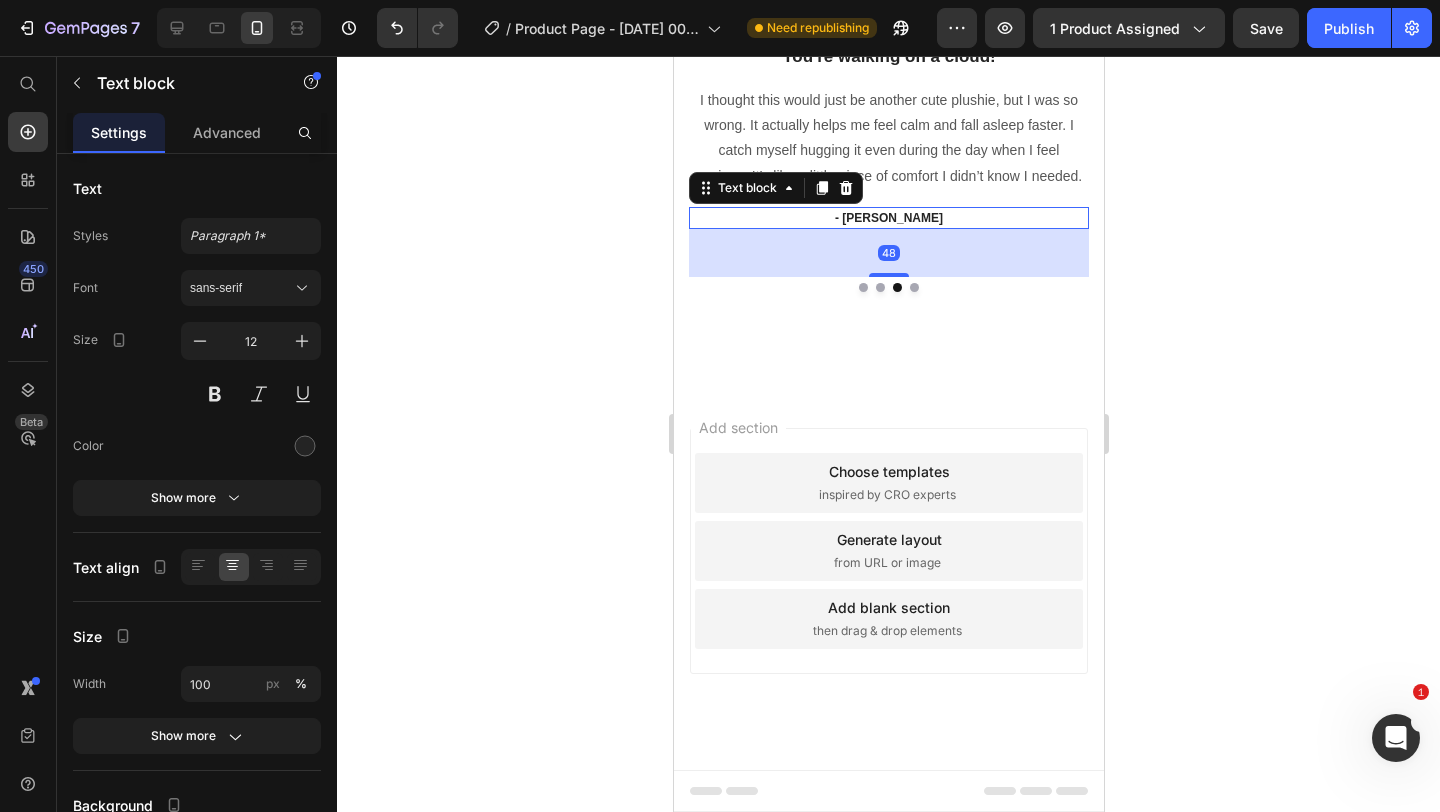 click on "- Ryan S." at bounding box center [888, 218] 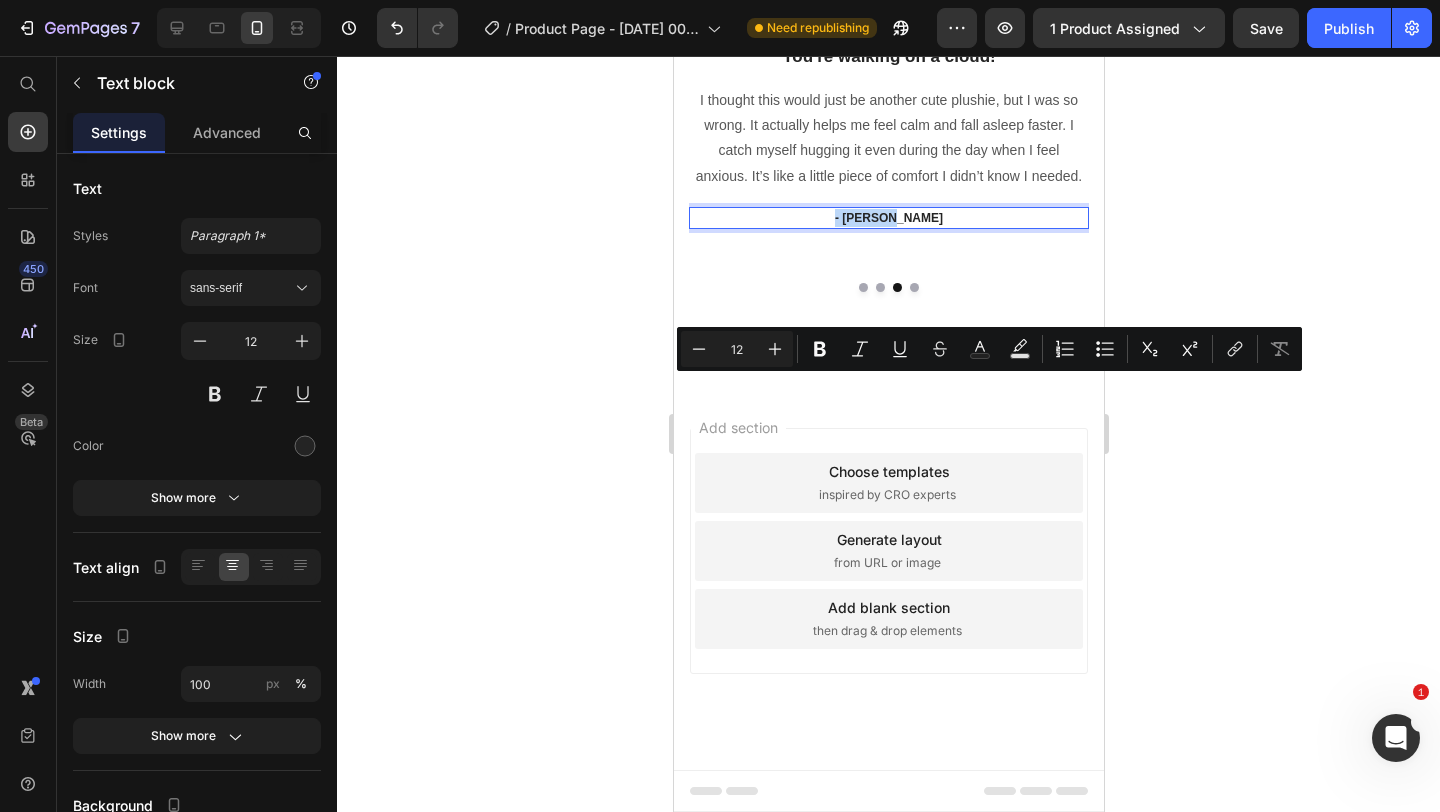 drag, startPoint x: 916, startPoint y: 389, endPoint x: 858, endPoint y: 393, distance: 58.137768 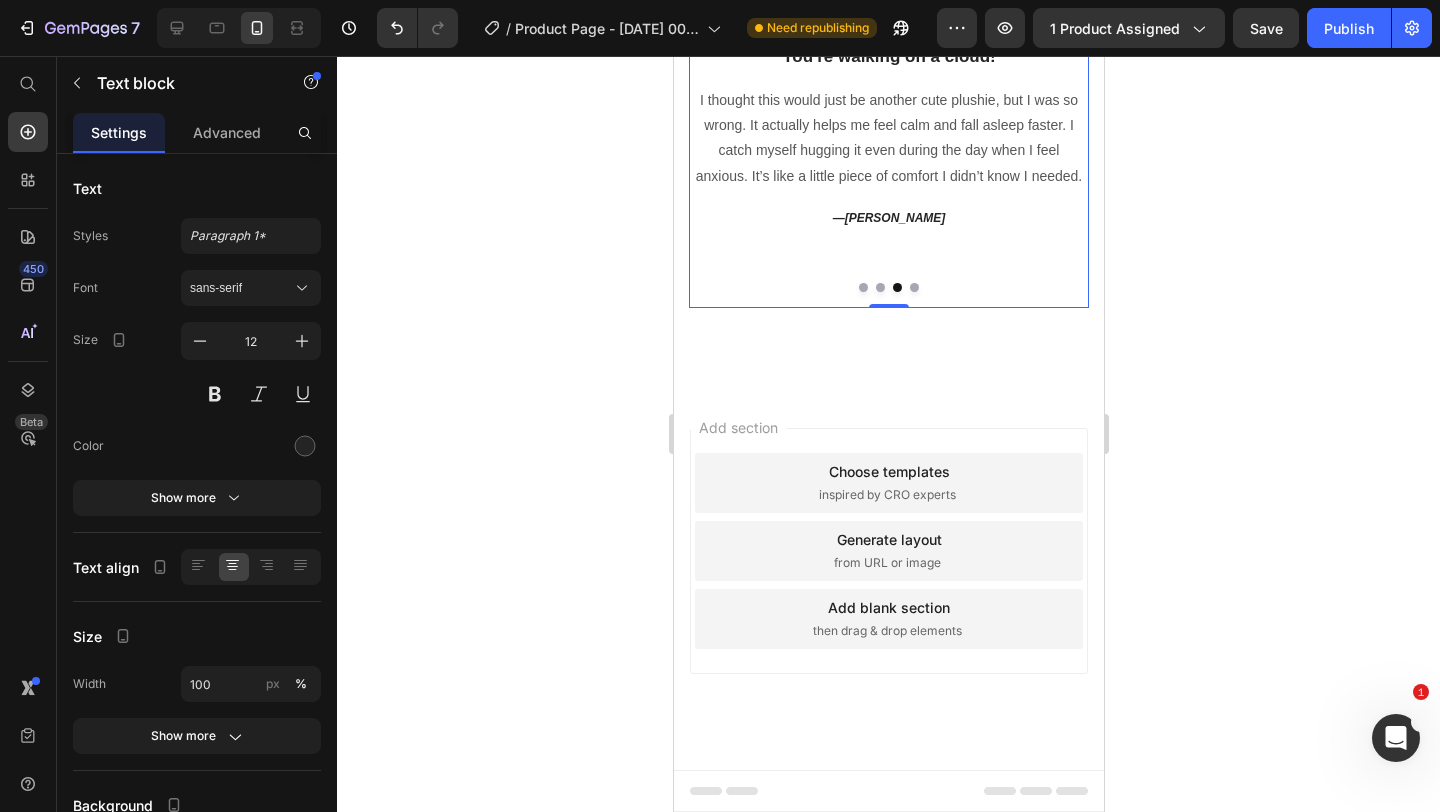 click at bounding box center [879, 287] 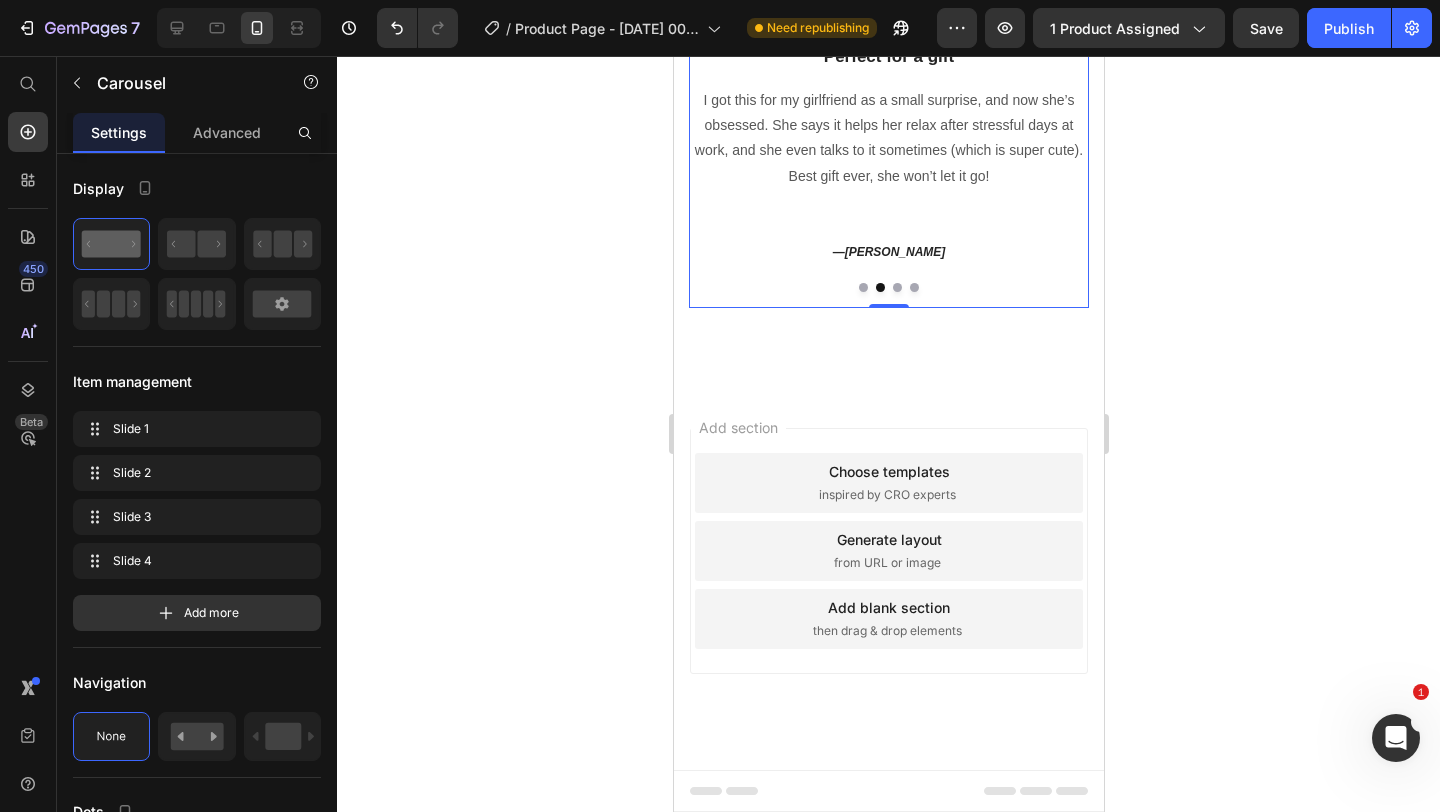 click at bounding box center [879, 287] 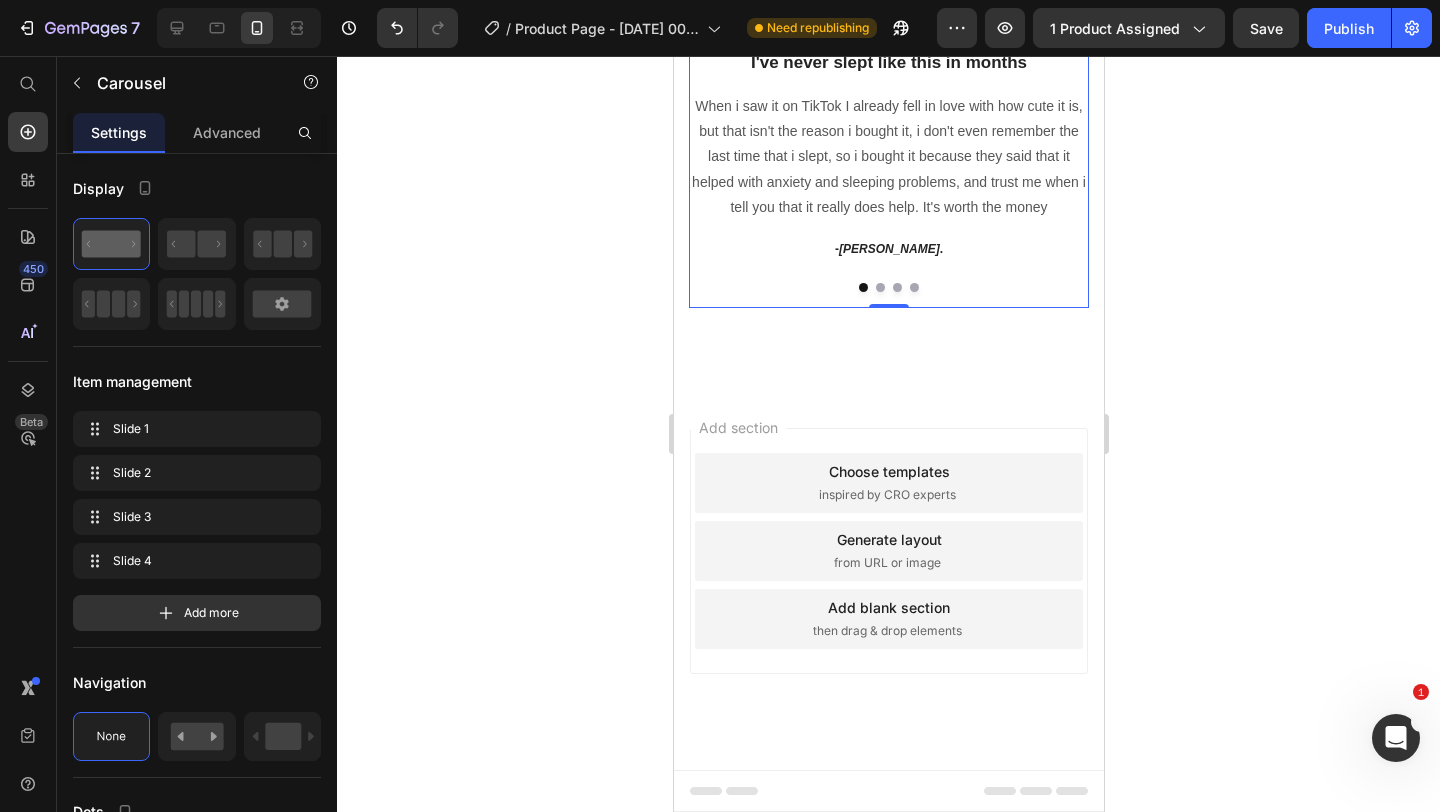 click at bounding box center [879, 287] 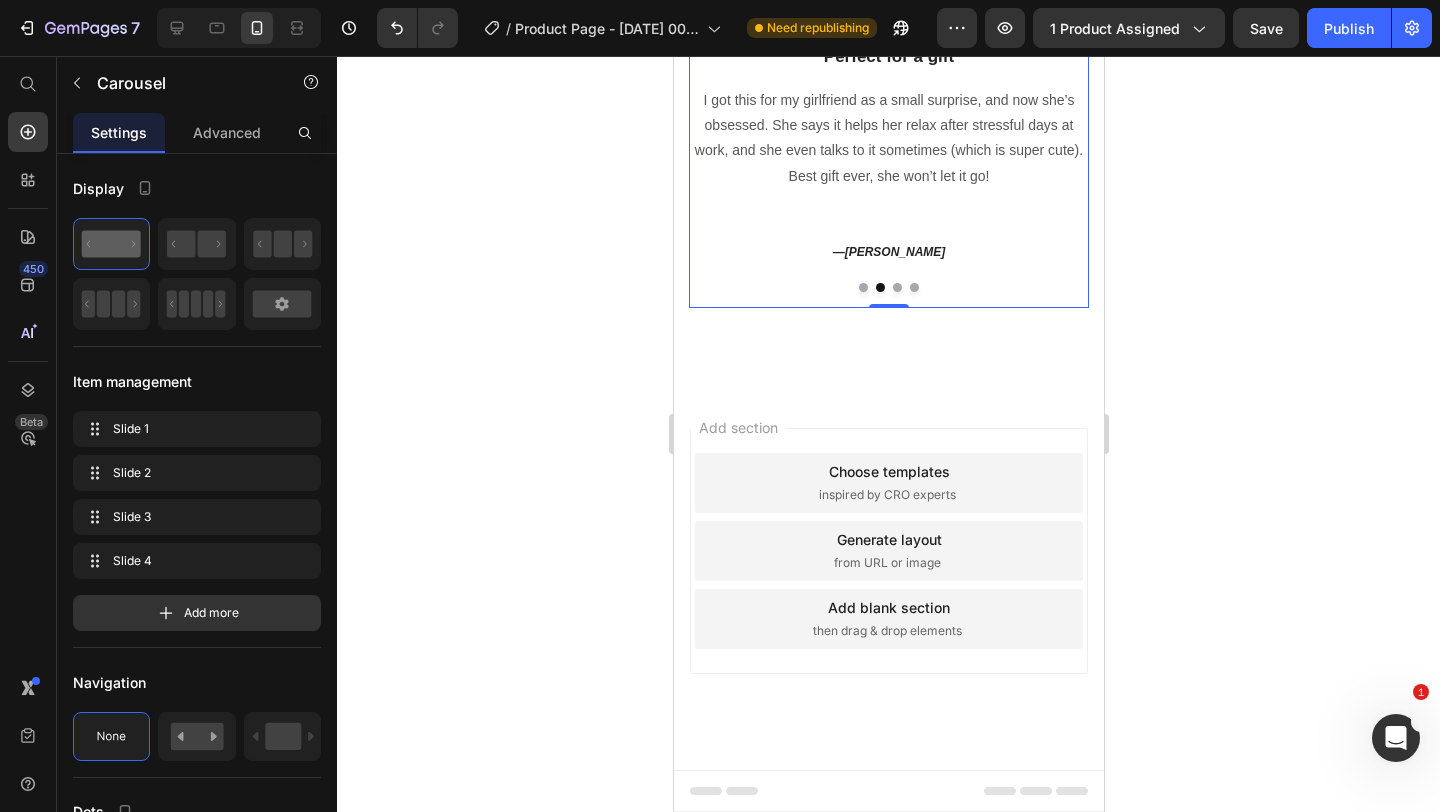 click at bounding box center (896, 287) 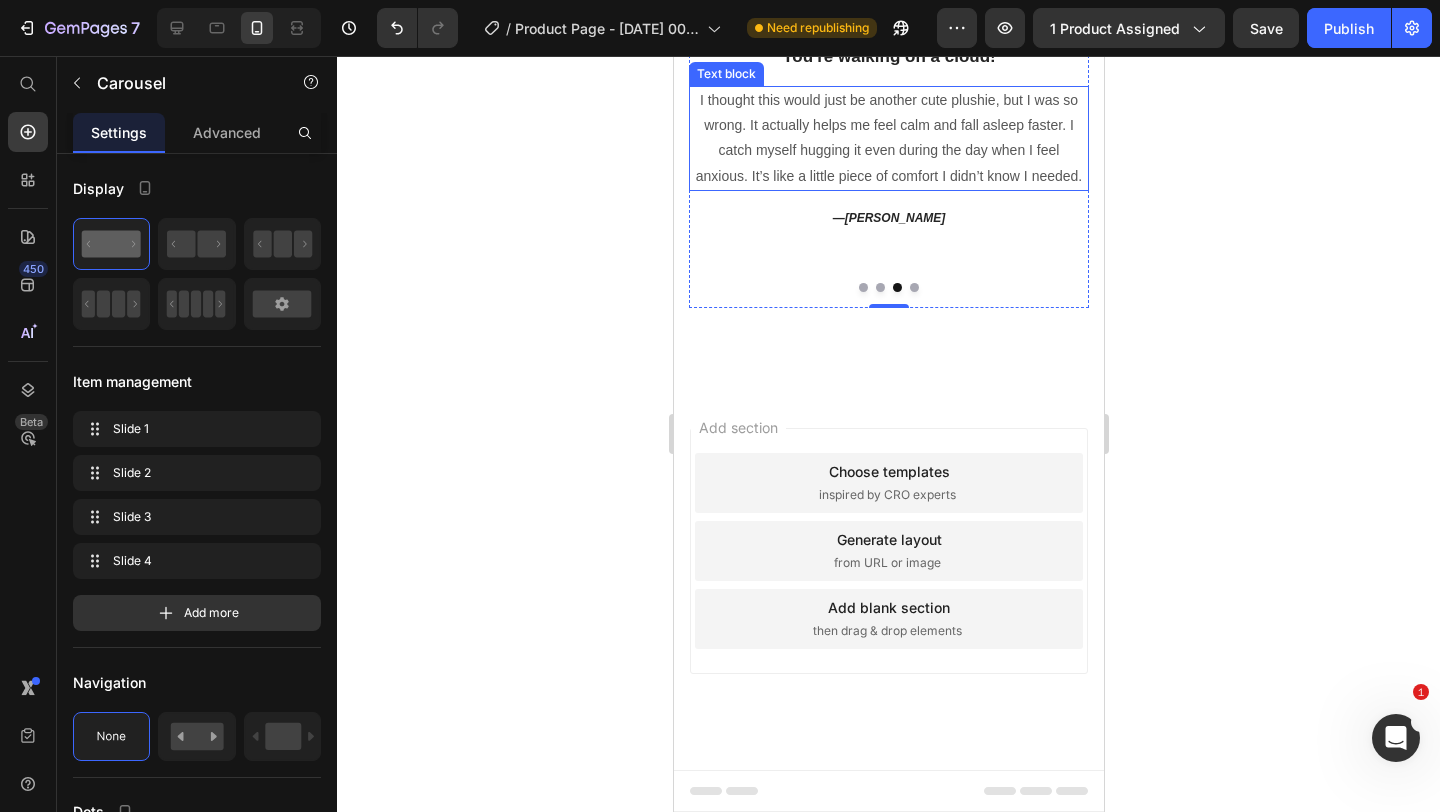 click on "I thought this would just be another cute plushie, but I was so wrong. It actually helps me feel calm and fall asleep faster. I catch myself hugging it even during the day when I feel anxious. It’s like a little piece of comfort I didn’t know I needed." at bounding box center (888, 138) 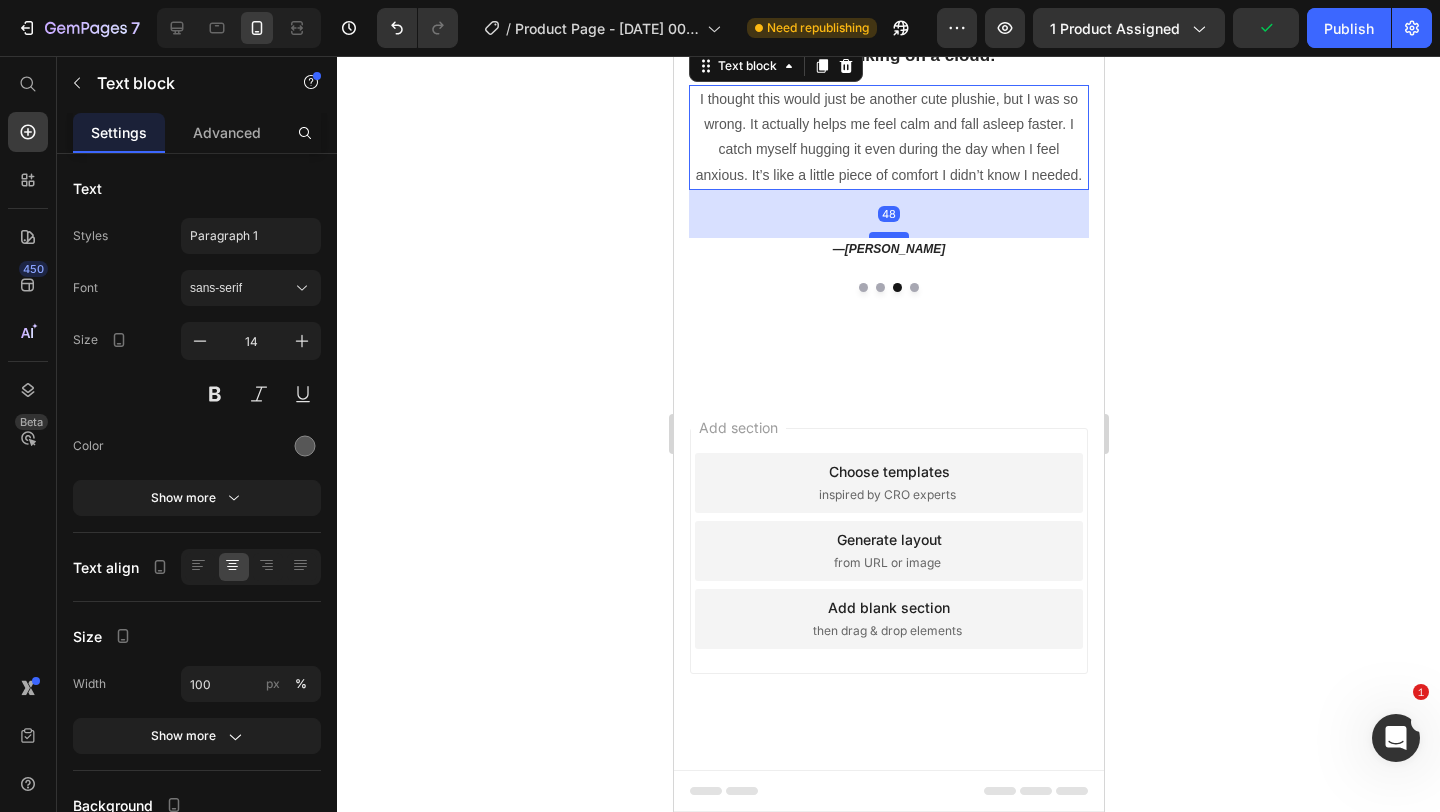 drag, startPoint x: 888, startPoint y: 372, endPoint x: 888, endPoint y: 404, distance: 32 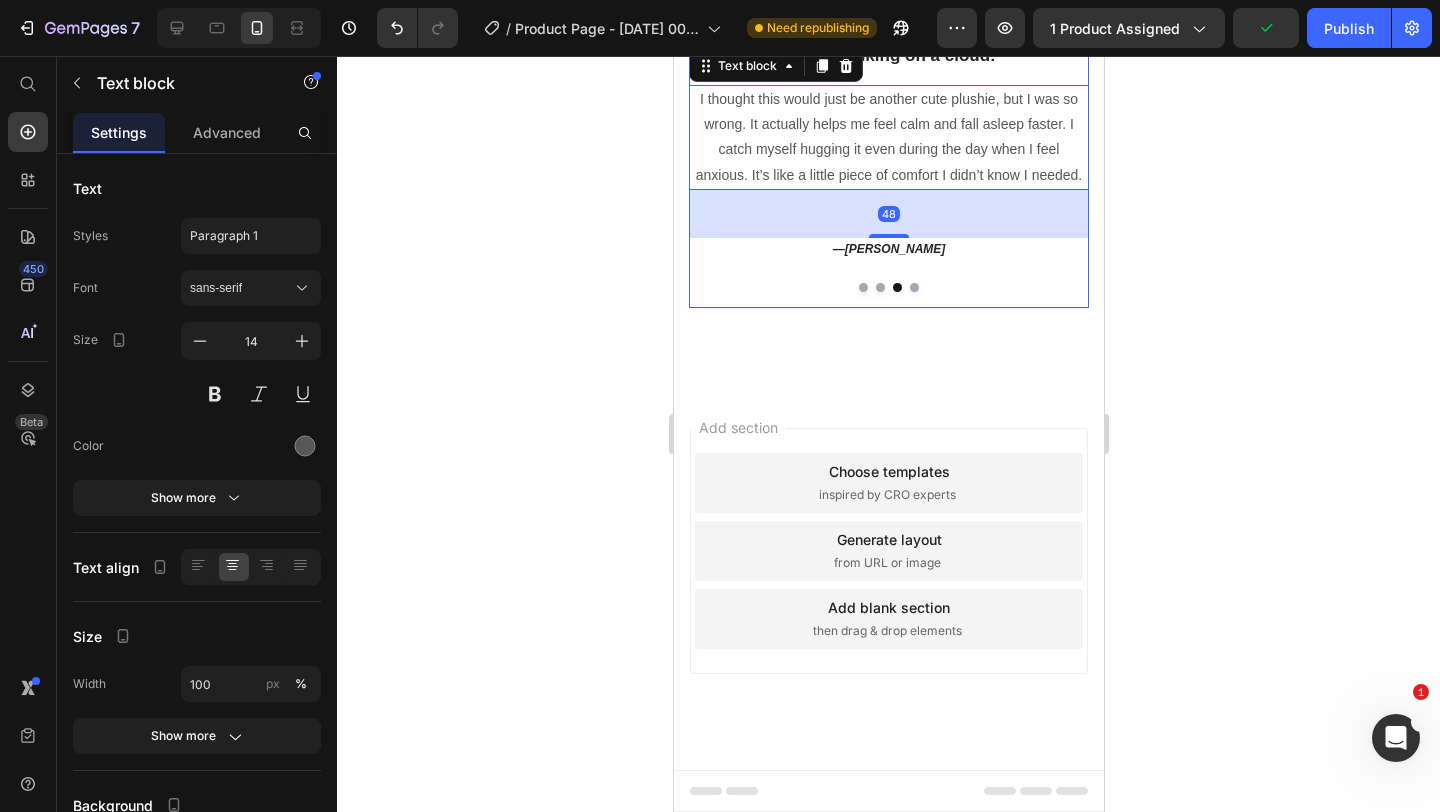 click at bounding box center [879, 287] 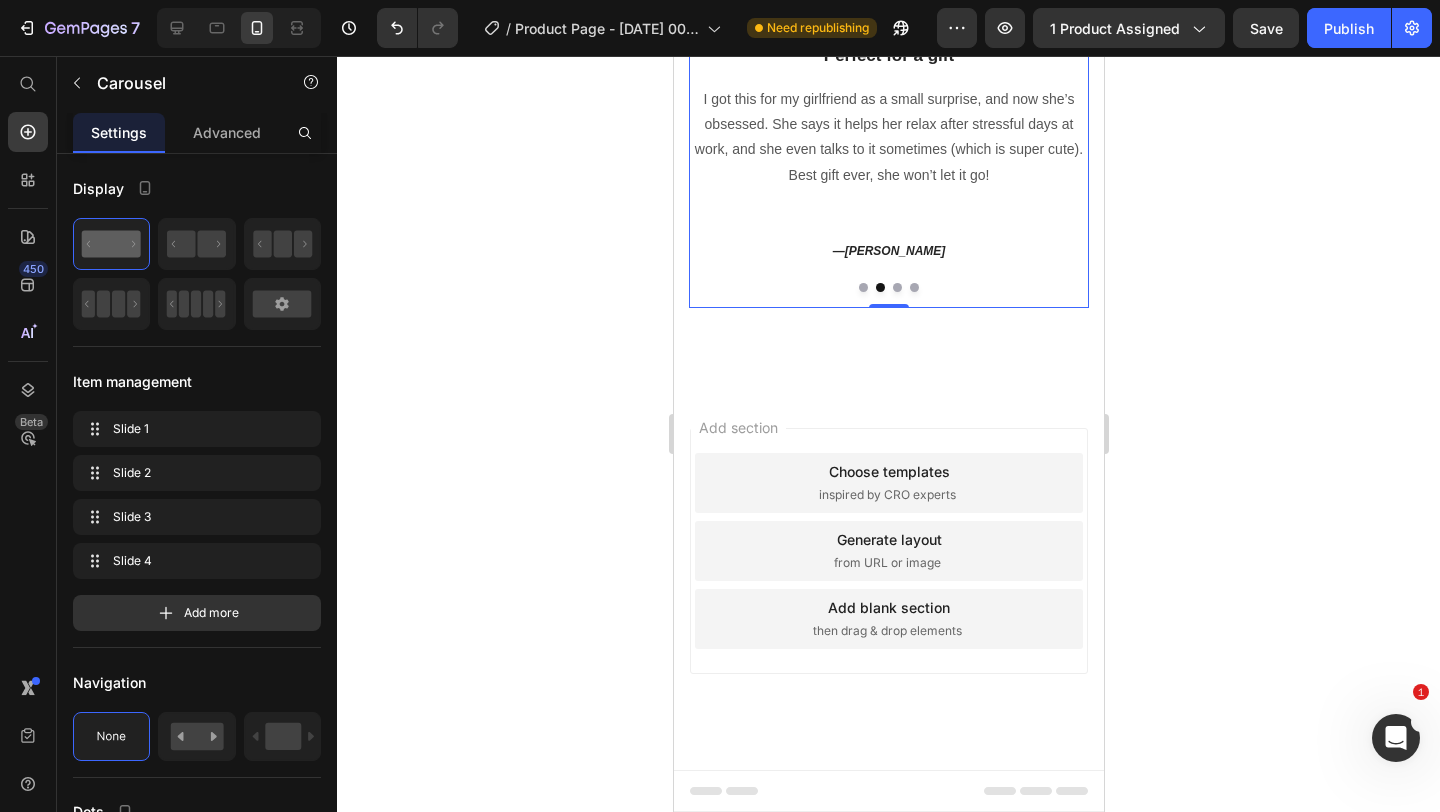 click at bounding box center [896, 287] 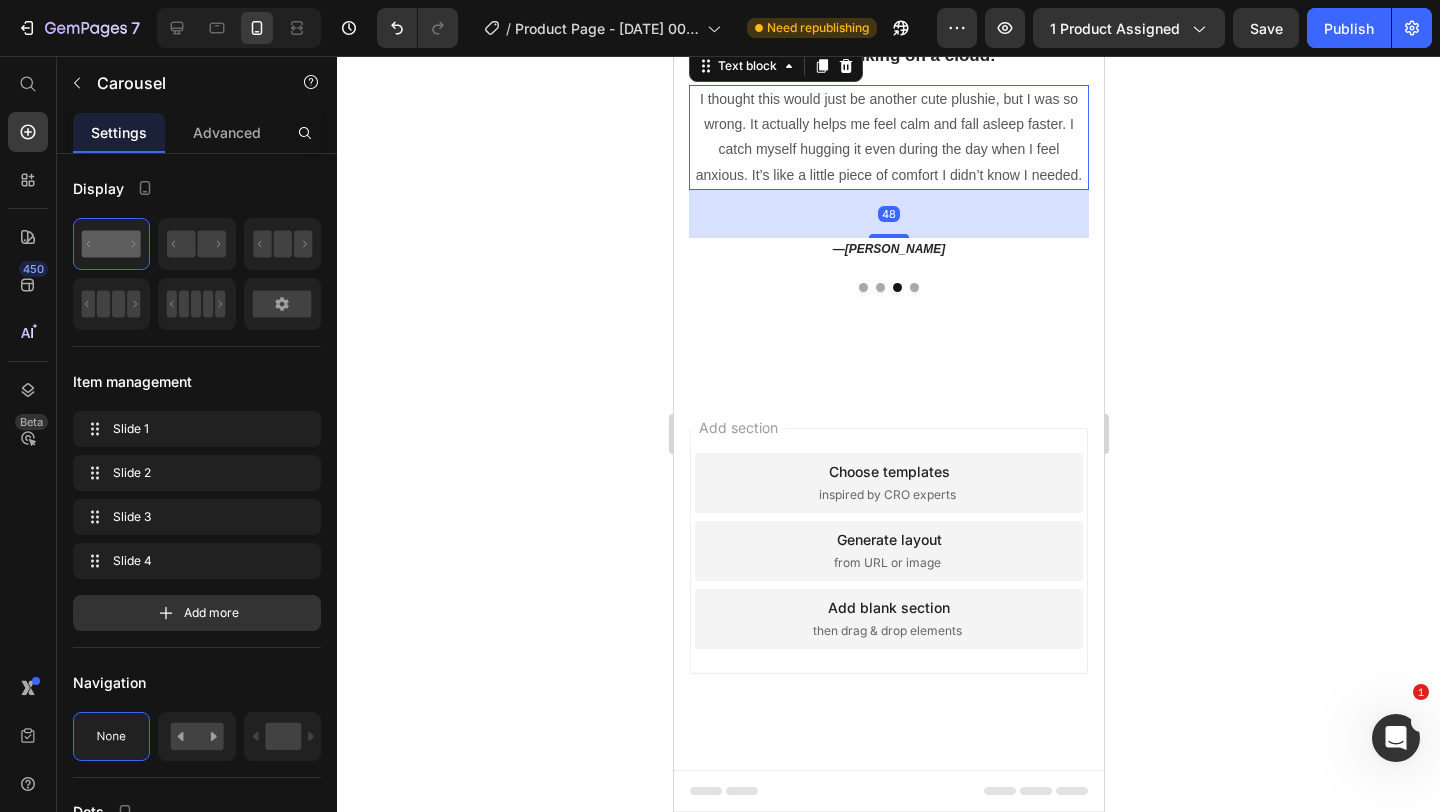 click on "I thought this would just be another cute plushie, but I was so wrong. It actually helps me feel calm and fall asleep faster. I catch myself hugging it even during the day when I feel anxious. It’s like a little piece of comfort I didn’t know I needed." at bounding box center [888, 137] 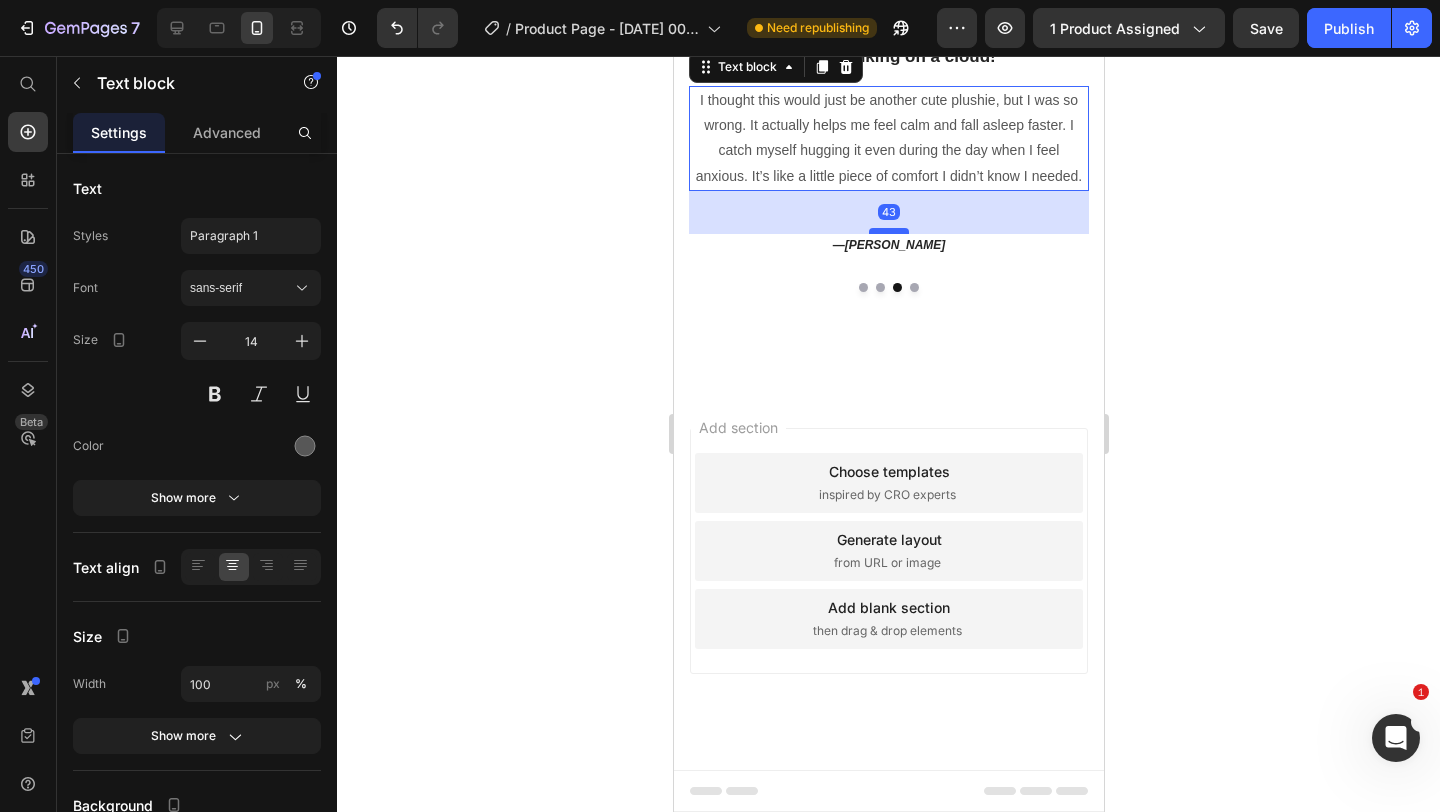 click at bounding box center (888, 231) 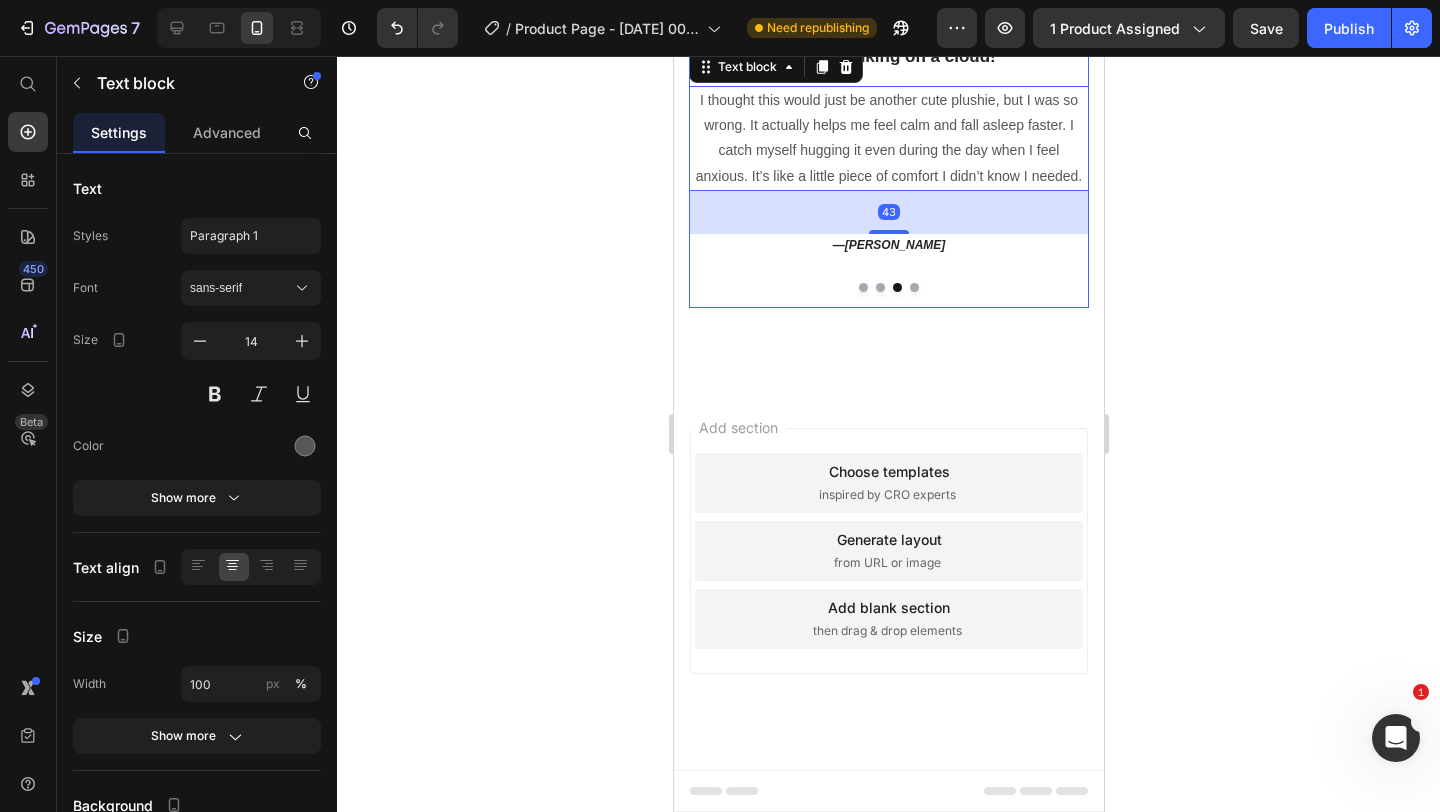 click at bounding box center (879, 287) 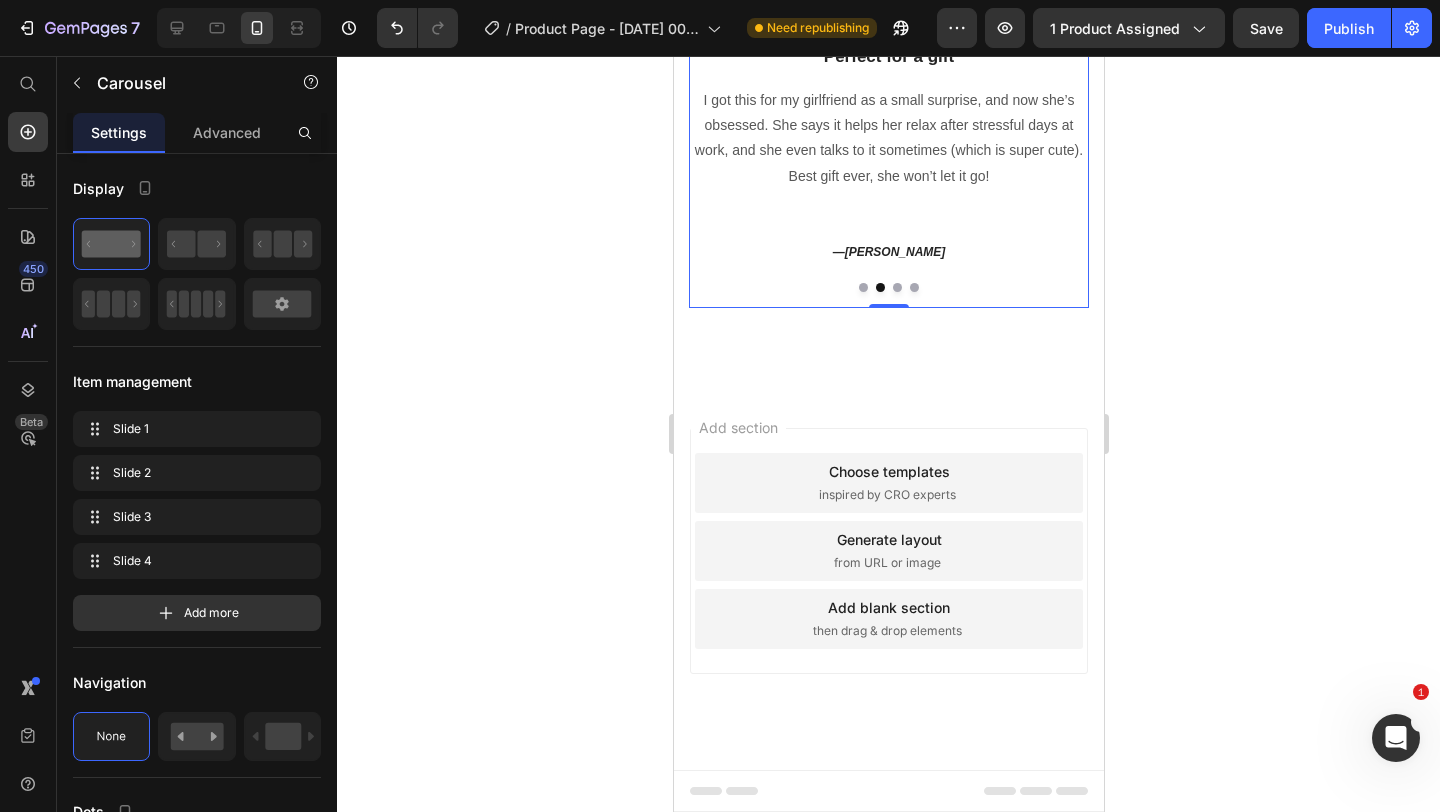 click at bounding box center [896, 287] 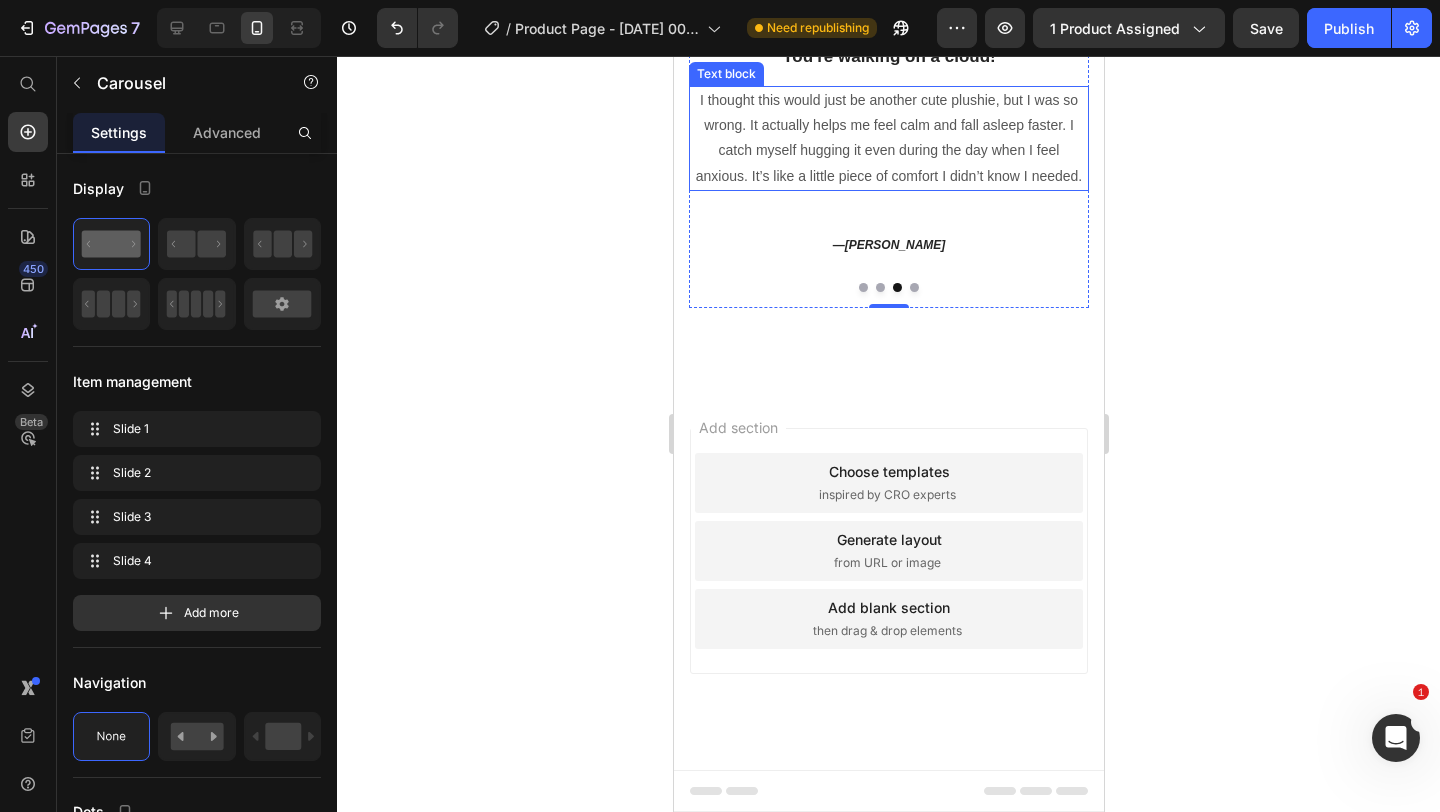 click on "I thought this would just be another cute plushie, but I was so wrong. It actually helps me feel calm and fall asleep faster. I catch myself hugging it even during the day when I feel anxious. It’s like a little piece of comfort I didn’t know I needed." at bounding box center [888, 138] 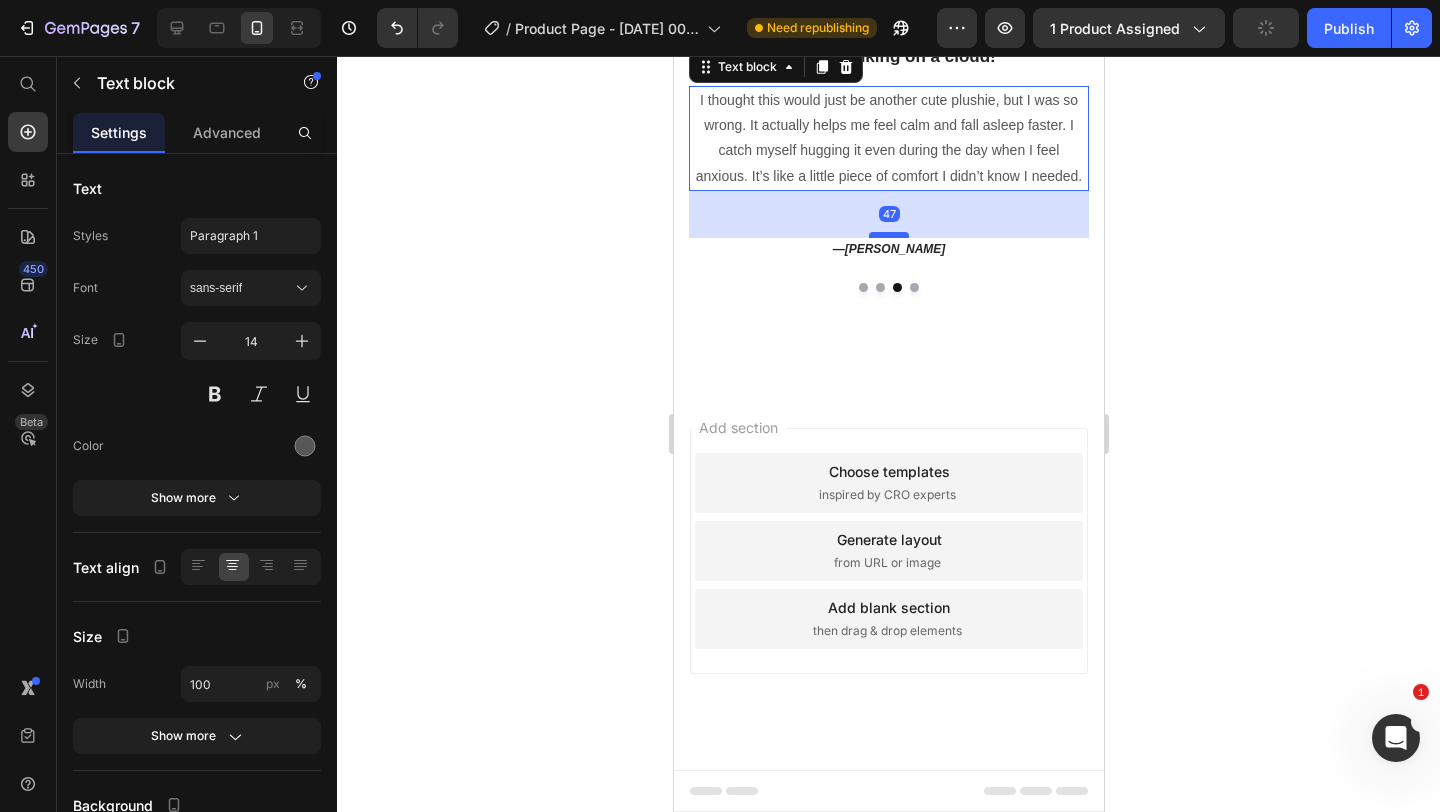 click at bounding box center (888, 235) 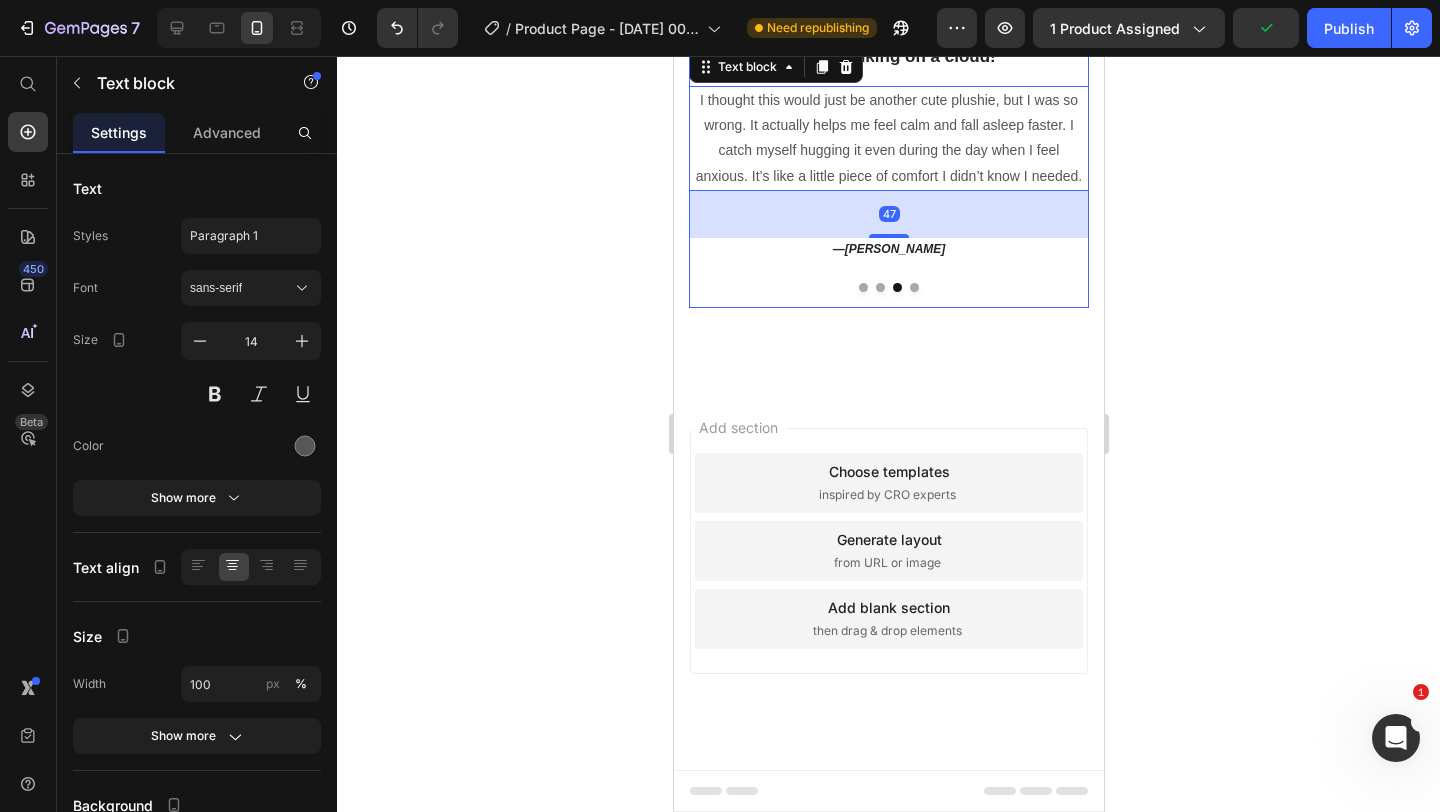 click at bounding box center (879, 287) 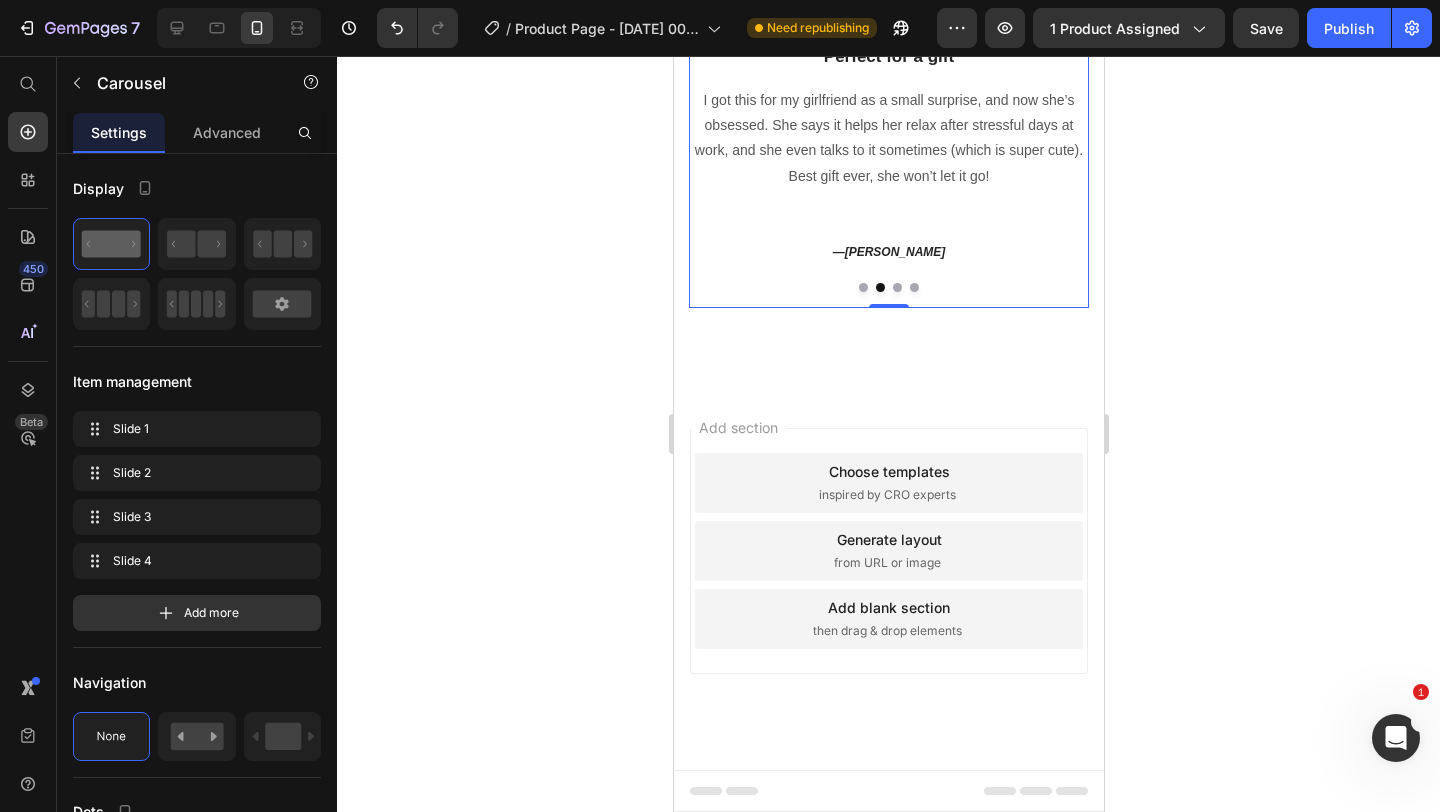 click at bounding box center (896, 287) 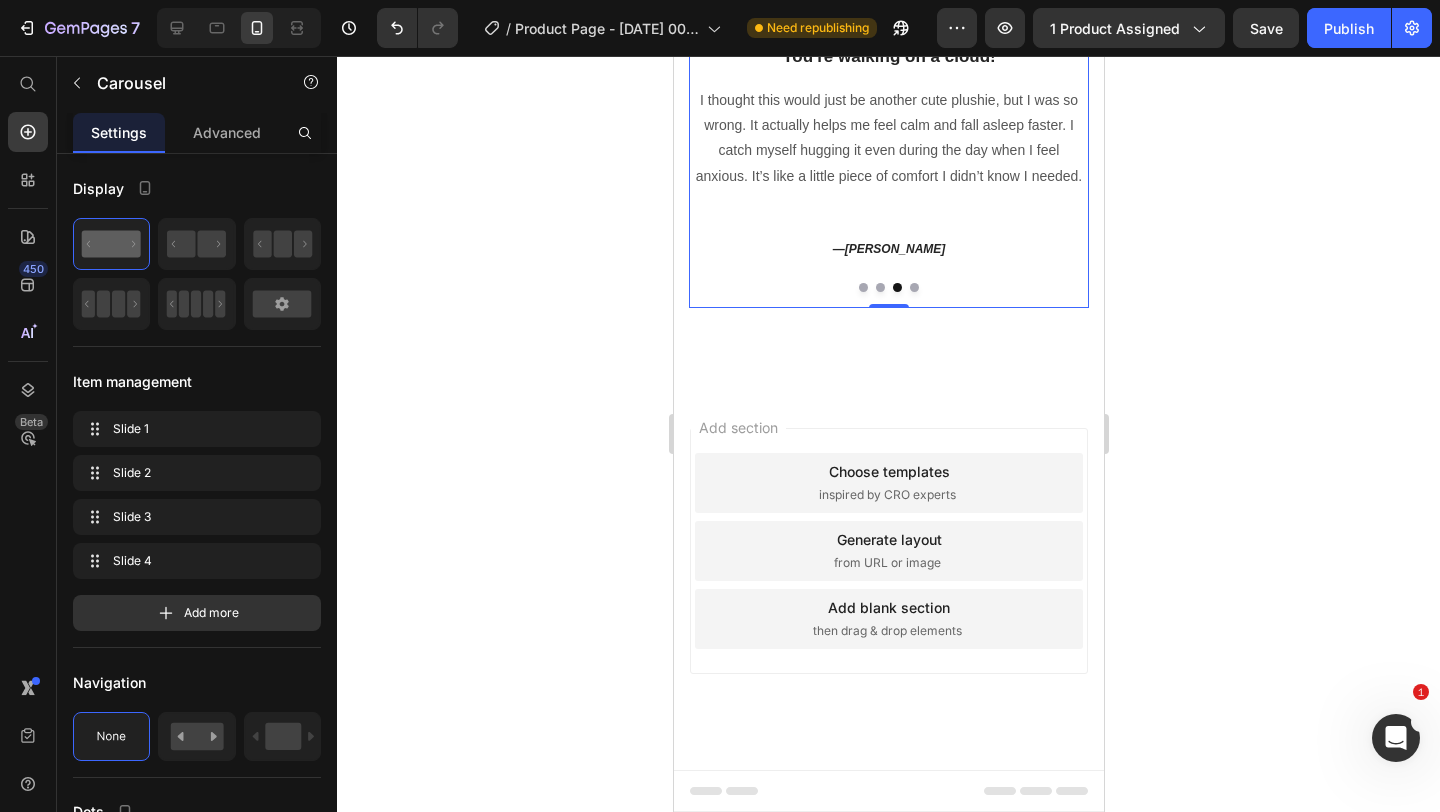 click at bounding box center (913, 287) 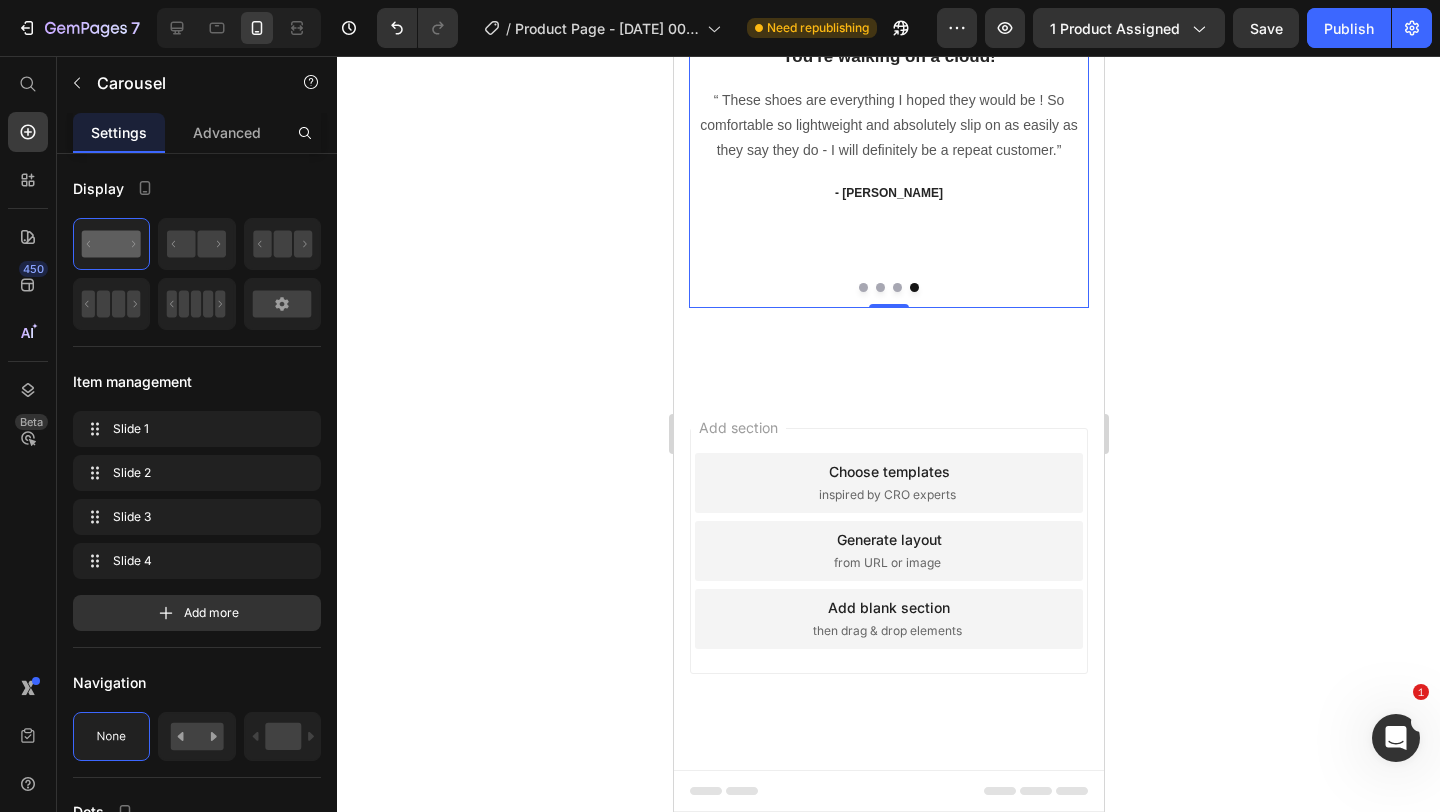 click at bounding box center [896, 287] 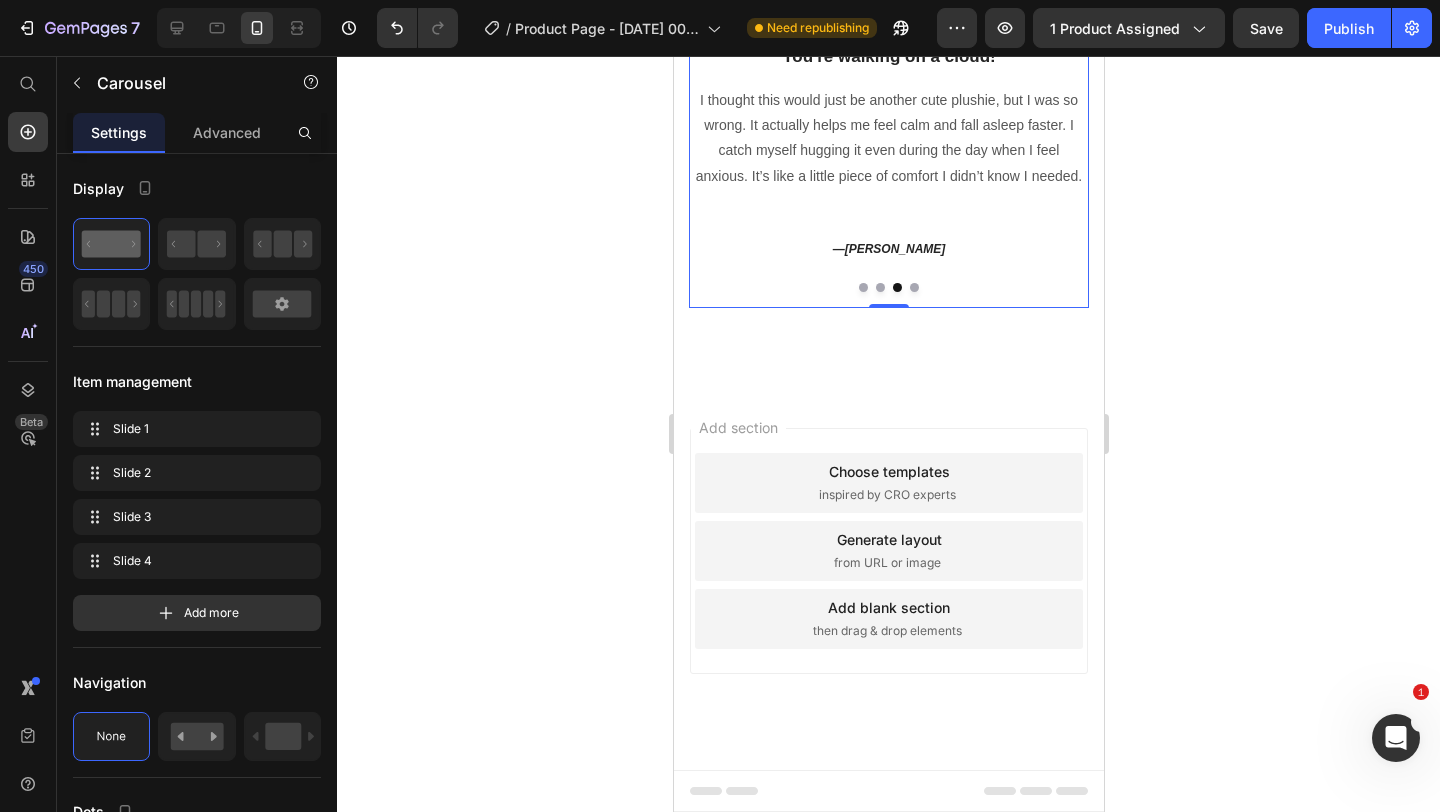click at bounding box center [888, 287] 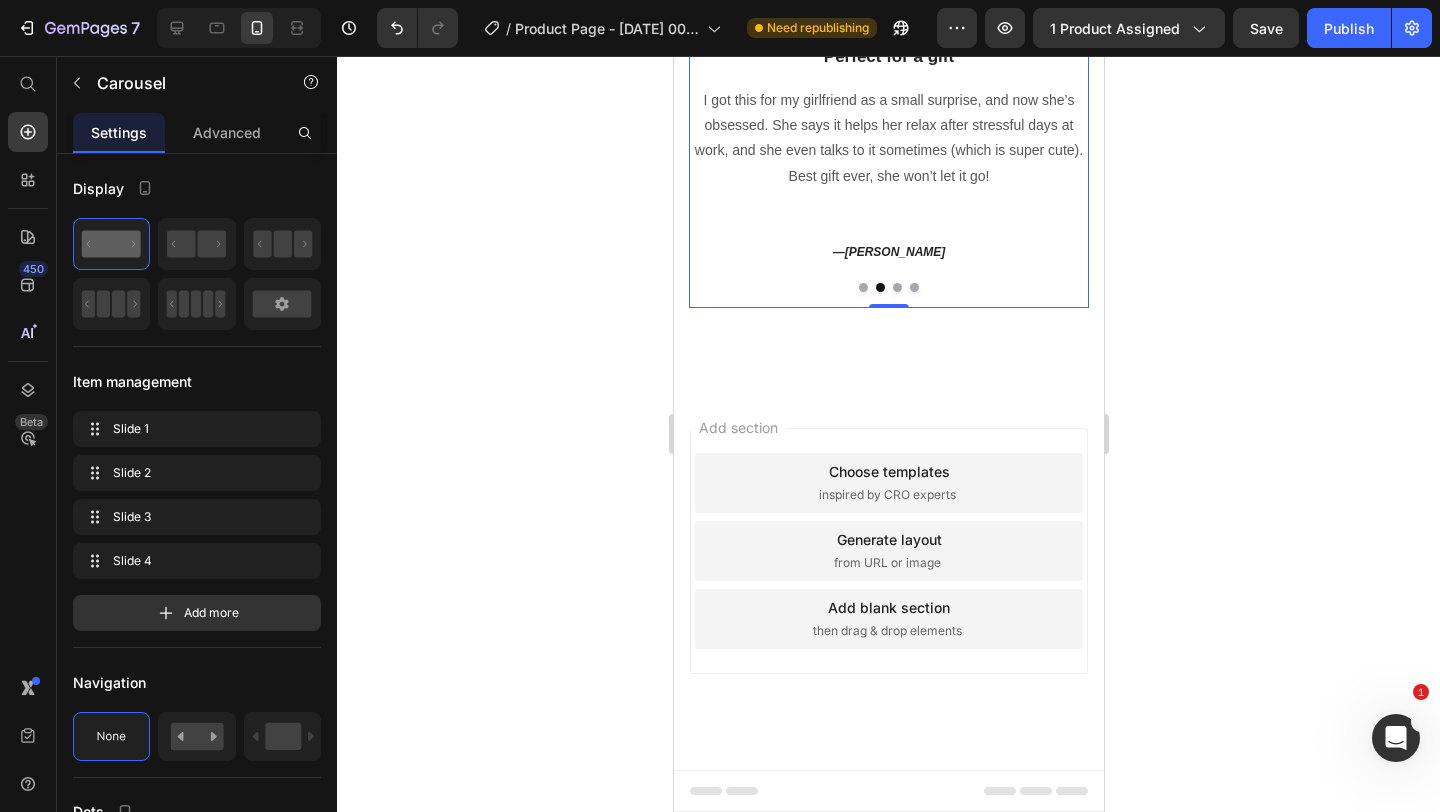 click at bounding box center [896, 287] 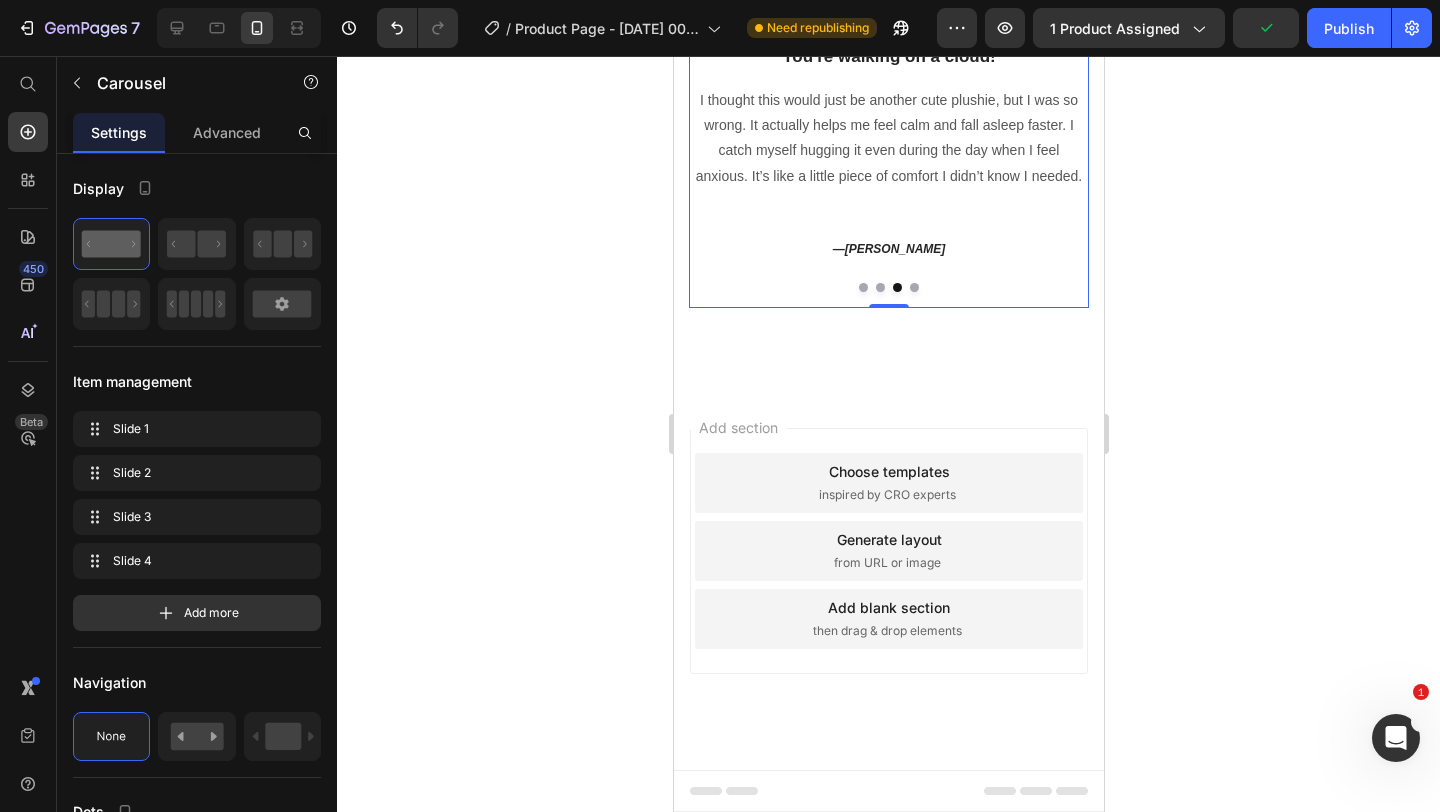 click at bounding box center (879, 287) 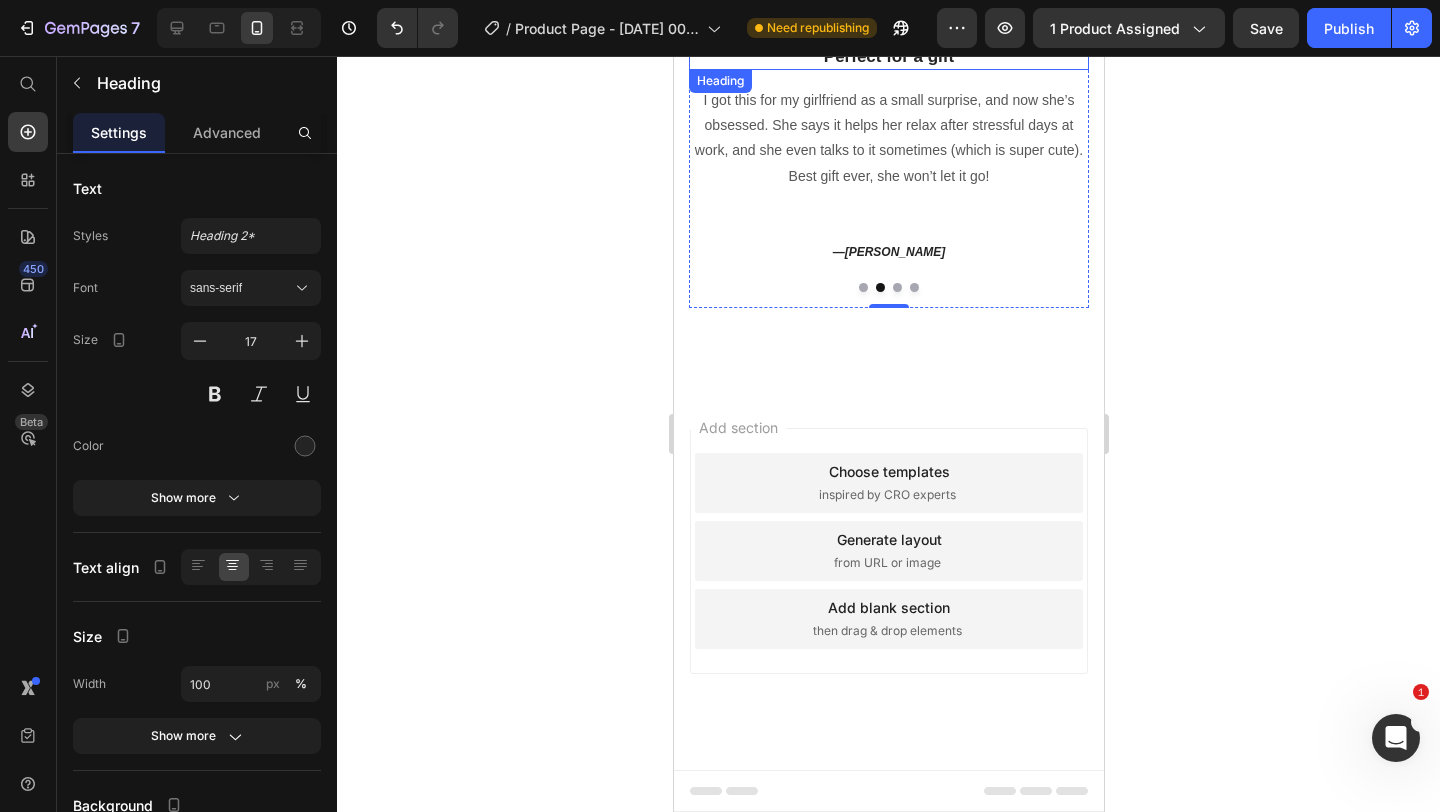 click on "Perfect for a gift" at bounding box center (888, 57) 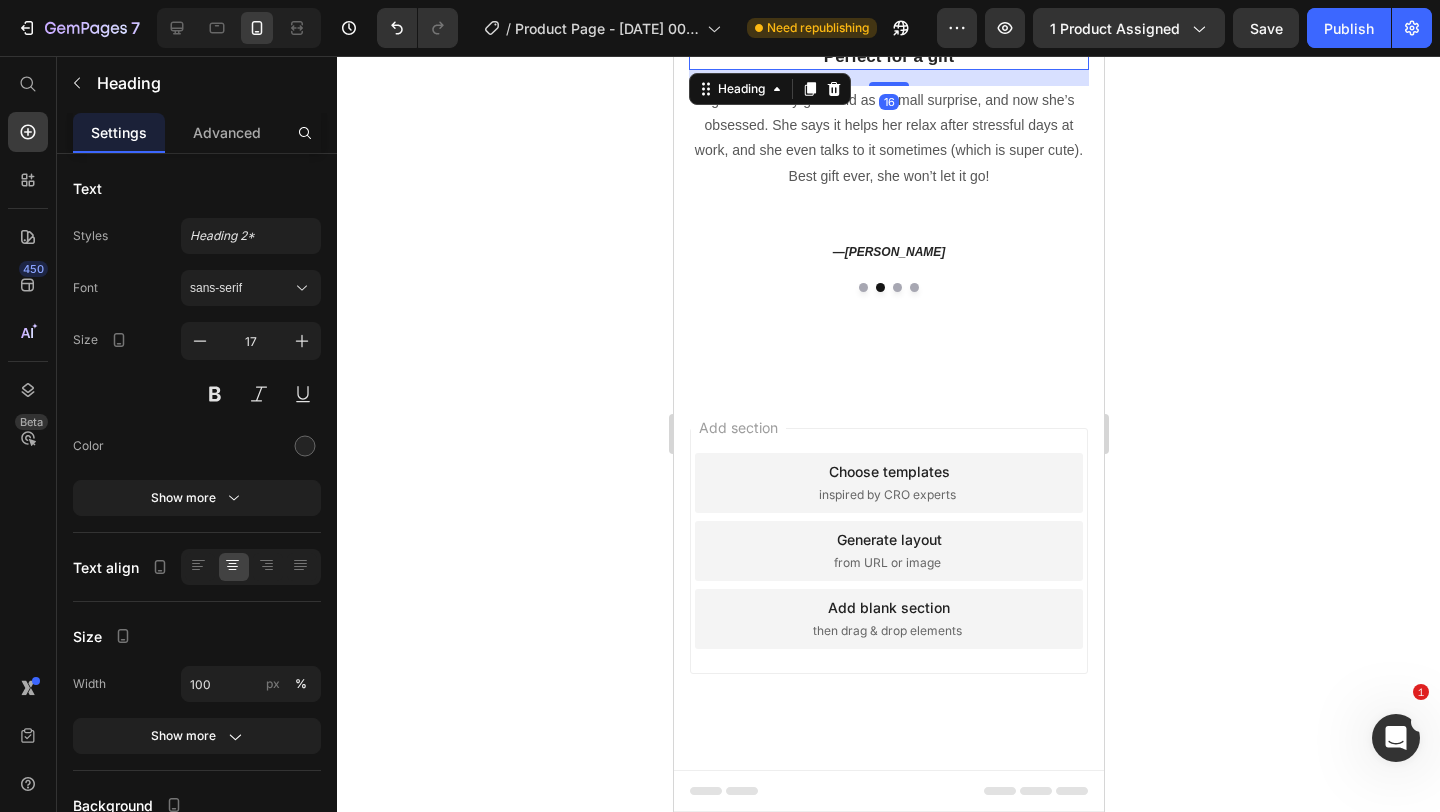 click on "Perfect for a gift" at bounding box center (888, 57) 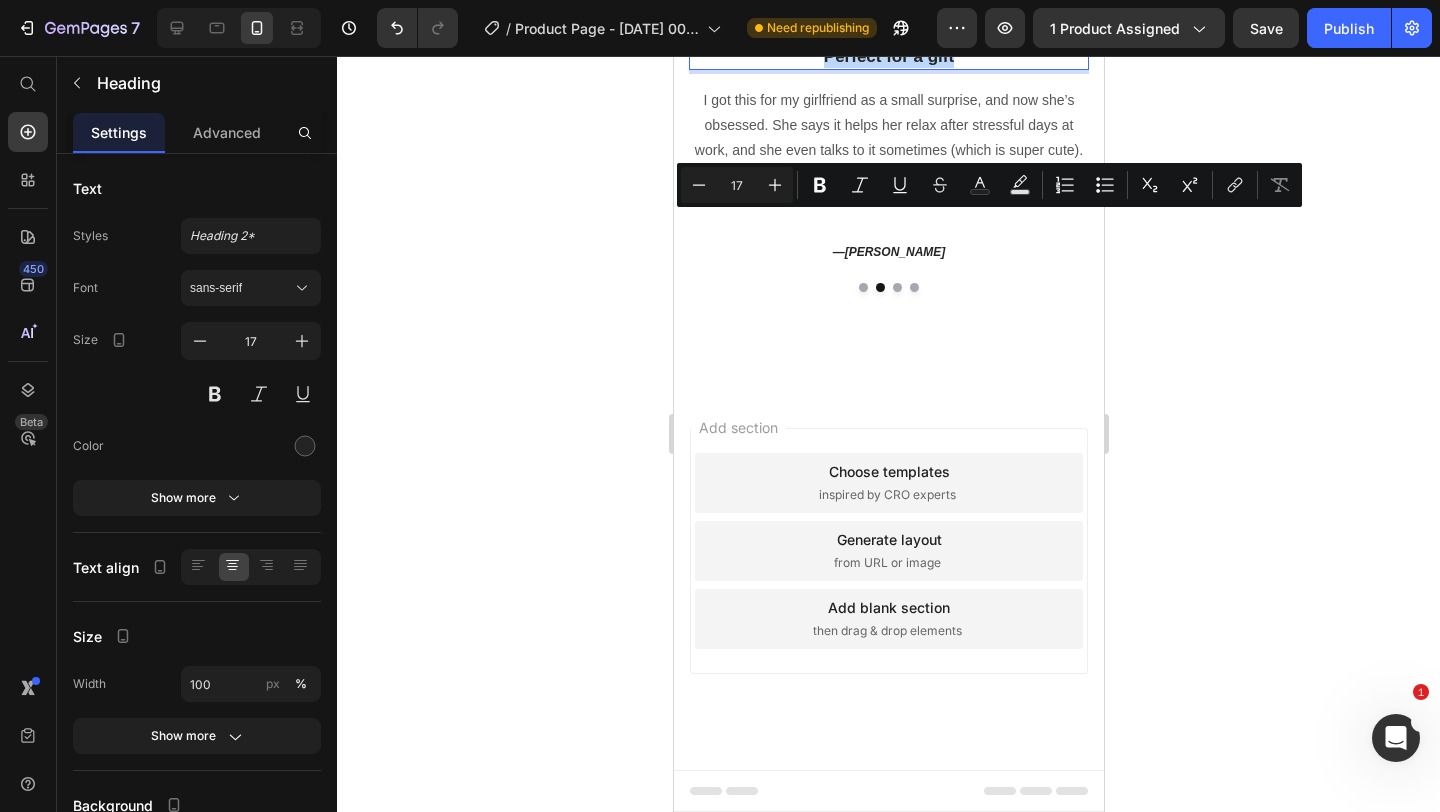 drag, startPoint x: 959, startPoint y: 225, endPoint x: 821, endPoint y: 228, distance: 138.03261 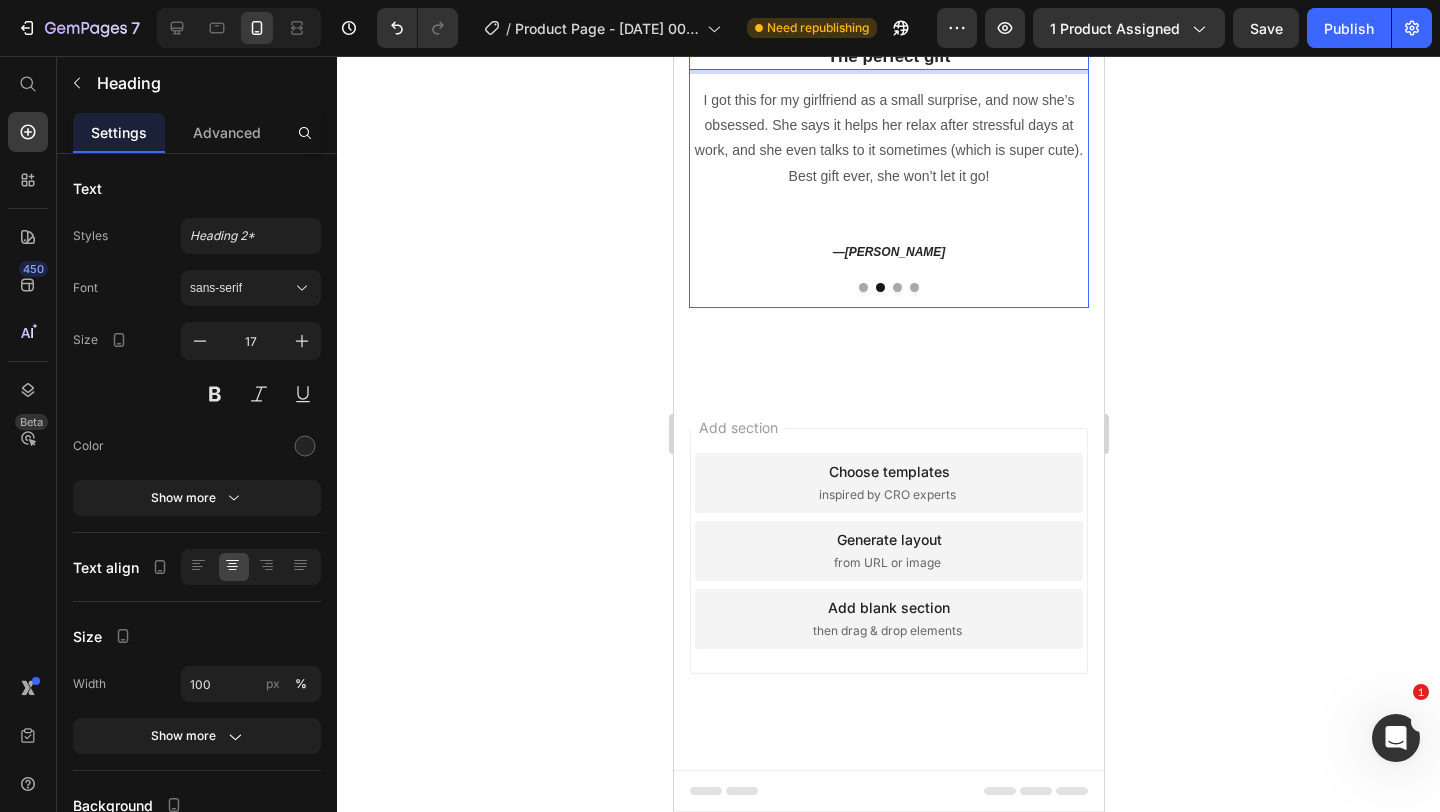 click at bounding box center [896, 287] 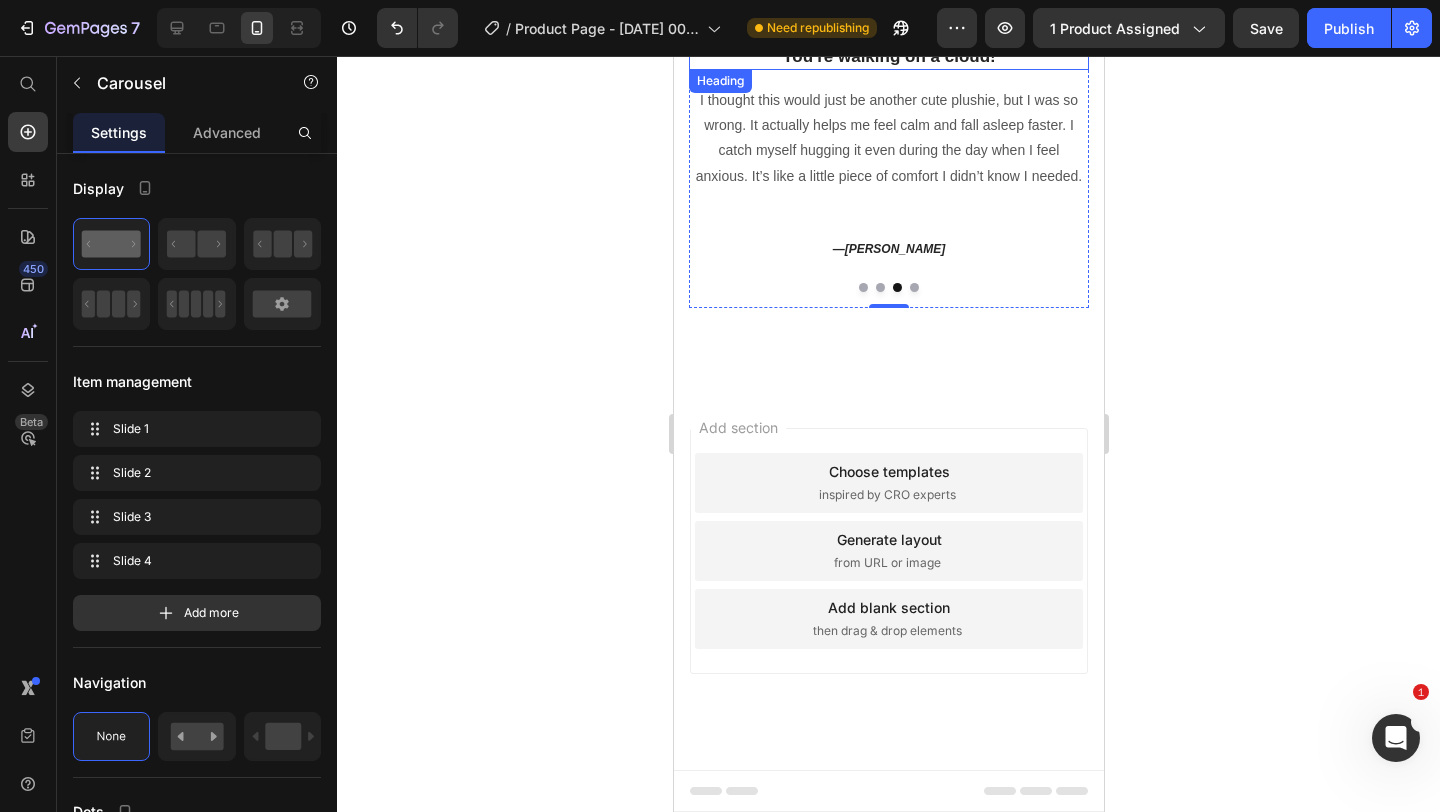 click on "You're walking on a cloud!" at bounding box center [888, 57] 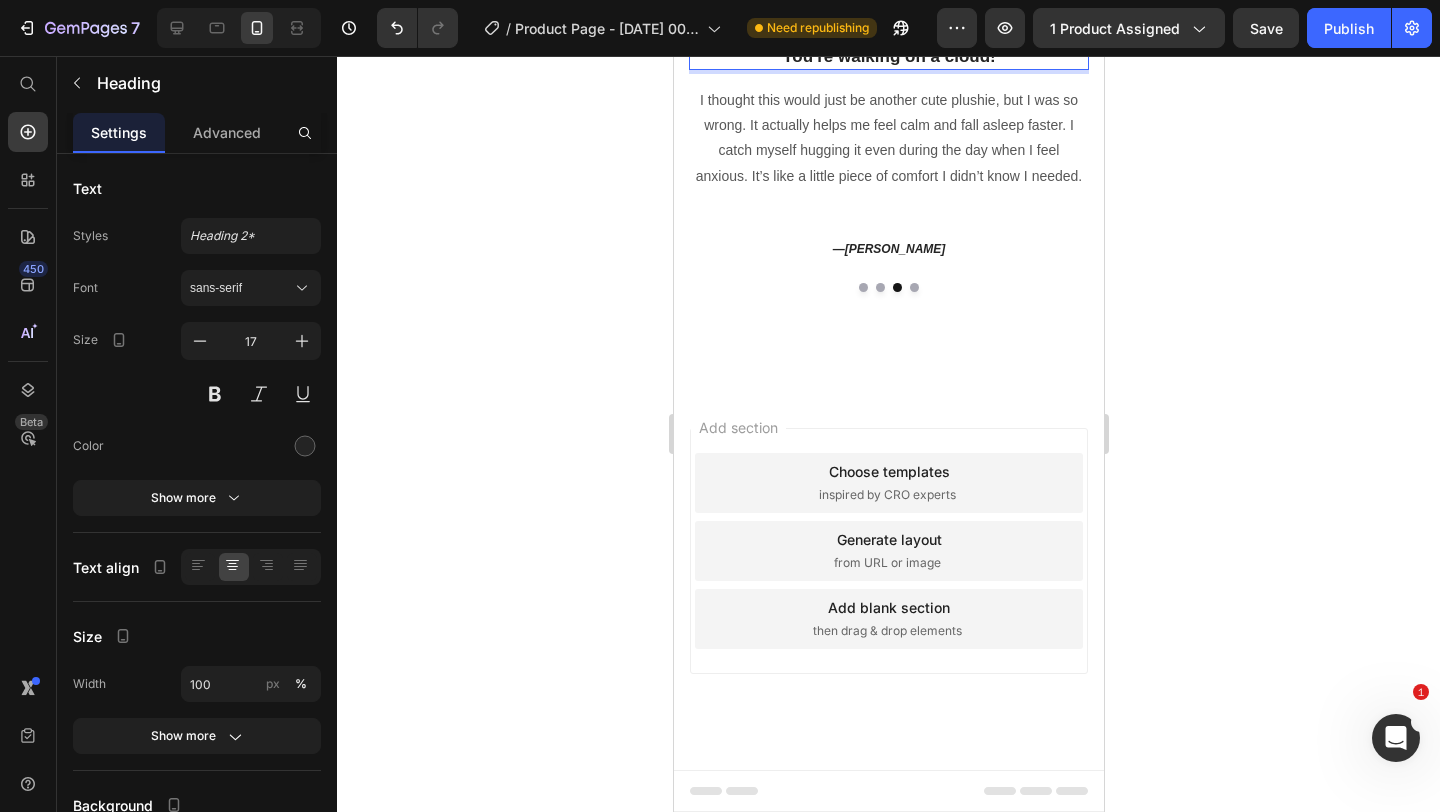 click on "You're walking on a cloud!" at bounding box center [888, 57] 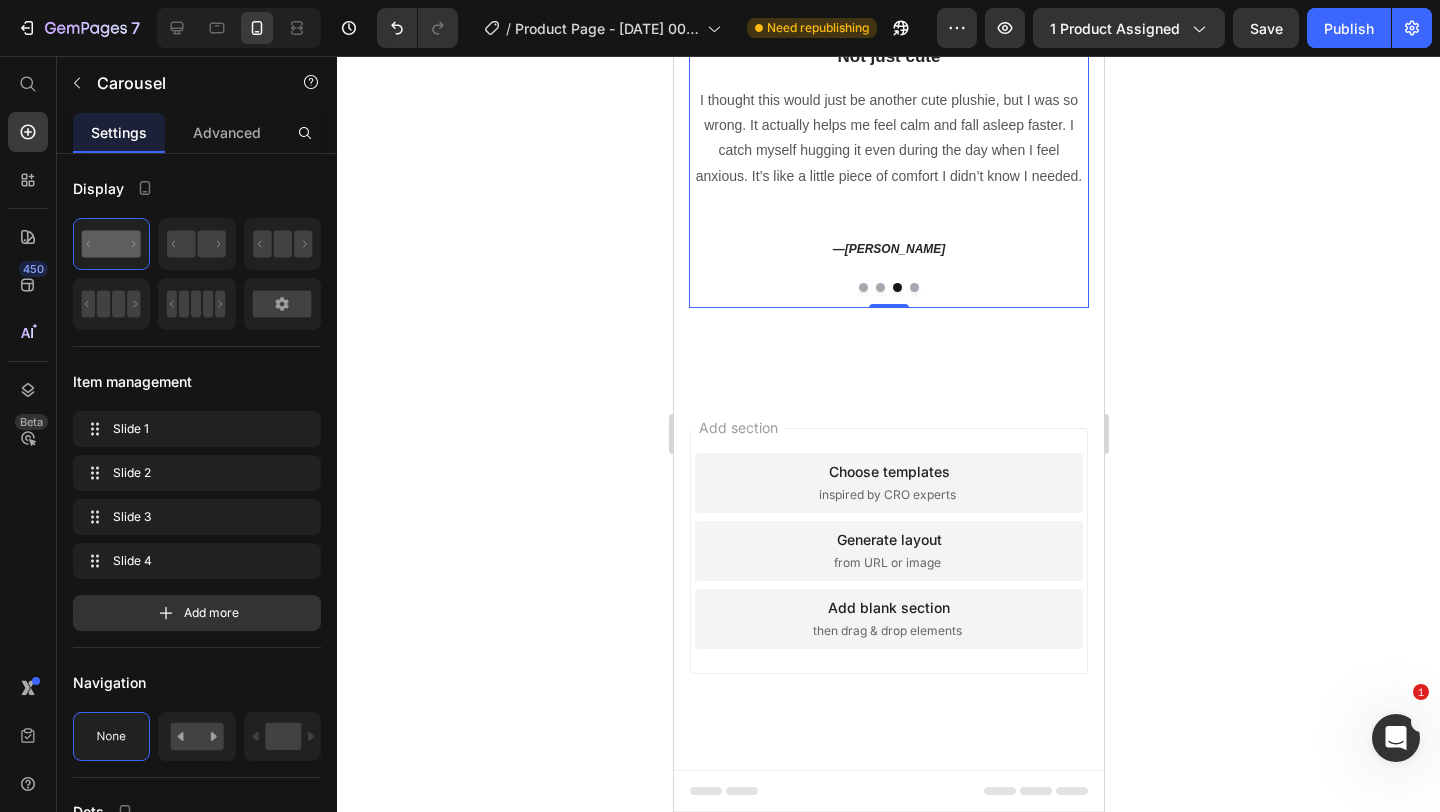 click at bounding box center (913, 287) 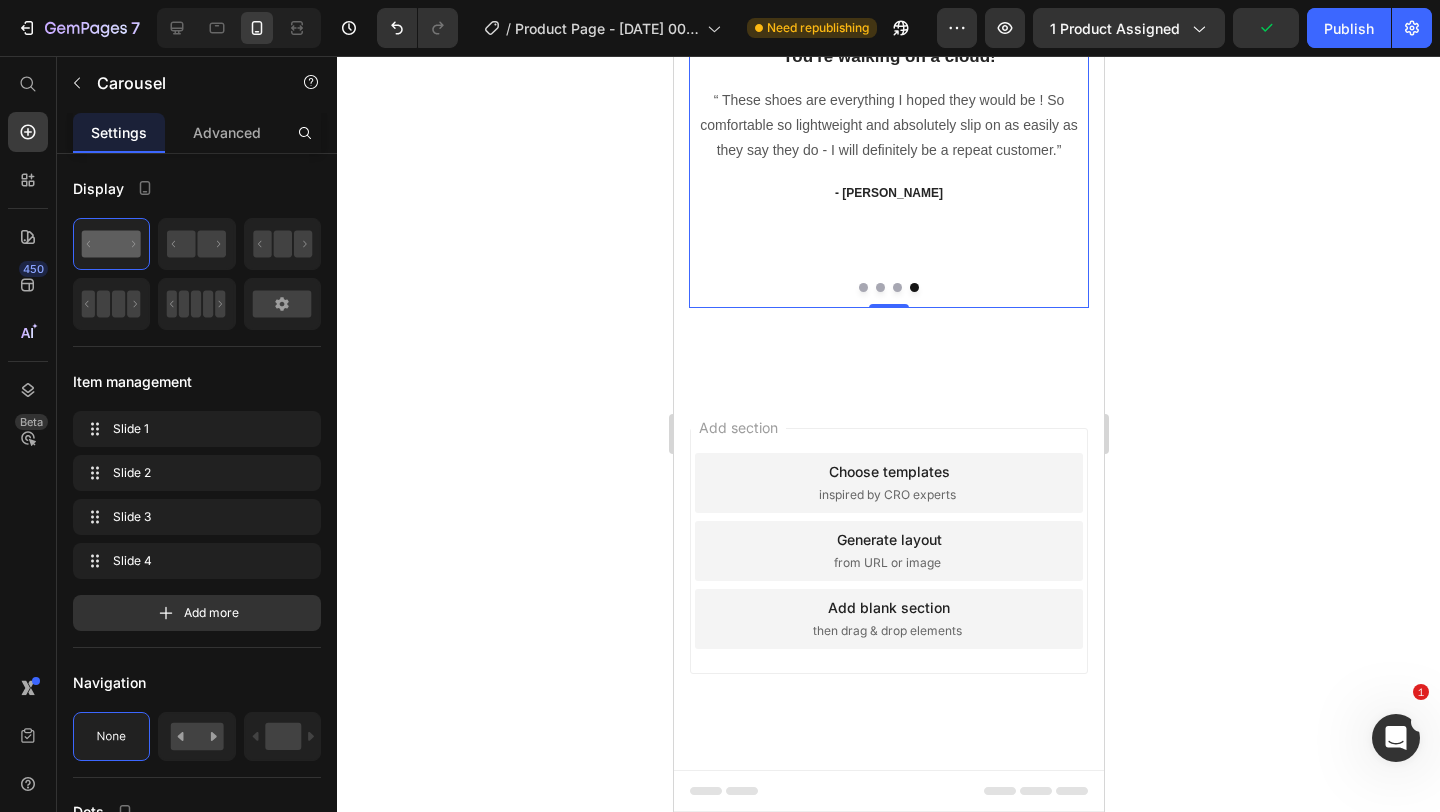 click at bounding box center (896, 287) 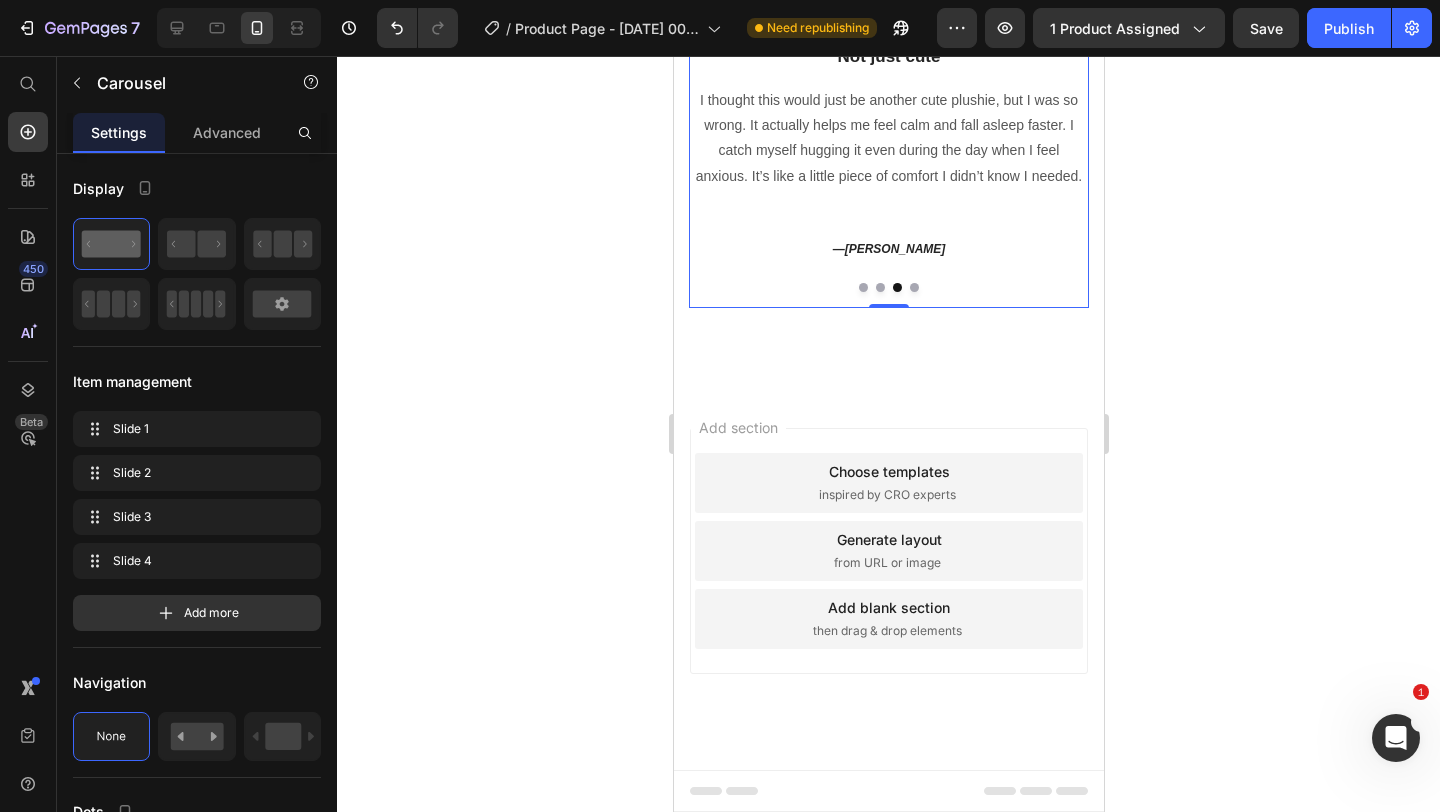 click at bounding box center [913, 287] 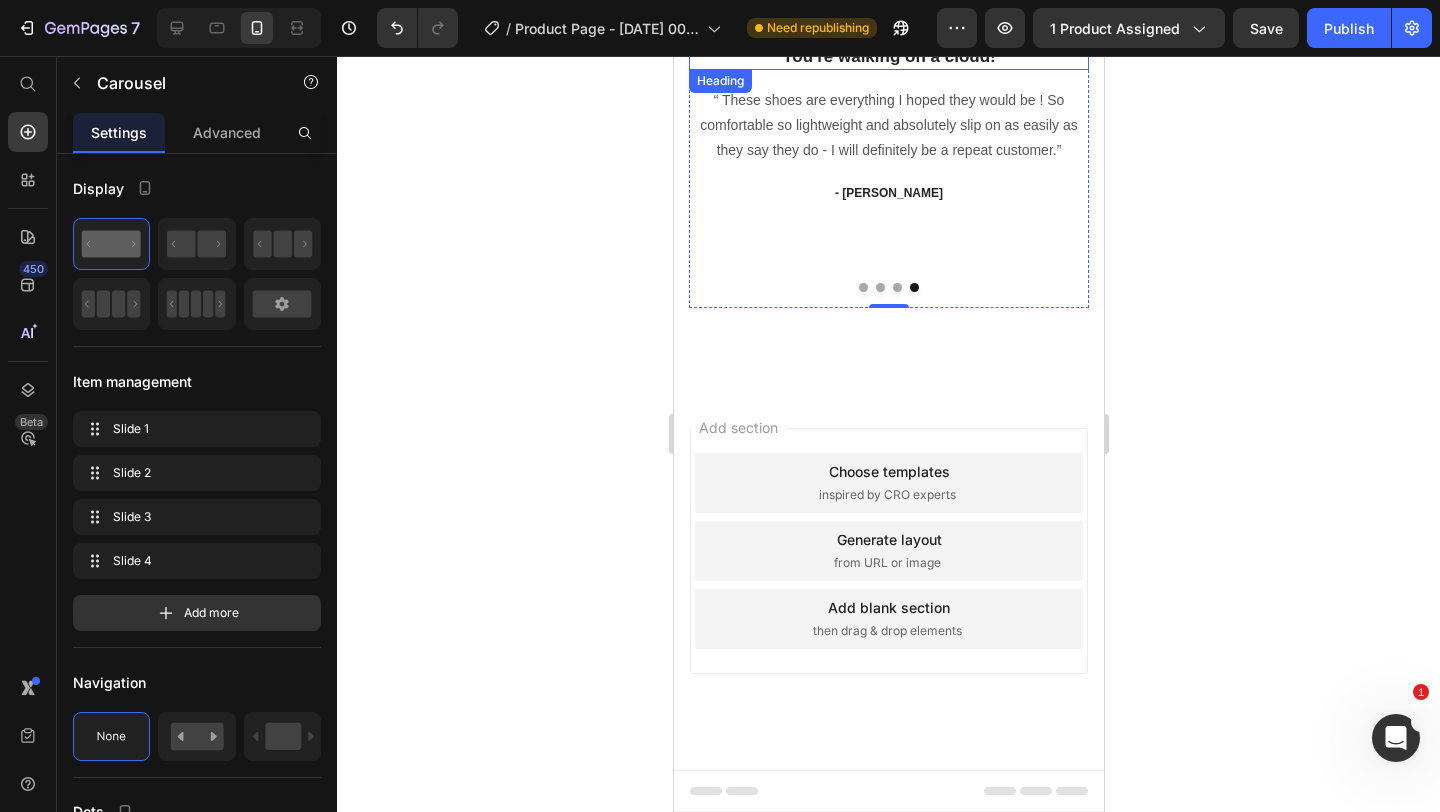 click on "You're walking on a cloud!" at bounding box center (888, 57) 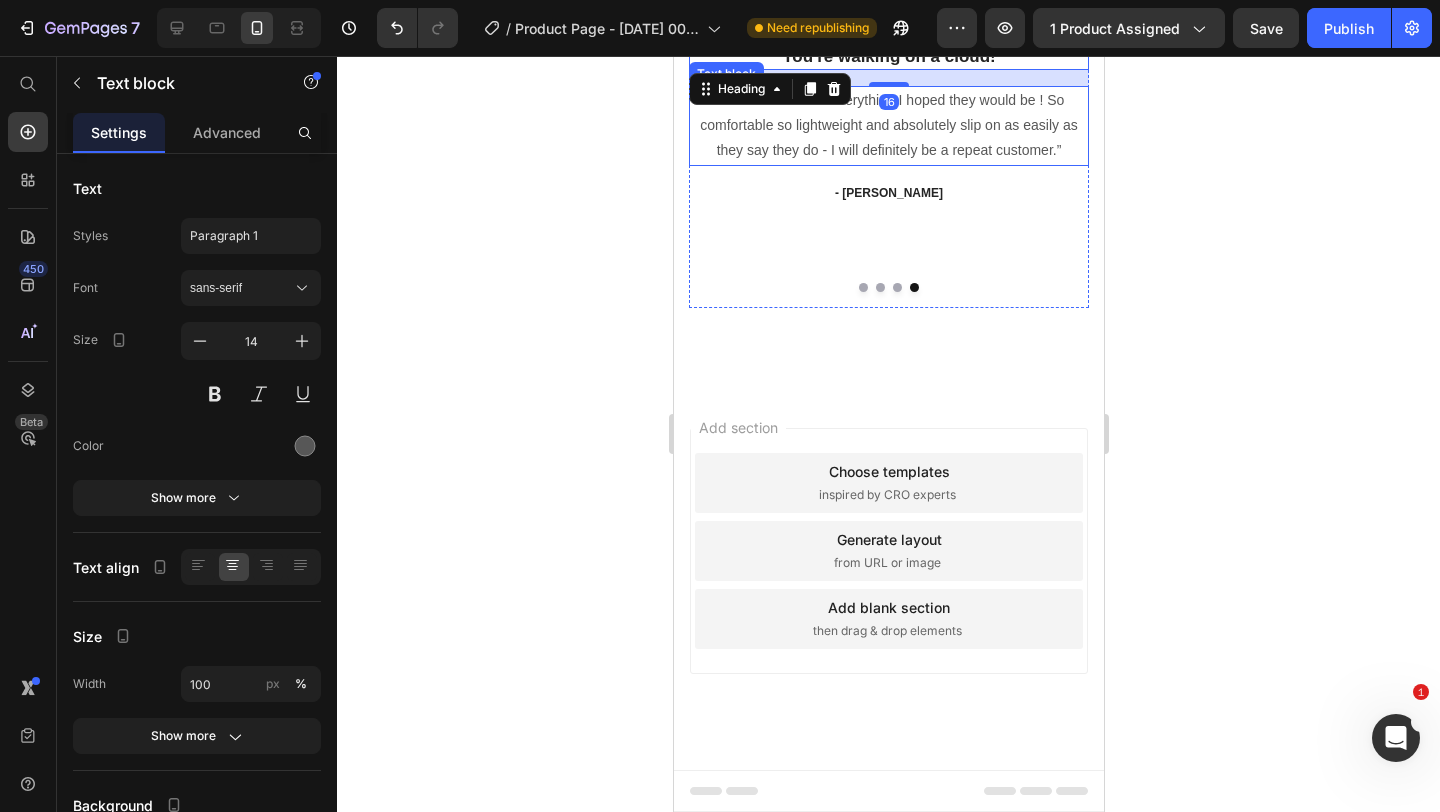 click on "“ These shoes are everything I hoped they would be ! So comfortable so lightweight and absolutely slip on as easily as they say they do - I will definitely be a repeat customer.”" at bounding box center (888, 126) 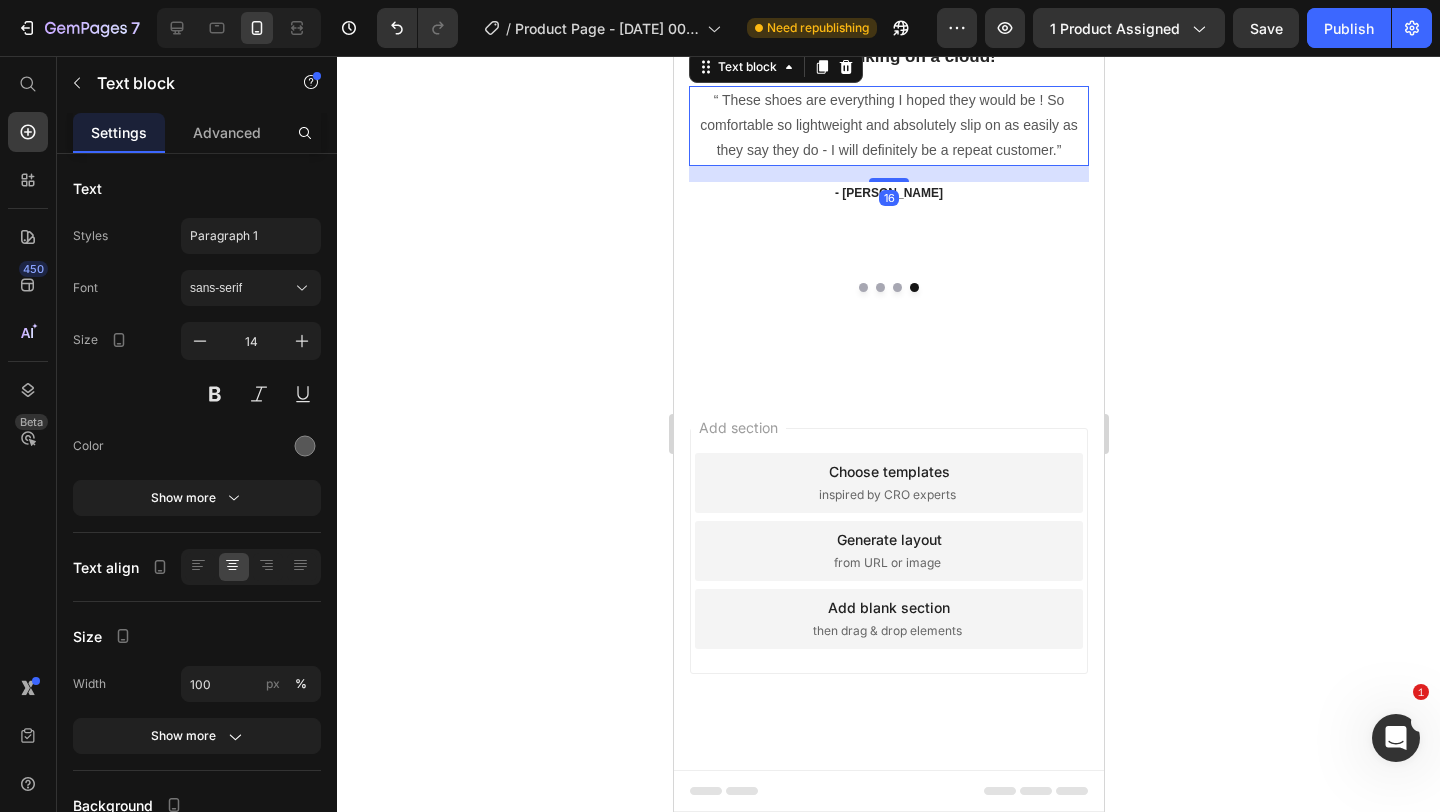 click on "“ These shoes are everything I hoped they would be ! So comfortable so lightweight and absolutely slip on as easily as they say they do - I will definitely be a repeat customer.”" at bounding box center [888, 126] 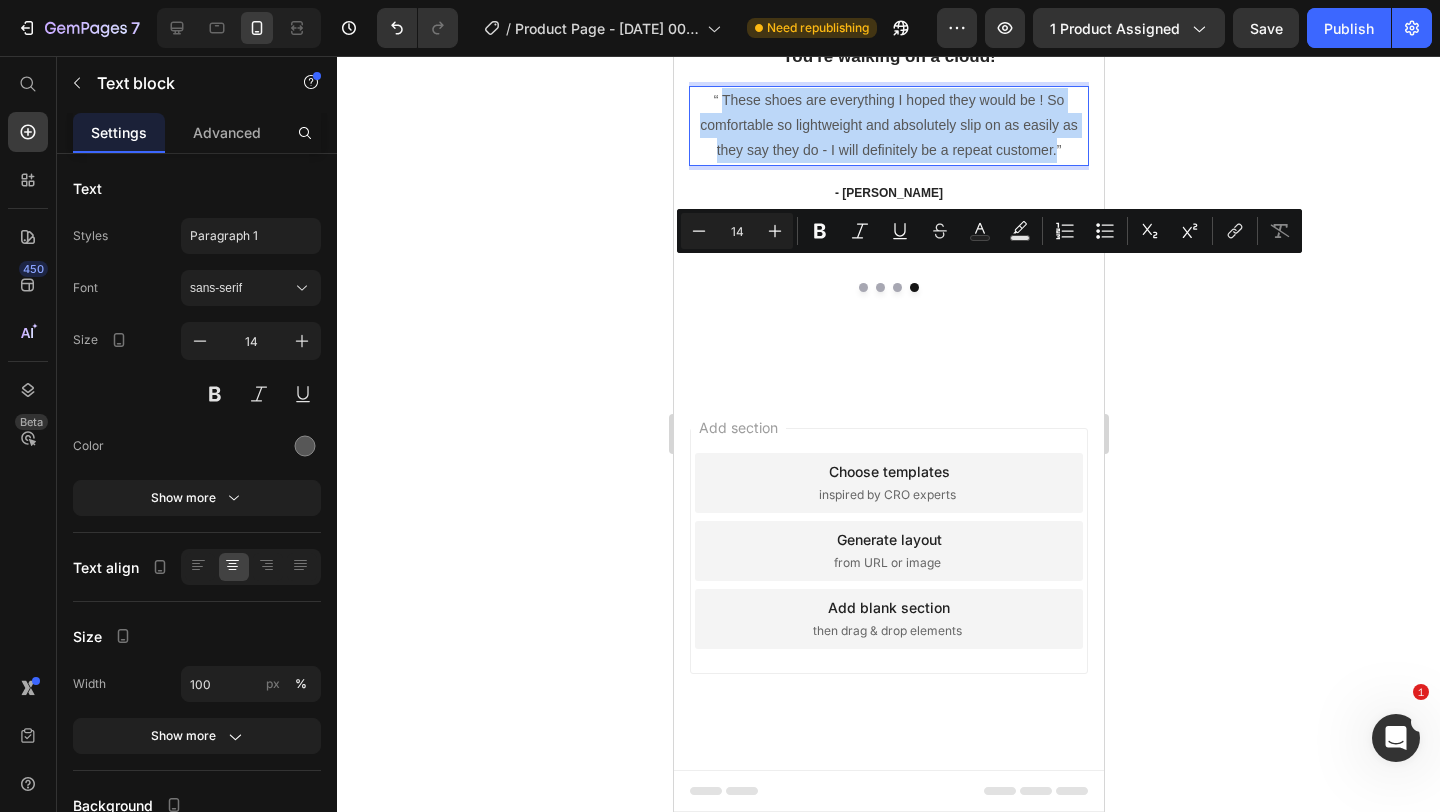 drag, startPoint x: 721, startPoint y: 271, endPoint x: 1051, endPoint y: 328, distance: 334.88654 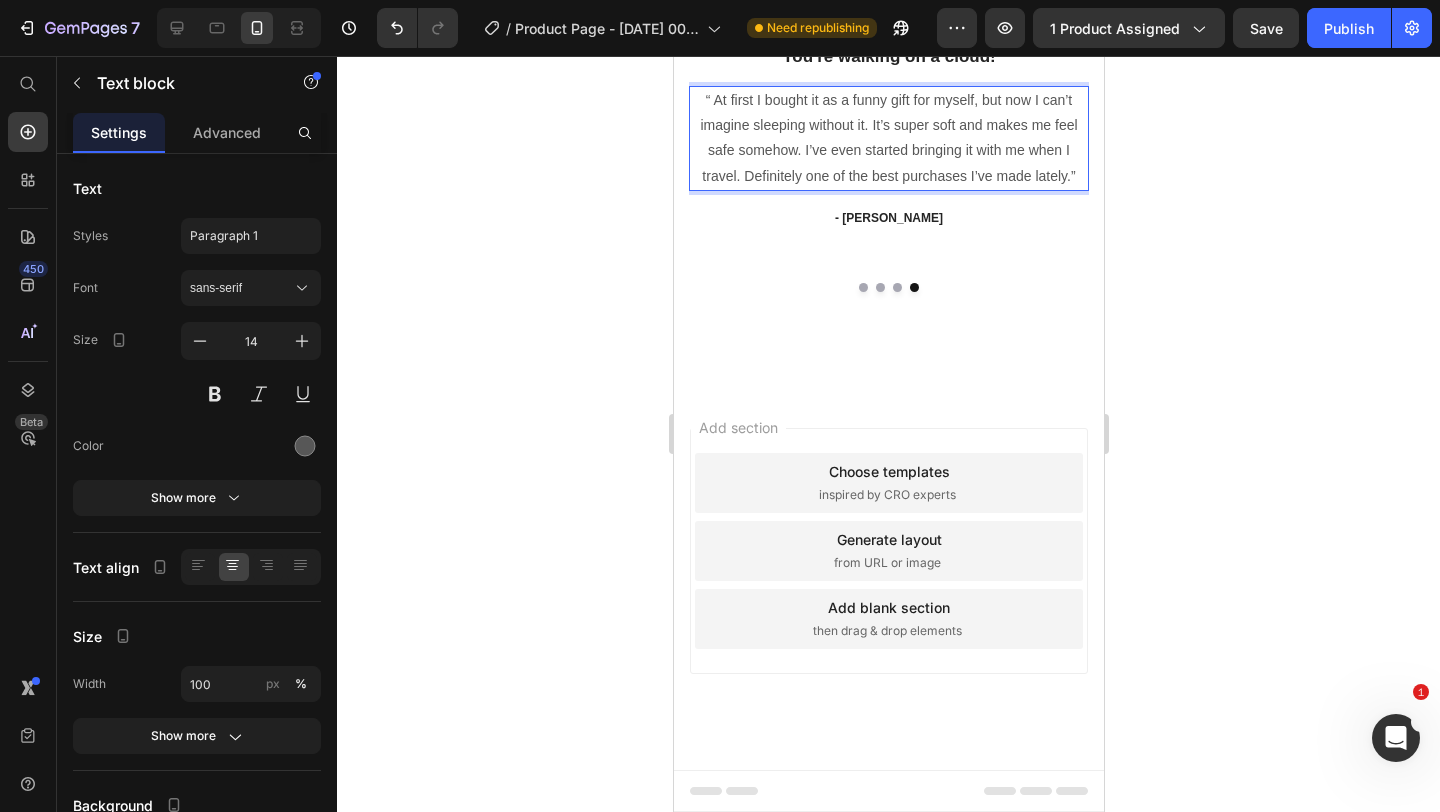 click on "“ At first I bought it as a funny gift for myself, but now I can’t imagine sleeping without it. It’s super soft and makes me feel safe somehow. I’ve even started bringing it with me when I travel. Definitely one of the best purchases I’ve made lately.”" at bounding box center [888, 138] 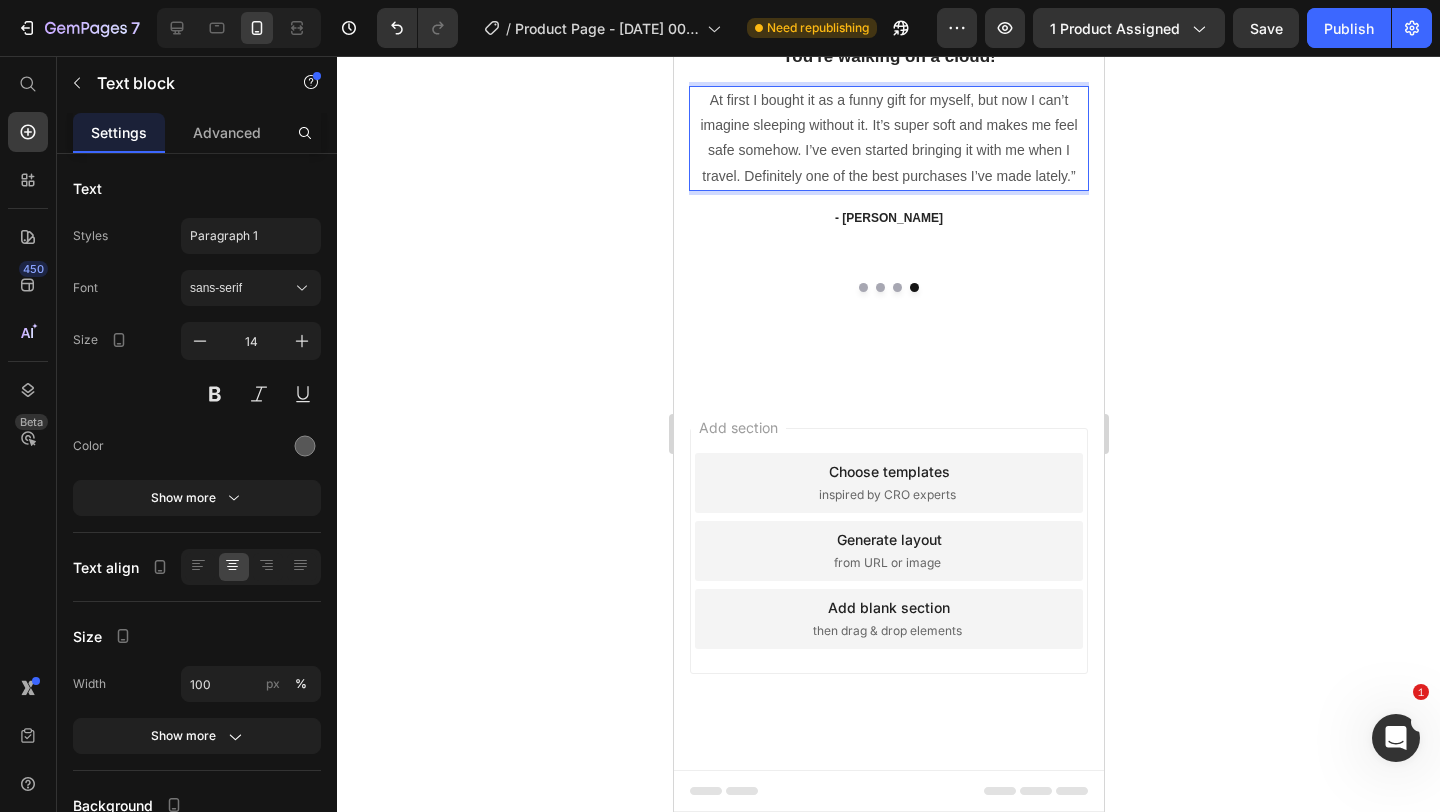 click on "At first I bought it as a funny gift for myself, but now I can’t imagine sleeping without it. It’s super soft and makes me feel safe somehow. I’ve even started bringing it with me when I travel. Definitely one of the best purchases I’ve made lately.”" at bounding box center (888, 138) 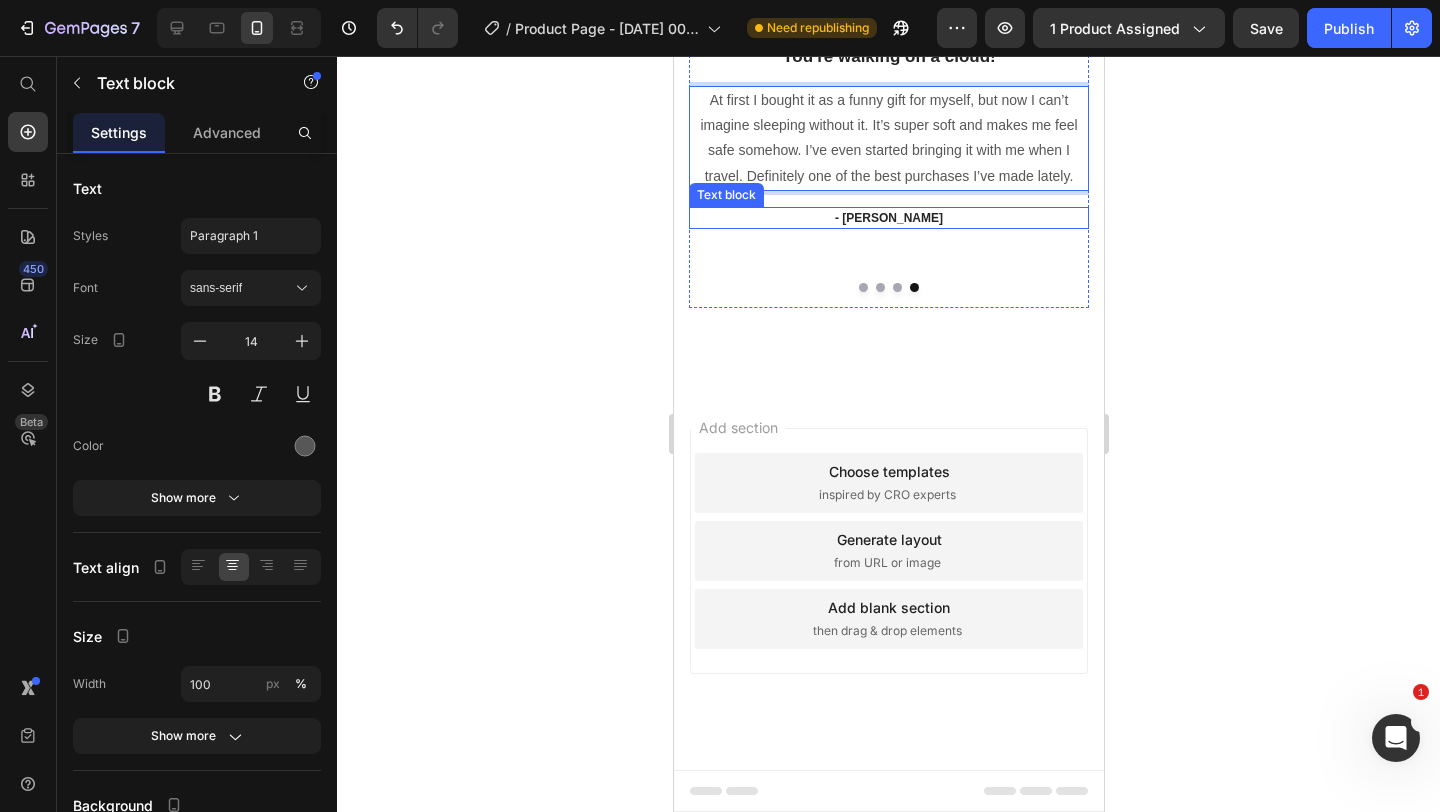 click on "- Ryan S." at bounding box center [888, 218] 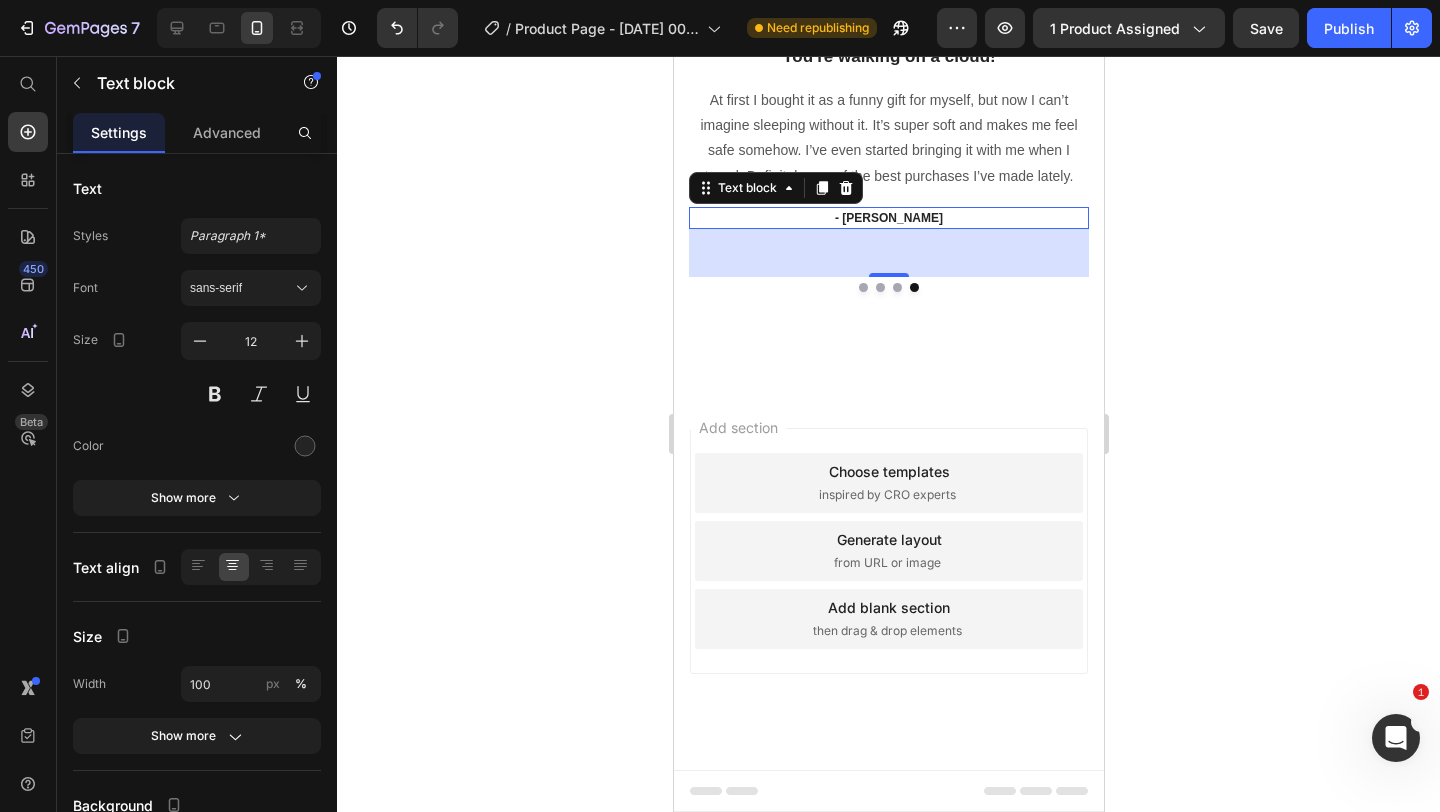click on "- Ryan S." at bounding box center (888, 218) 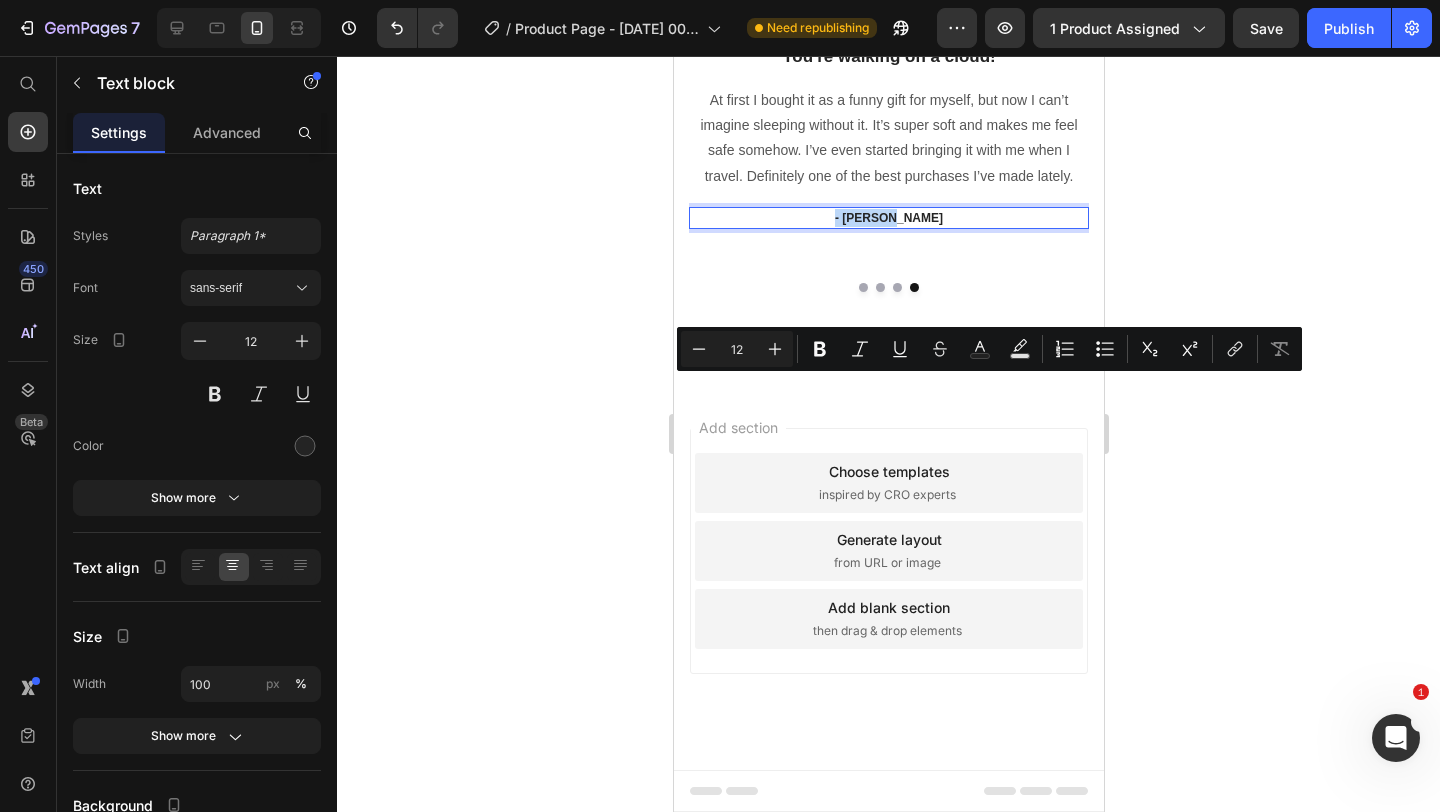 drag, startPoint x: 919, startPoint y: 388, endPoint x: 860, endPoint y: 391, distance: 59.07622 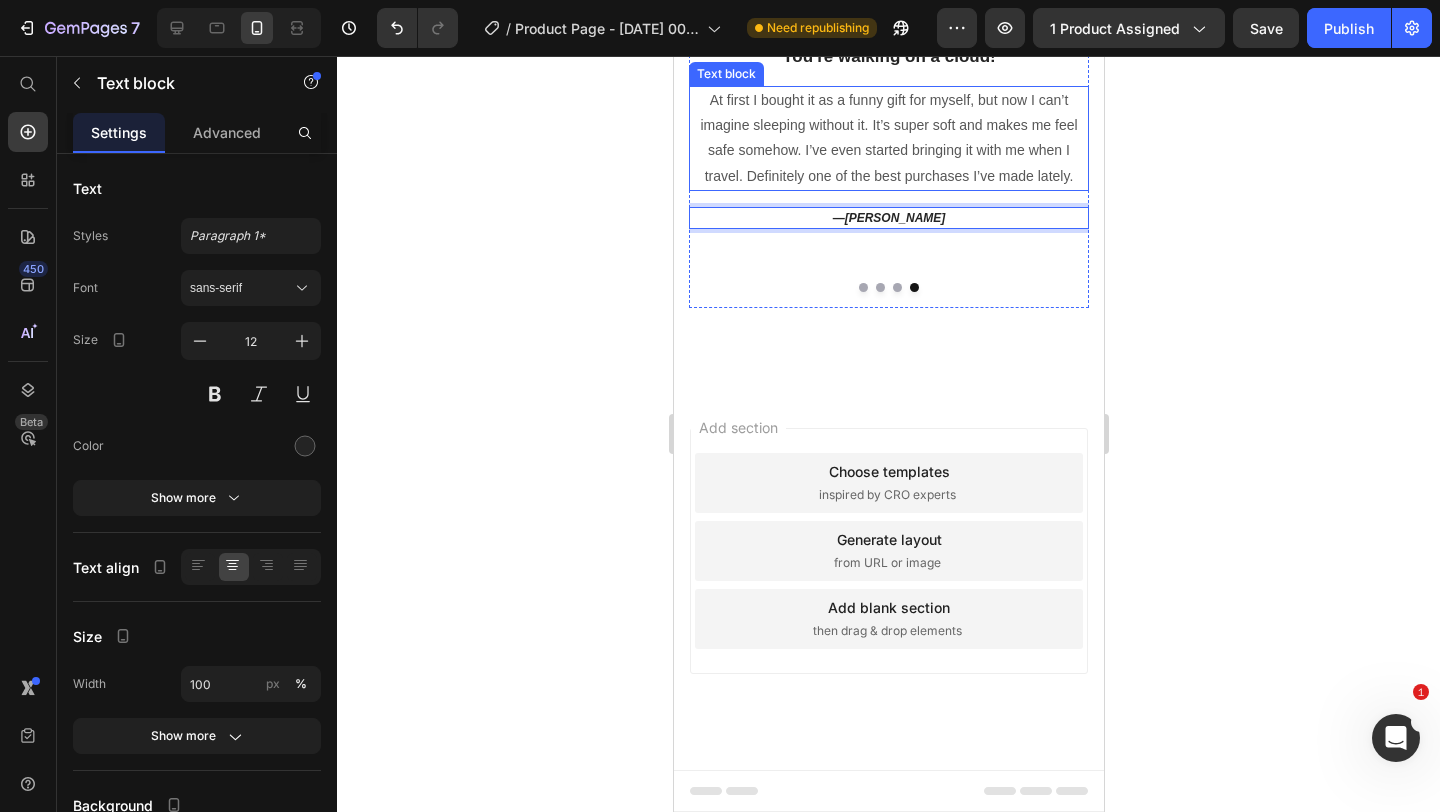 click on "At first I bought it as a funny gift for myself, but now I can’t imagine sleeping without it. It’s super soft and makes me feel safe somehow. I’ve even started bringing it with me when I travel. Definitely one of the best purchases I’ve made lately." at bounding box center [888, 138] 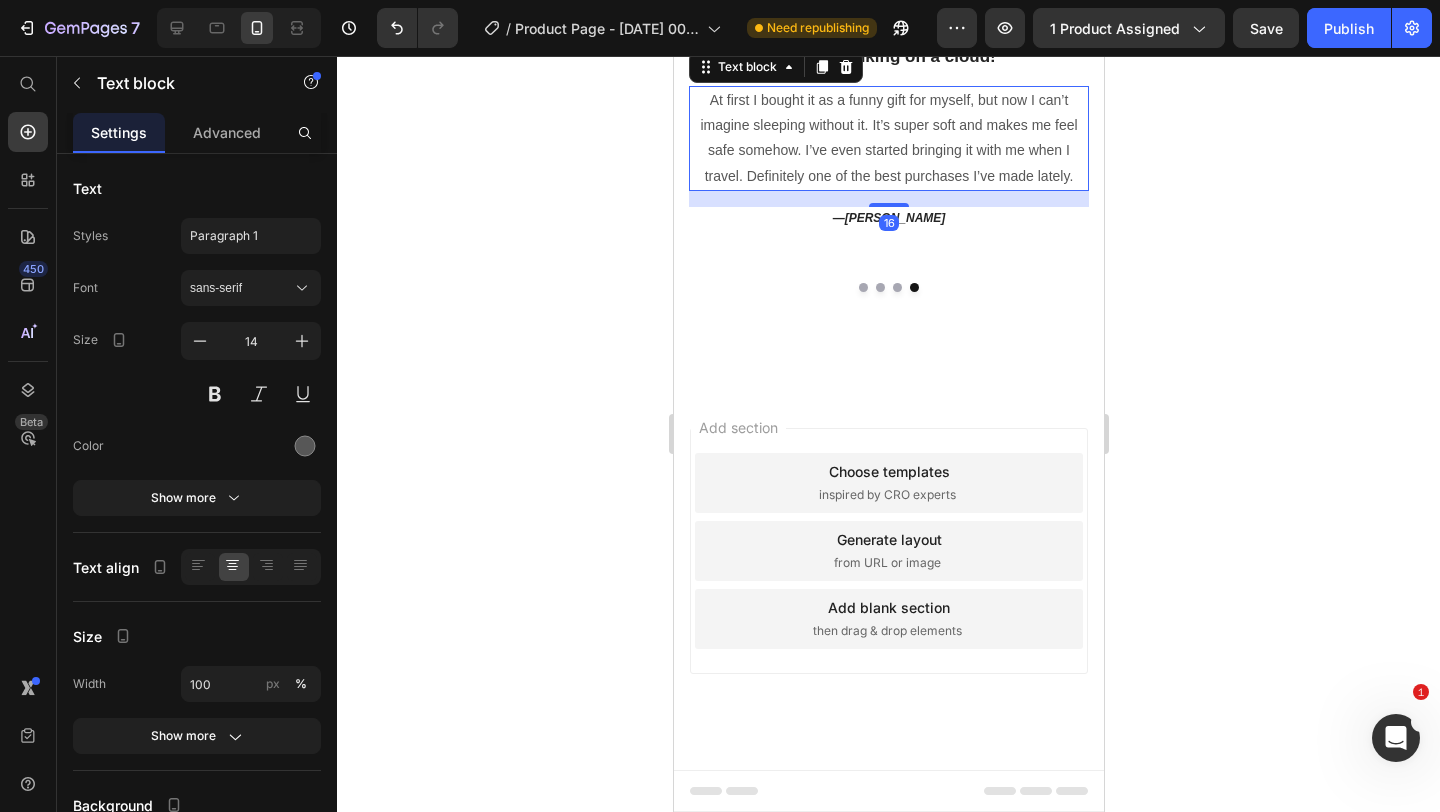 click on "16" at bounding box center [888, 199] 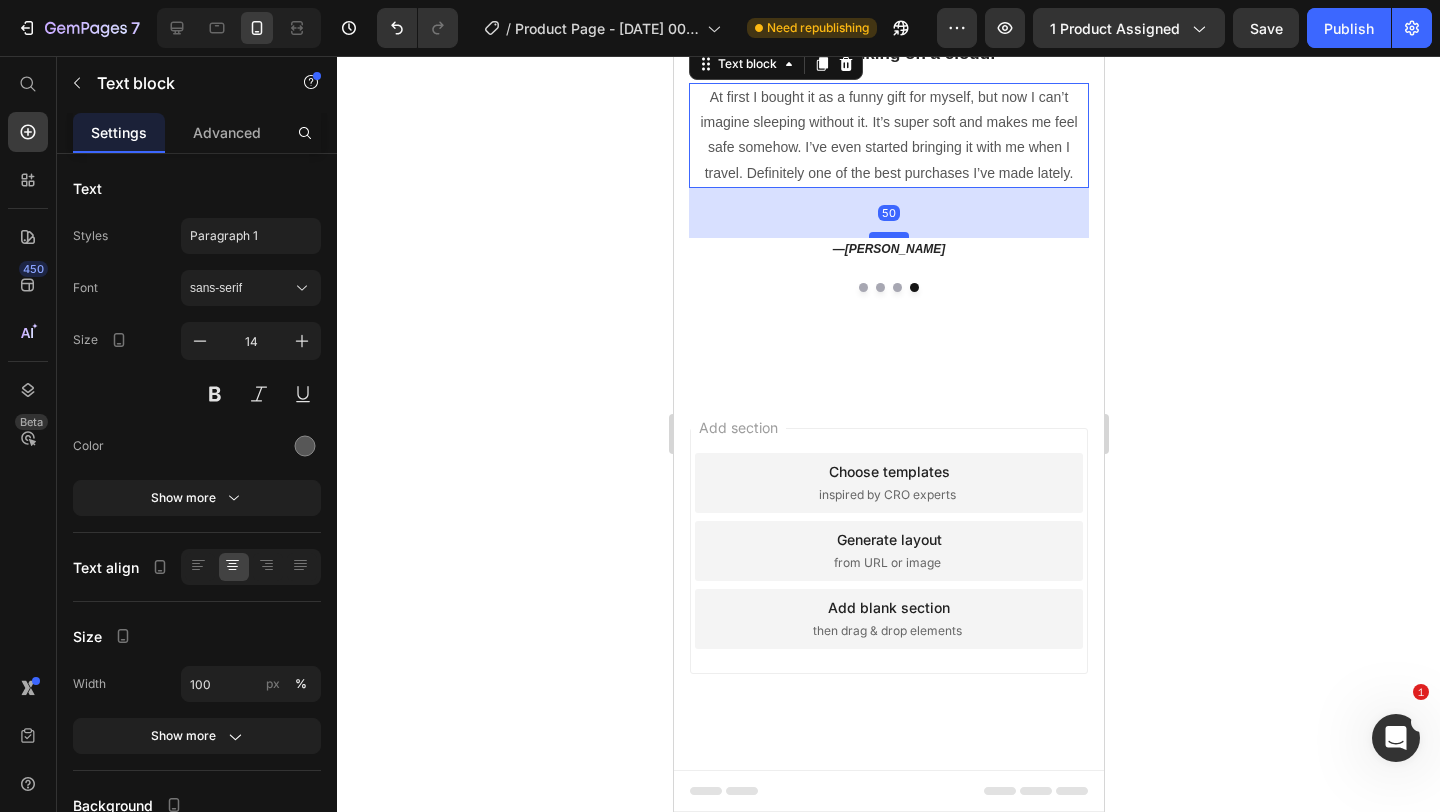 drag, startPoint x: 897, startPoint y: 372, endPoint x: 899, endPoint y: 406, distance: 34.058773 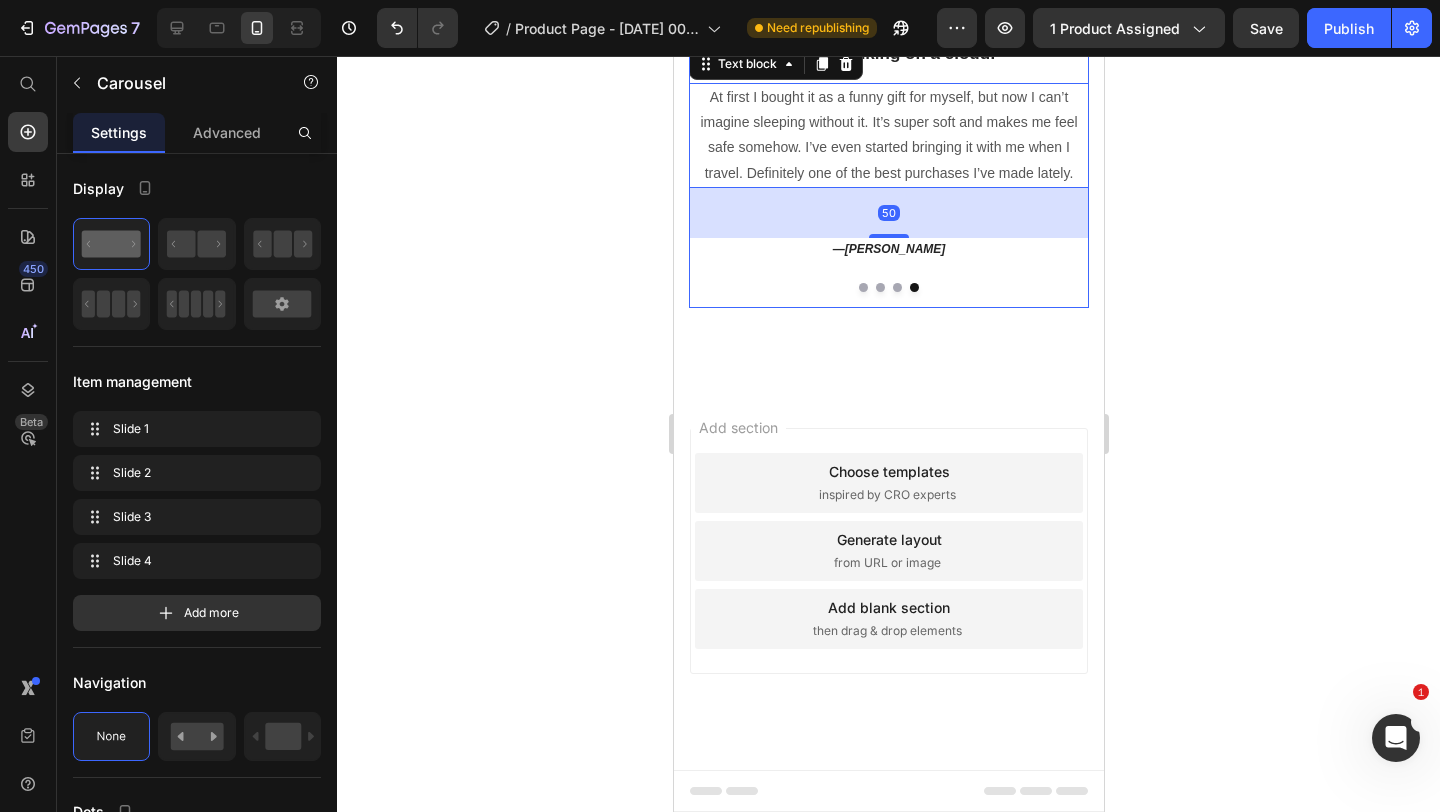 click on "Icon                Icon                Icon                Icon
Icon Icon List Hoz You're walking on a cloud! Heading At first I bought it as a funny gift for myself, but now I can’t imagine sleeping without it. It’s super soft and makes me feel safe somehow. I’ve even started bringing it with me when I travel. Definitely one of the best purchases I’ve made lately. Text block   50 —  Jake W. Text block" at bounding box center (888, 160) 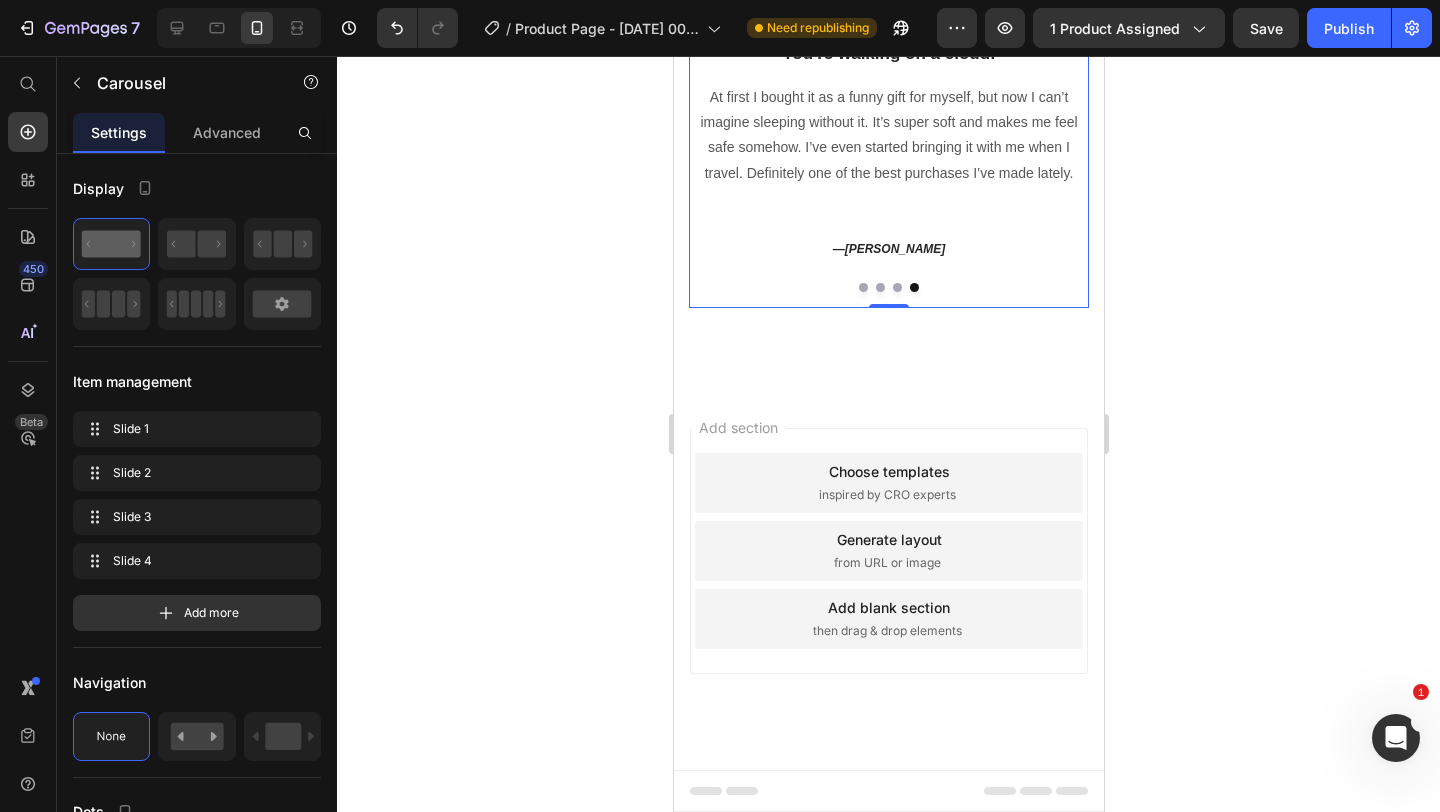 click at bounding box center [896, 287] 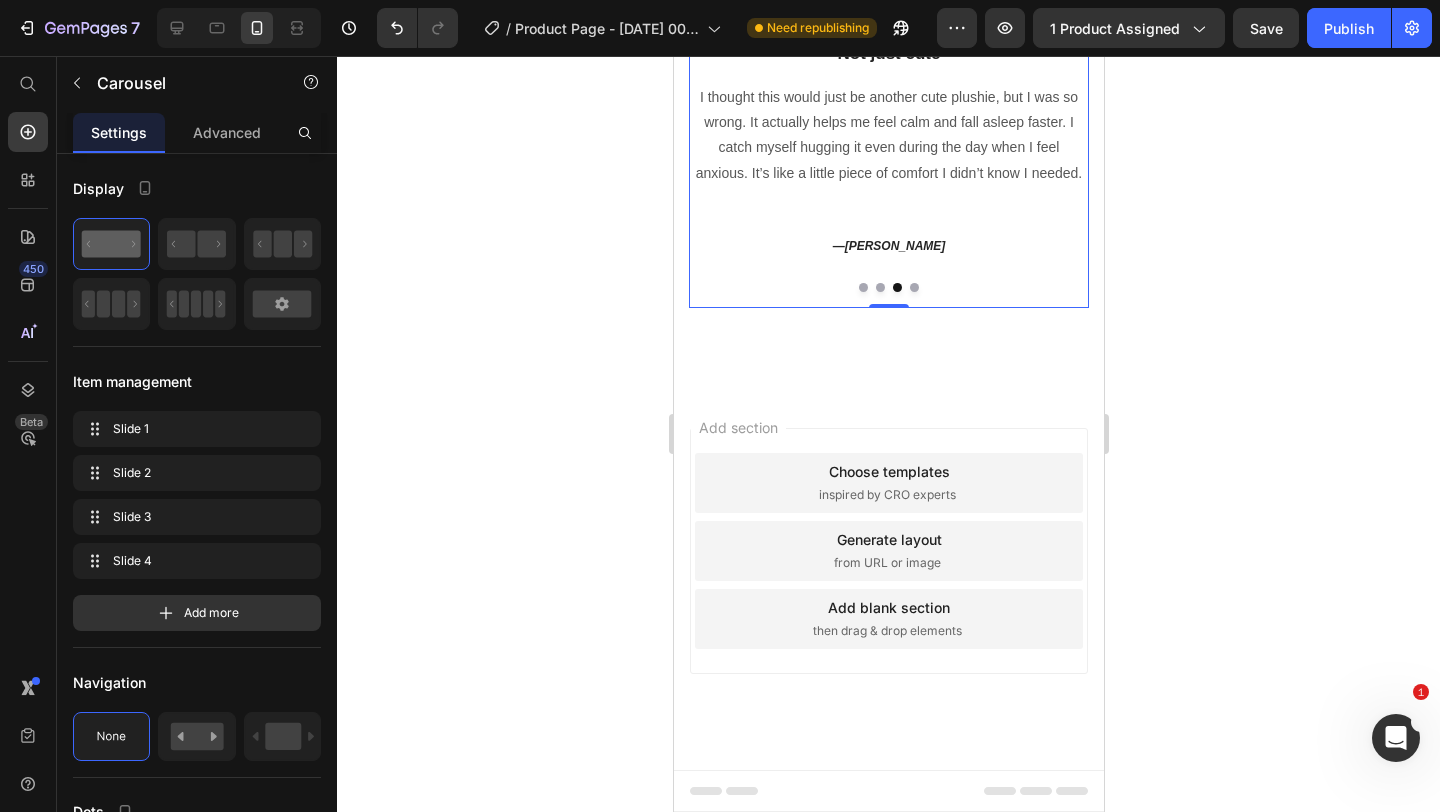 click at bounding box center [913, 287] 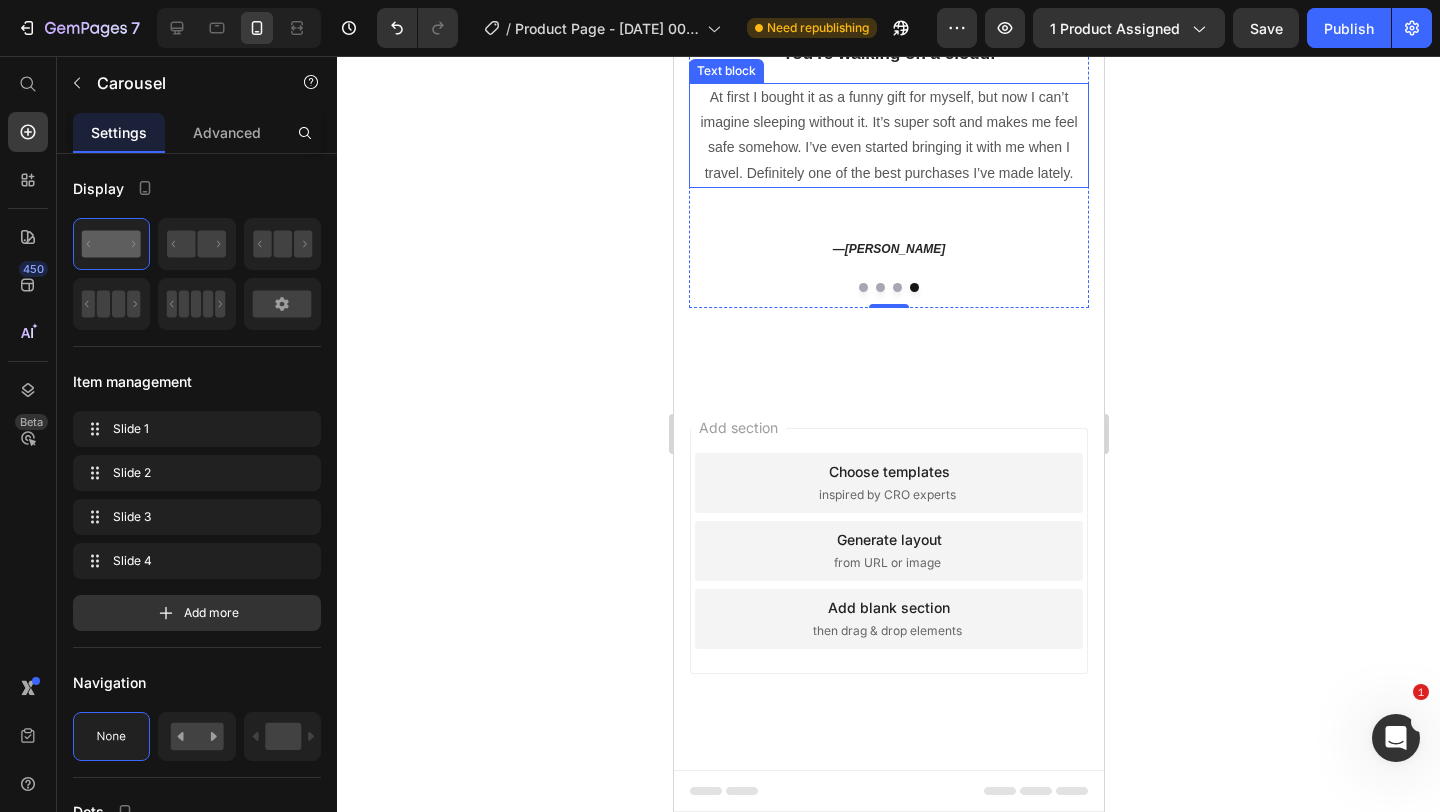 click on "At first I bought it as a funny gift for myself, but now I can’t imagine sleeping without it. It’s super soft and makes me feel safe somehow. I’ve even started bringing it with me when I travel. Definitely one of the best purchases I’ve made lately." at bounding box center (888, 135) 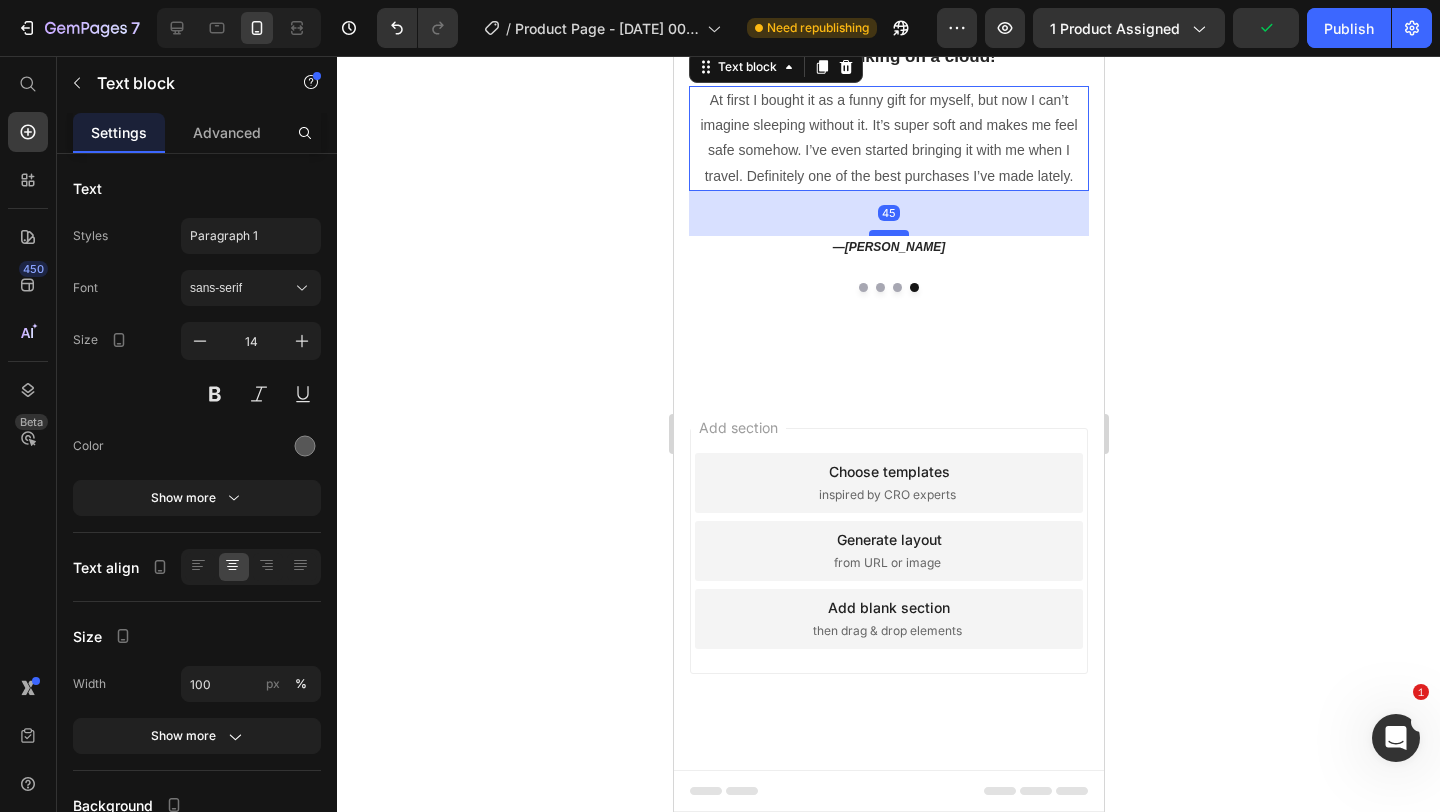 click at bounding box center [888, 233] 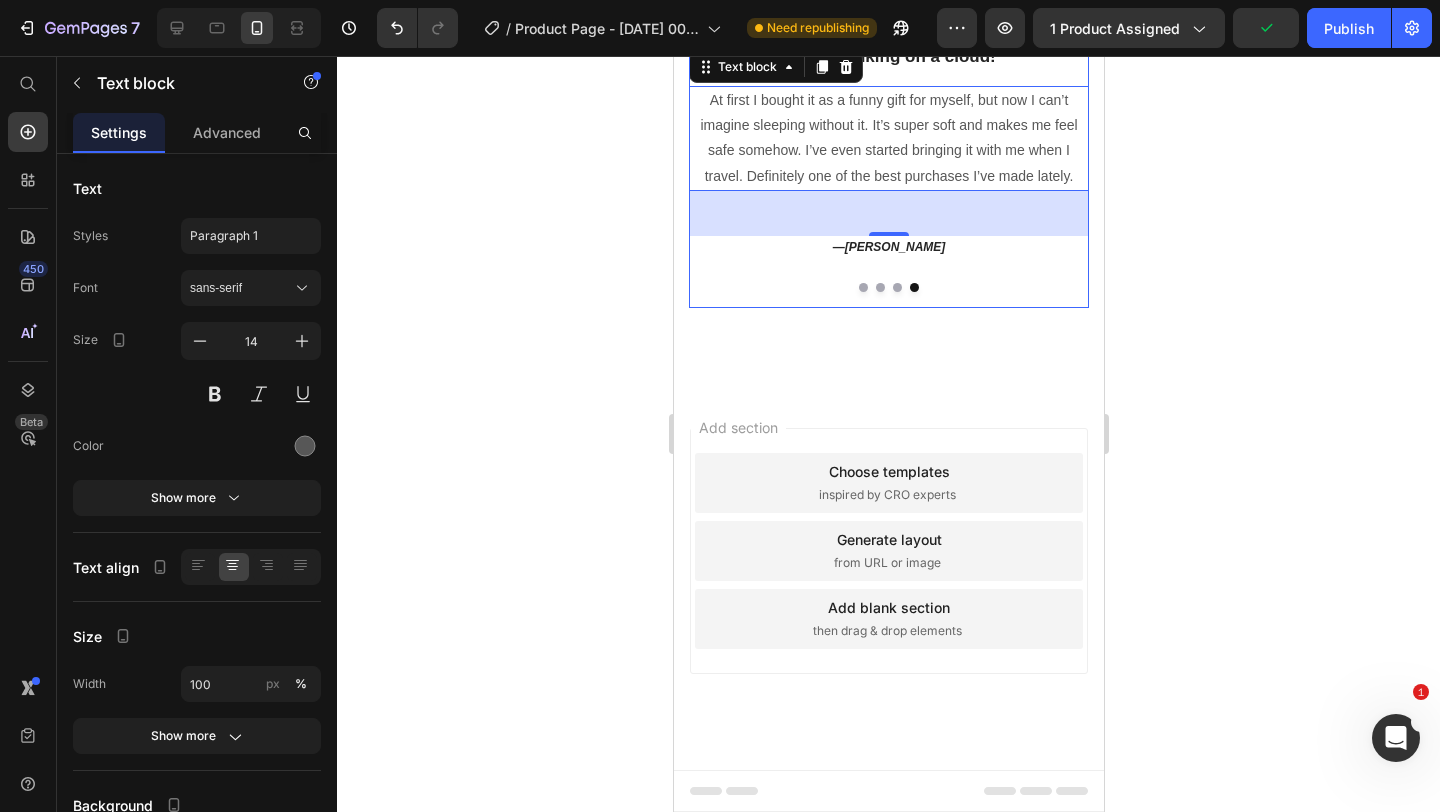 click at bounding box center (896, 287) 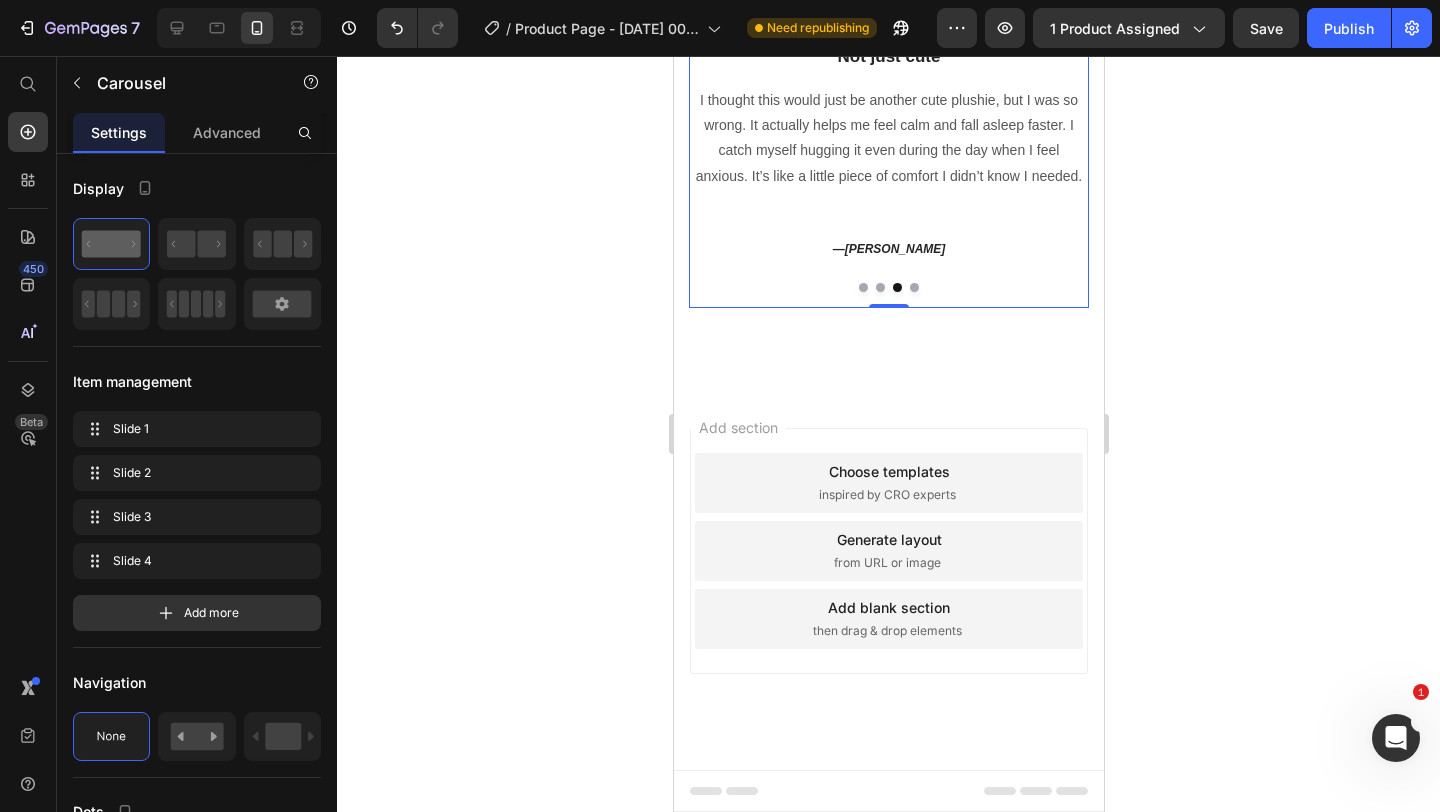 click at bounding box center [888, 287] 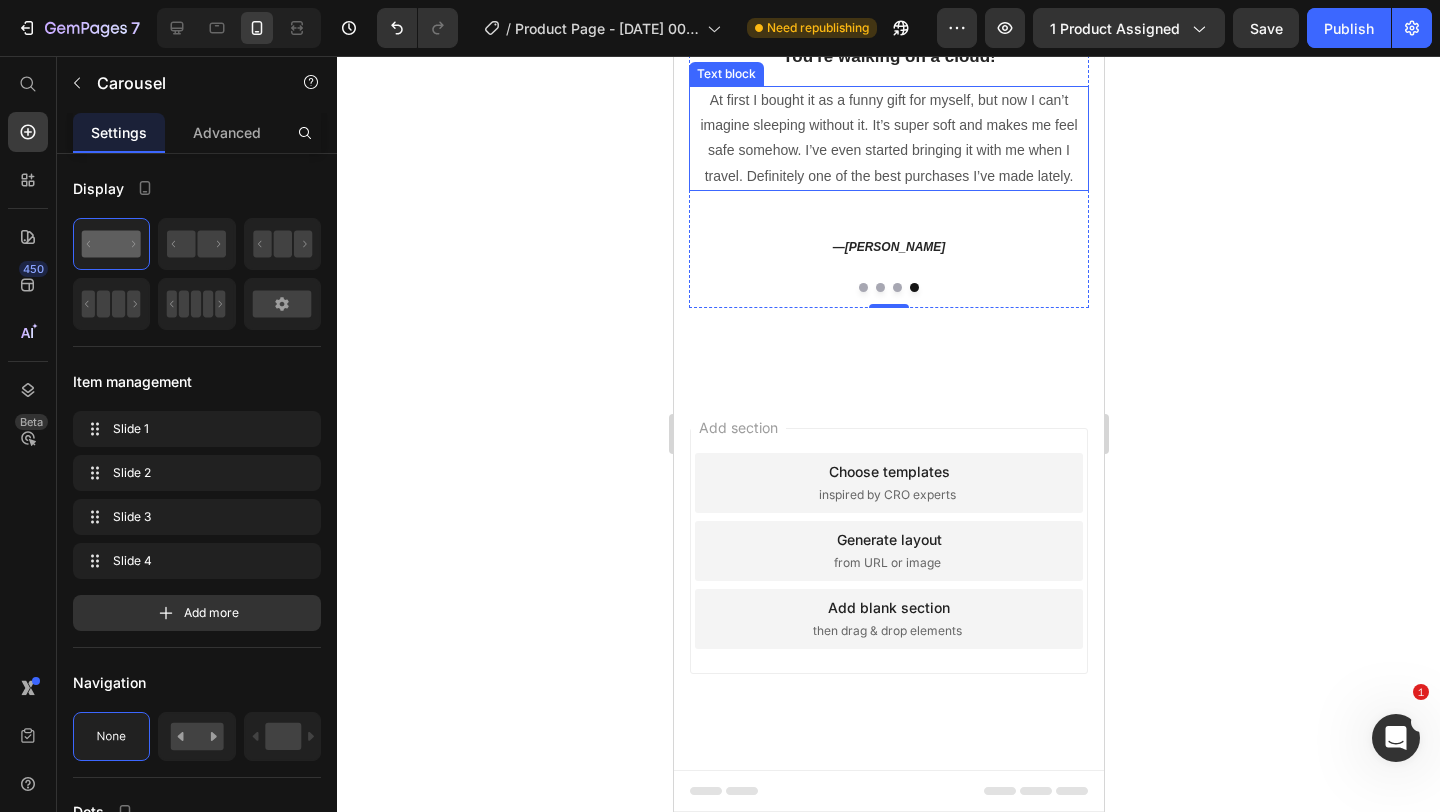 click on "At first I bought it as a funny gift for myself, but now I can’t imagine sleeping without it. It’s super soft and makes me feel safe somehow. I’ve even started bringing it with me when I travel. Definitely one of the best purchases I’ve made lately." at bounding box center [888, 138] 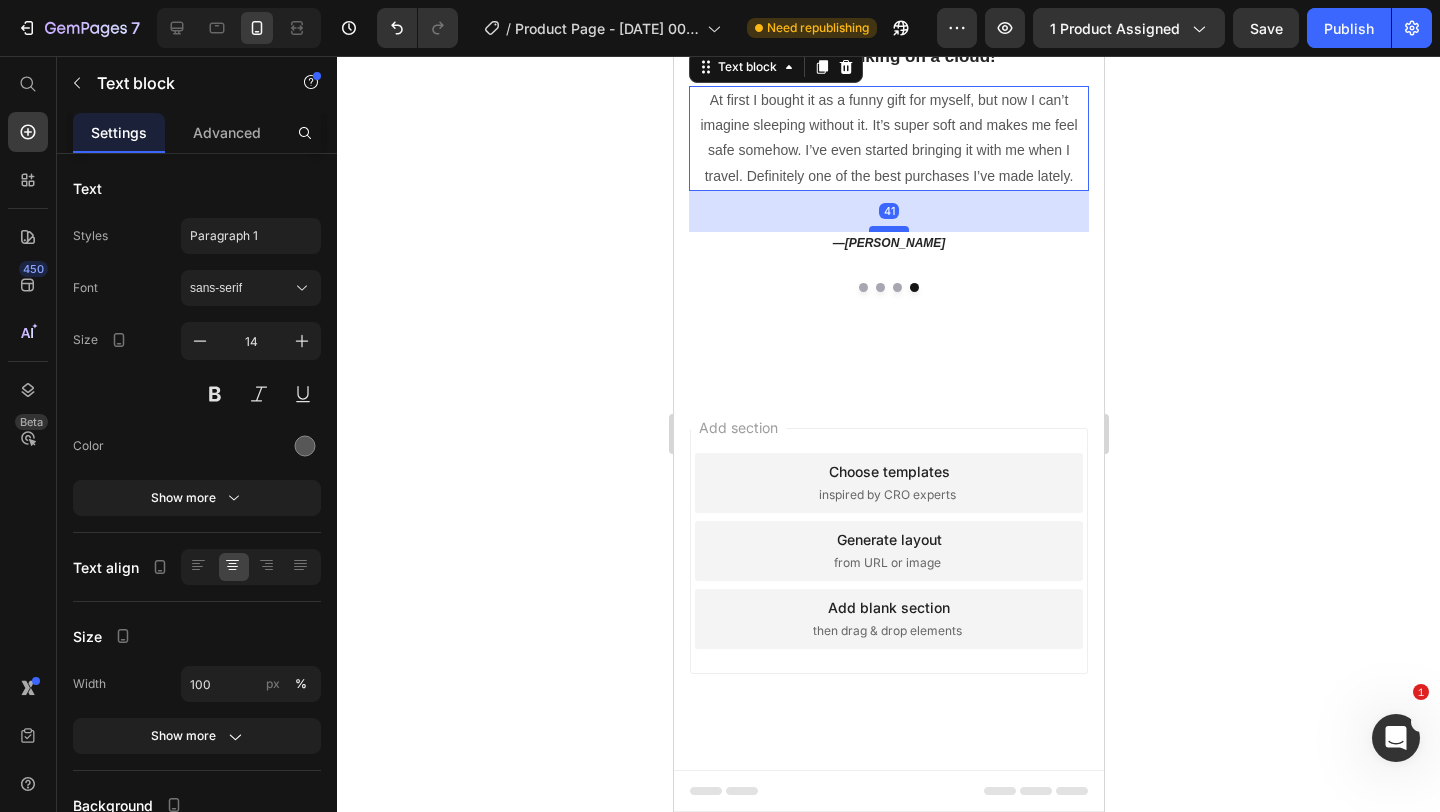 click at bounding box center (888, 229) 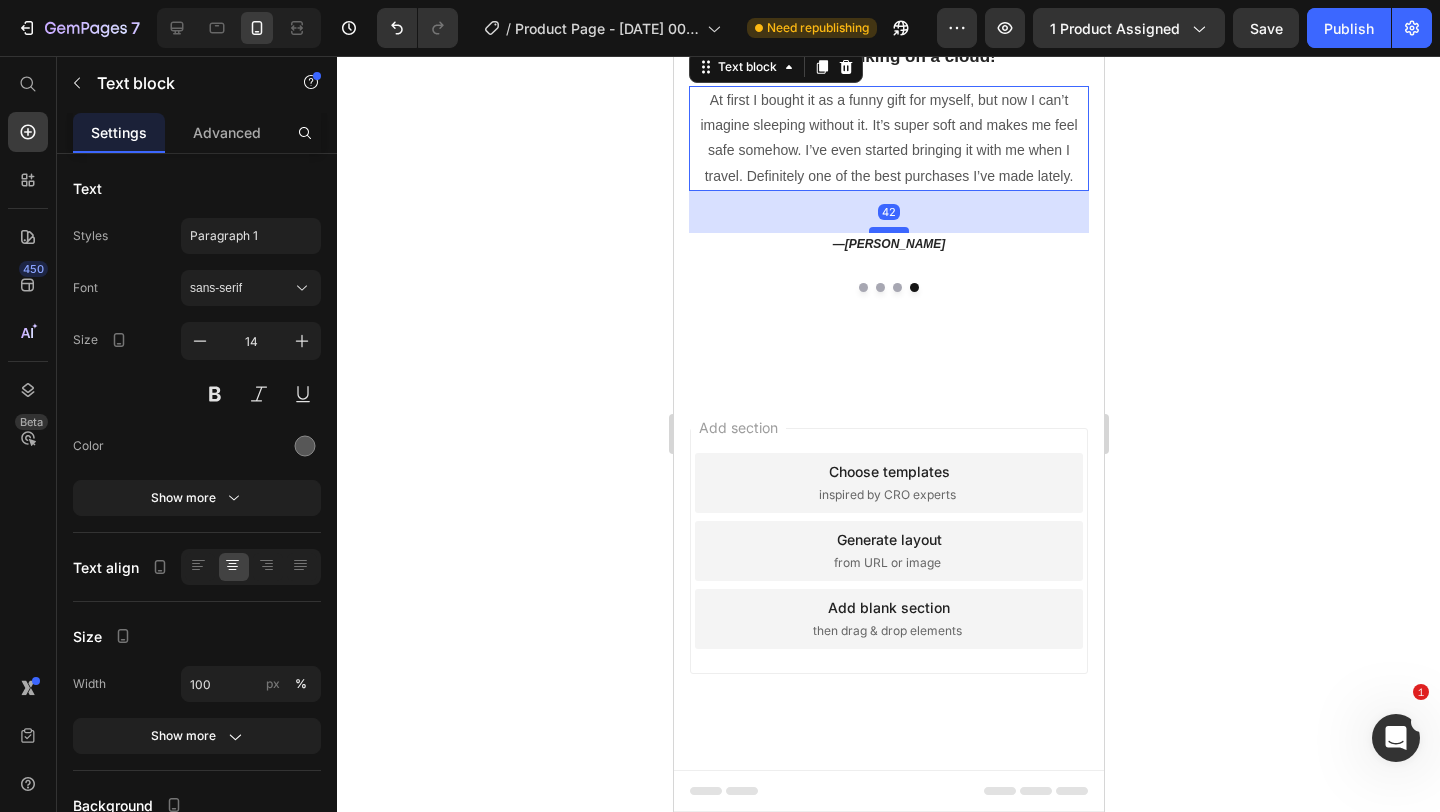 click at bounding box center (888, 230) 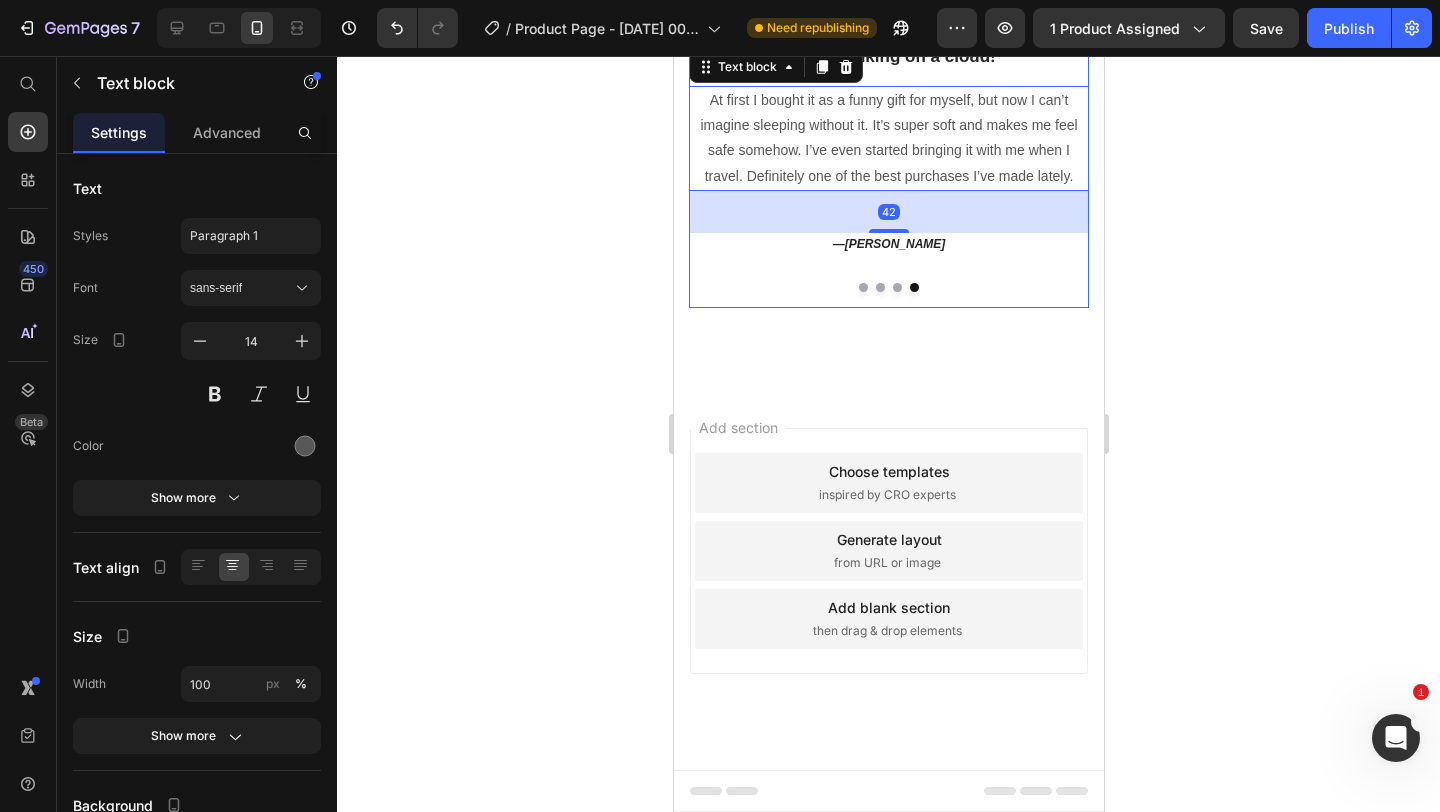 click at bounding box center [896, 287] 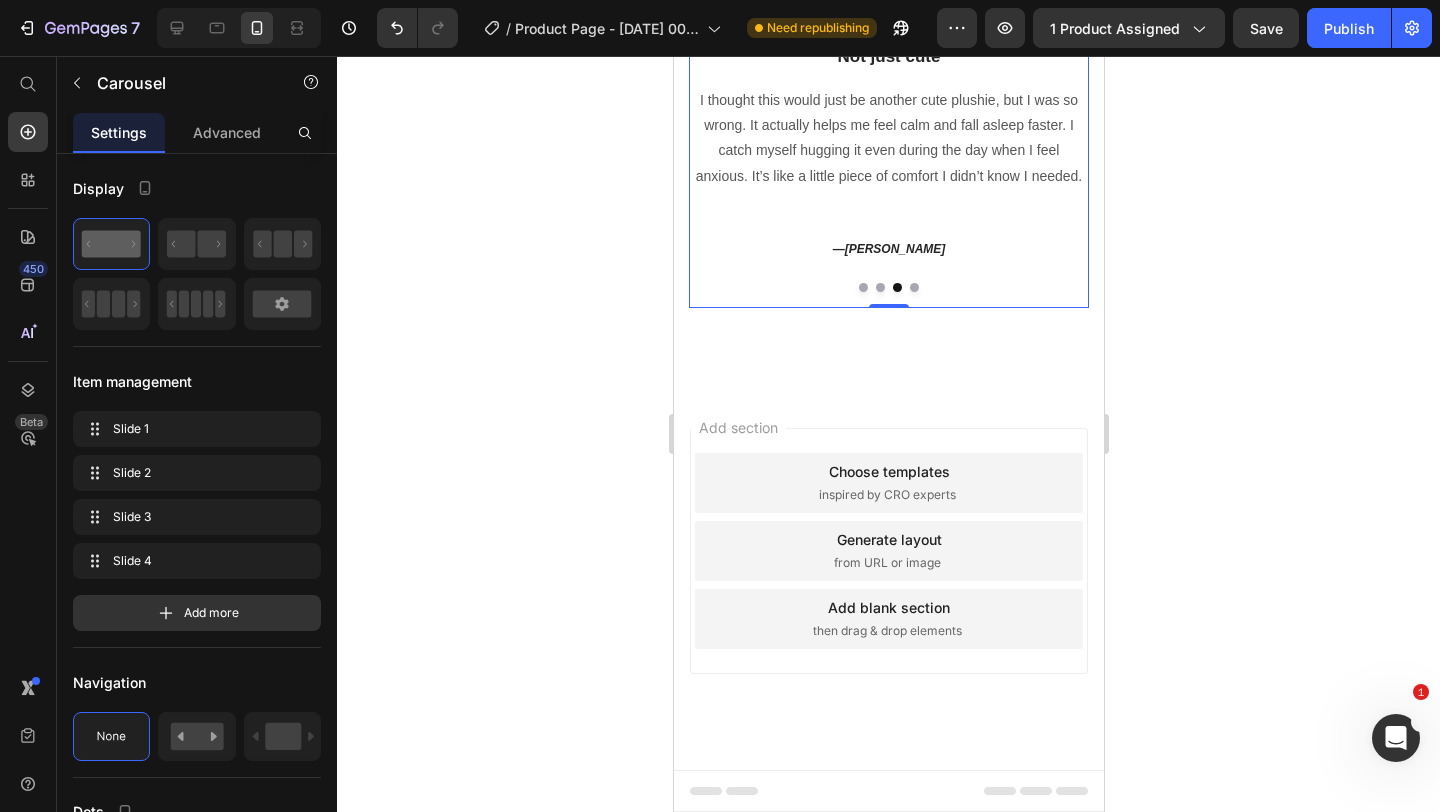 click at bounding box center (913, 287) 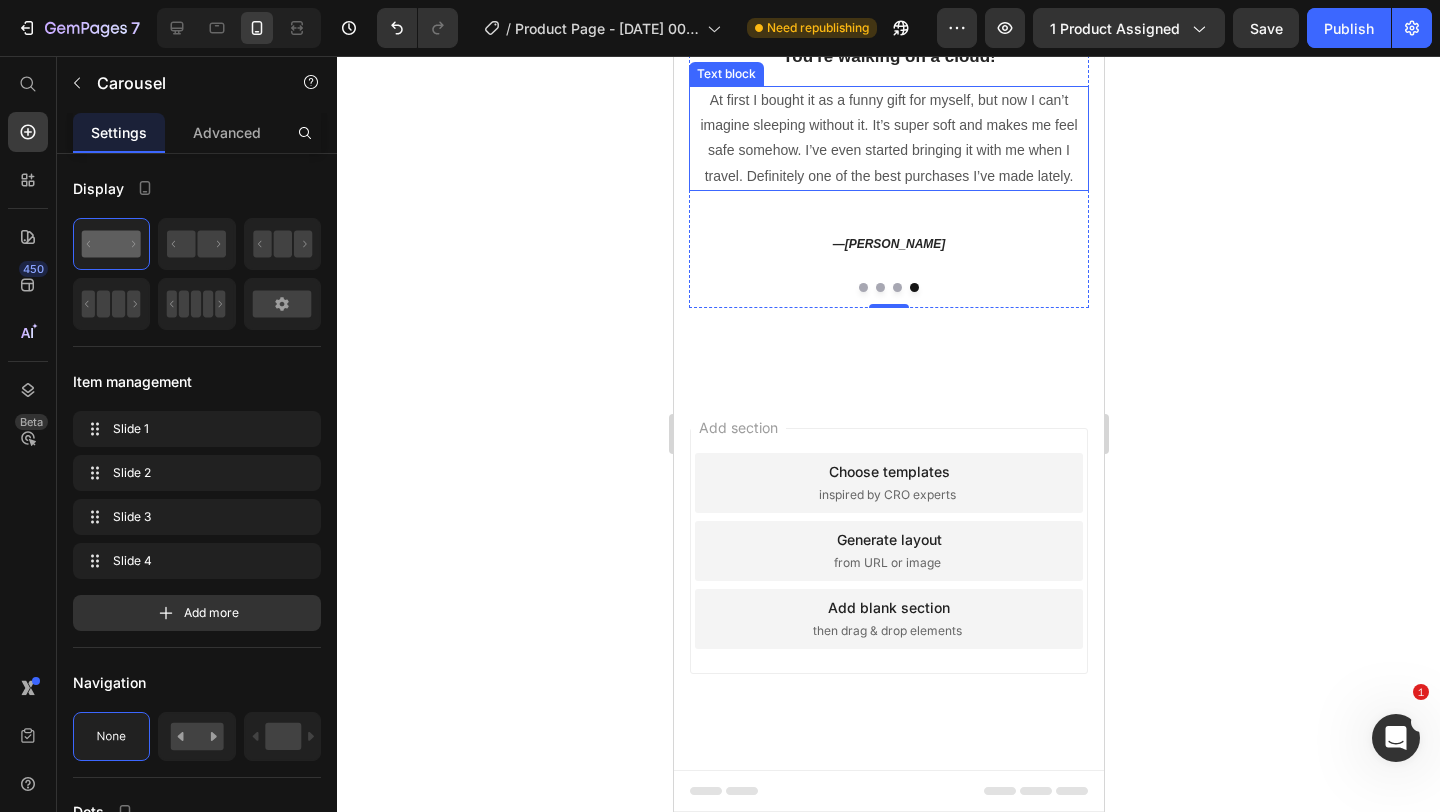 click on "At first I bought it as a funny gift for myself, but now I can’t imagine sleeping without it. It’s super soft and makes me feel safe somehow. I’ve even started bringing it with me when I travel. Definitely one of the best purchases I’ve made lately." at bounding box center [888, 138] 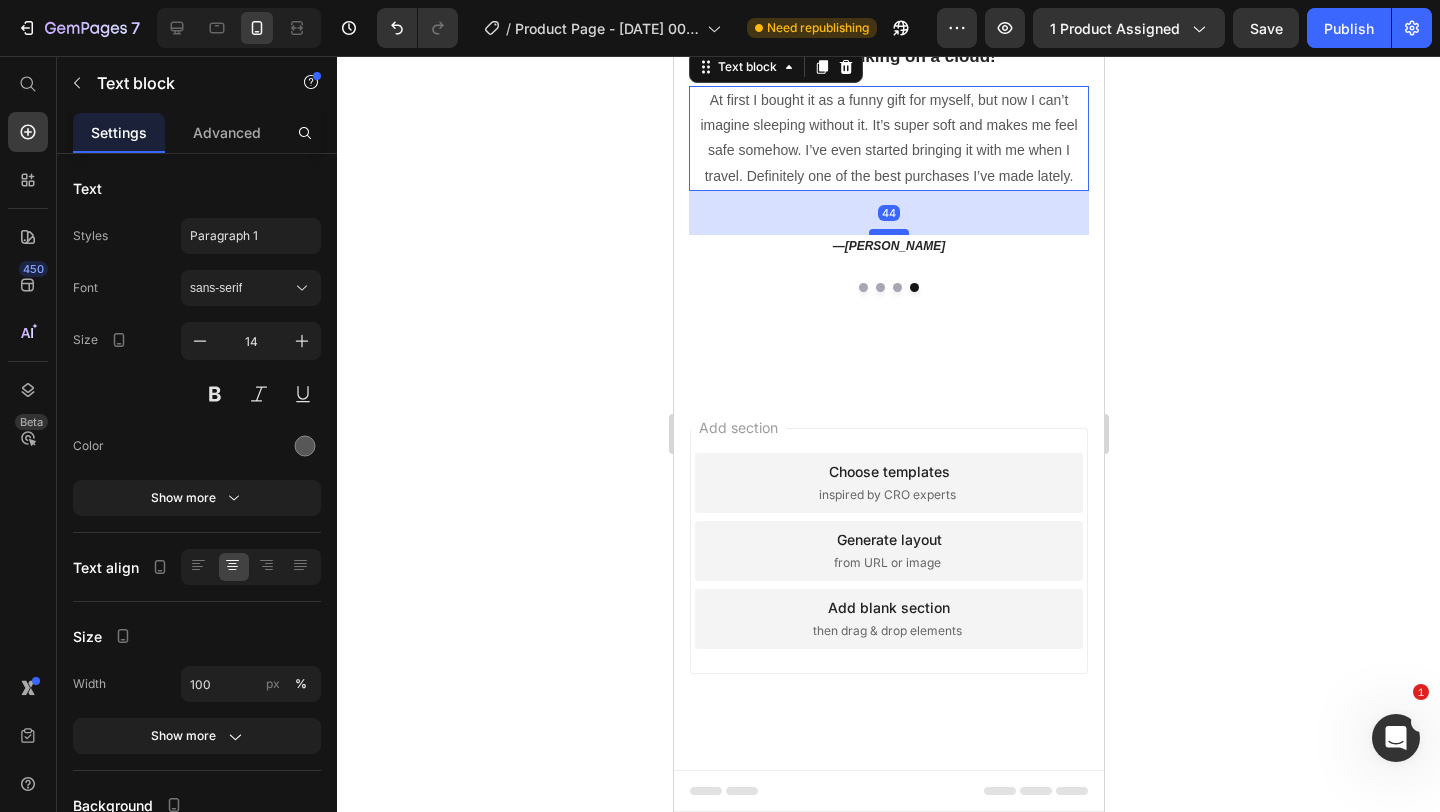 click at bounding box center (888, 232) 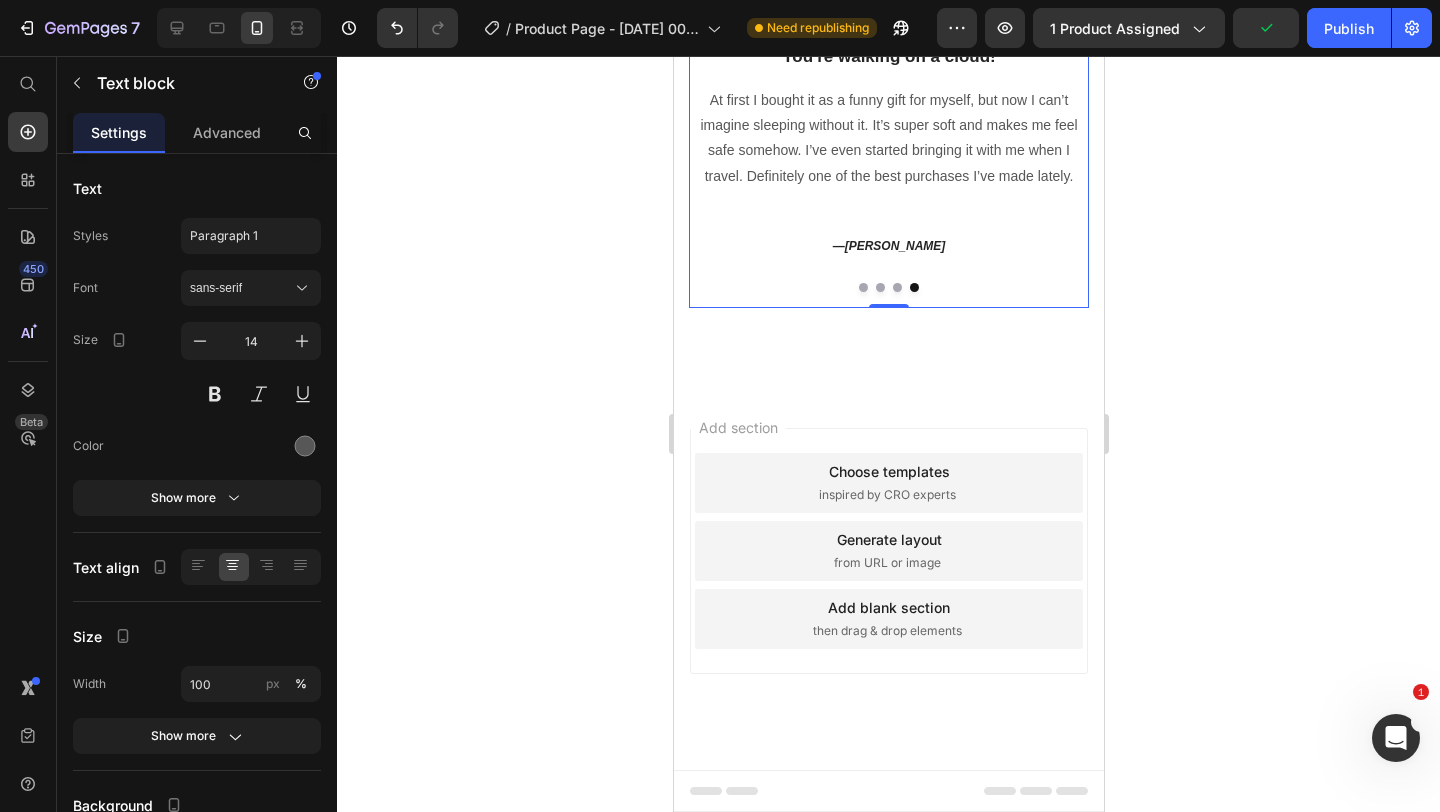 click on "Icon                Icon                Icon                Icon
Icon Icon List Hoz You're walking on a cloud! Heading At first I bought it as a funny gift for myself, but now I can’t imagine sleeping without it. It’s super soft and makes me feel safe somehow. I’ve even started bringing it with me when I travel. Definitely one of the best purchases I’ve made lately. Text block —  Jake W. Text block" at bounding box center (888, 161) 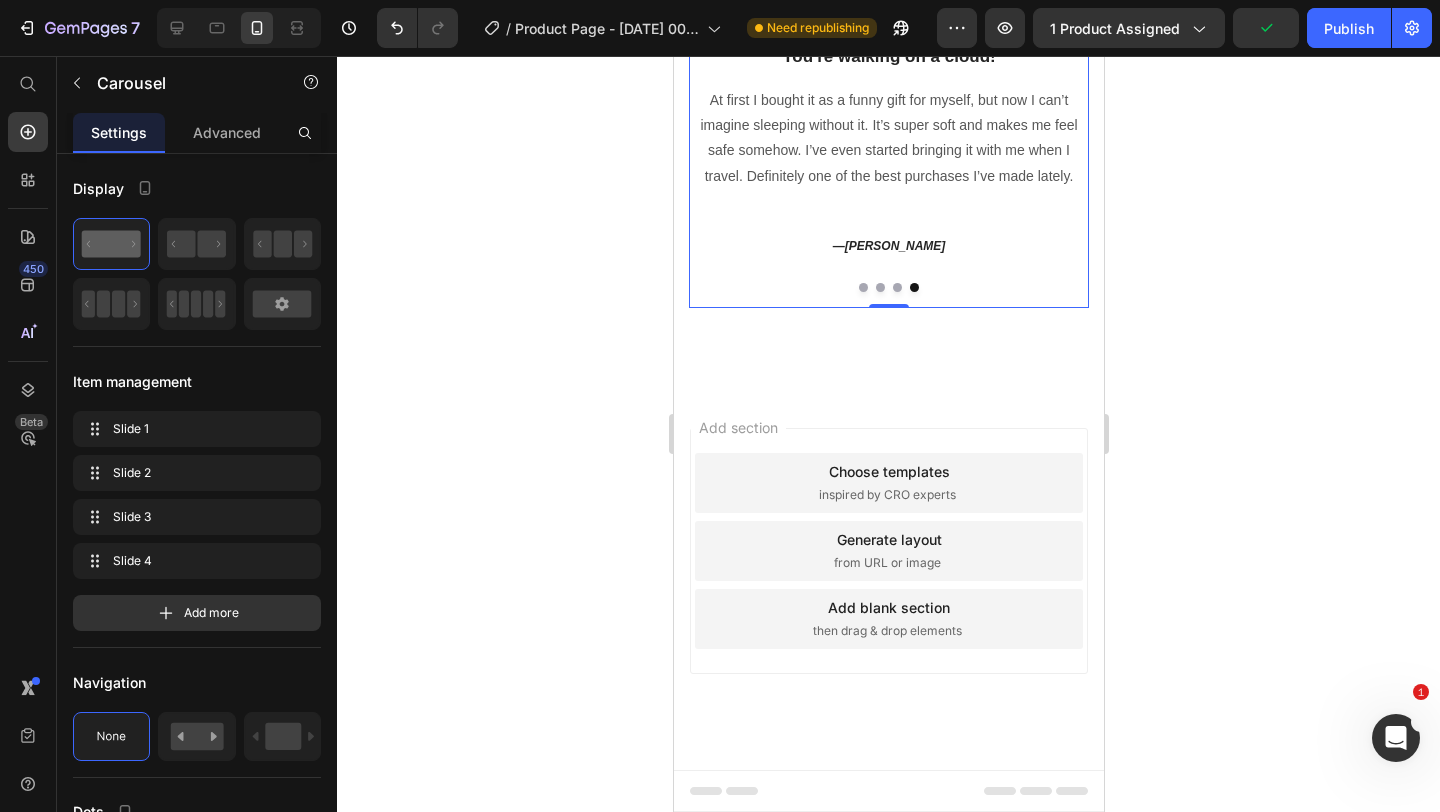 click at bounding box center [896, 287] 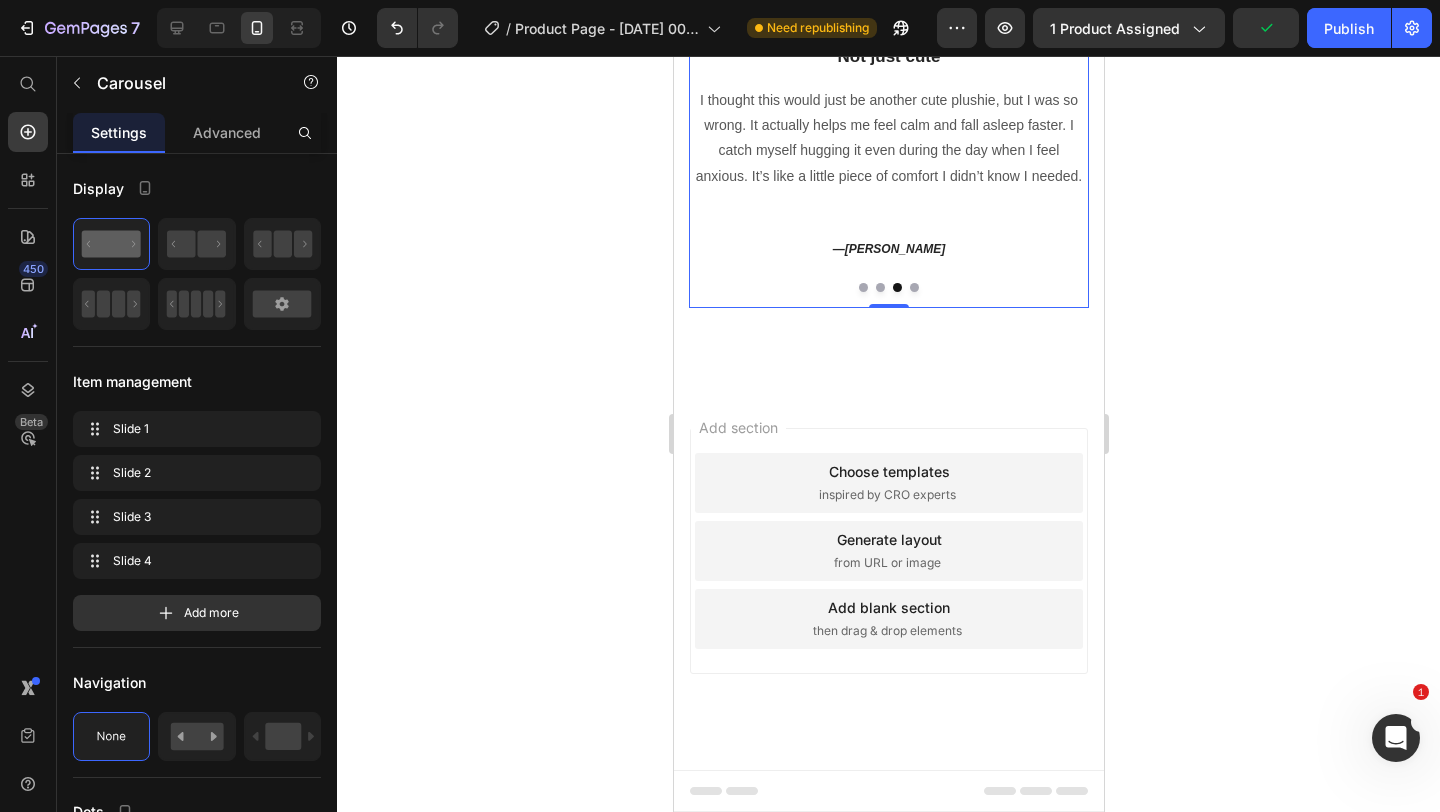 click at bounding box center (913, 287) 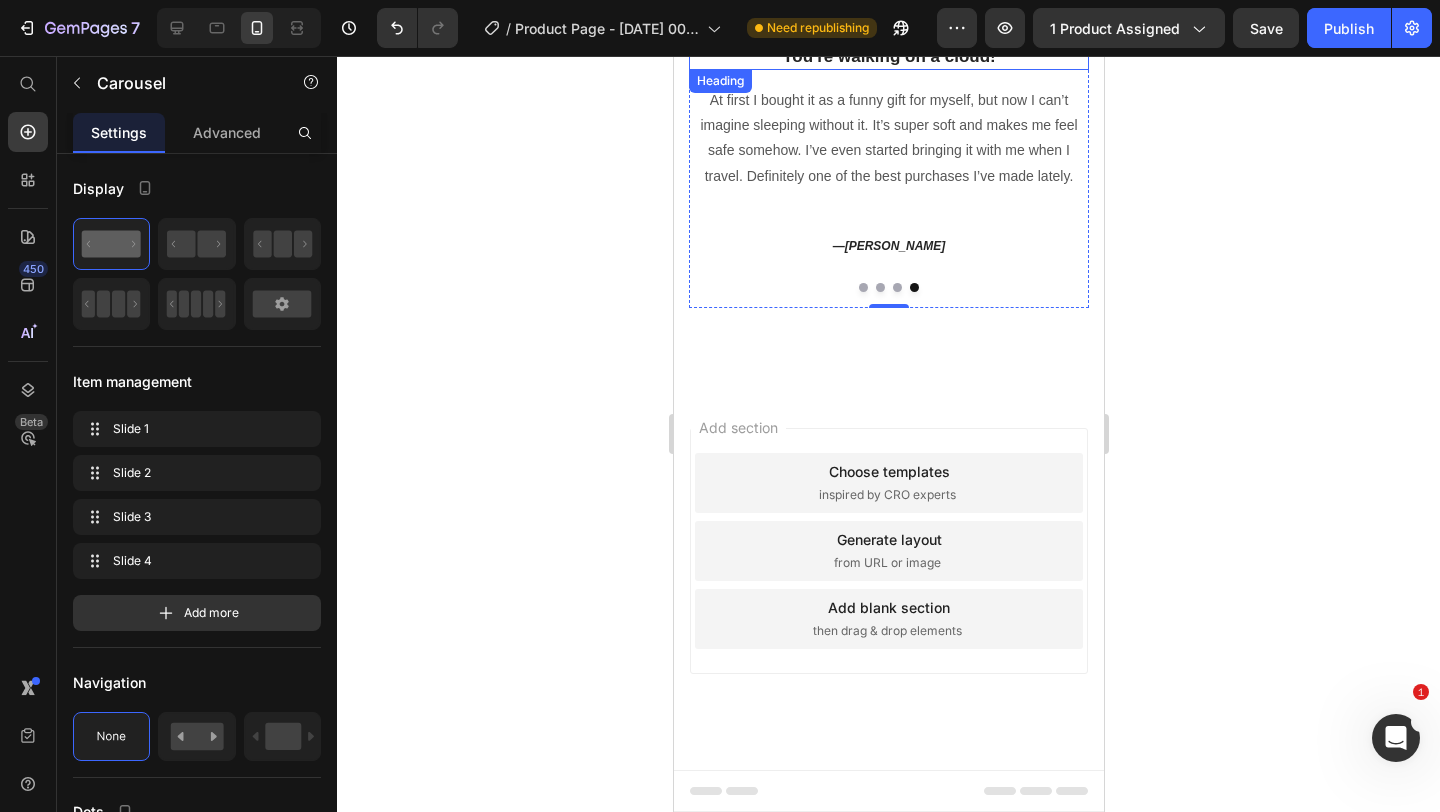 click on "You're walking on a cloud!" at bounding box center (888, 57) 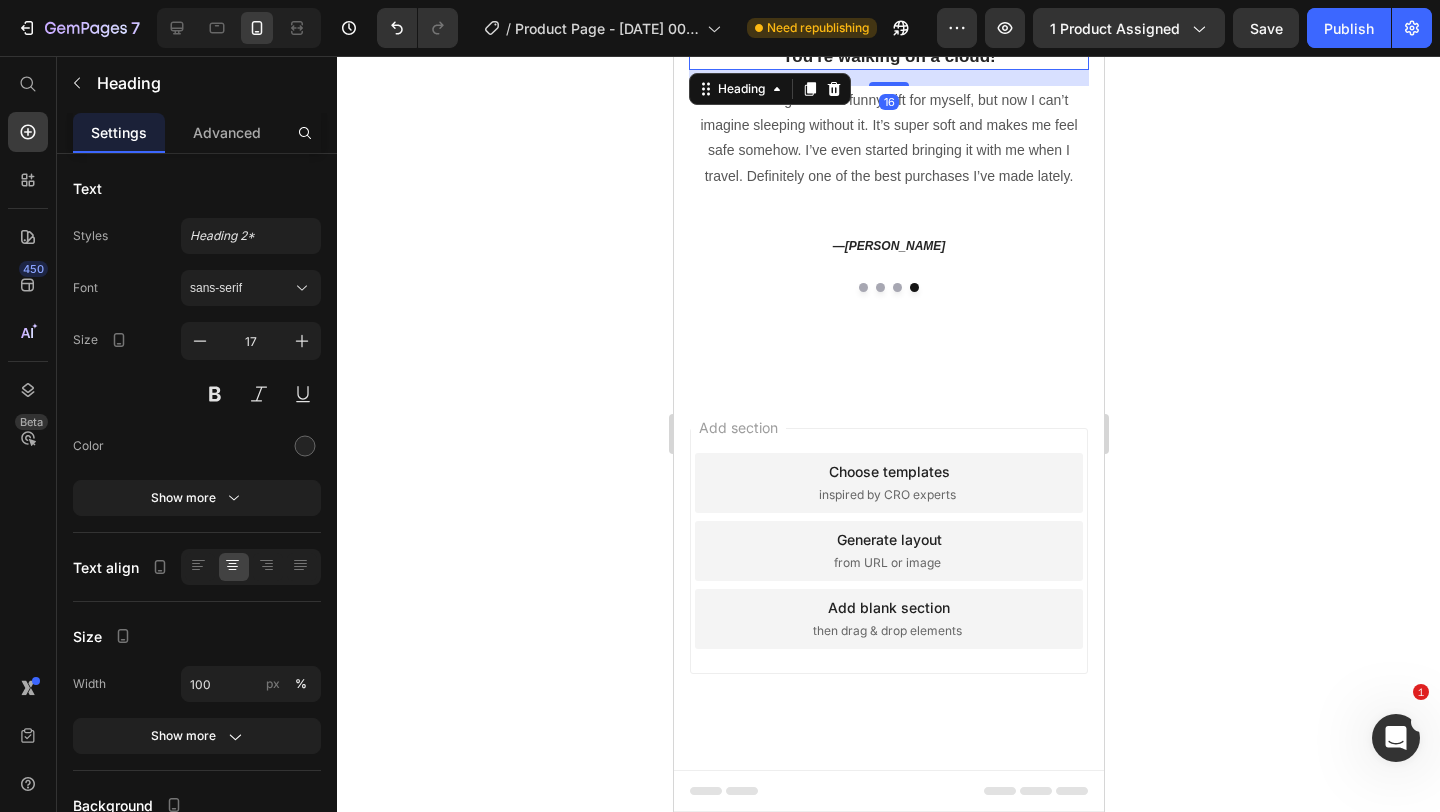 click on "You're walking on a cloud!" at bounding box center (888, 57) 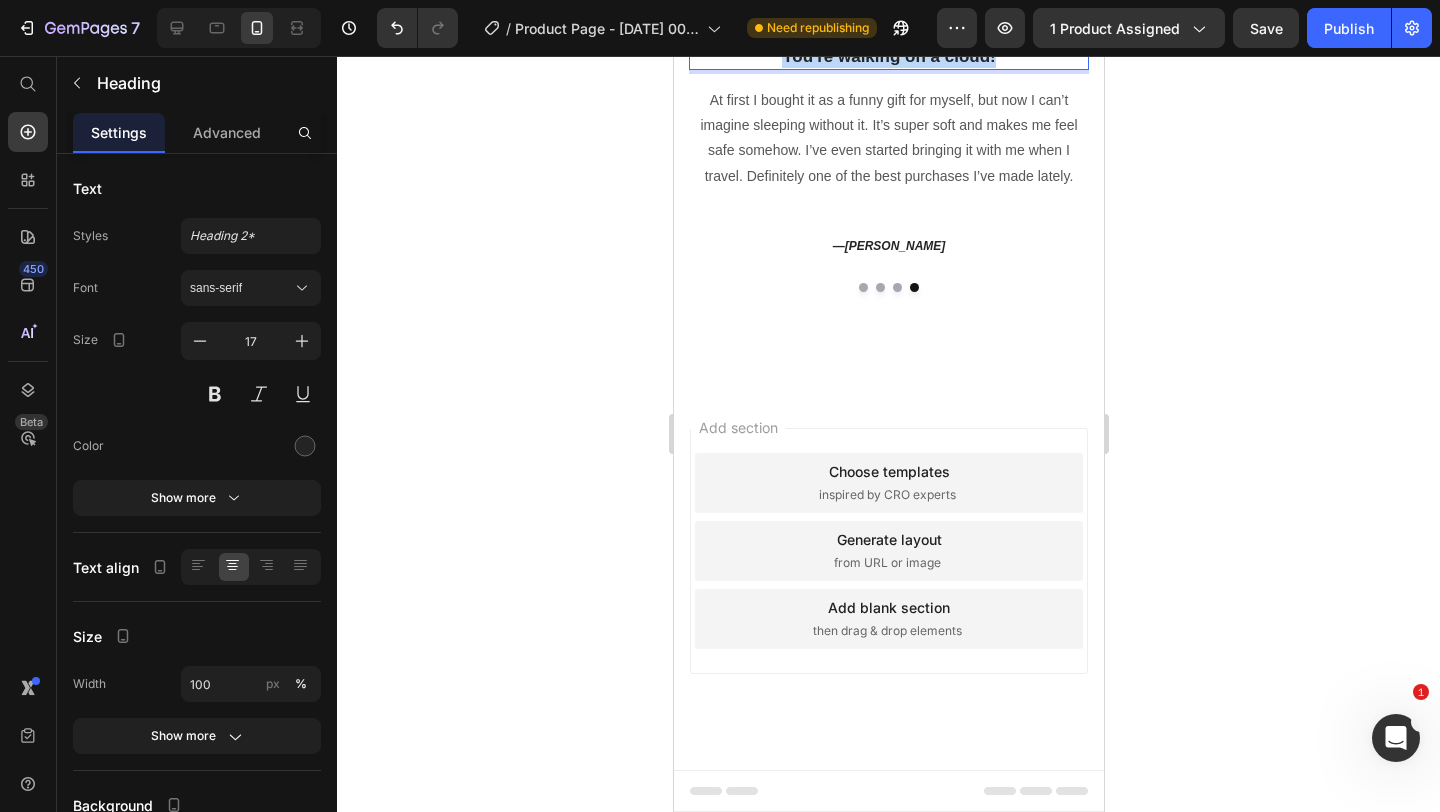drag, startPoint x: 996, startPoint y: 225, endPoint x: 786, endPoint y: 233, distance: 210.15233 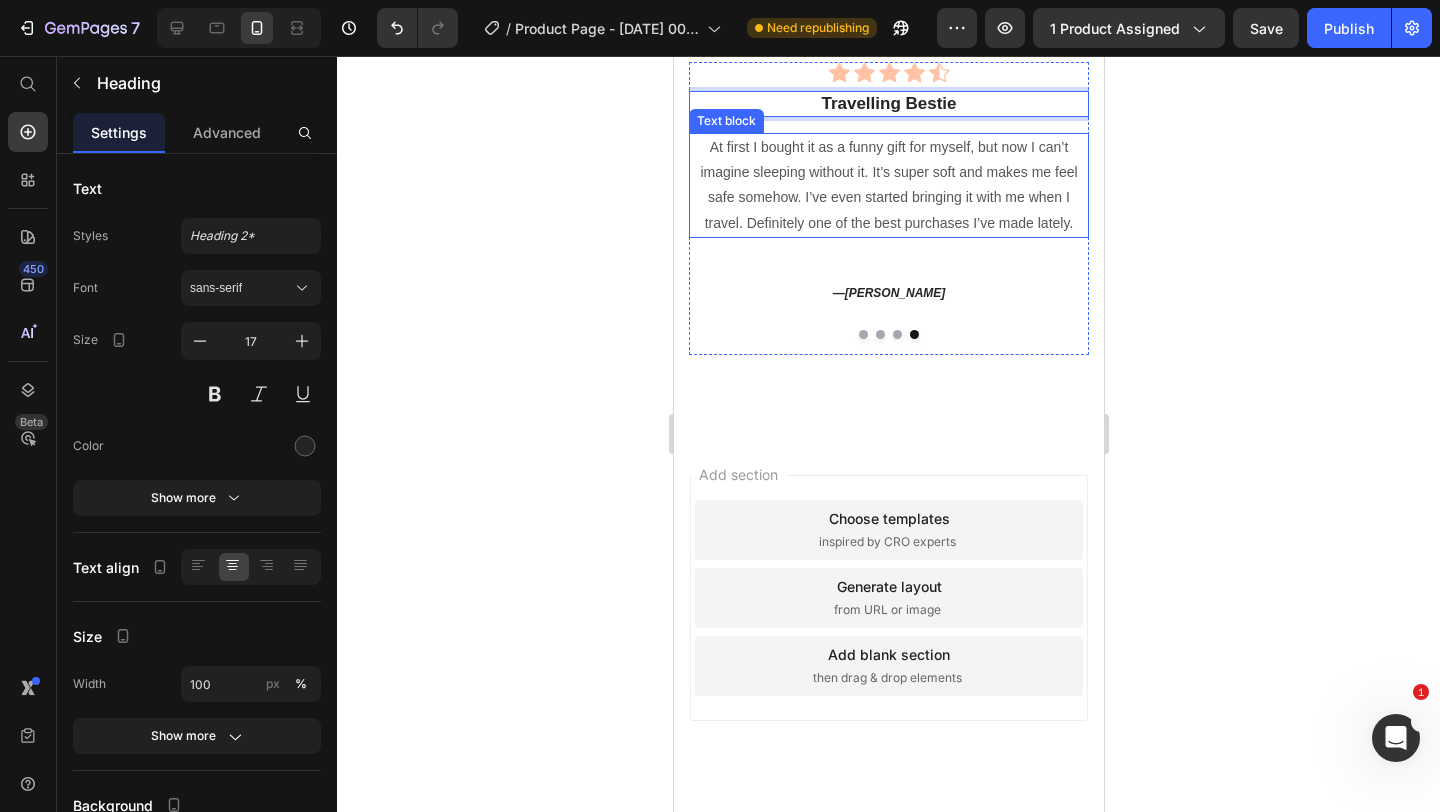 scroll, scrollTop: 3116, scrollLeft: 0, axis: vertical 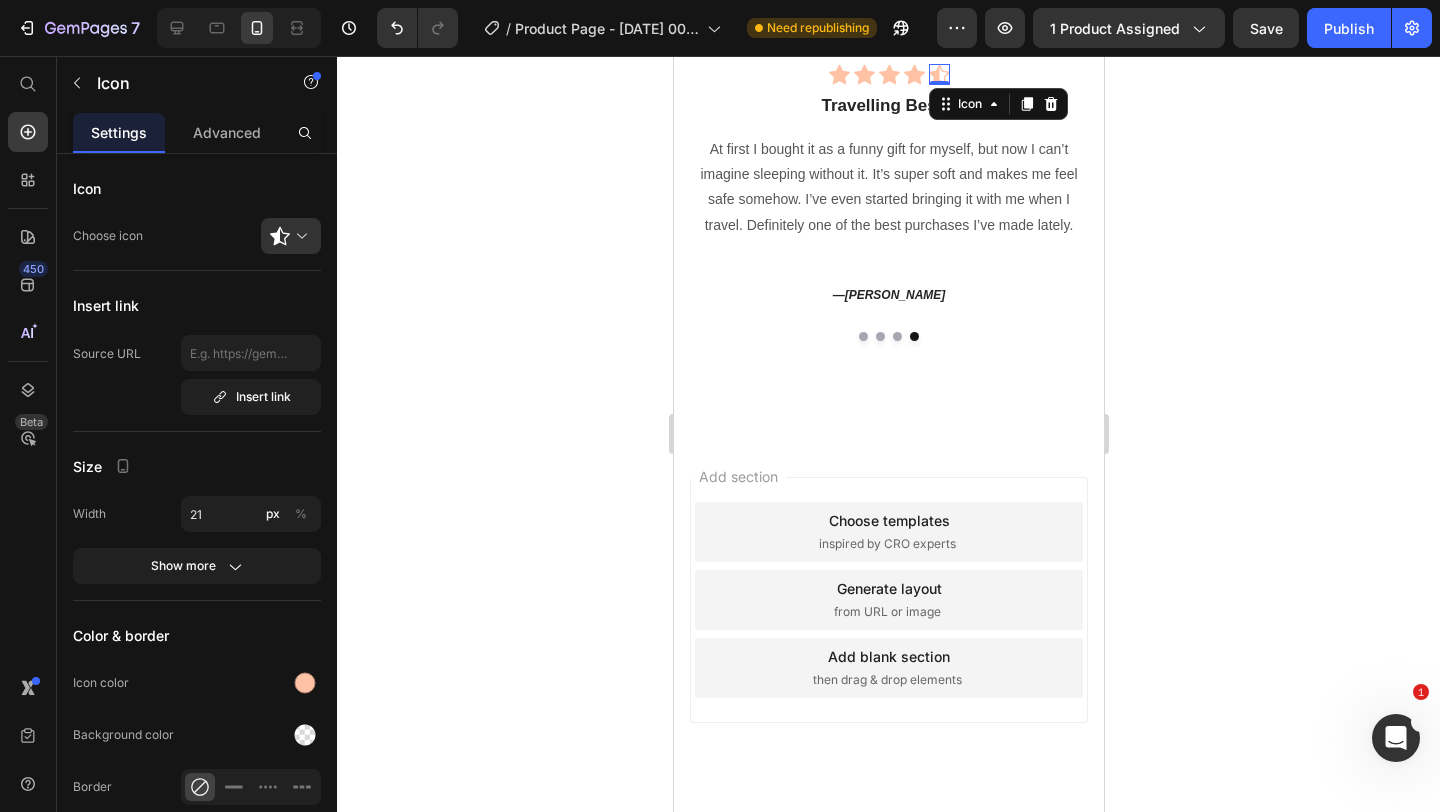 click 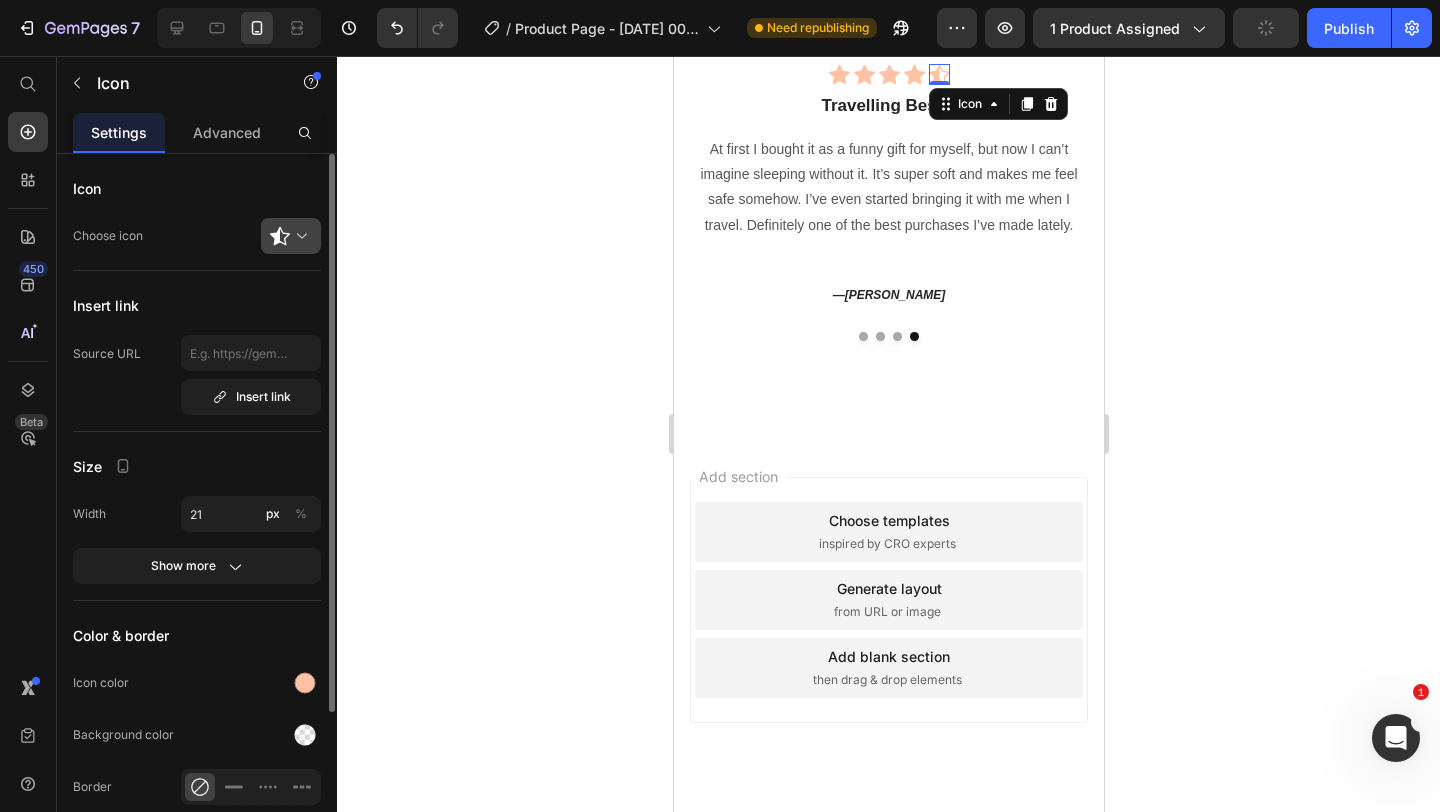 click at bounding box center (299, 236) 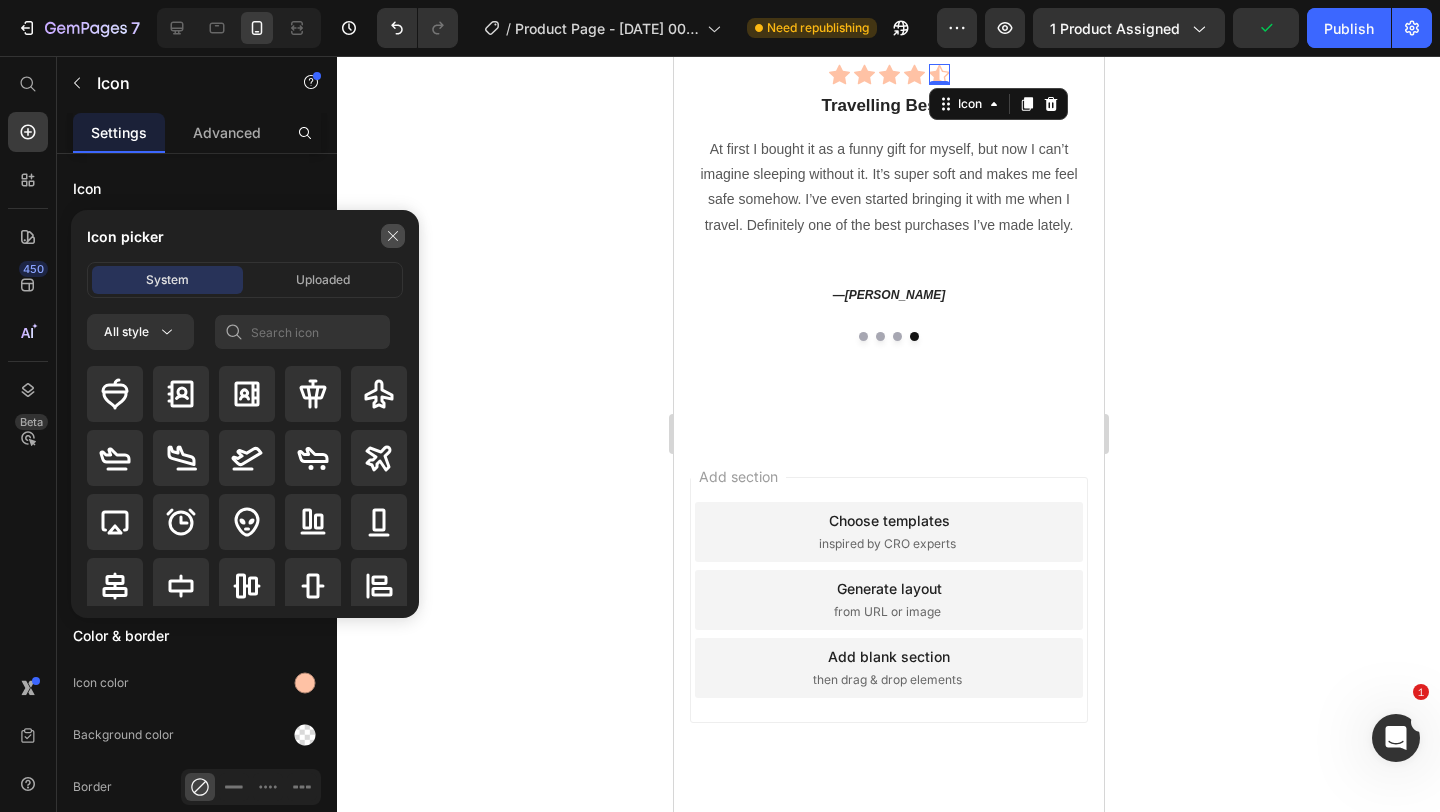 click at bounding box center [393, 236] 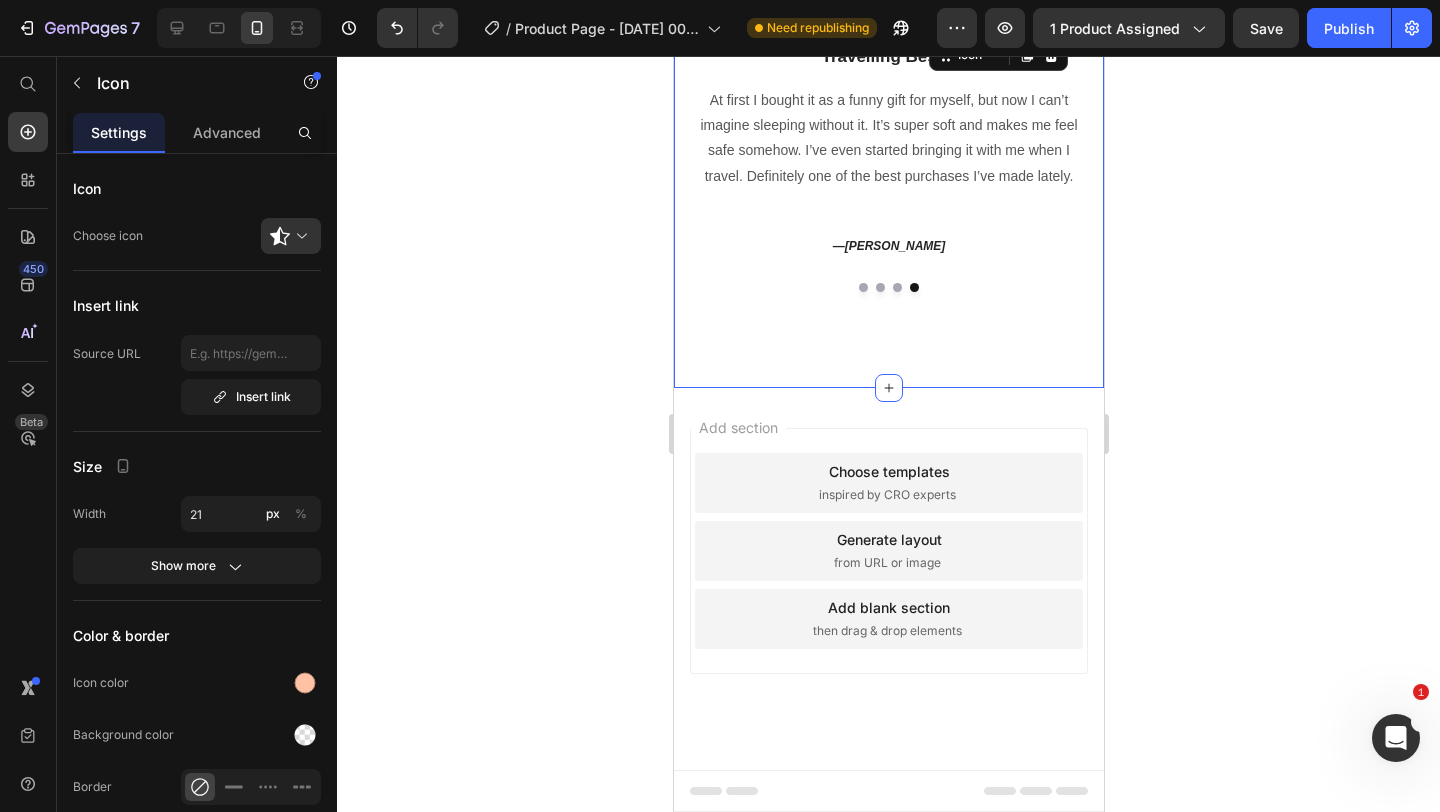 scroll, scrollTop: 3357, scrollLeft: 0, axis: vertical 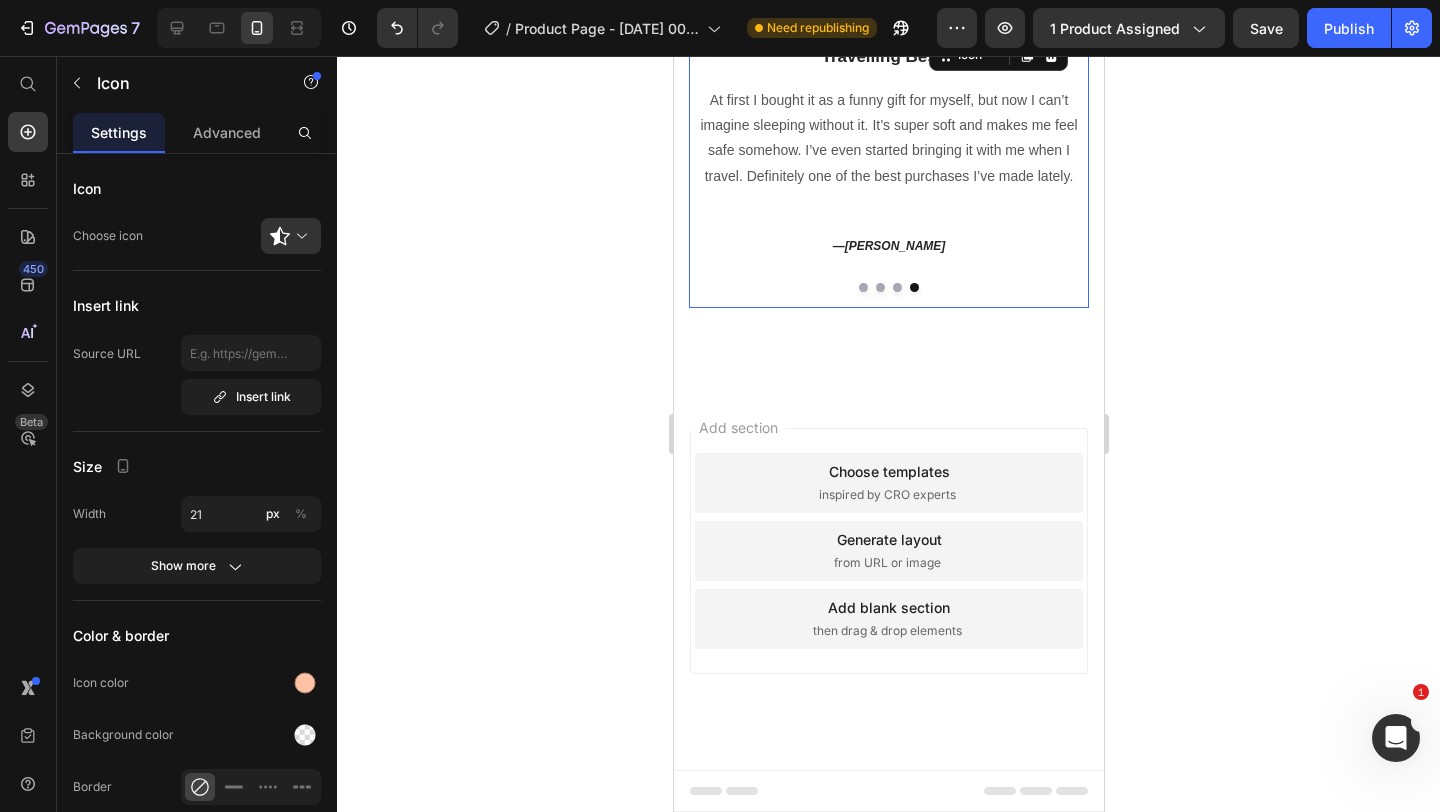 click at bounding box center [896, 287] 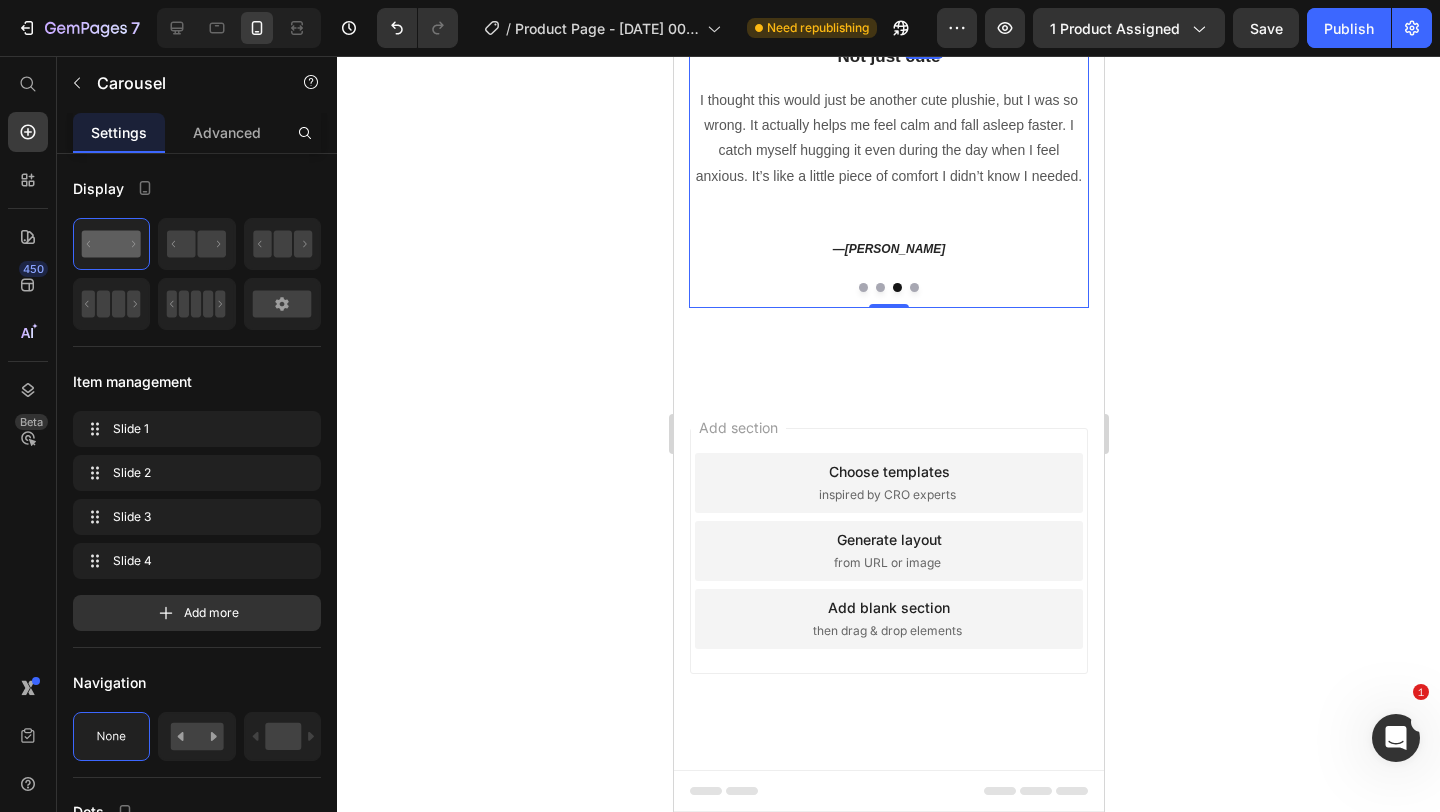 click 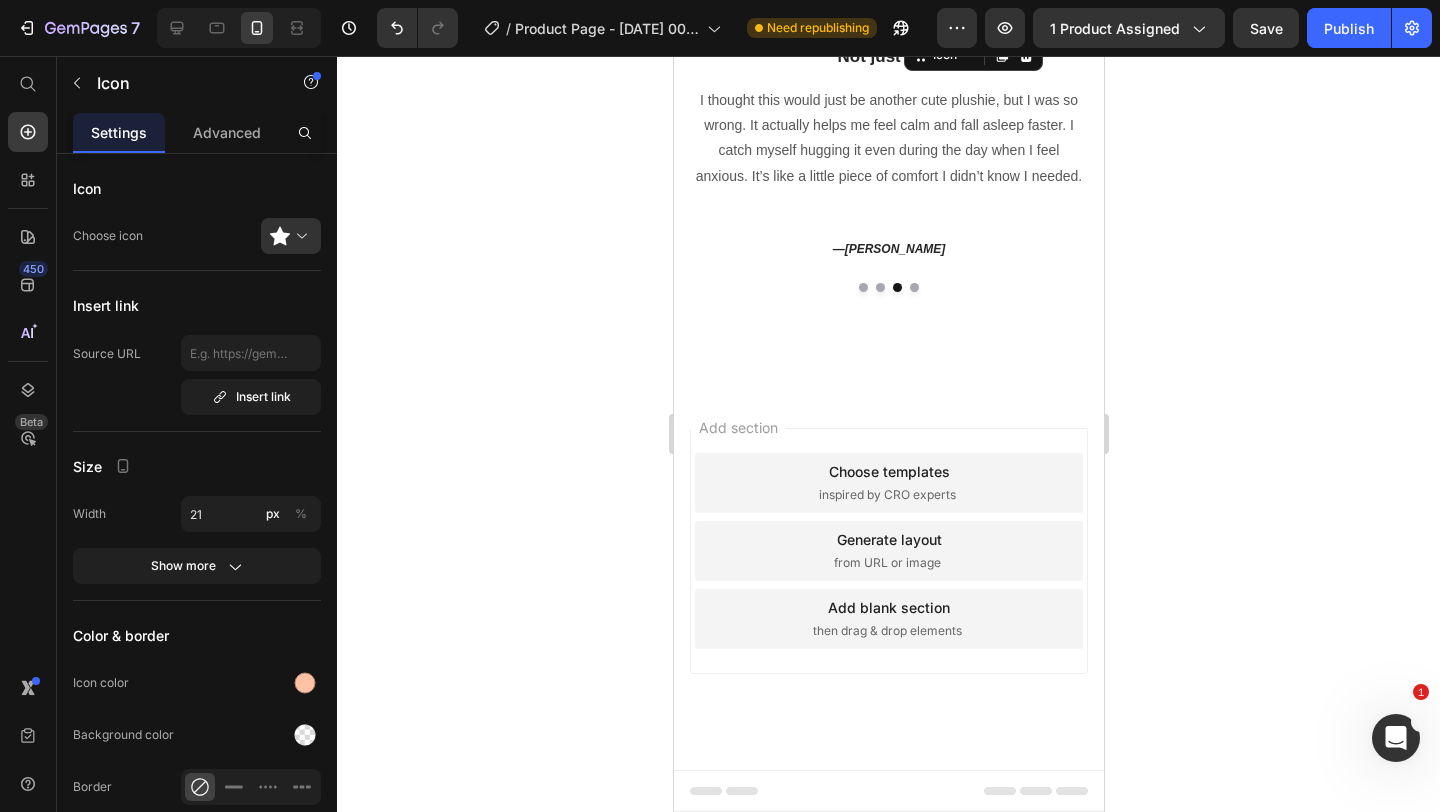 click 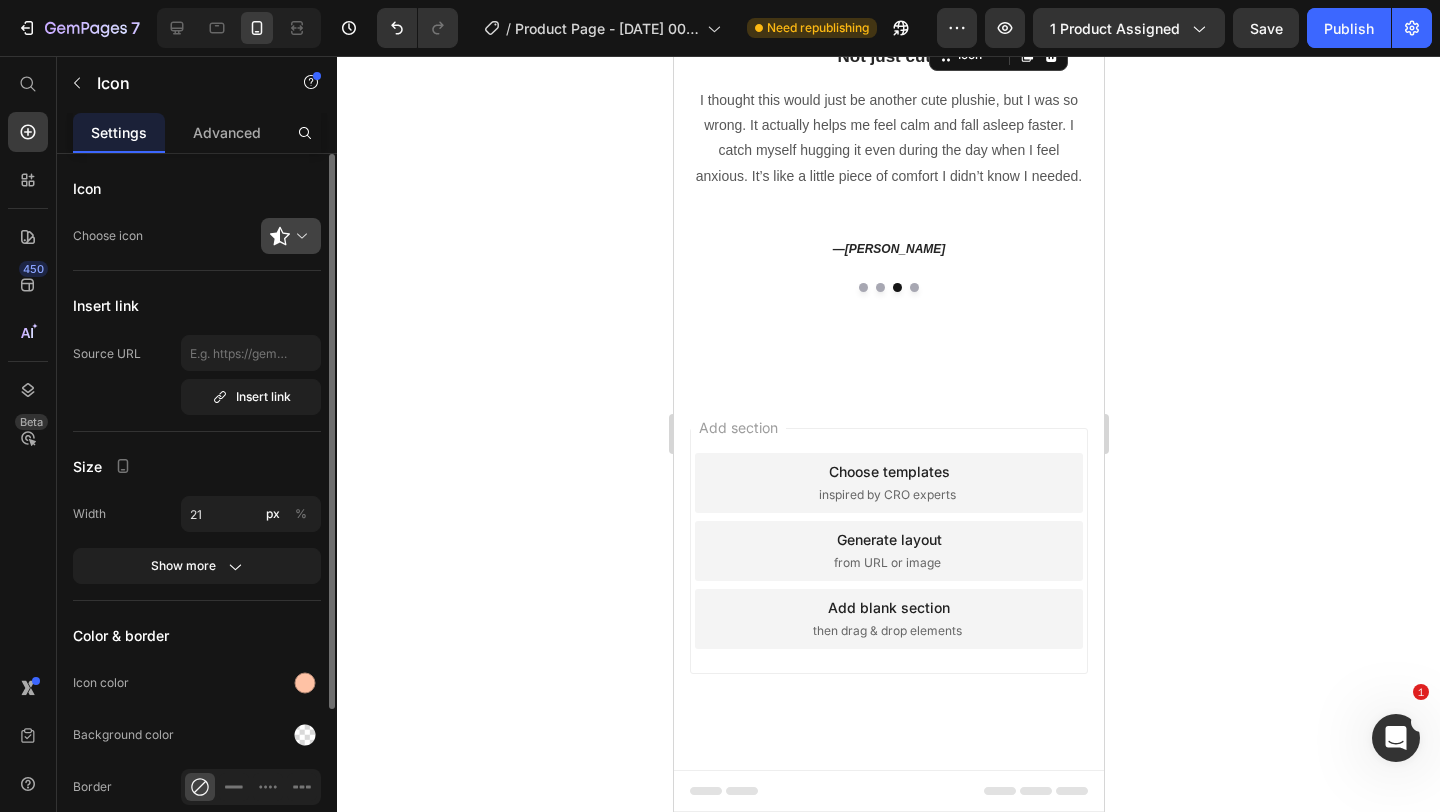 click at bounding box center (299, 236) 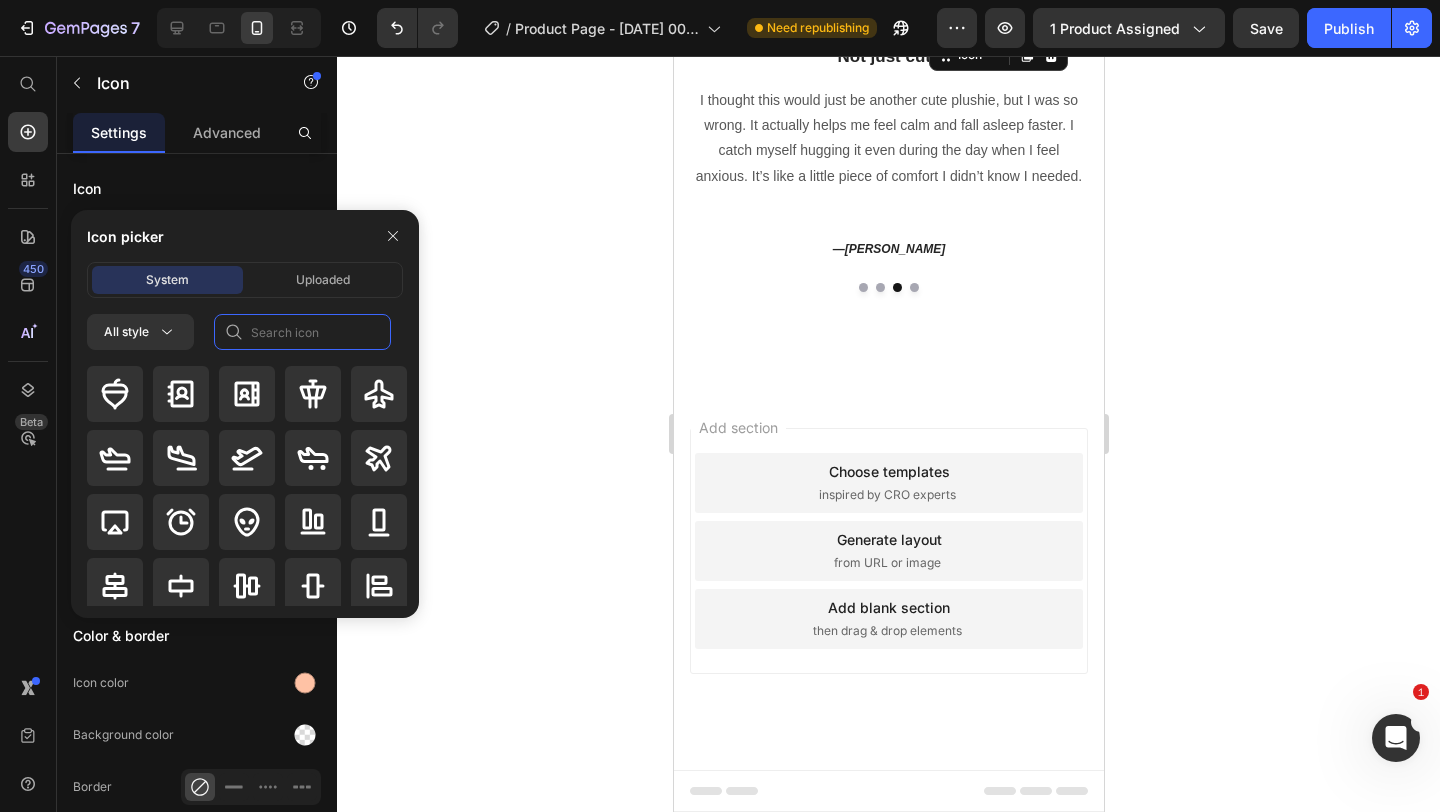 click 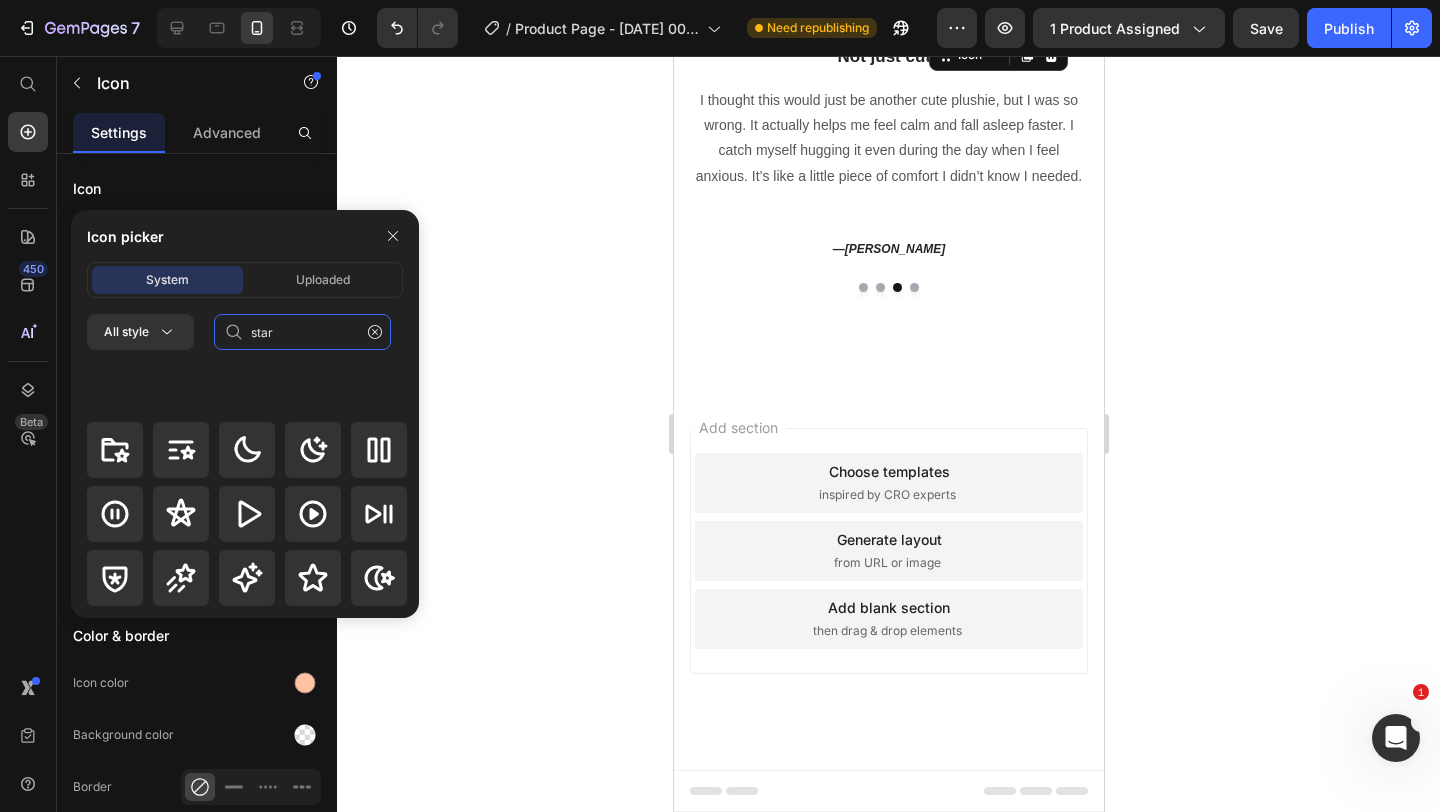 scroll, scrollTop: 872, scrollLeft: 0, axis: vertical 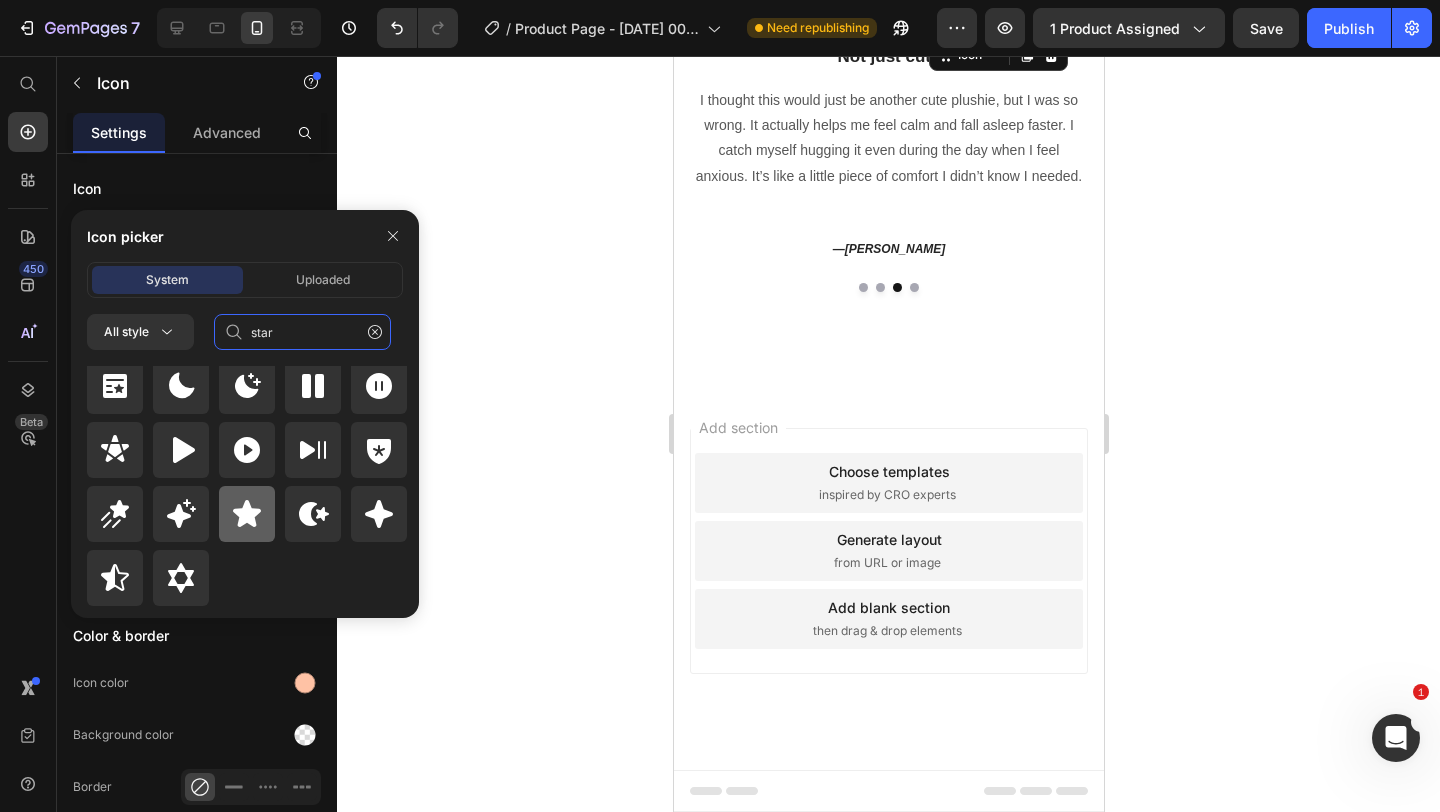 type on "star" 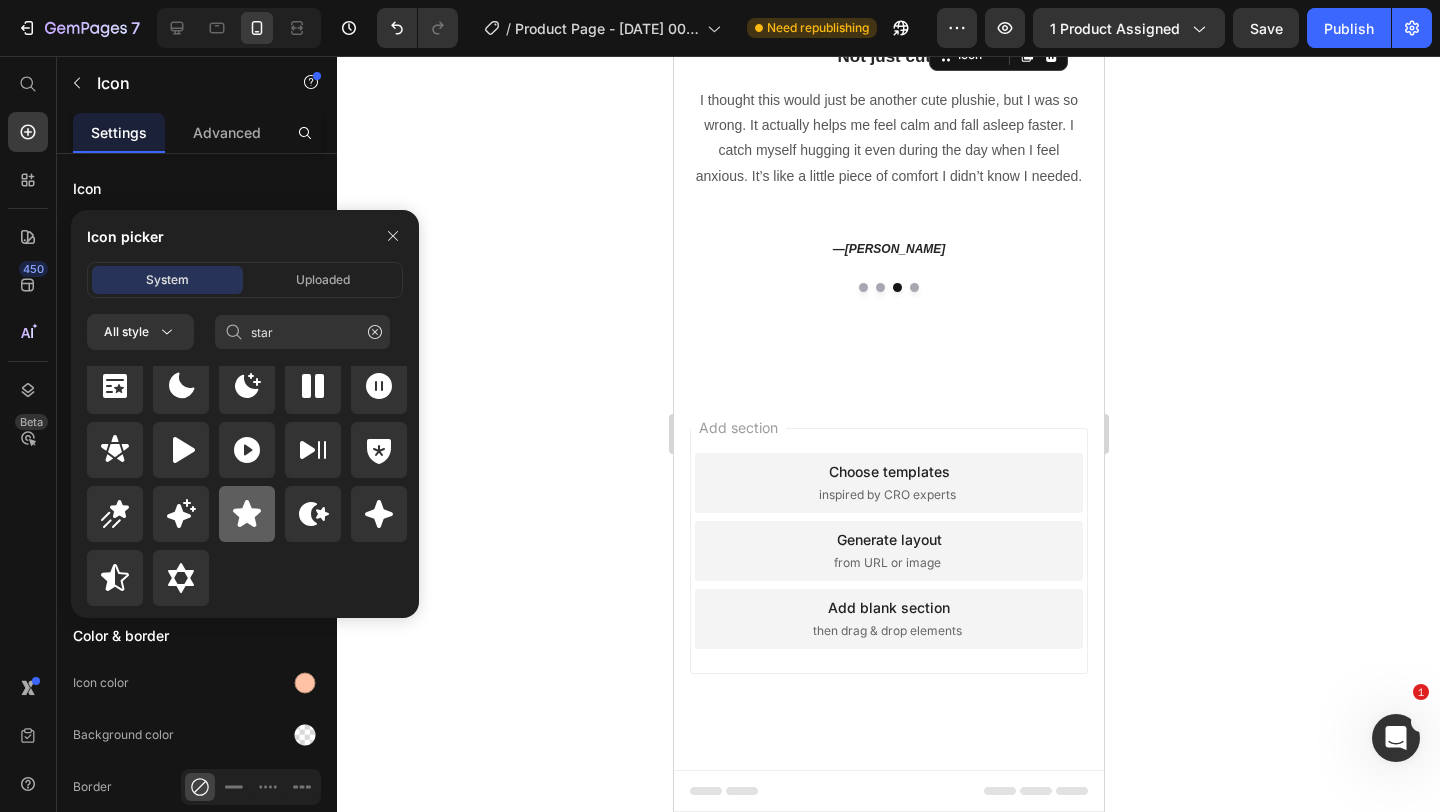 click 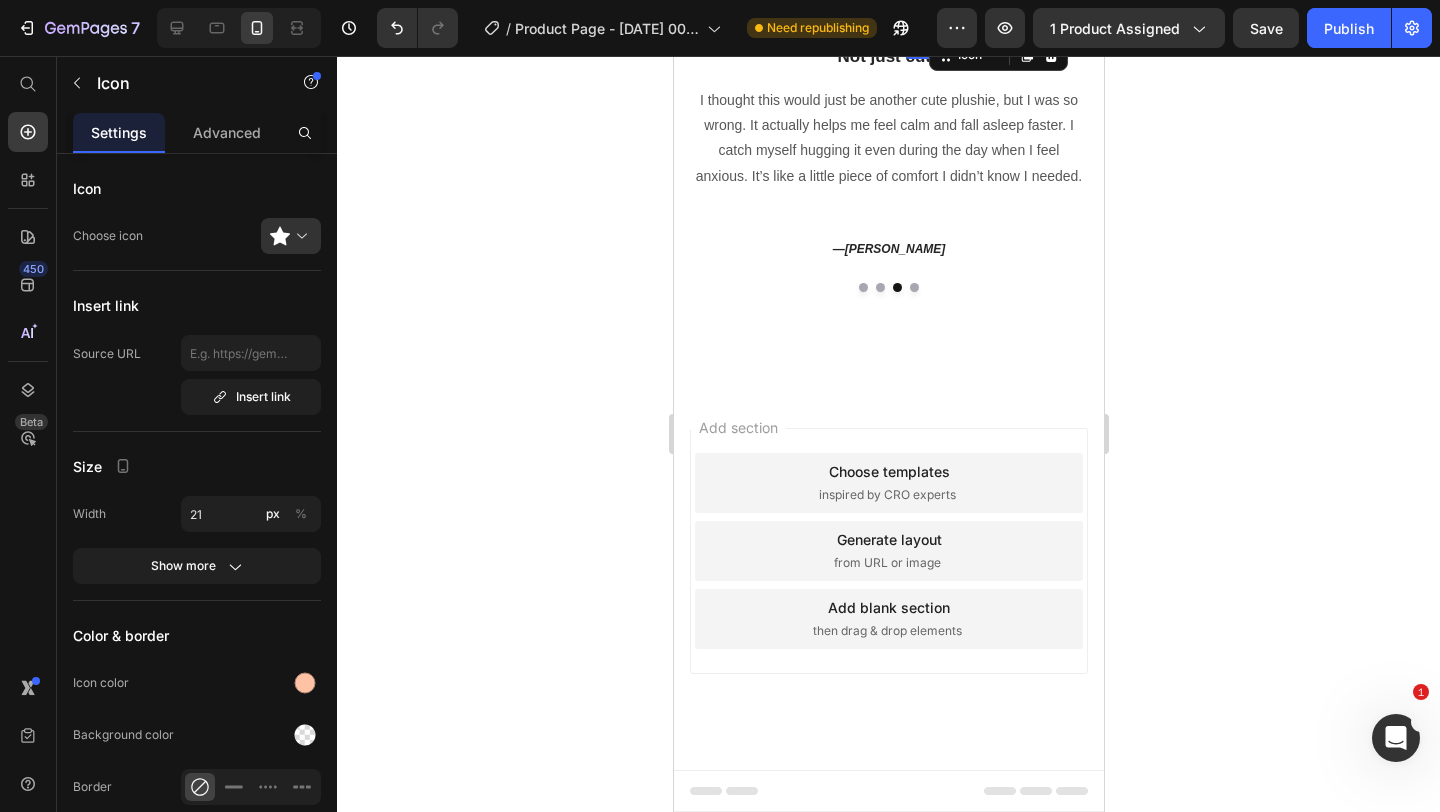 click 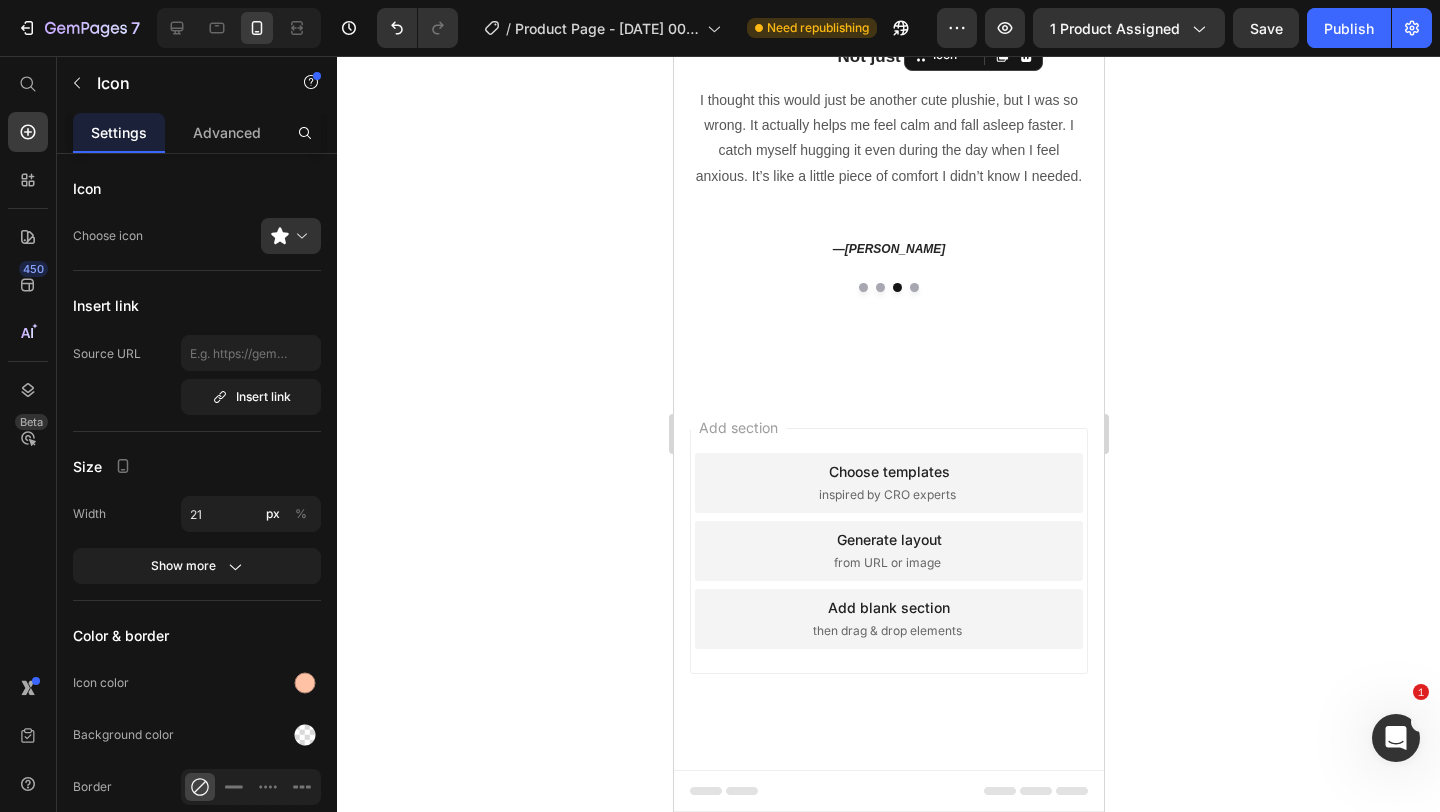 click 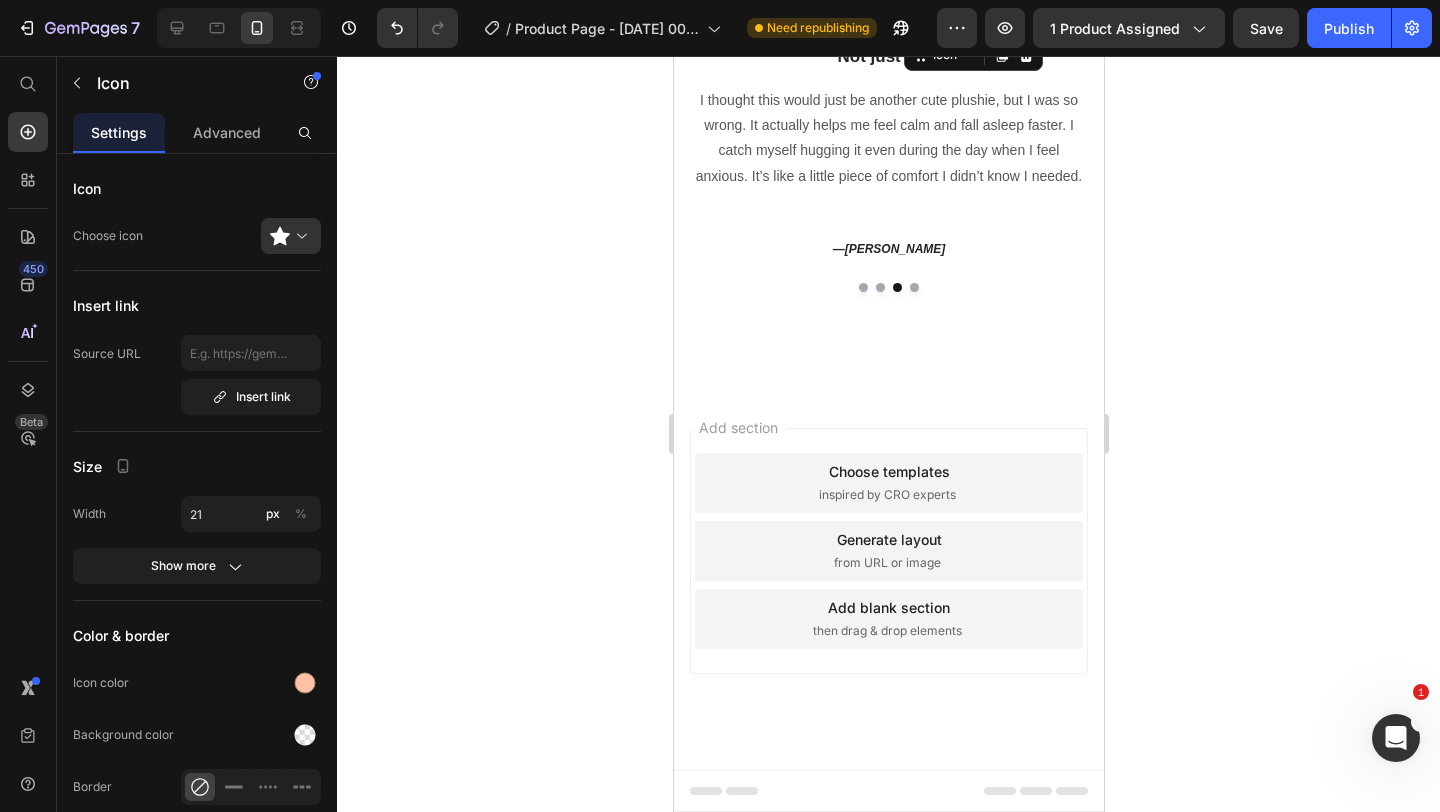 click 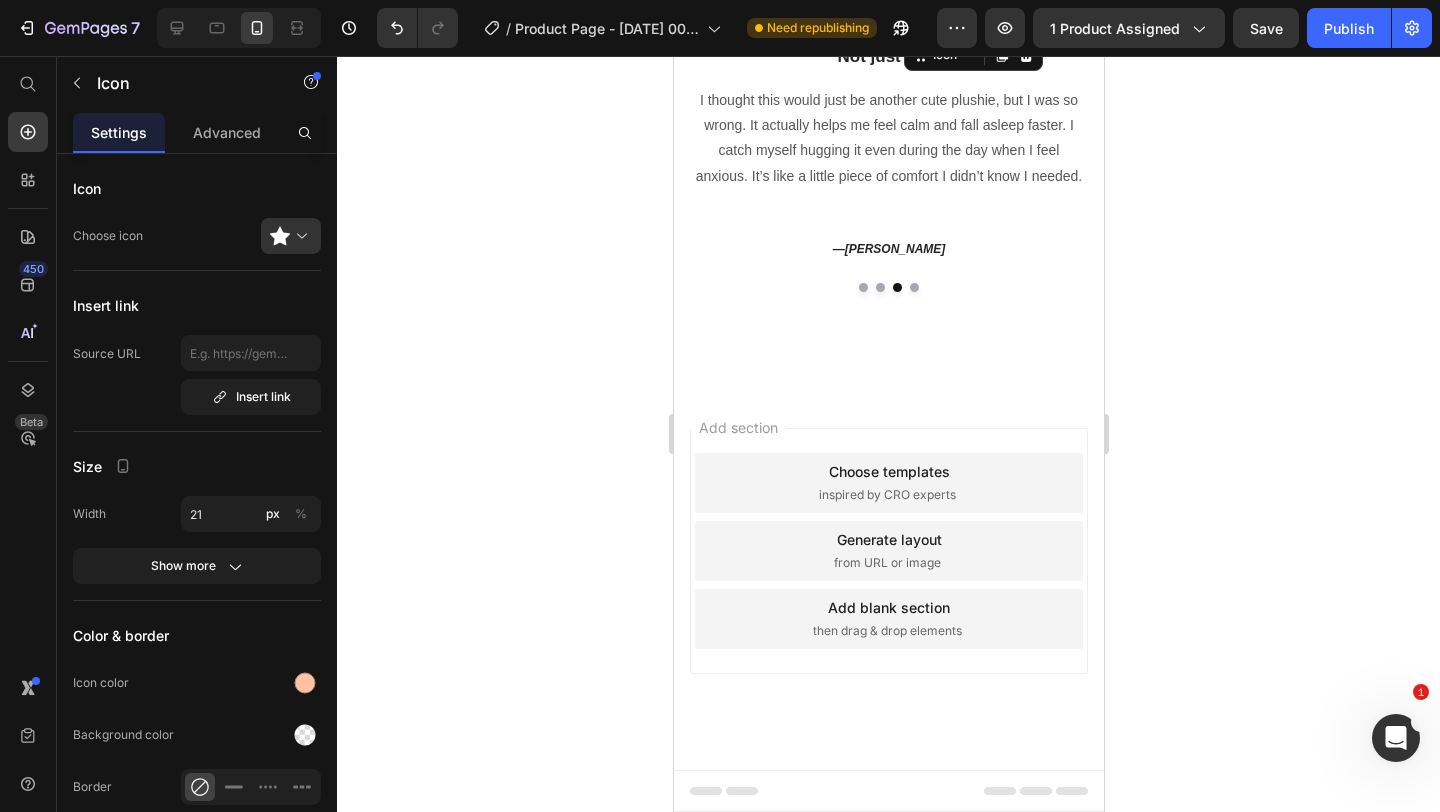 click 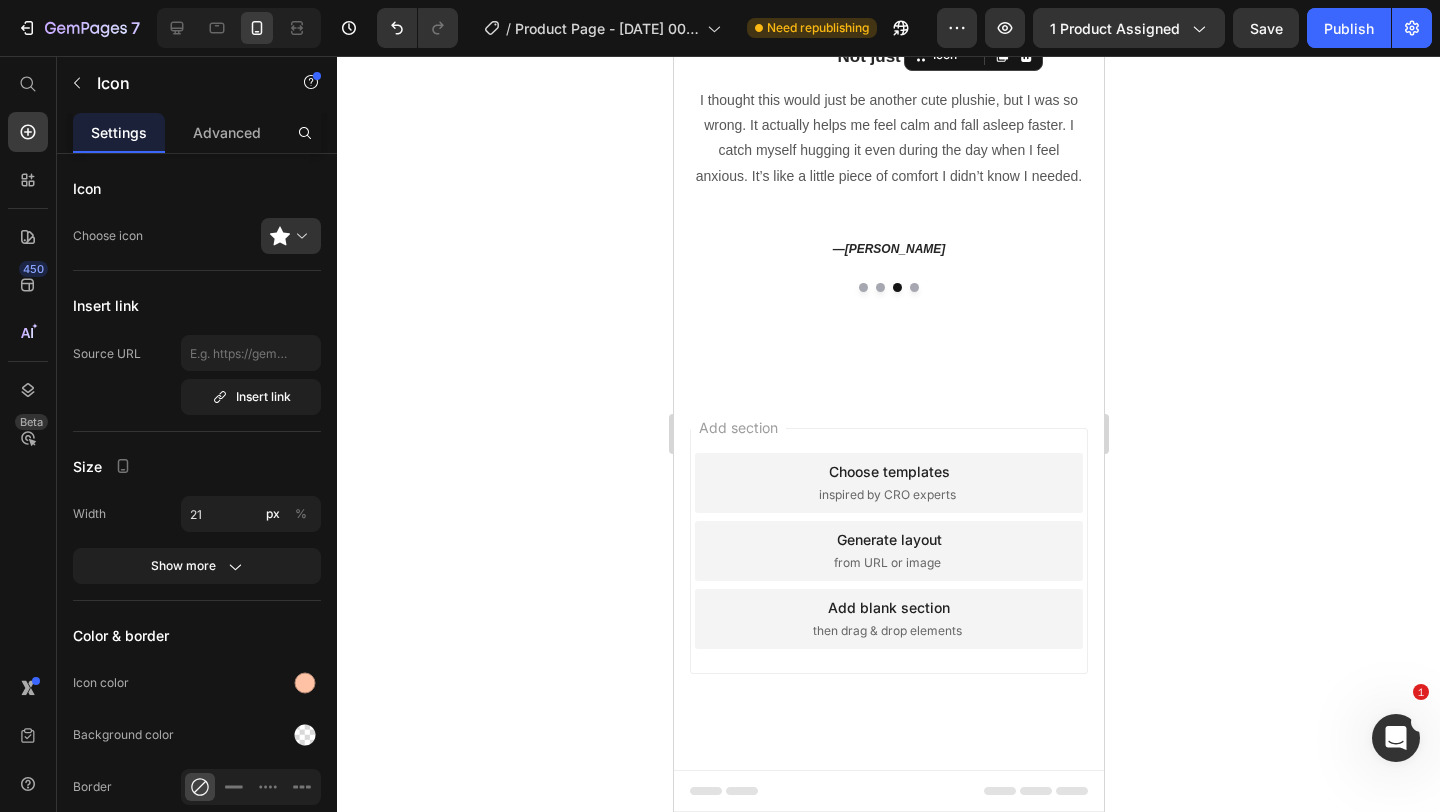 click 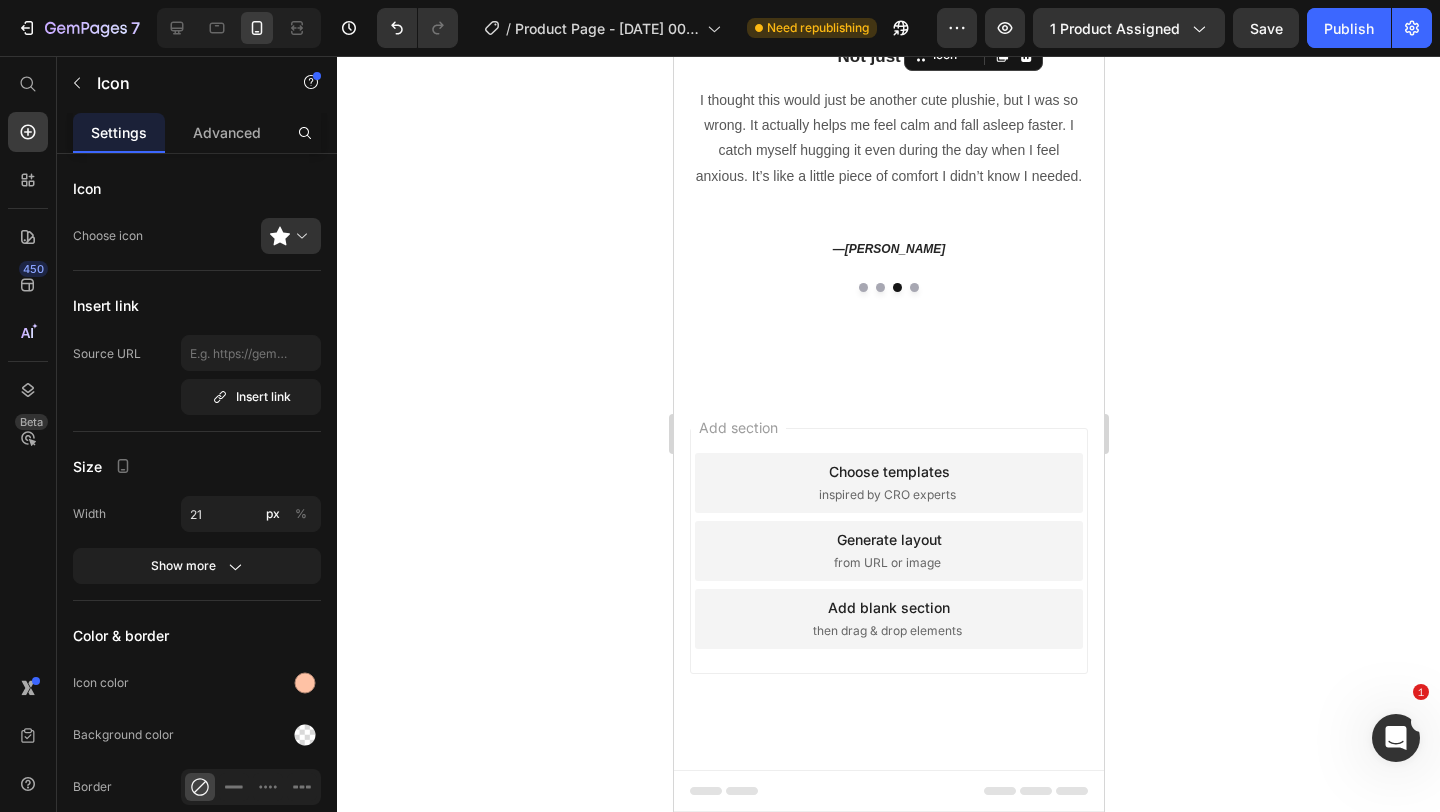 click at bounding box center [299, 236] 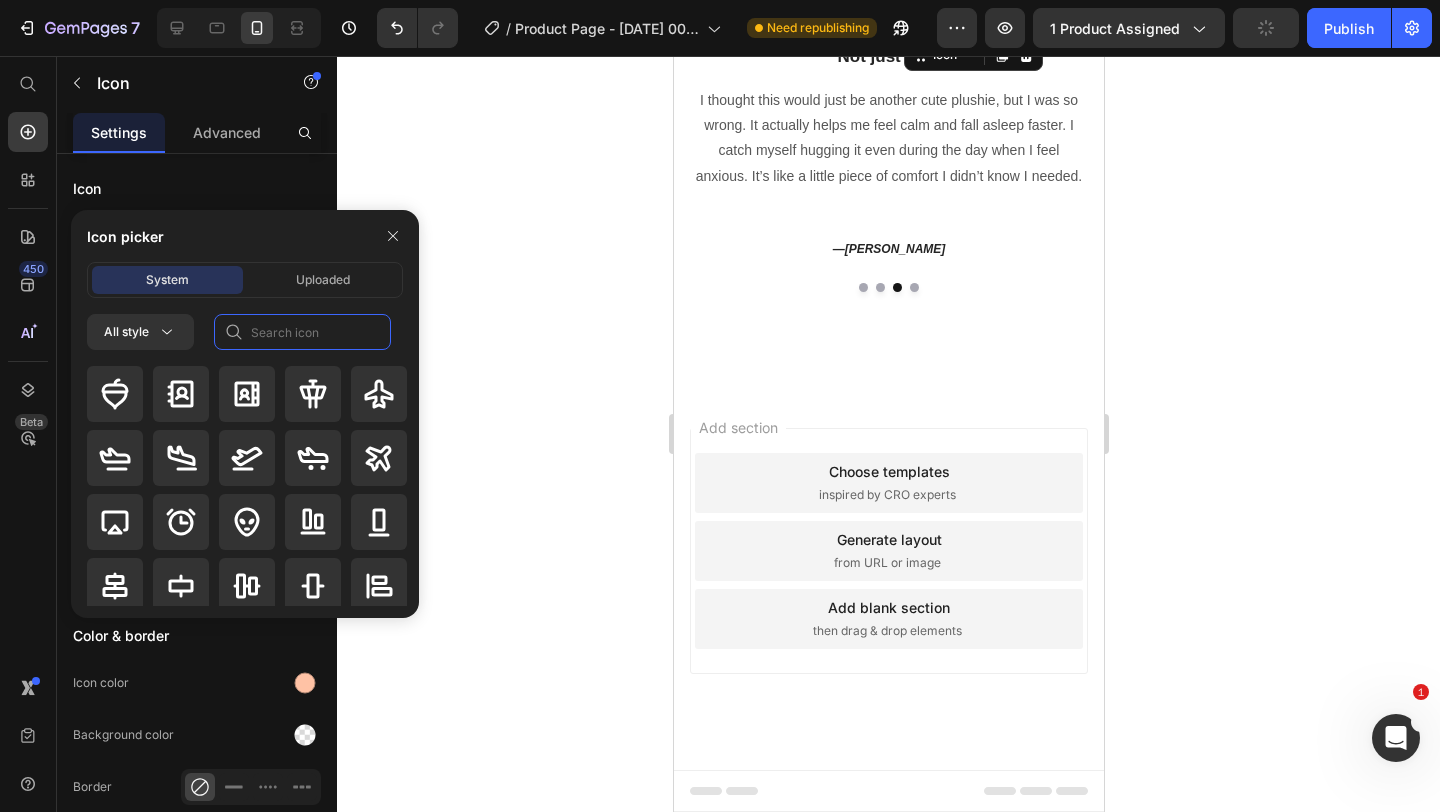 click 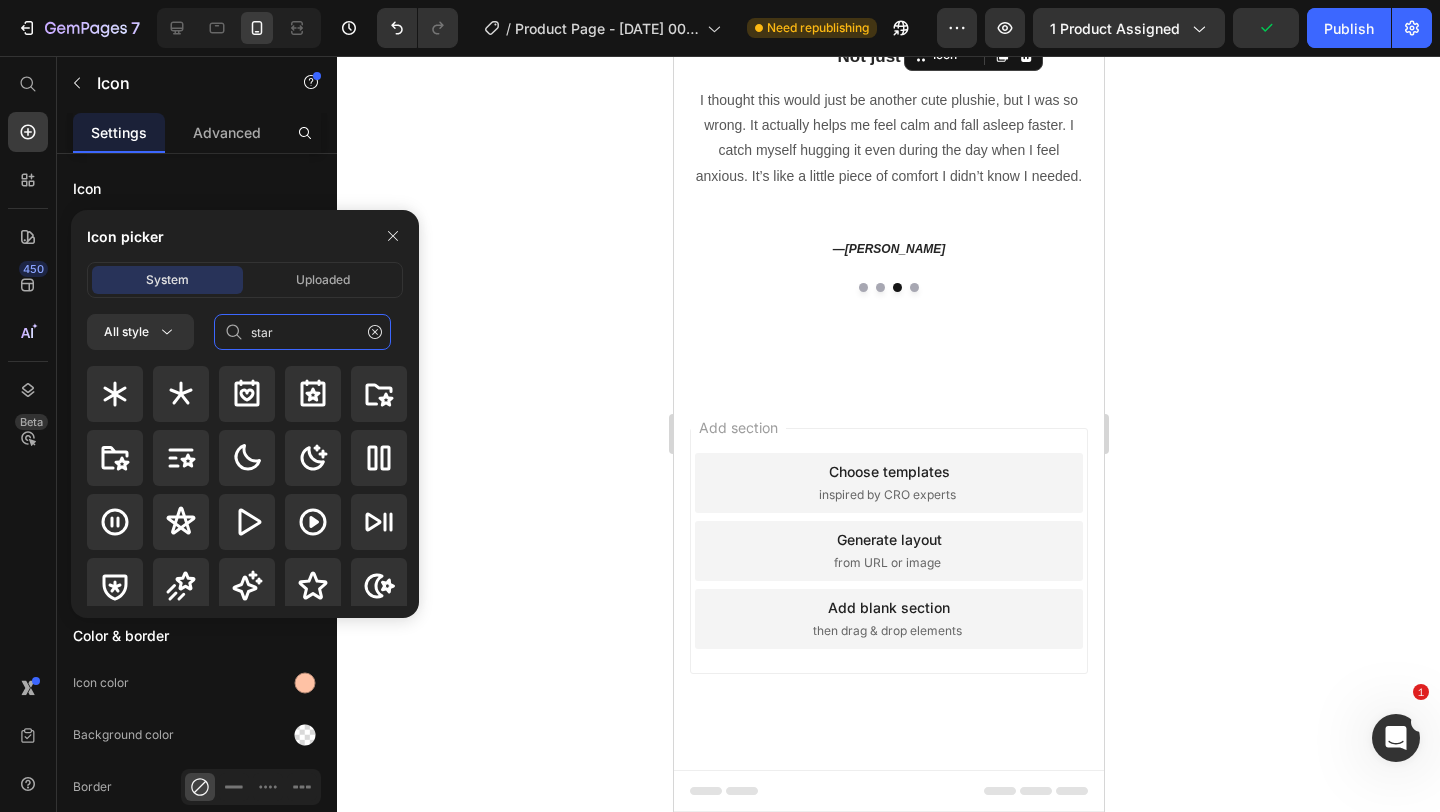 type on "star" 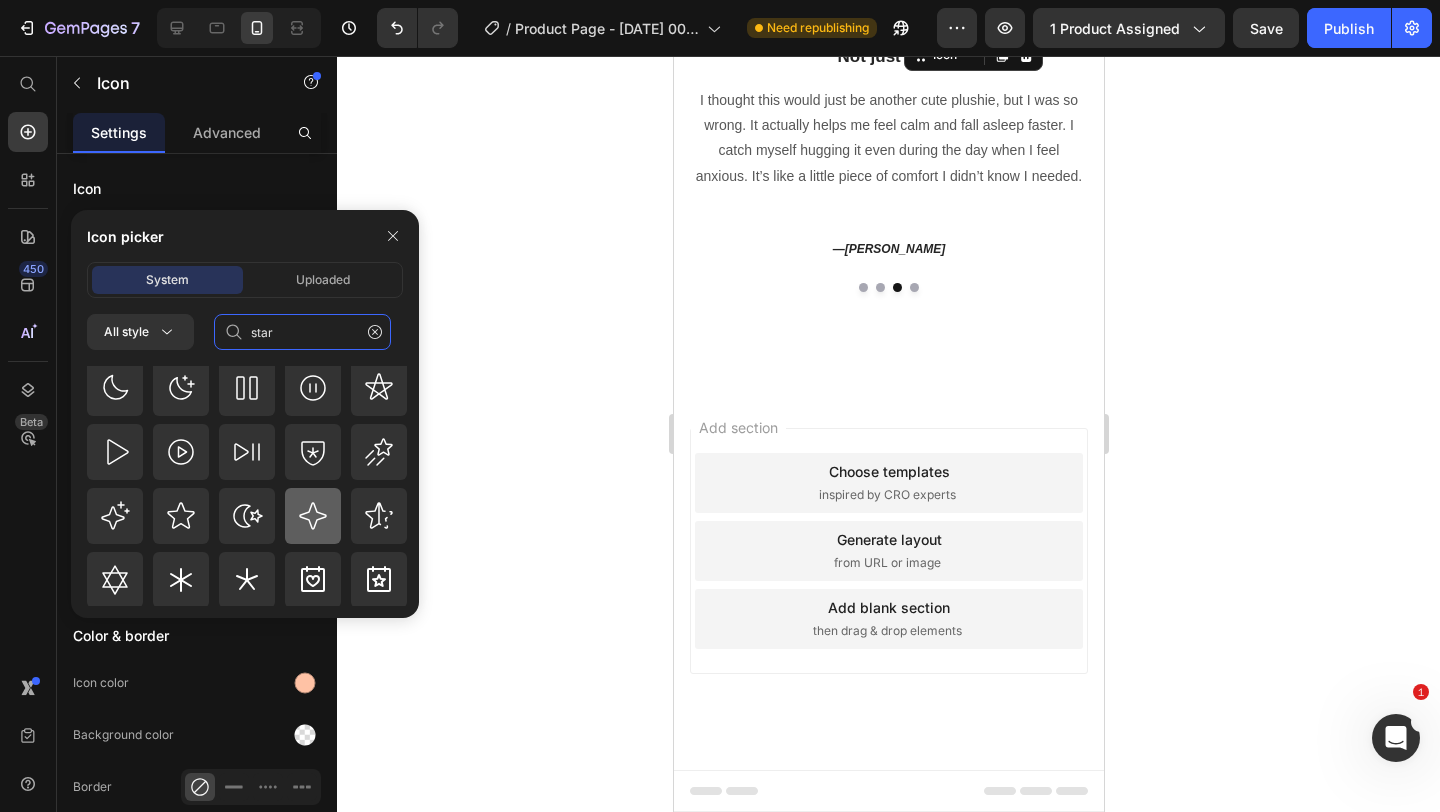 scroll, scrollTop: 343, scrollLeft: 0, axis: vertical 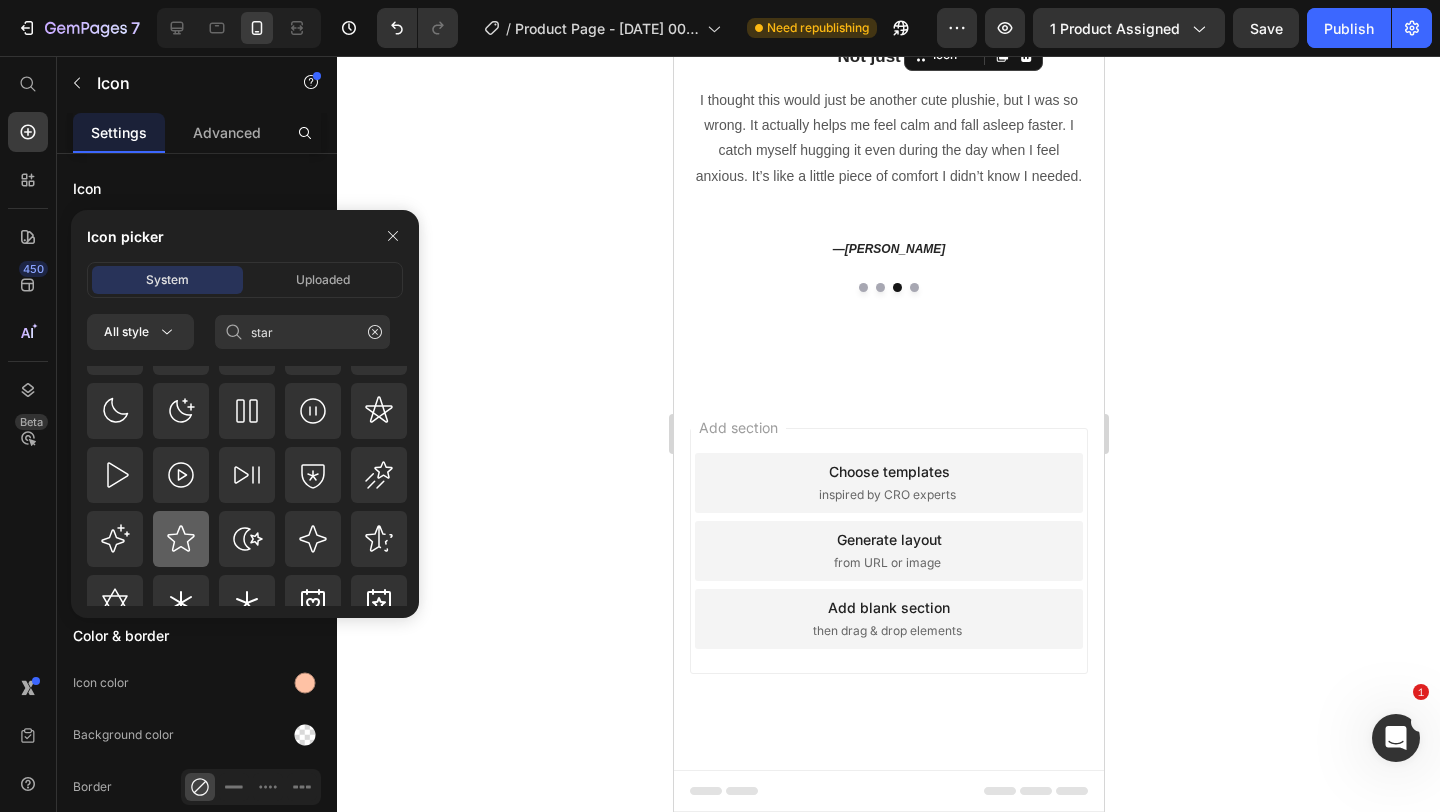 click 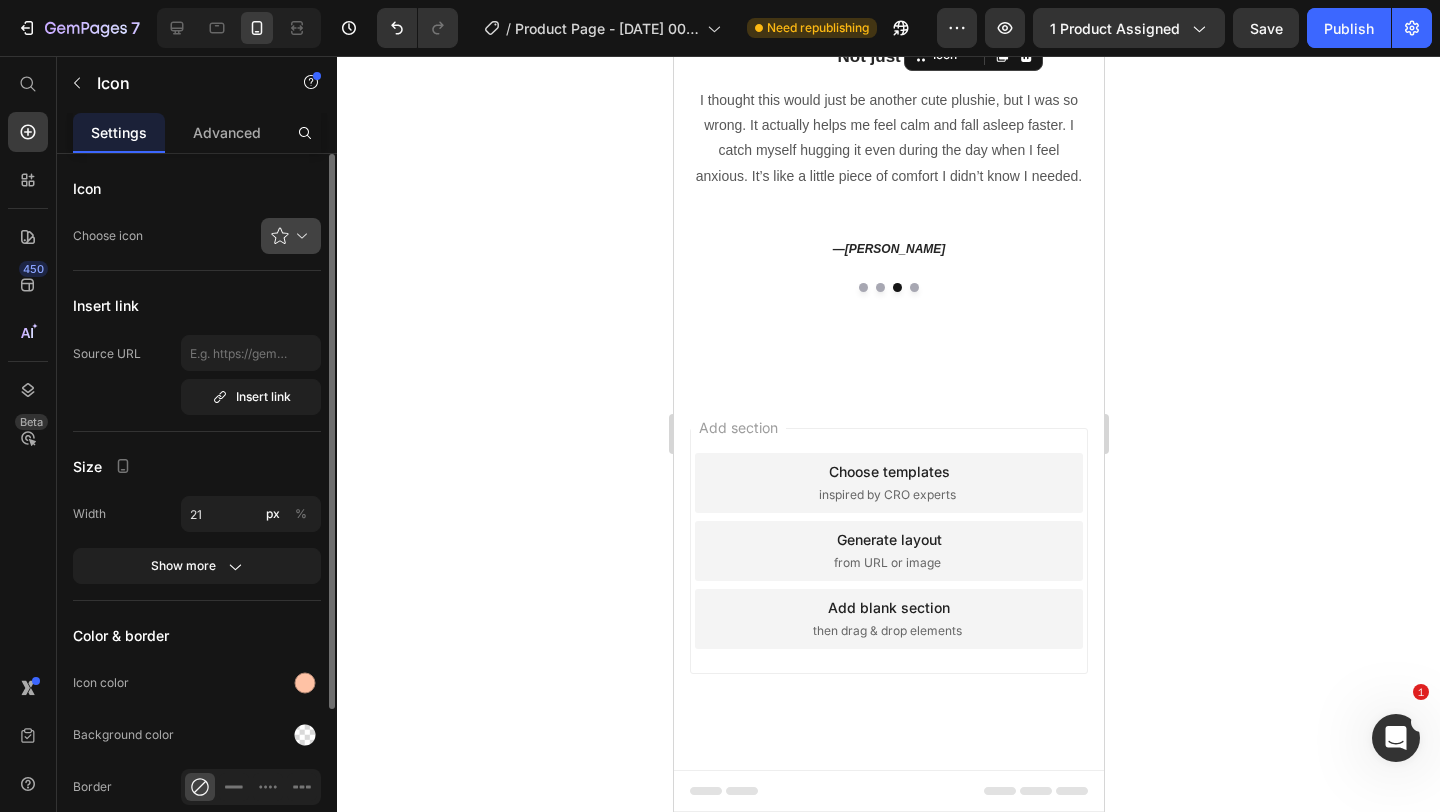click at bounding box center (299, 236) 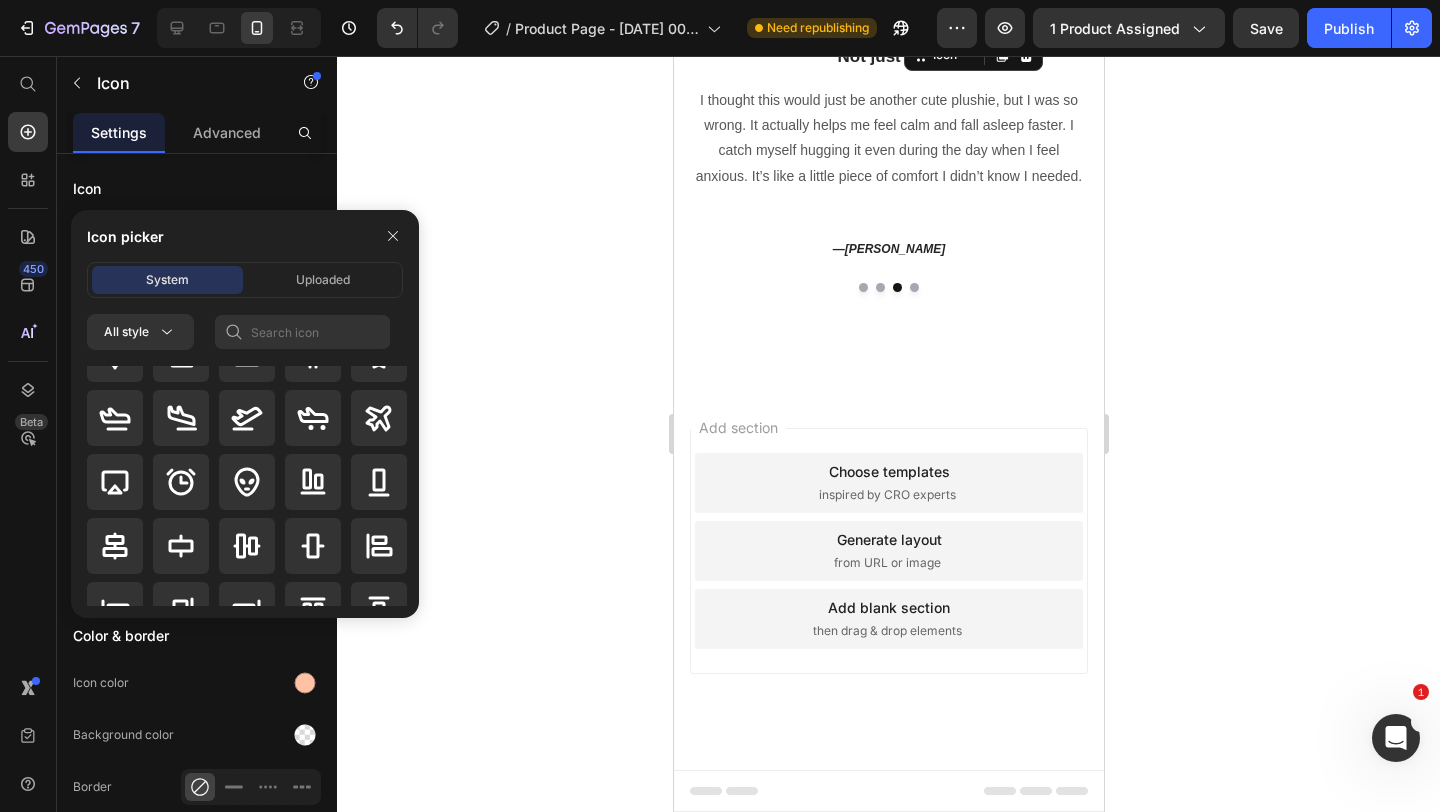 scroll, scrollTop: 0, scrollLeft: 0, axis: both 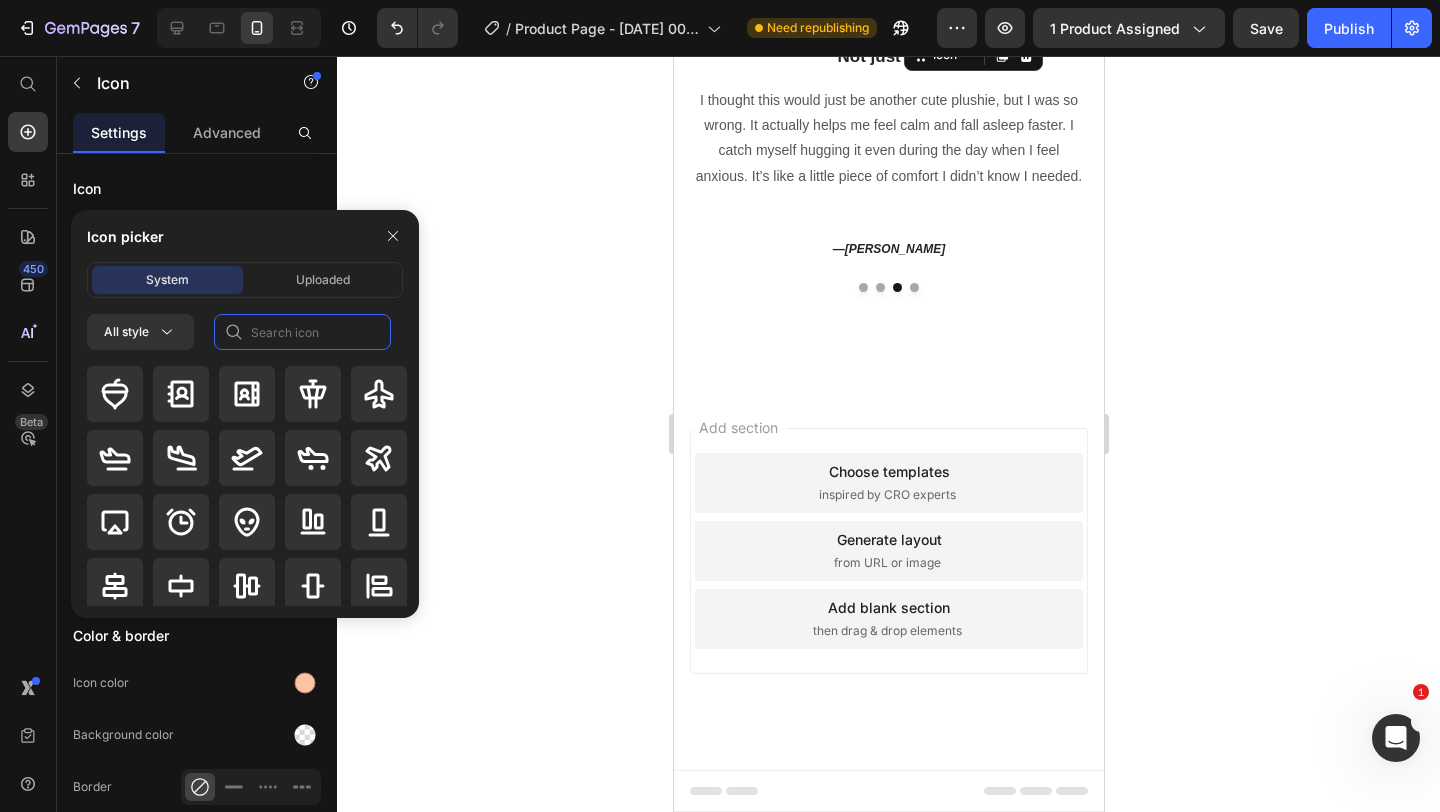 click 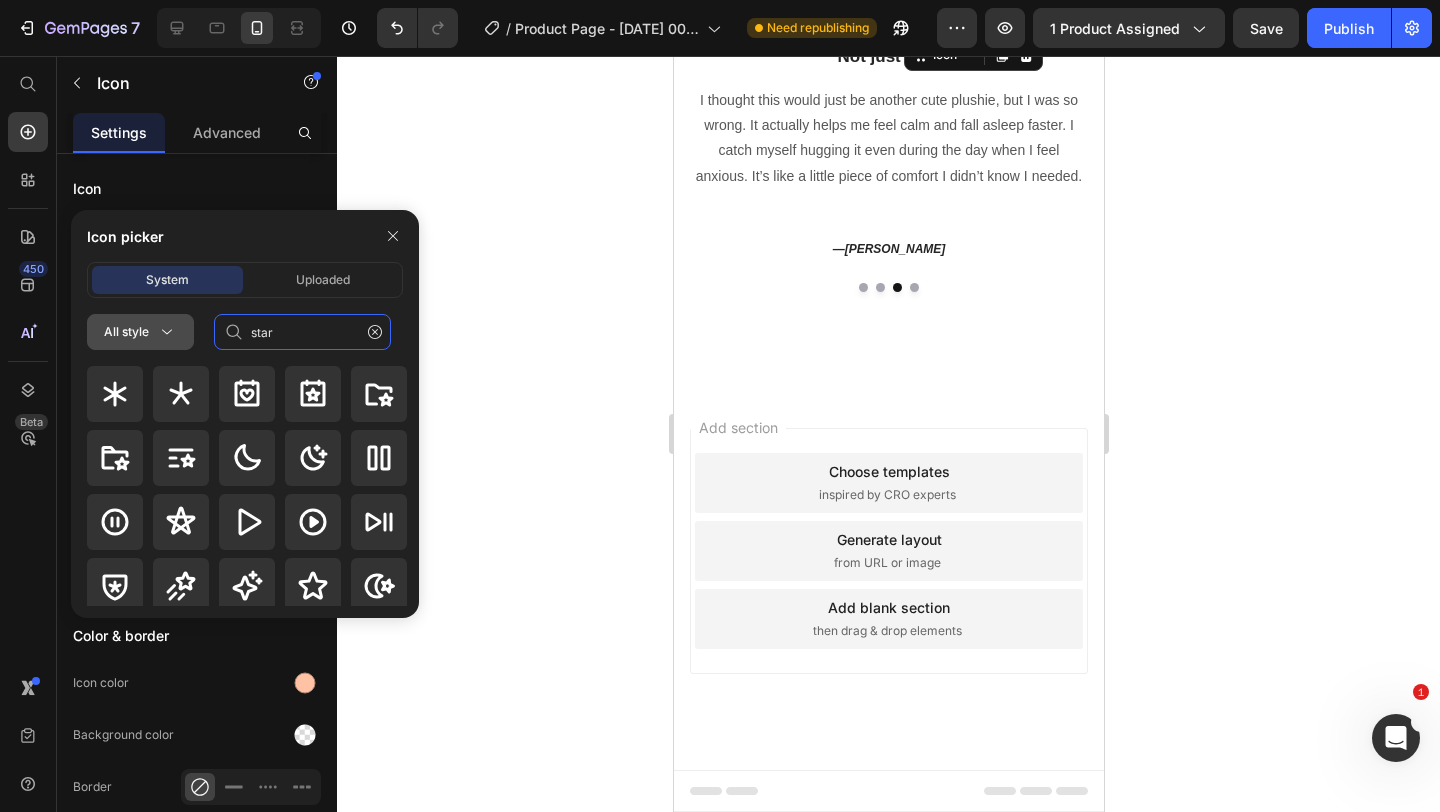 click on "All style" at bounding box center (140, 332) 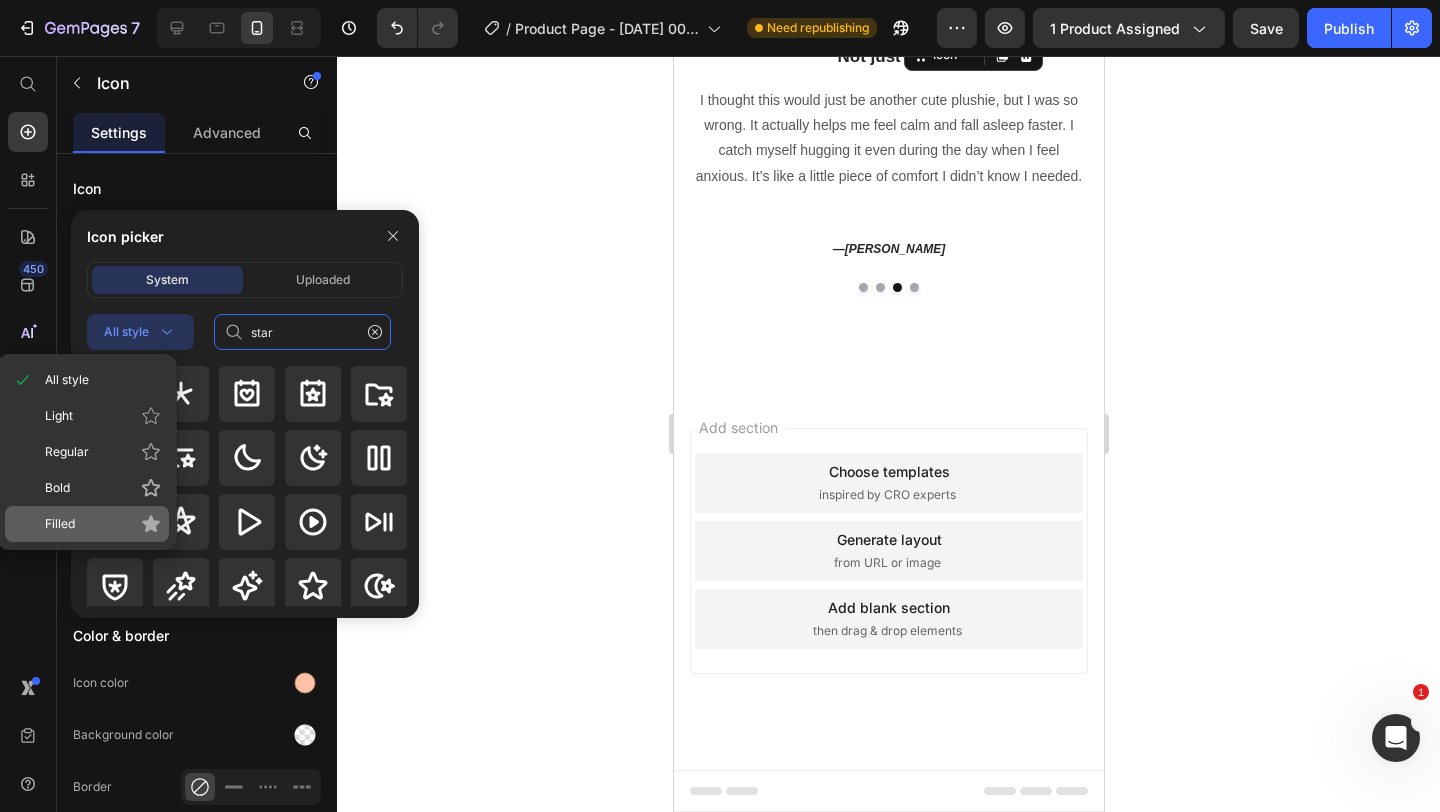 type on "star" 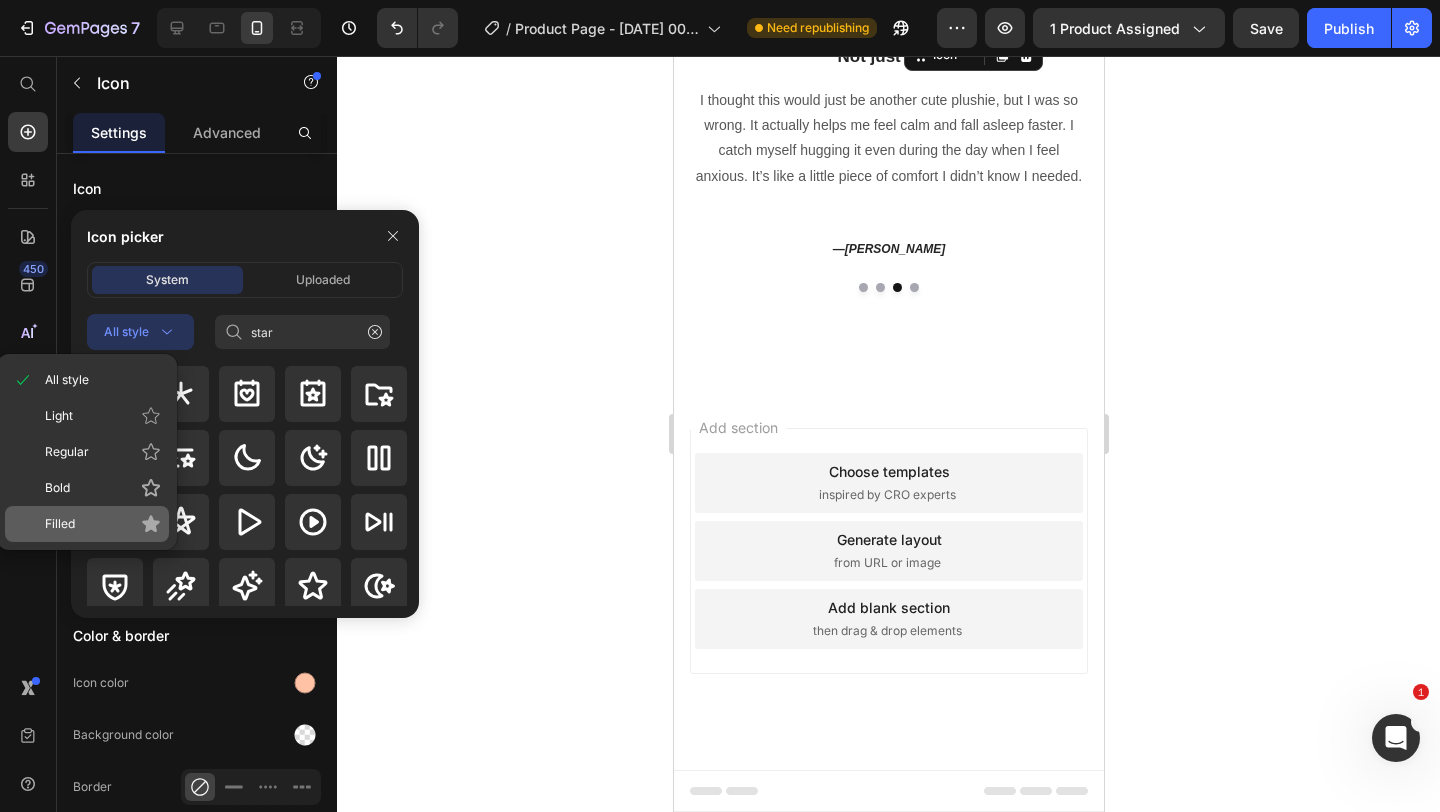 click on "Filled" at bounding box center [103, 524] 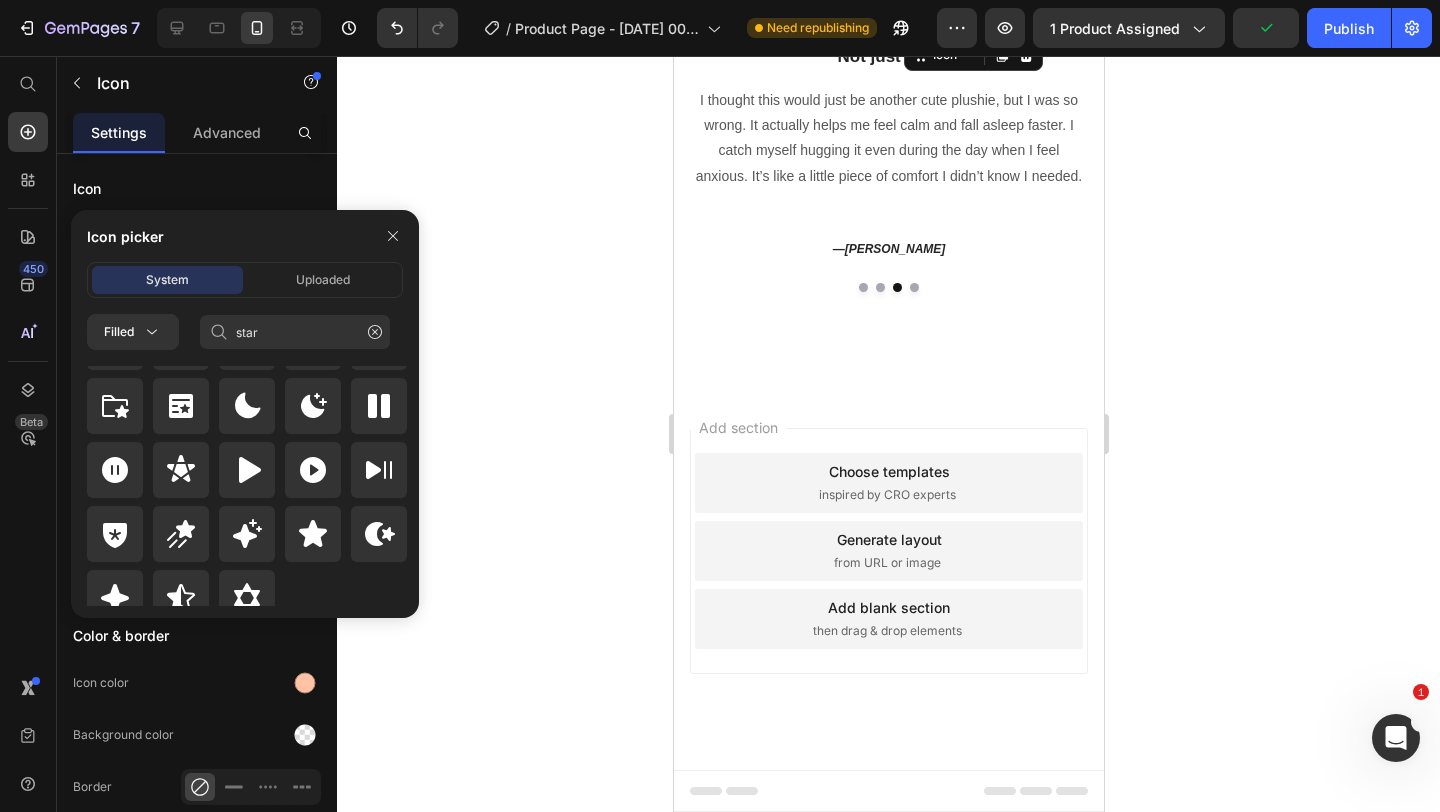 scroll, scrollTop: 72, scrollLeft: 0, axis: vertical 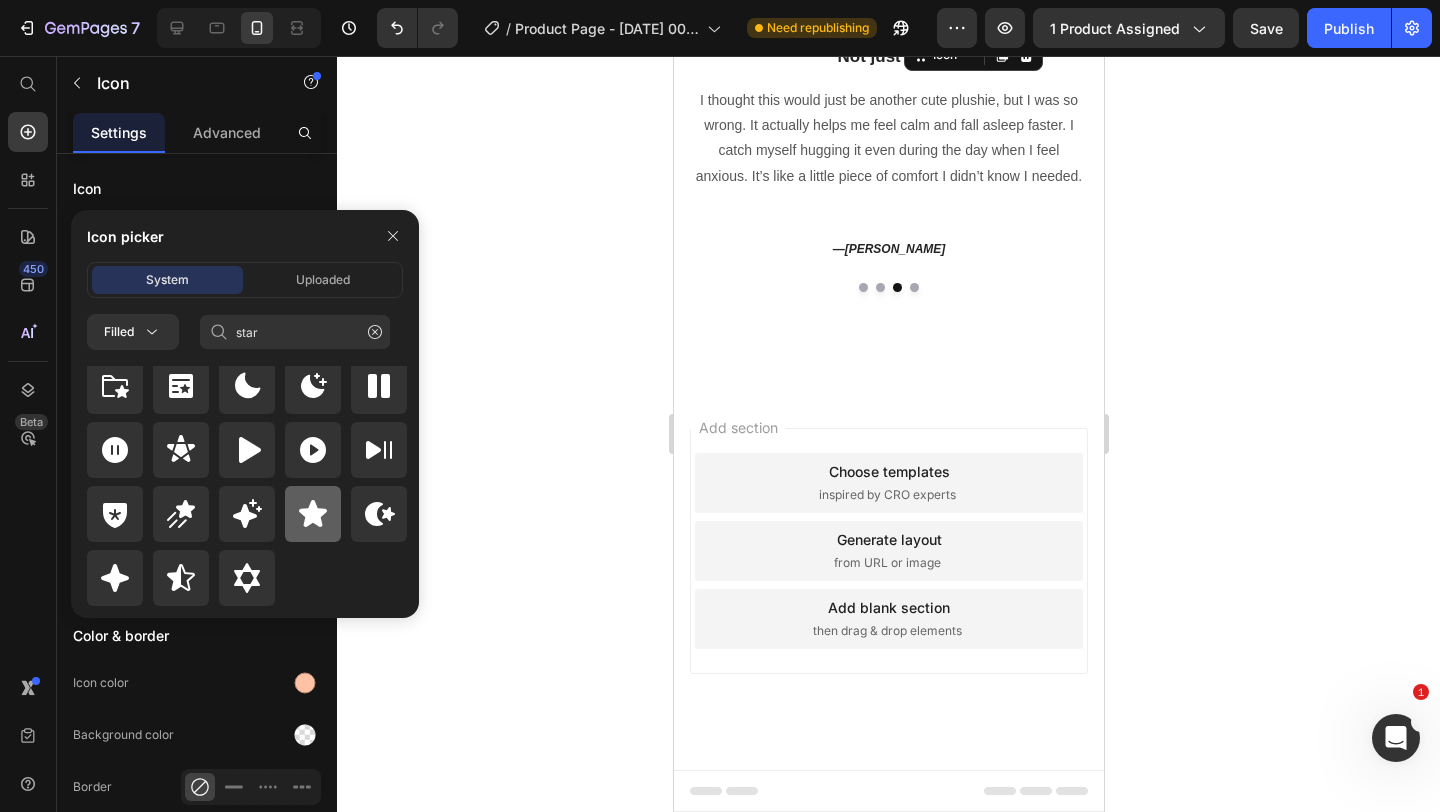 click 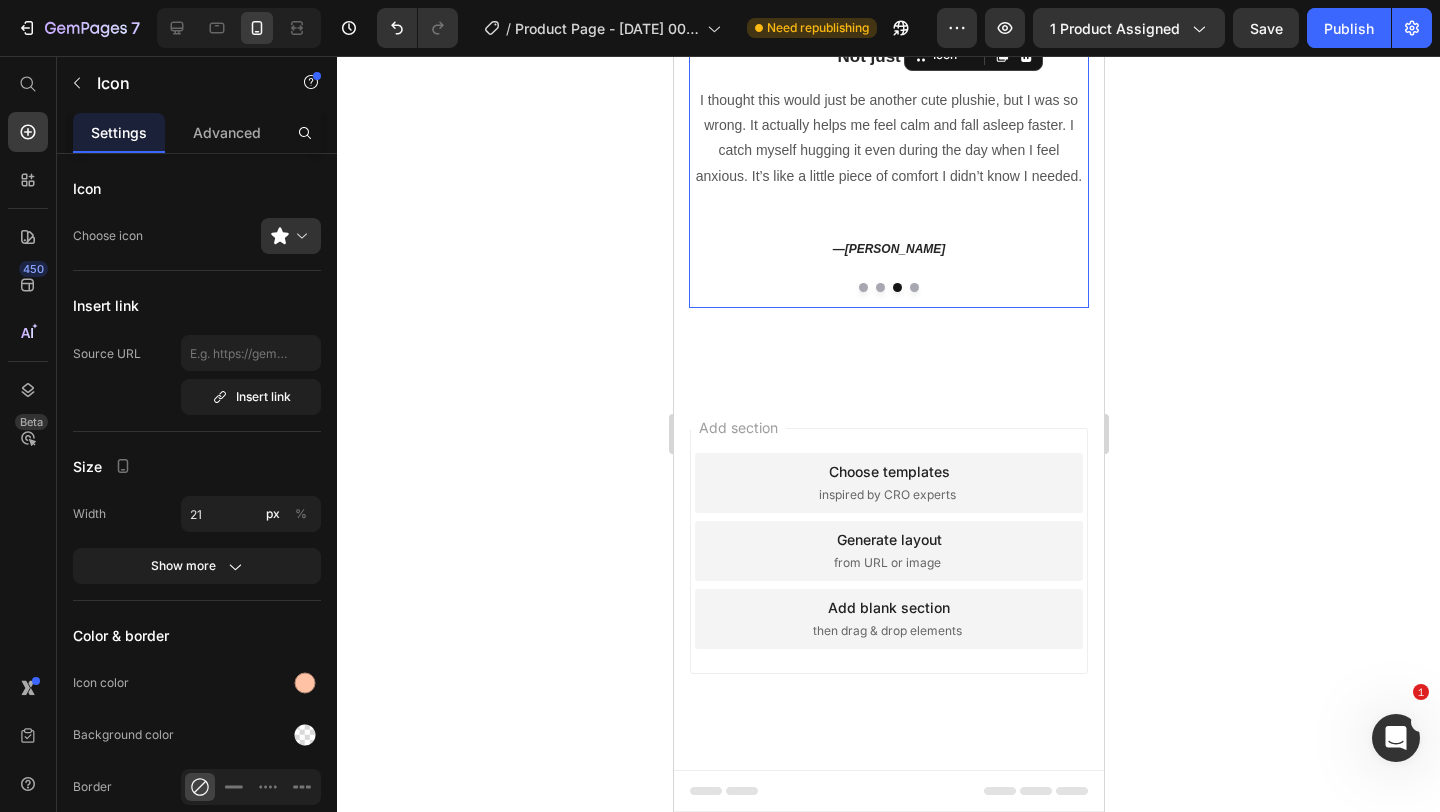 click 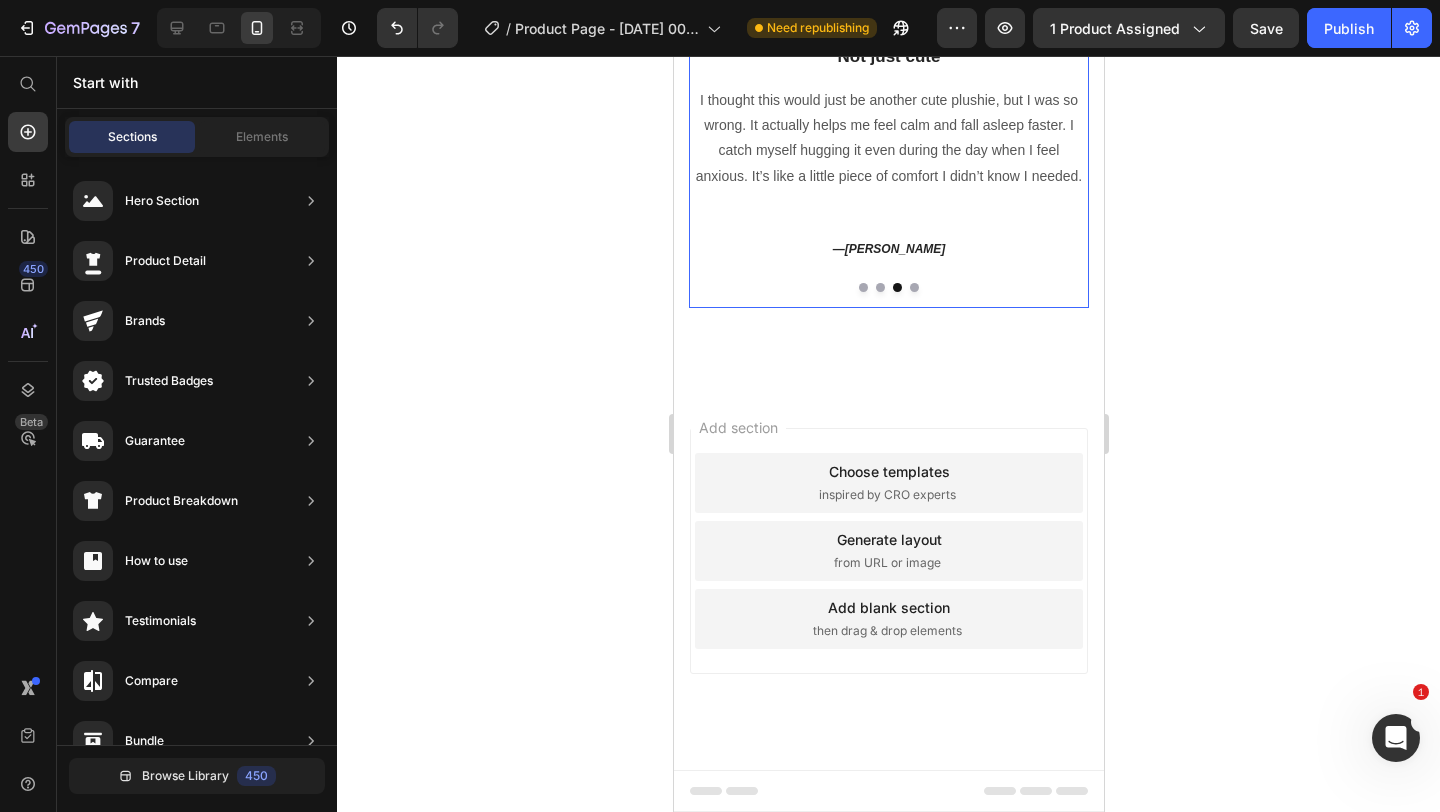 click 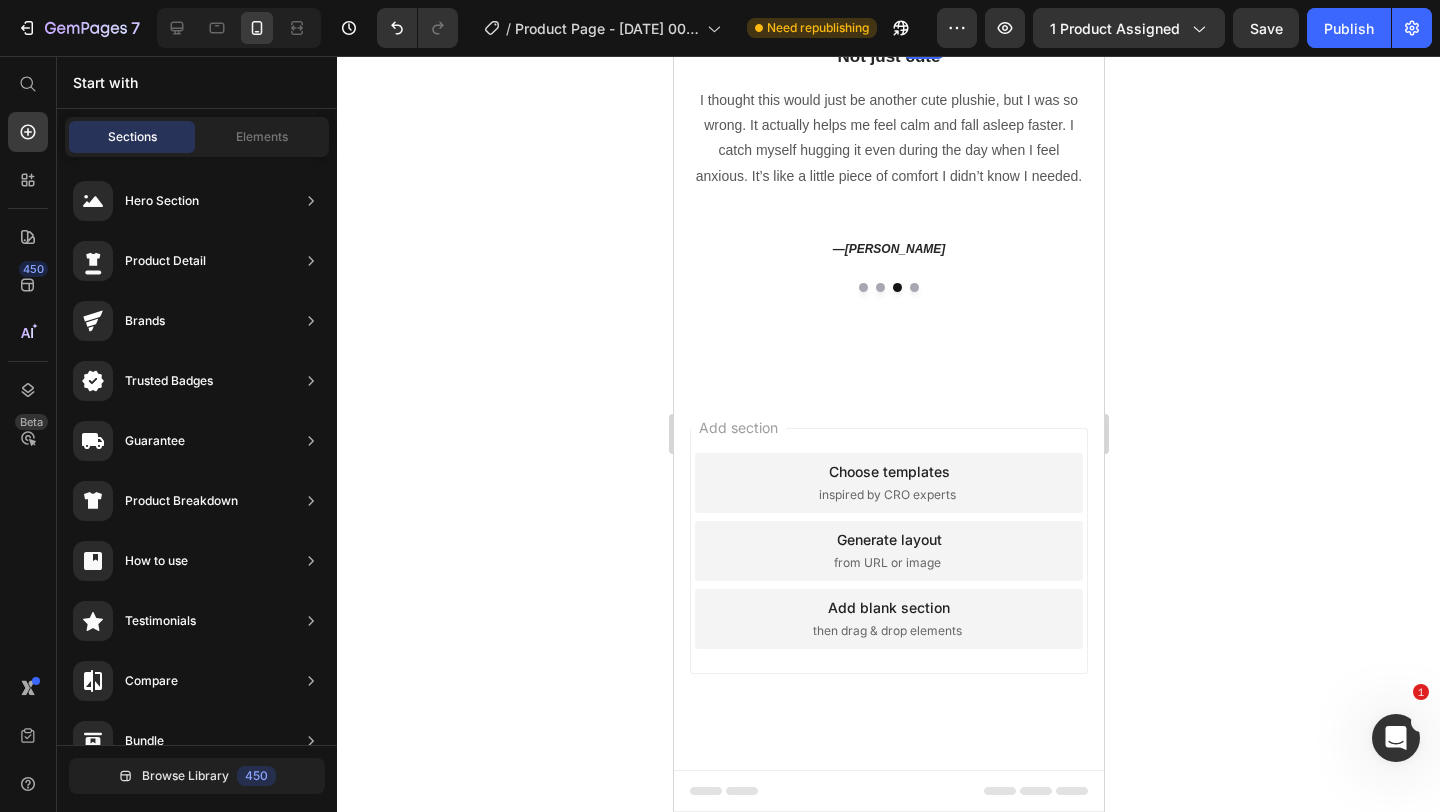 click 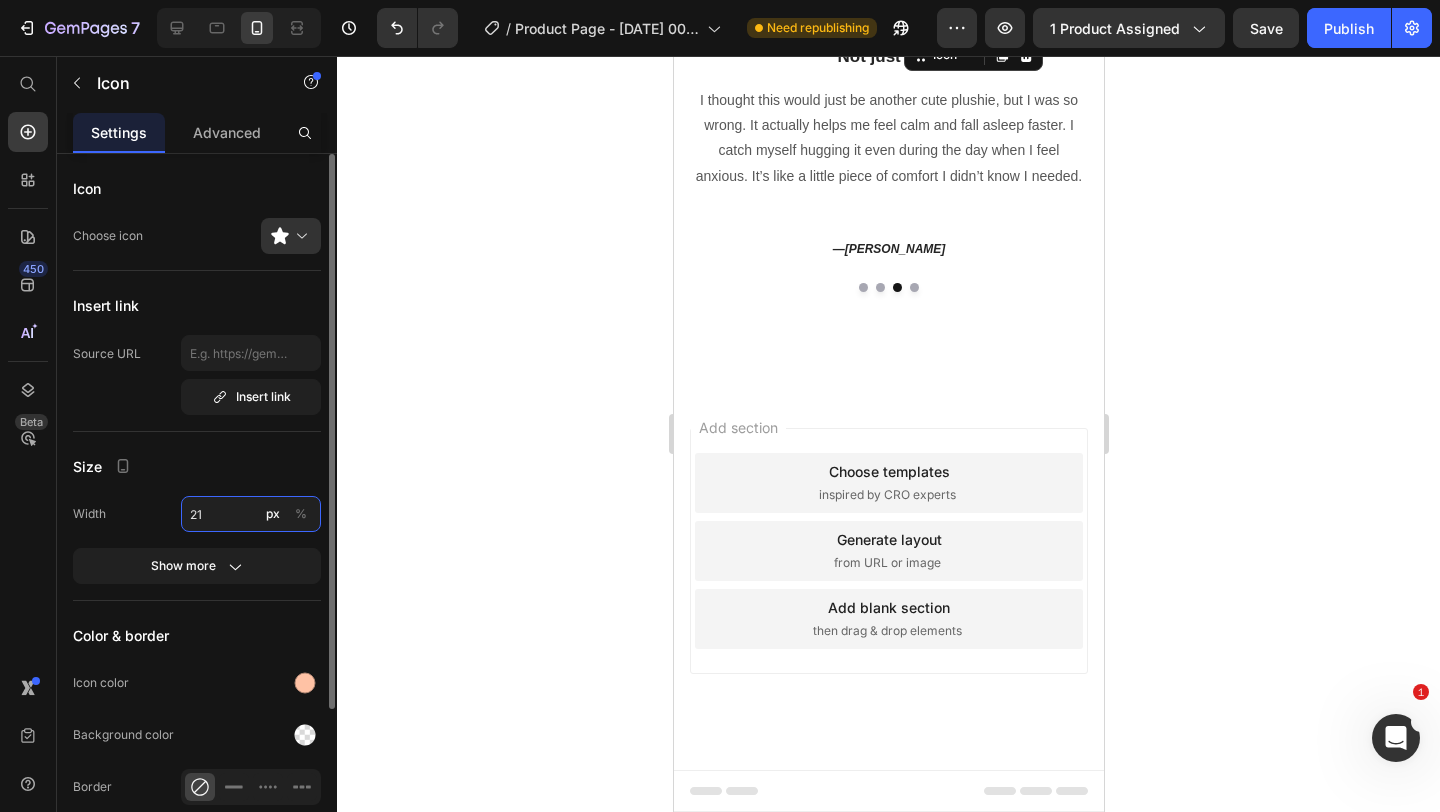 click on "21" at bounding box center (251, 514) 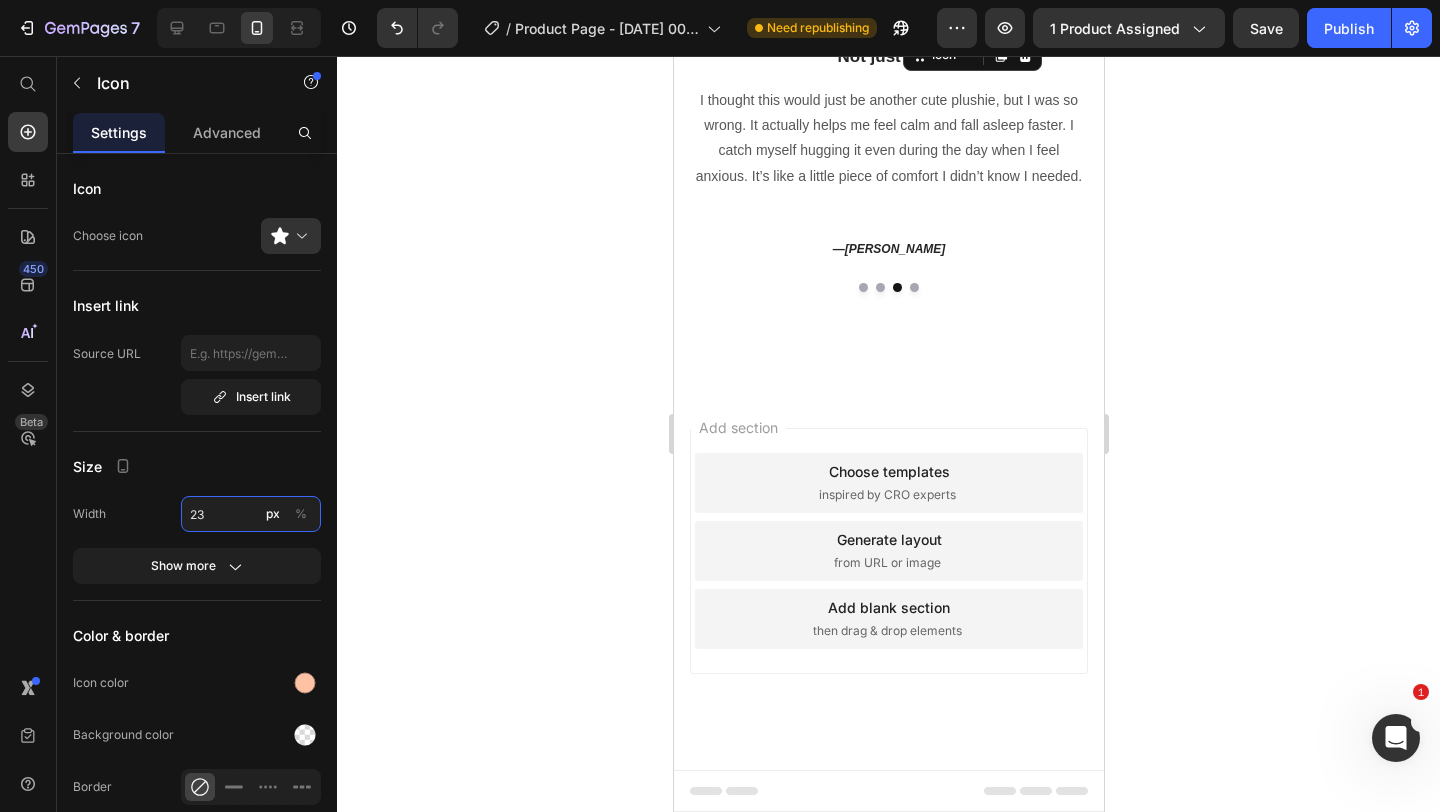 type on "23" 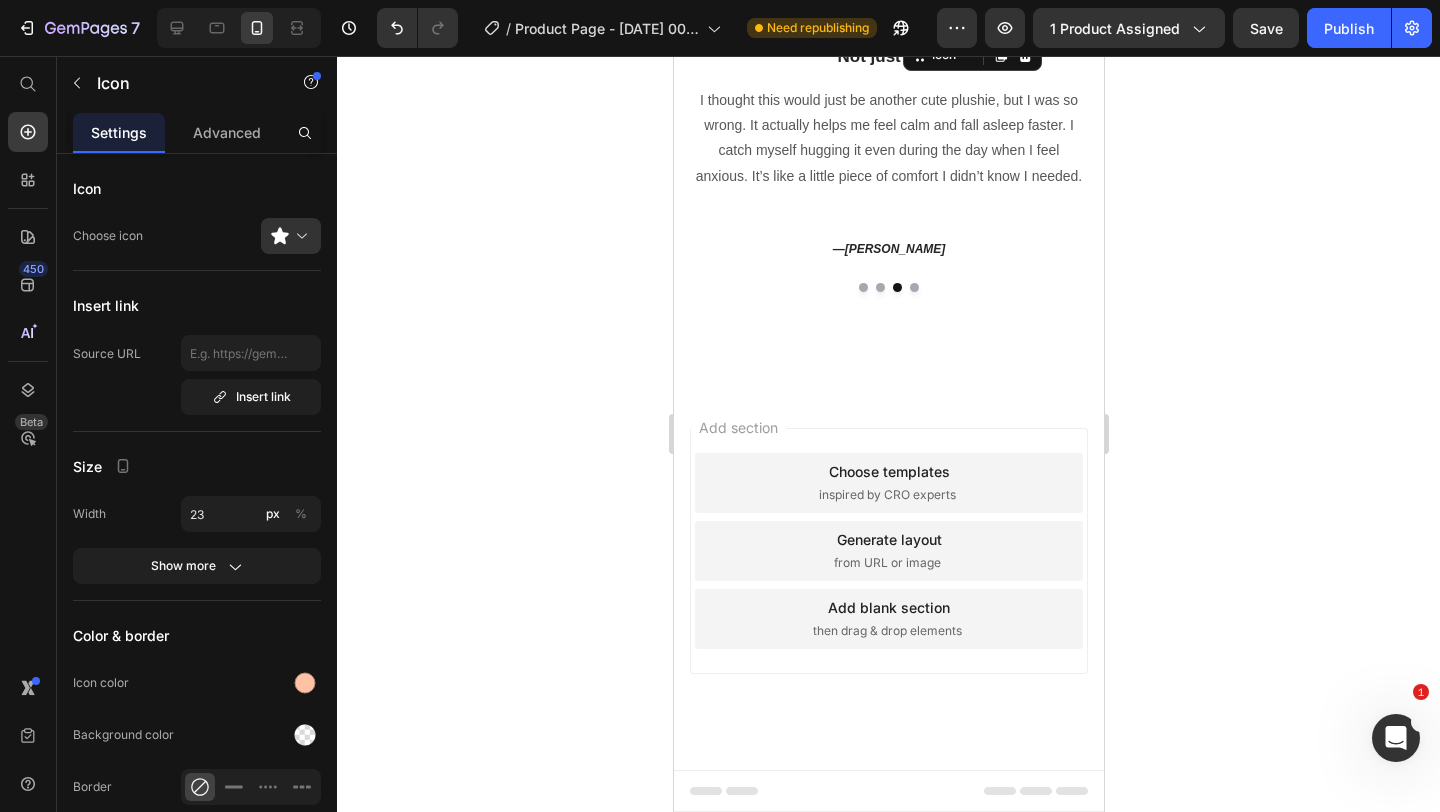 click 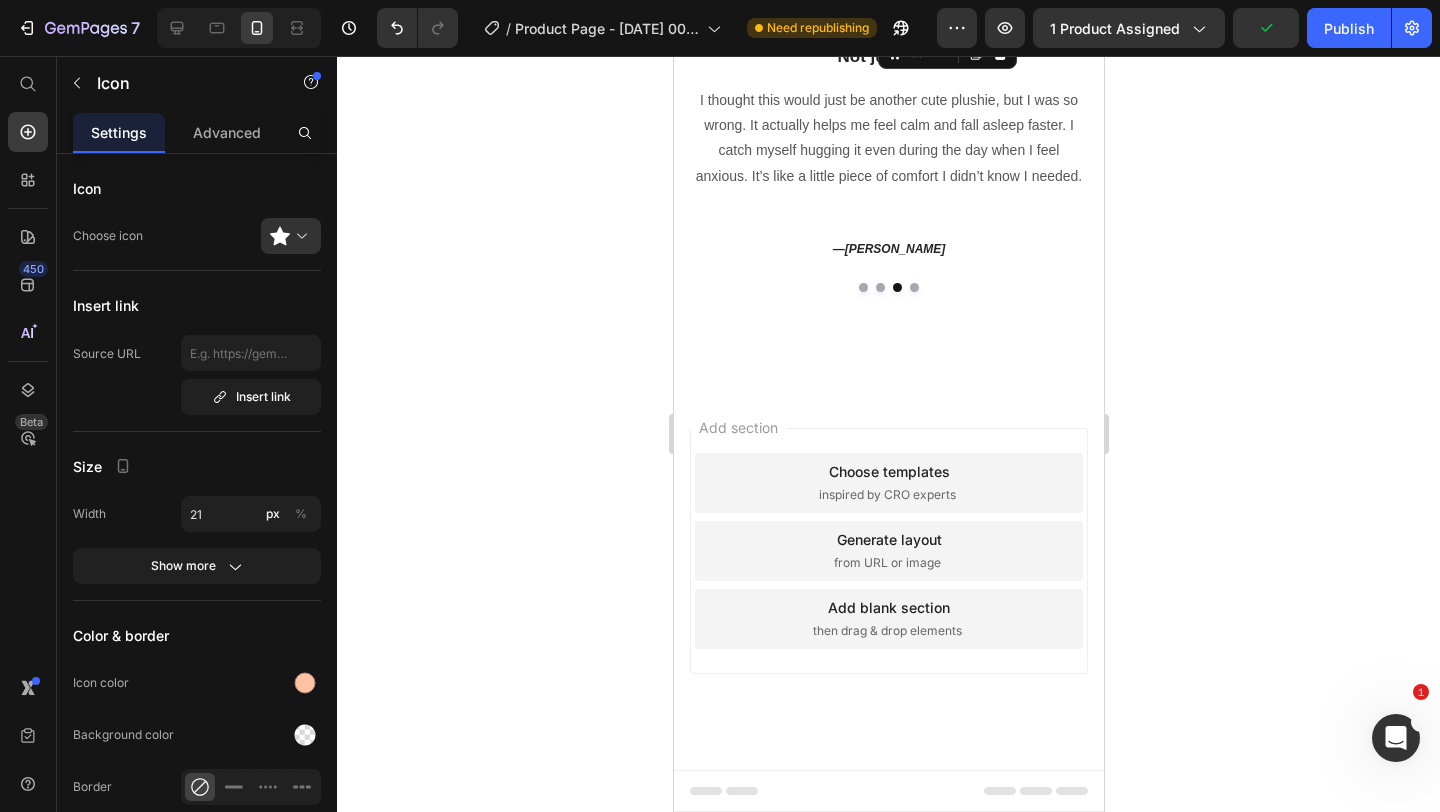 click on "Icon   0" at bounding box center (887, 23) 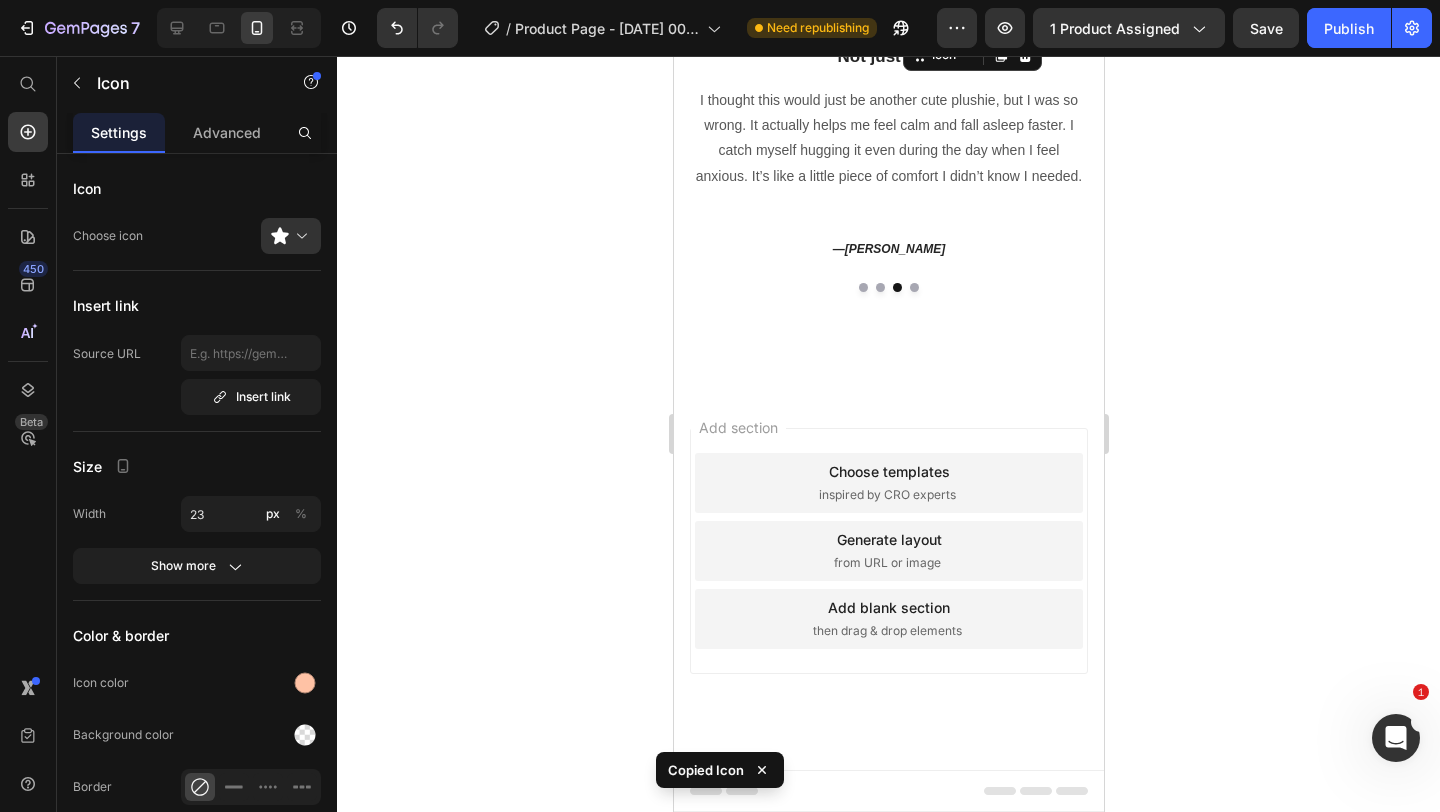 click 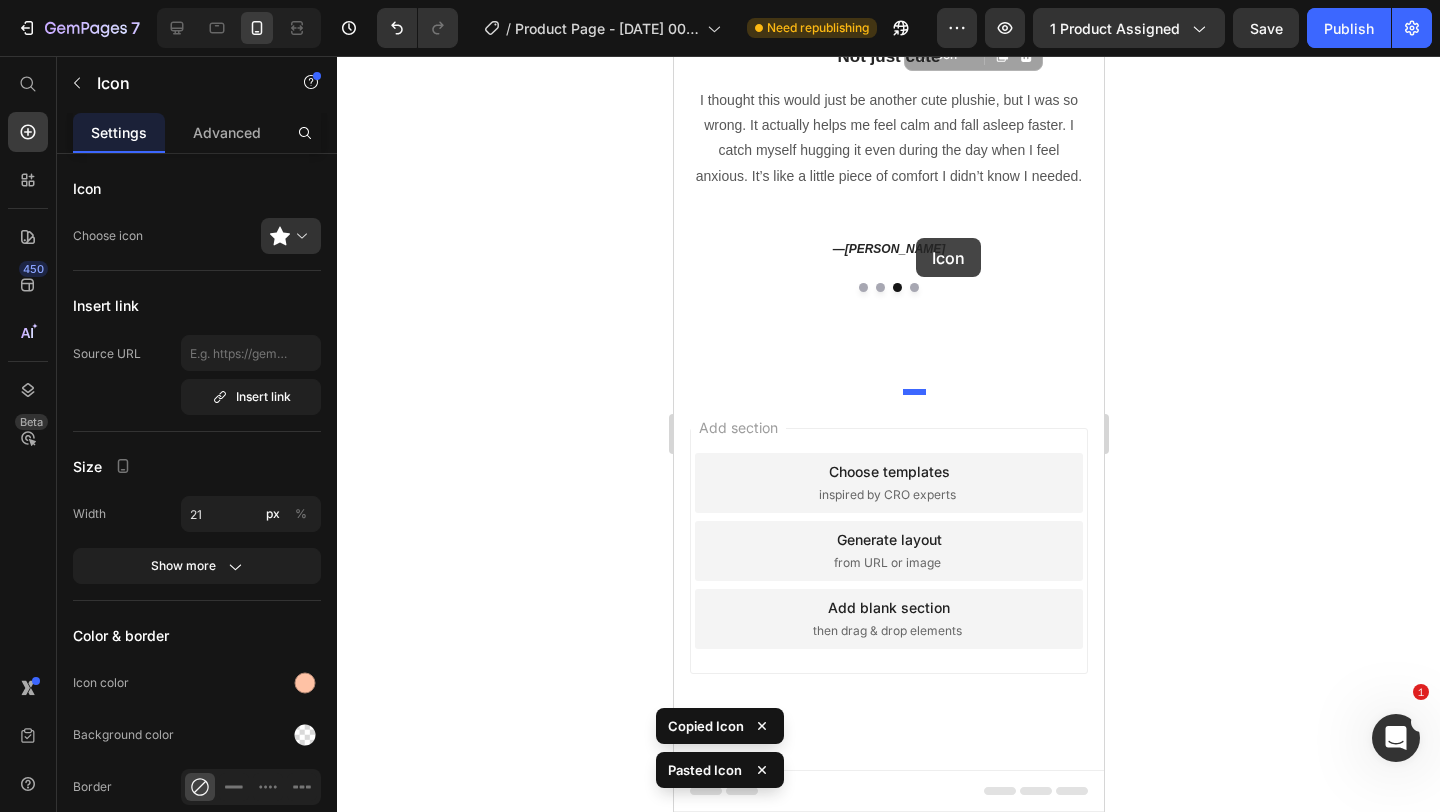 drag, startPoint x: 915, startPoint y: 257, endPoint x: 915, endPoint y: 238, distance: 19 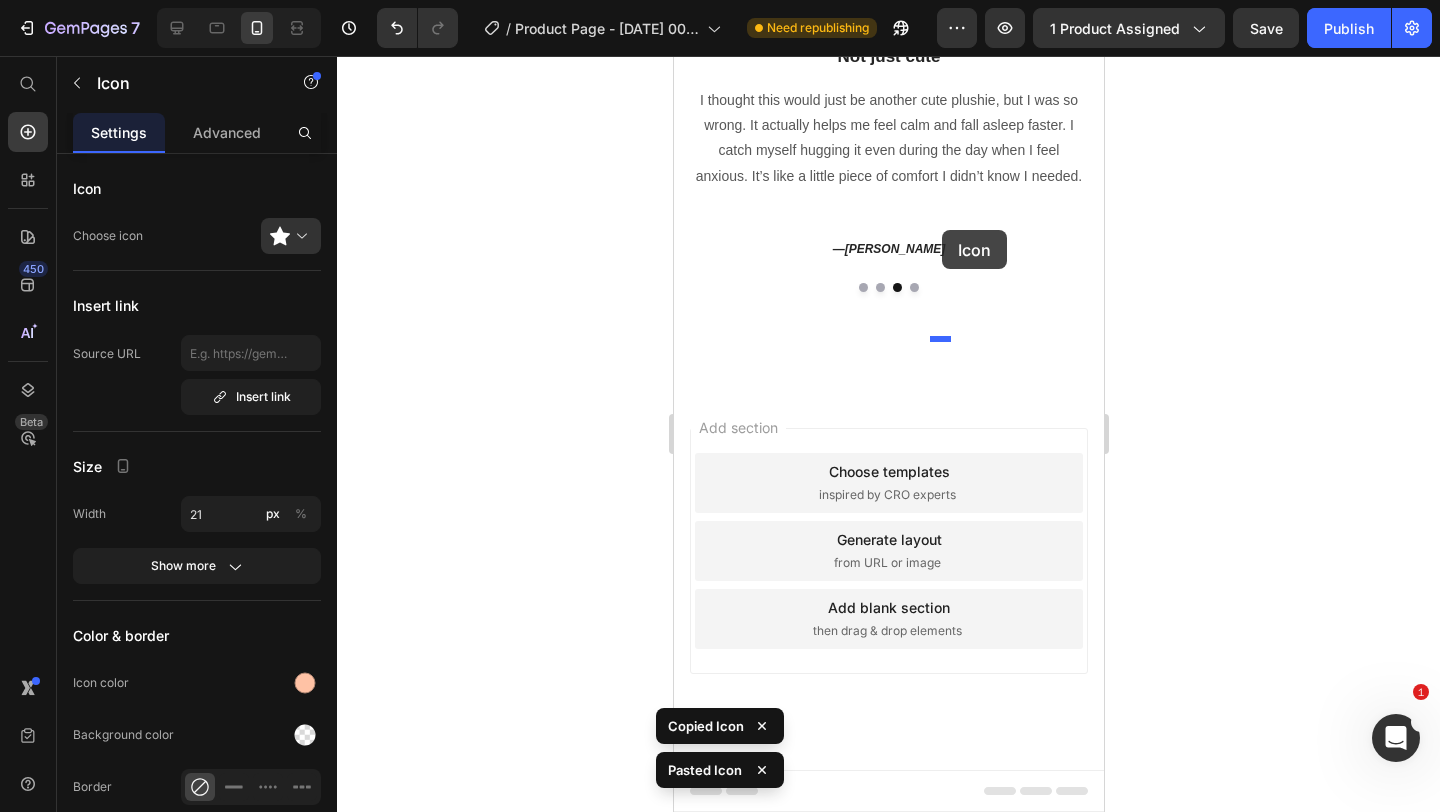 drag, startPoint x: 910, startPoint y: 267, endPoint x: 941, endPoint y: 230, distance: 48.270073 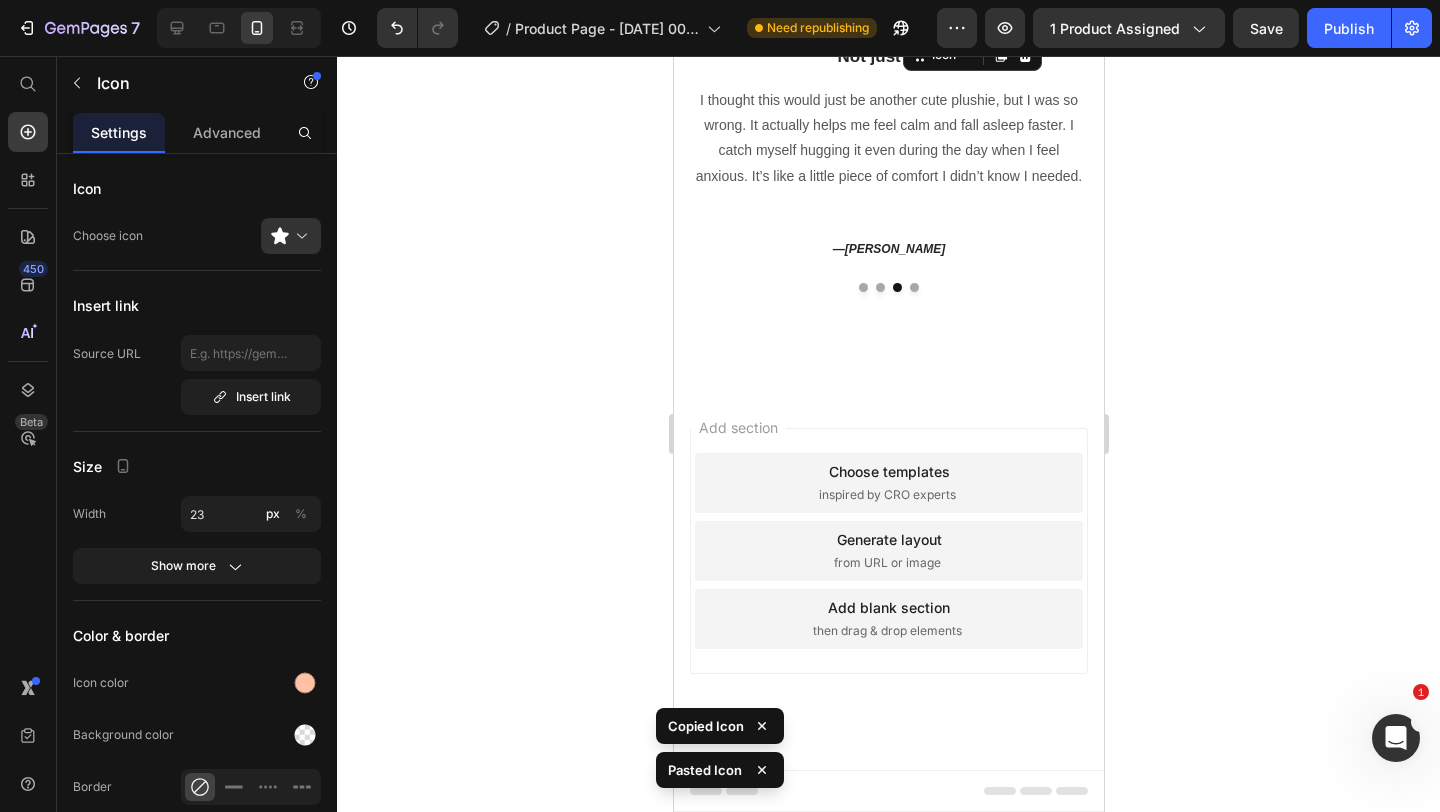 click 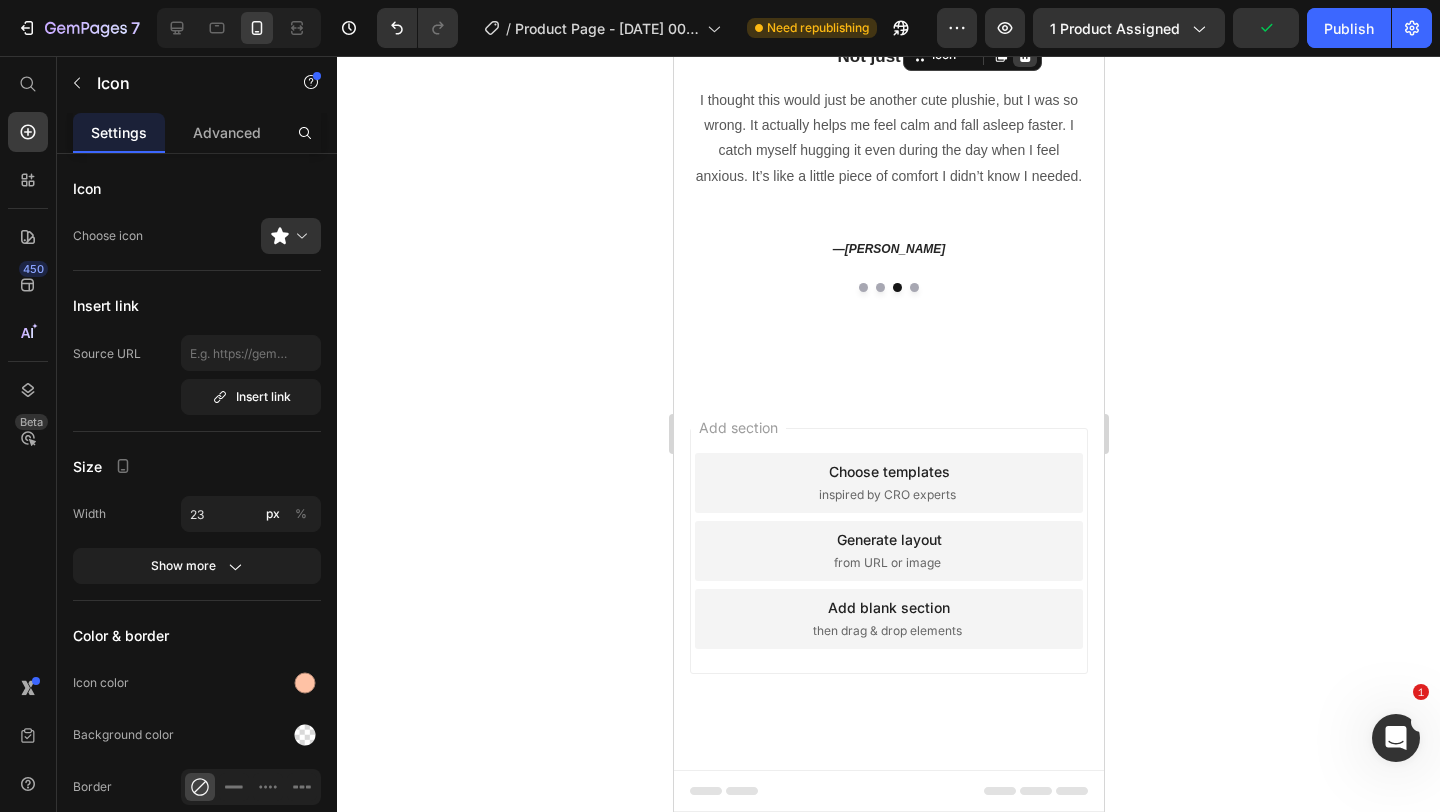click 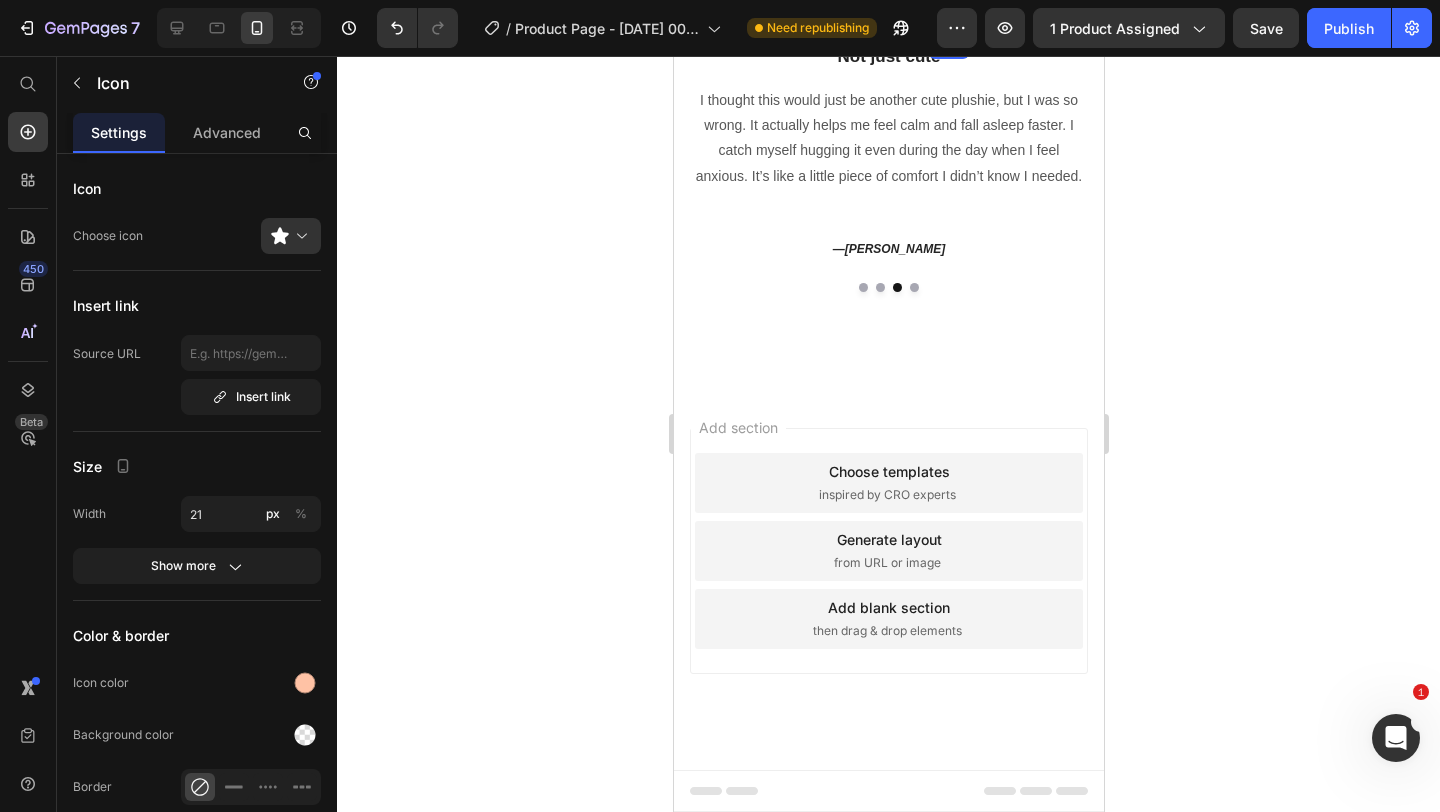 click 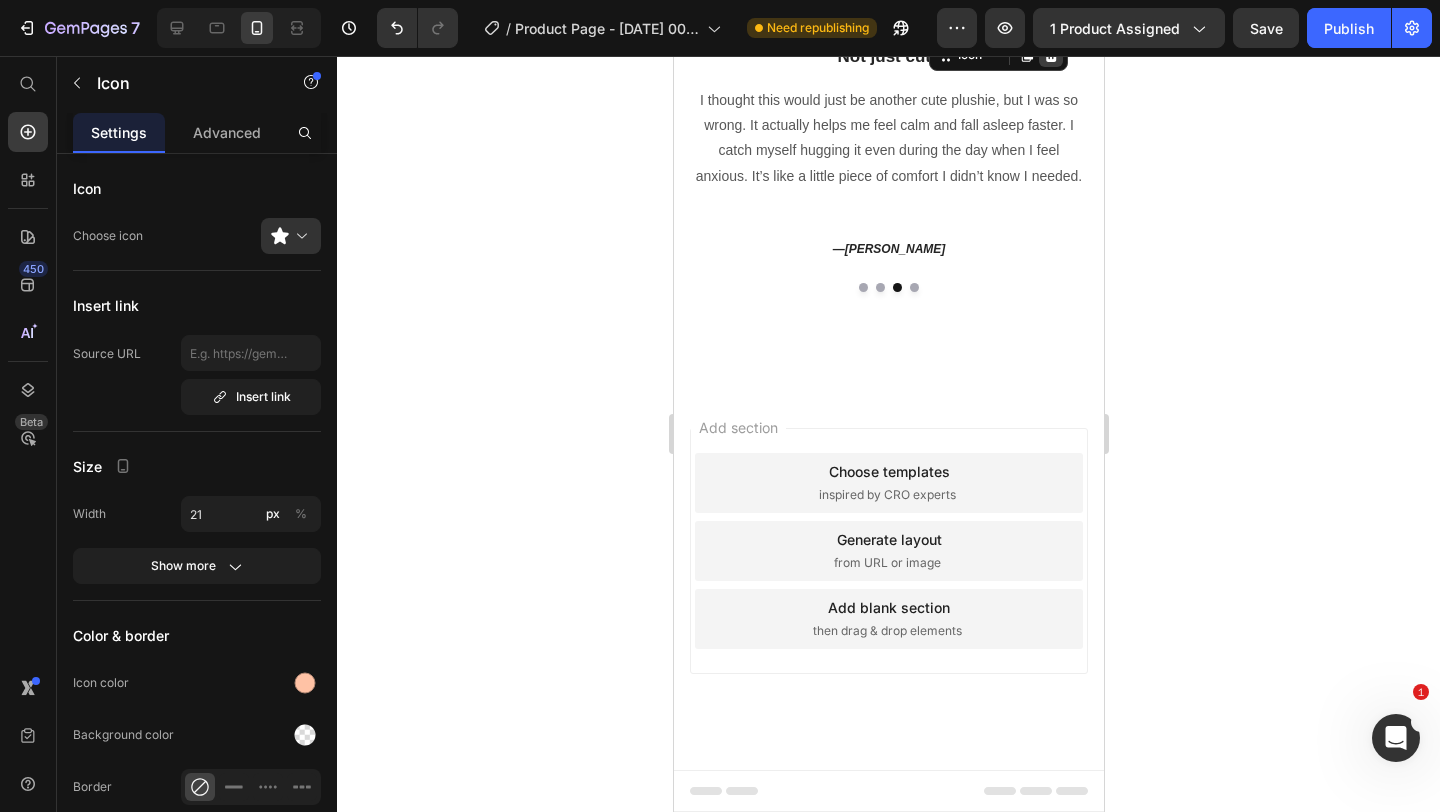 click 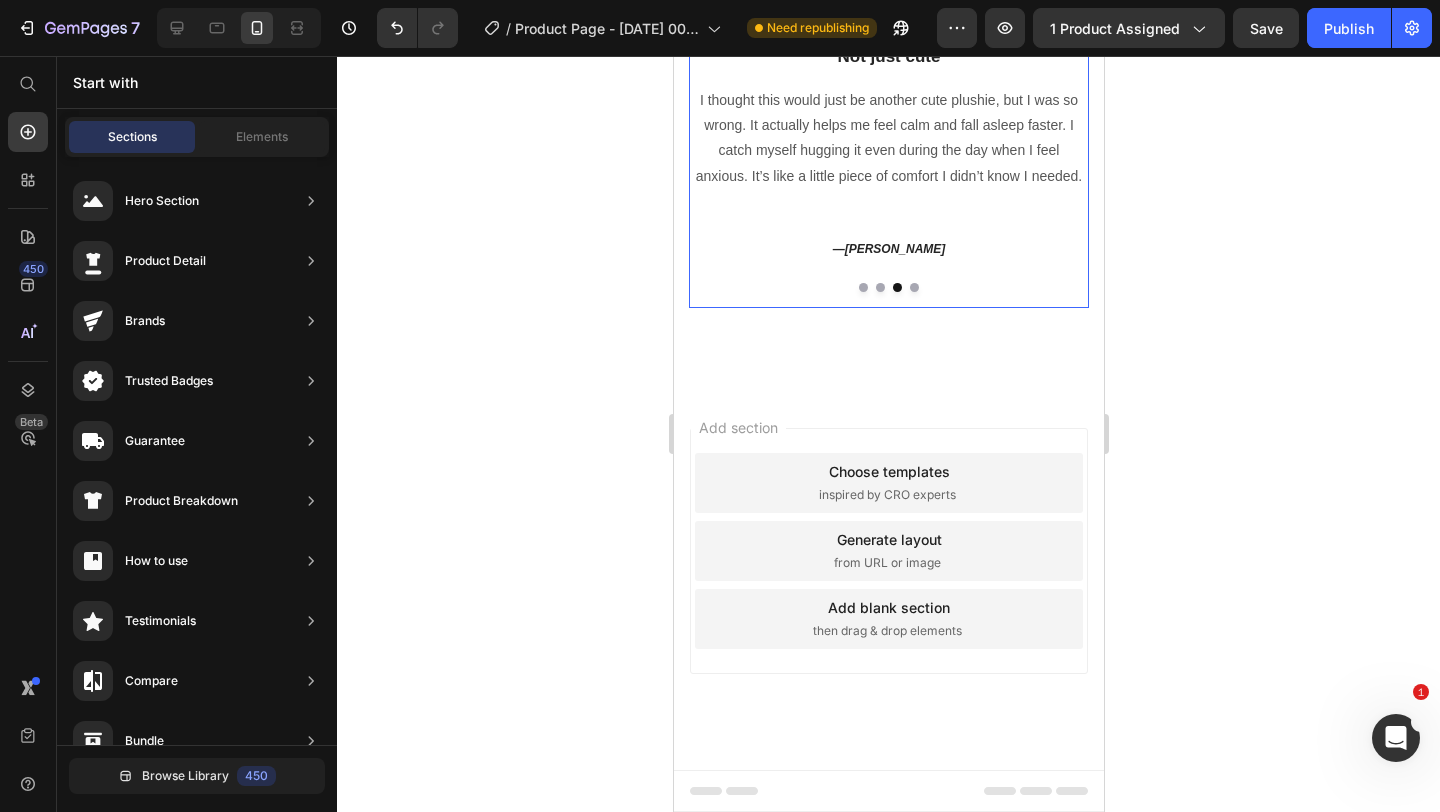 click at bounding box center (879, 287) 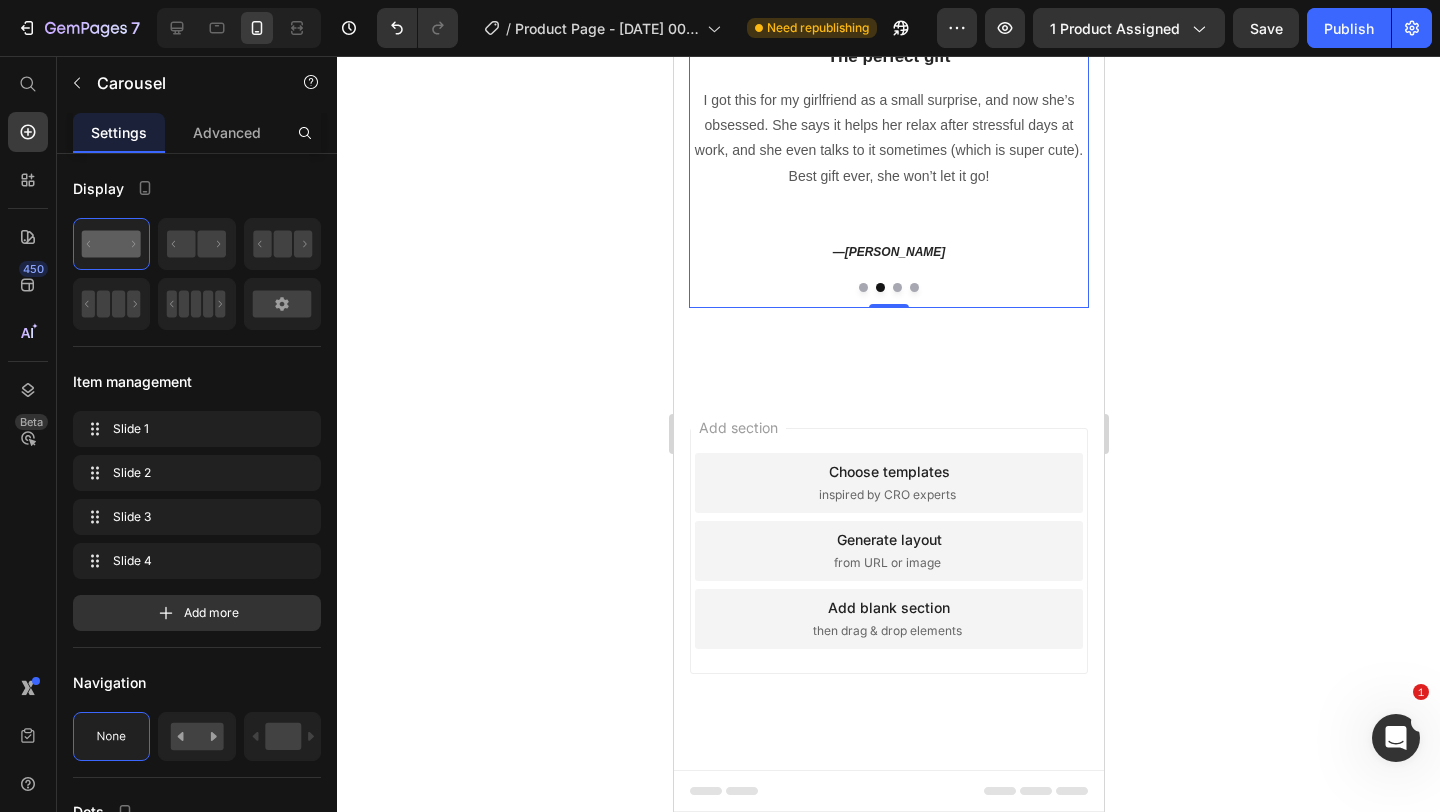 click at bounding box center (862, 287) 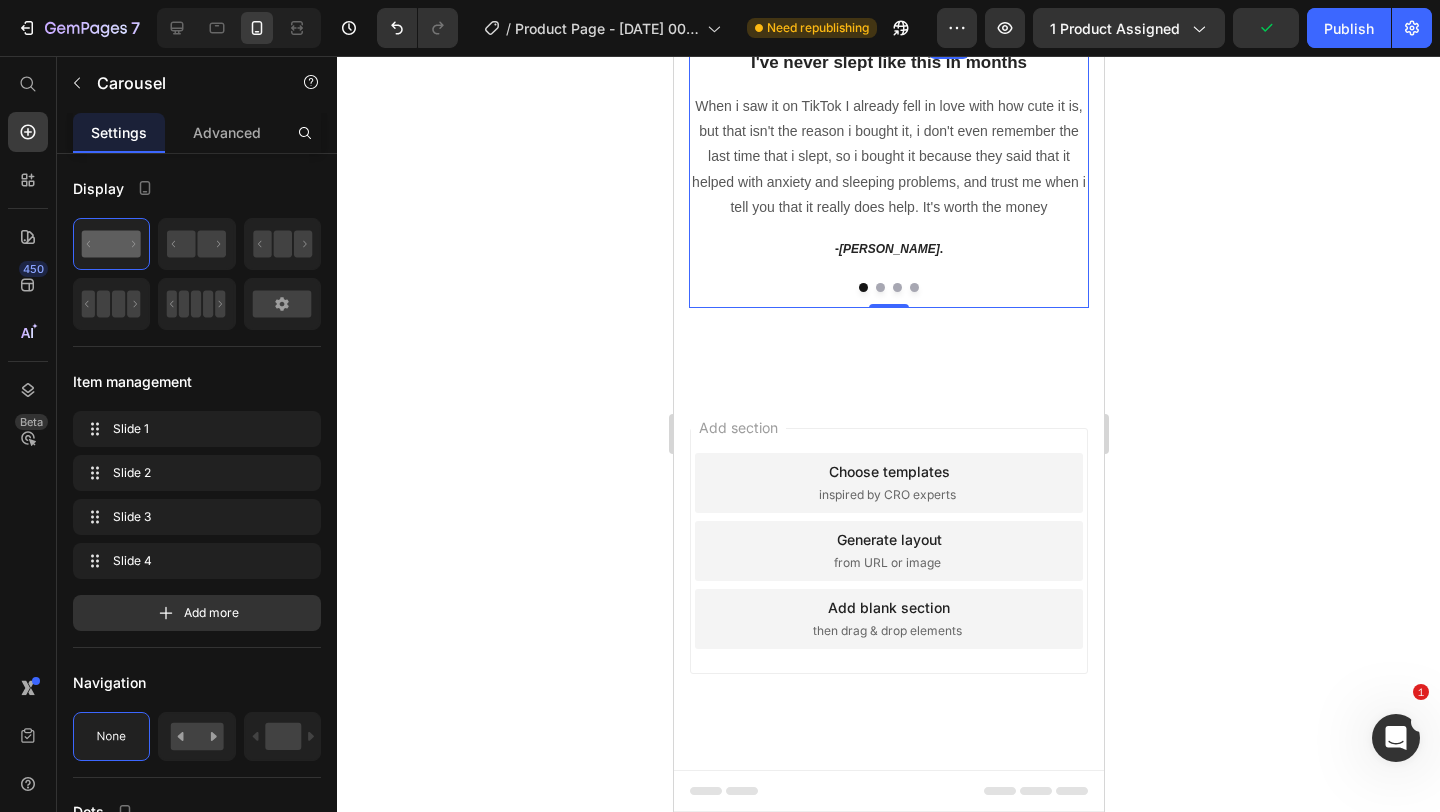 click on "Icon" at bounding box center (938, 25) 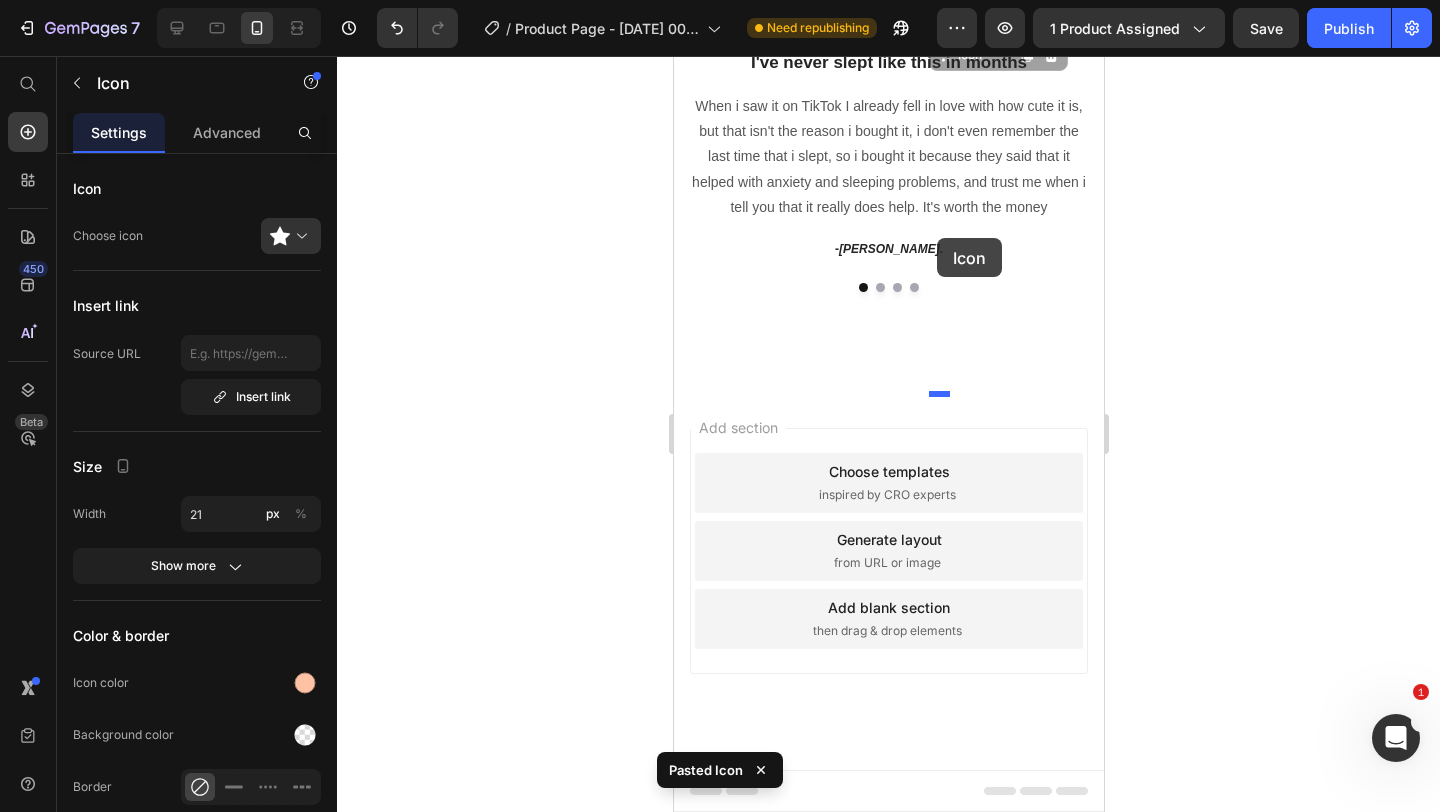 drag, startPoint x: 936, startPoint y: 249, endPoint x: 936, endPoint y: 238, distance: 11 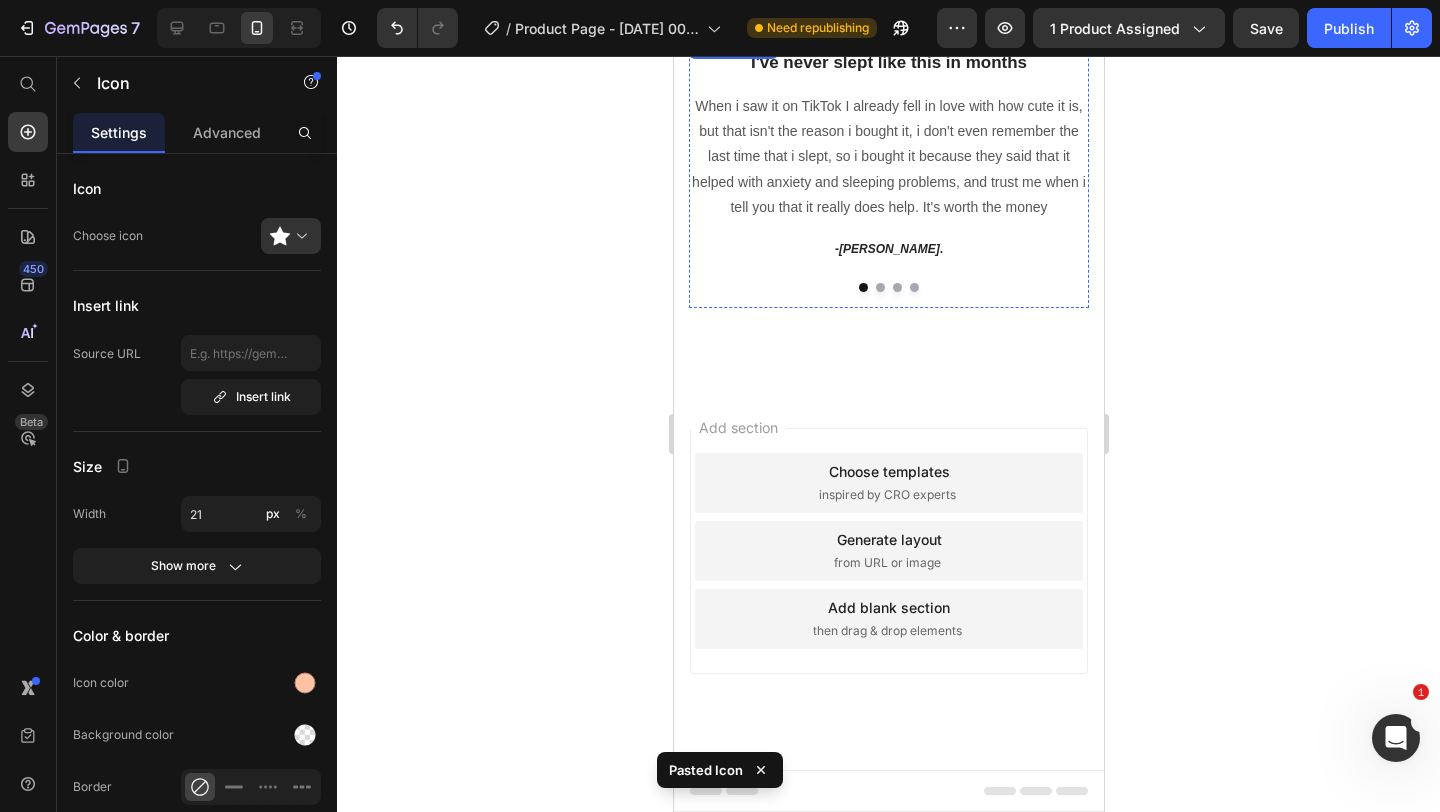 click on "Icon" at bounding box center [913, 7] 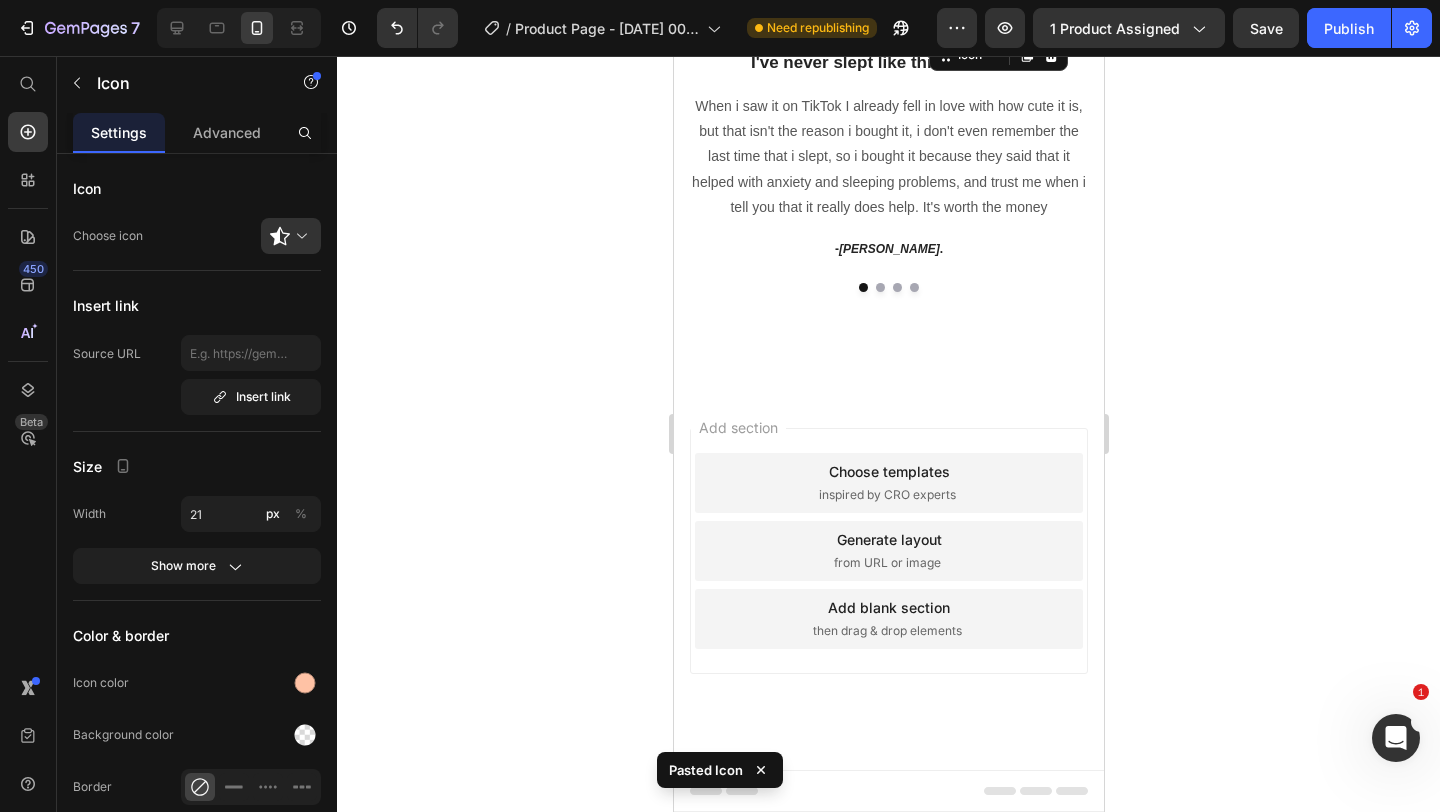 click 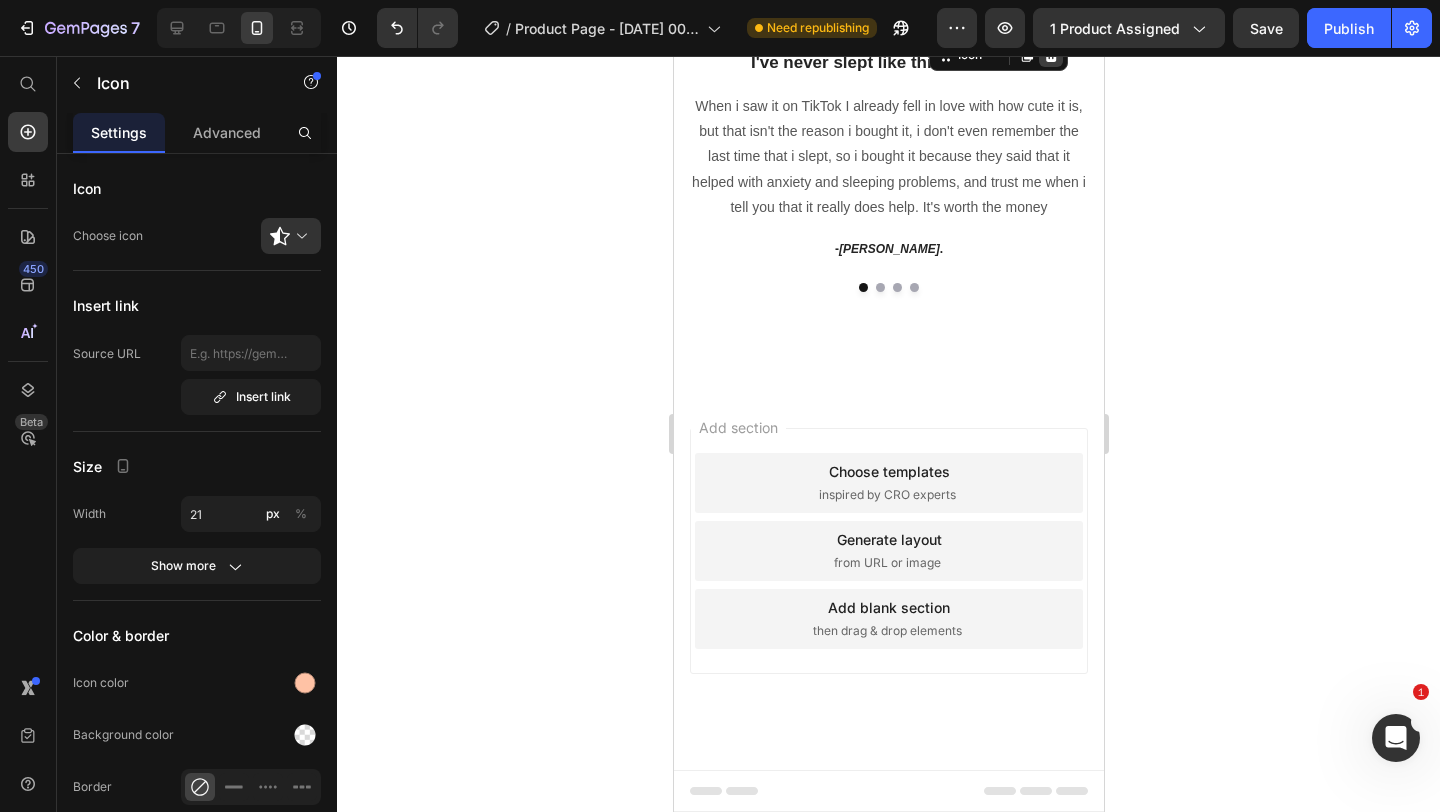 click 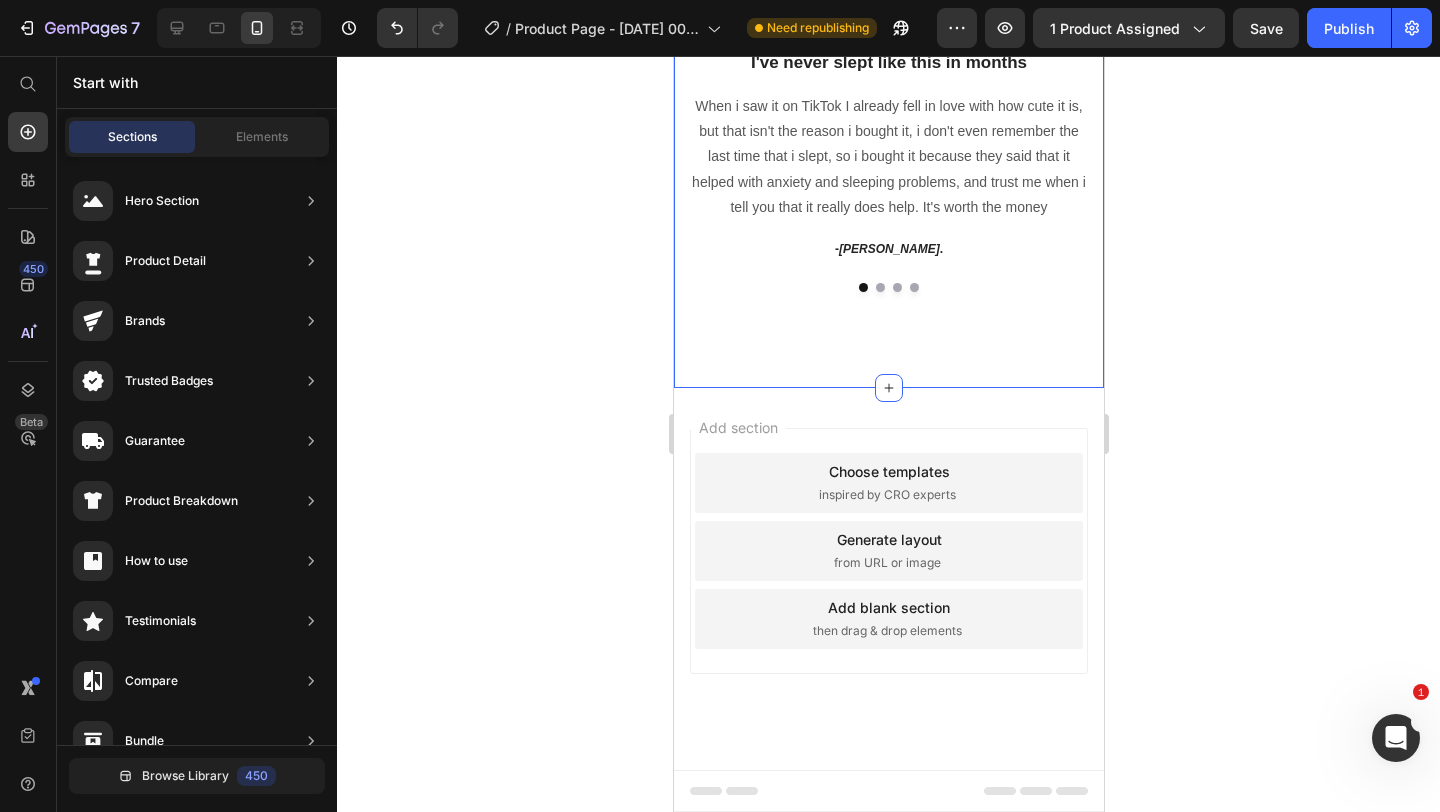 click 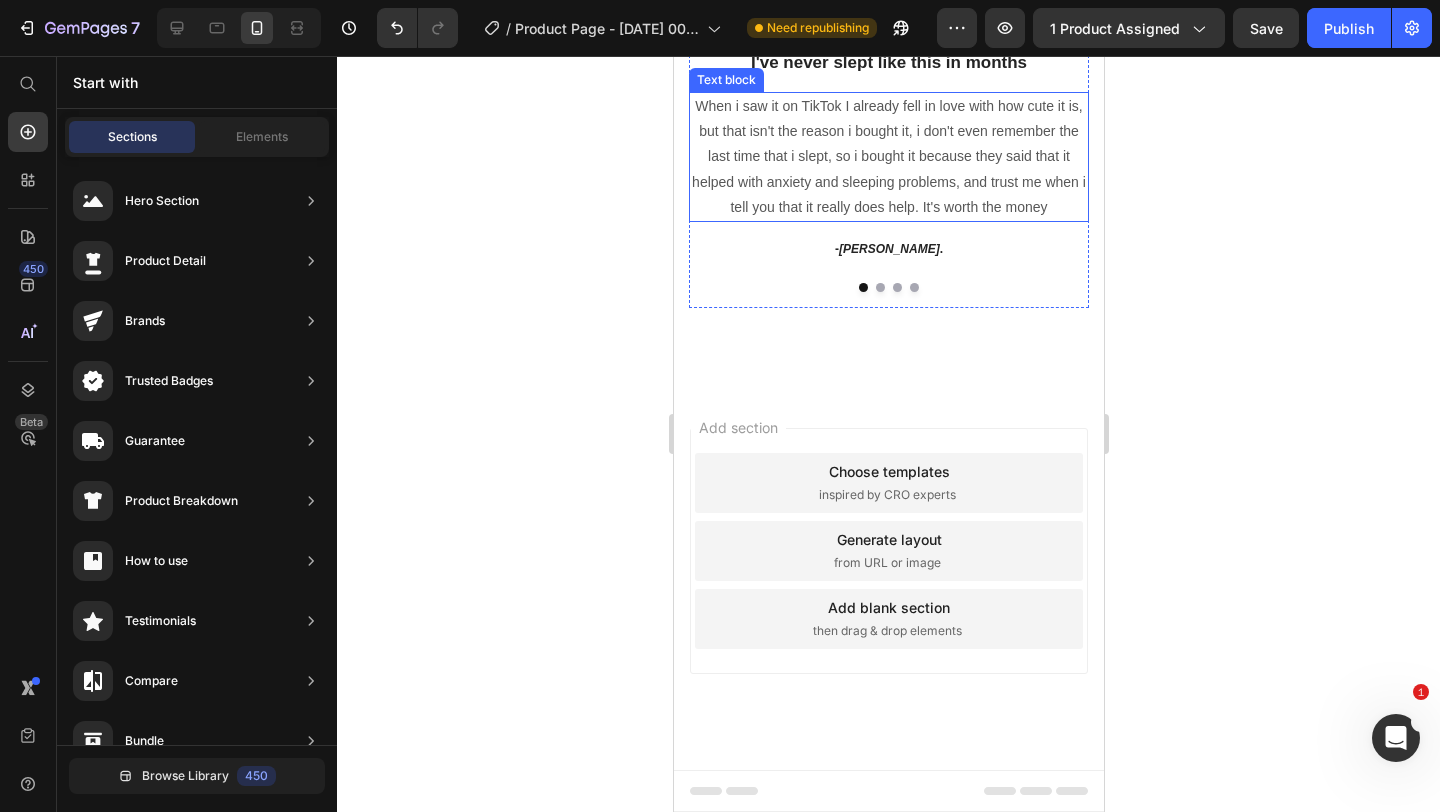 scroll, scrollTop: 3565, scrollLeft: 0, axis: vertical 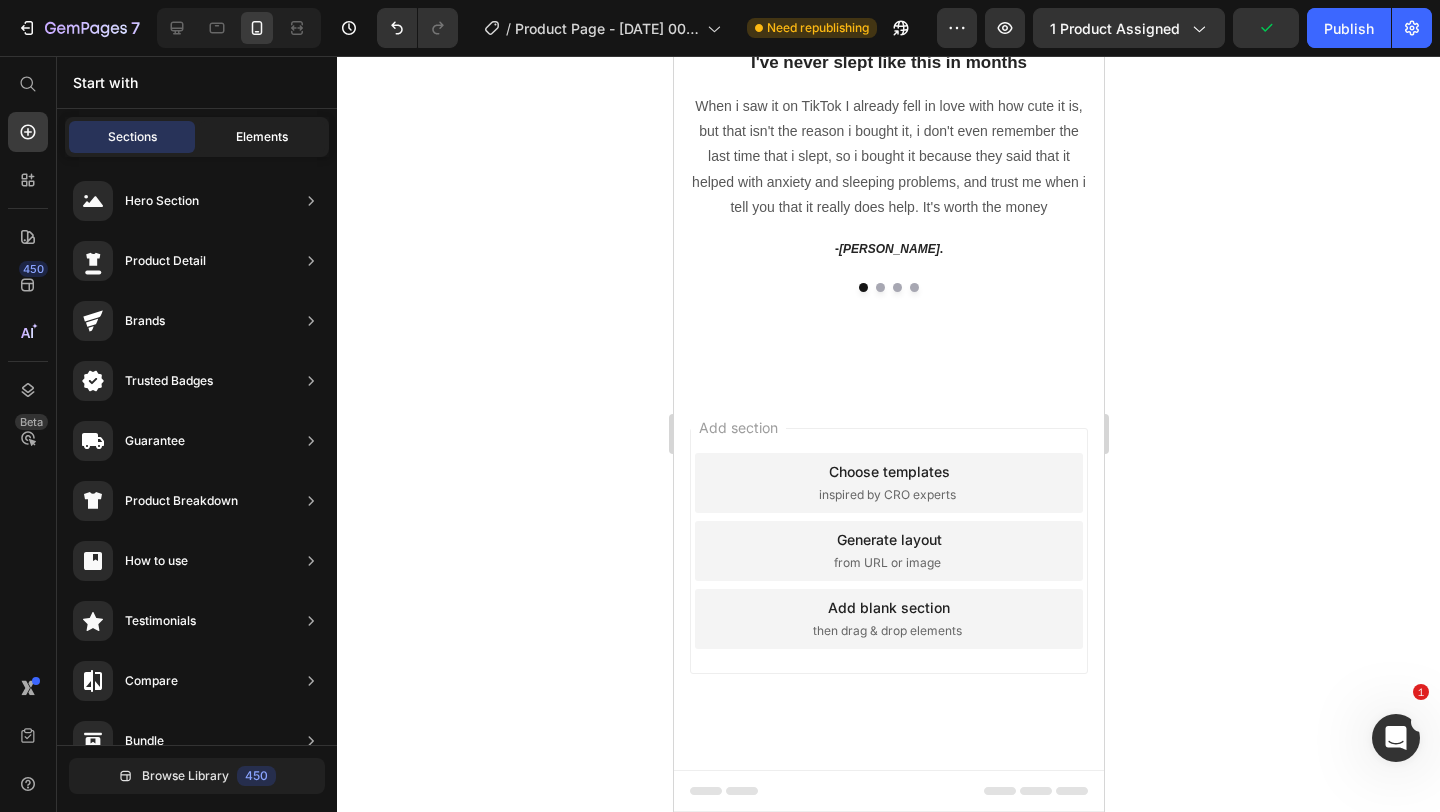 click on "Elements" at bounding box center (262, 137) 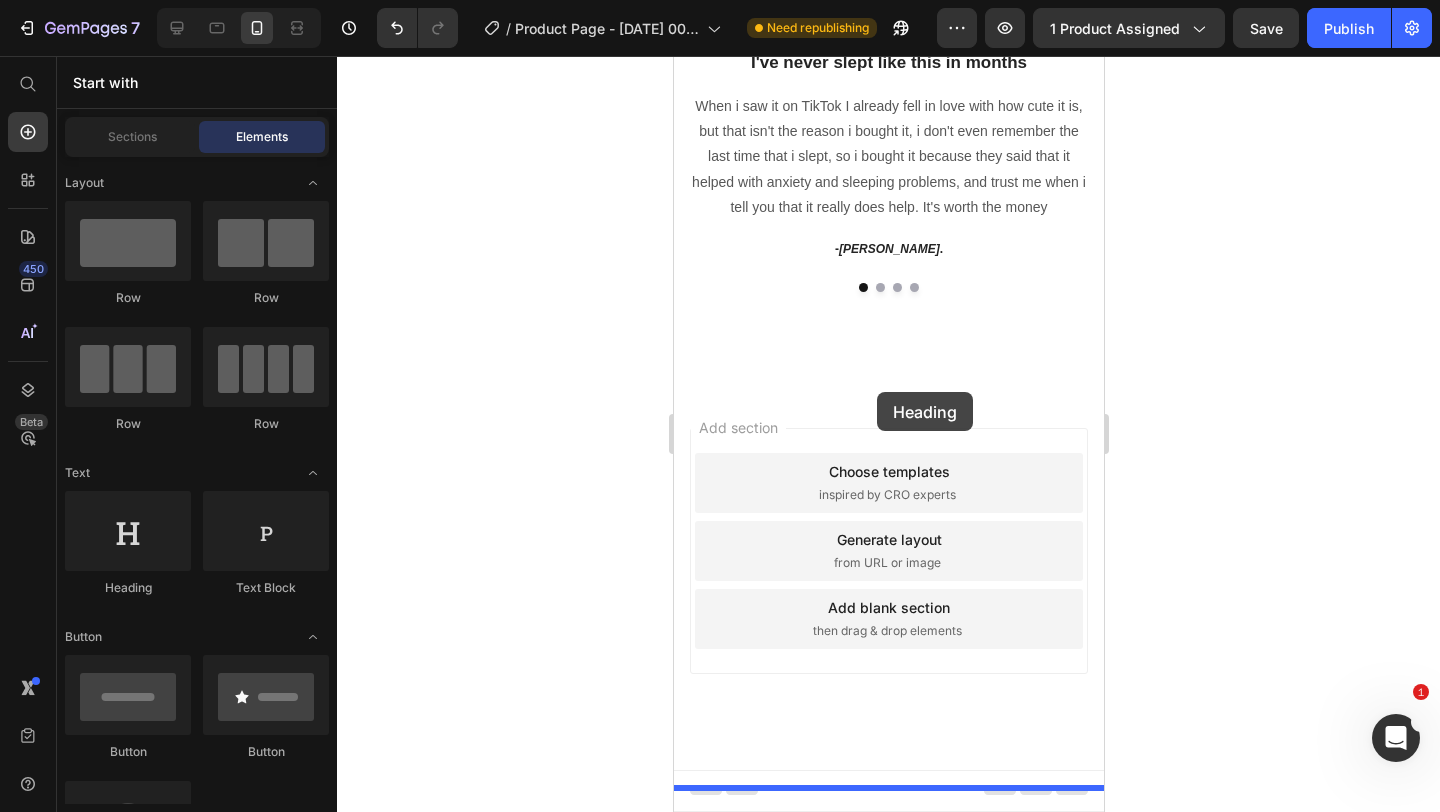 drag, startPoint x: 823, startPoint y: 617, endPoint x: 885, endPoint y: 391, distance: 234.35016 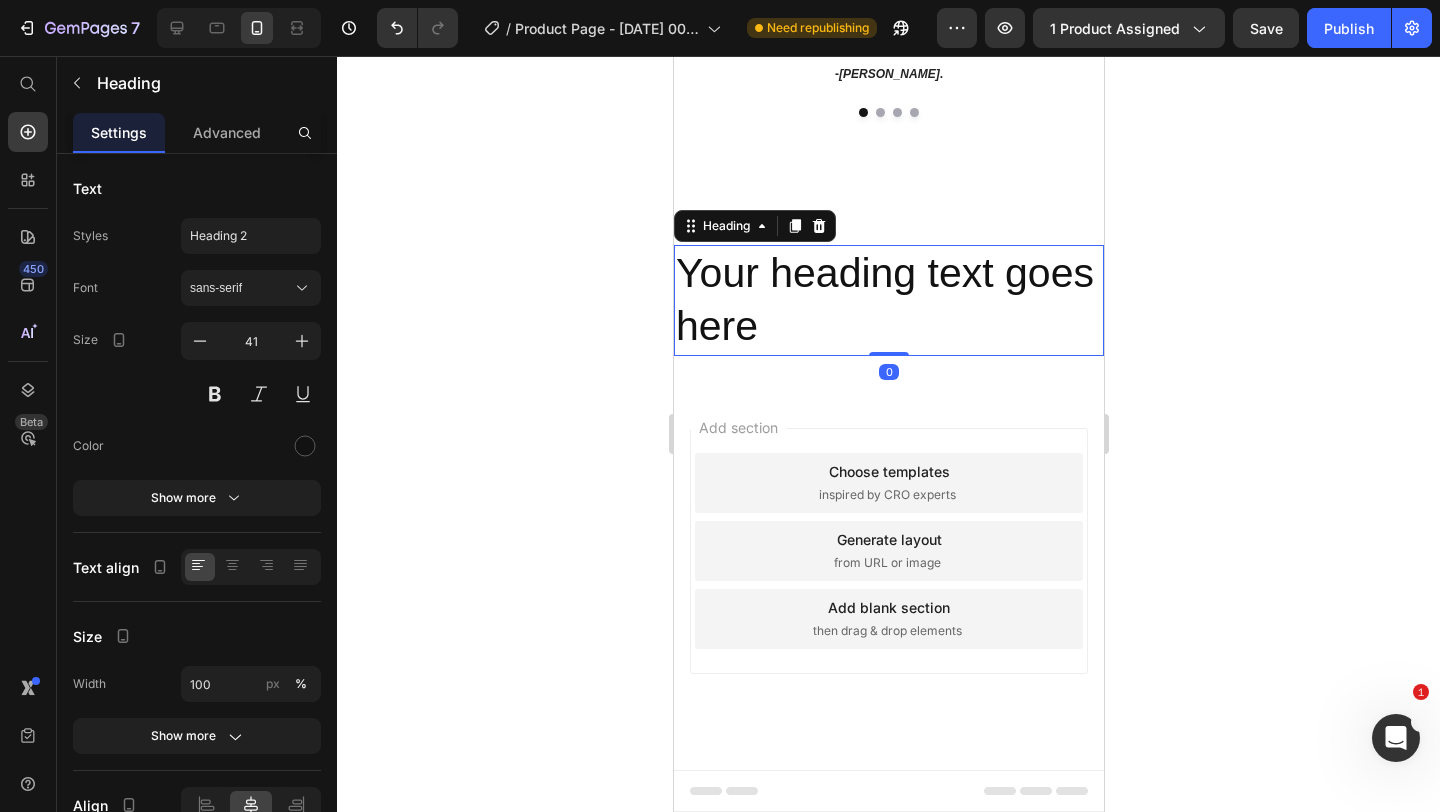 click on "Your heading text goes here" at bounding box center [888, 300] 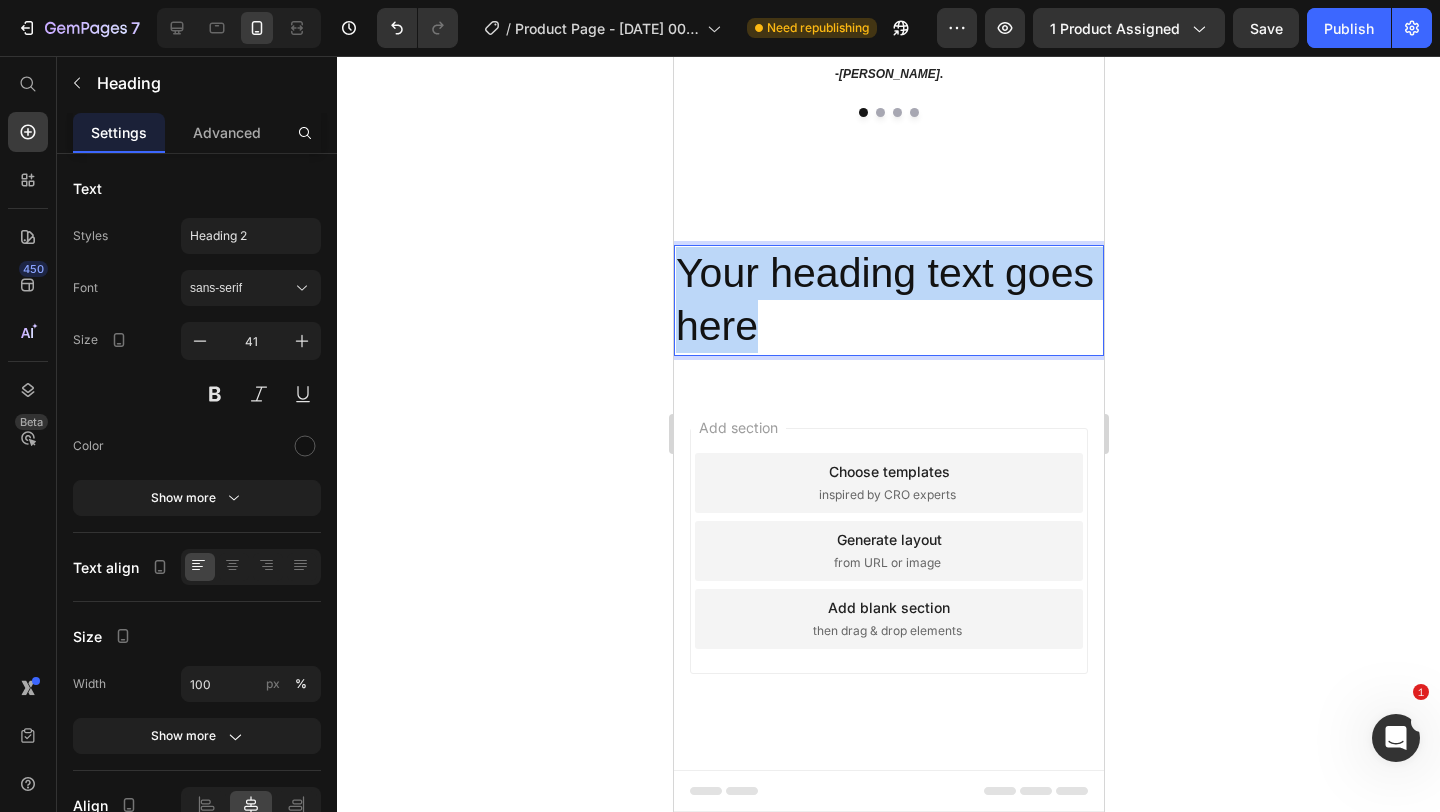 drag, startPoint x: 760, startPoint y: 498, endPoint x: 684, endPoint y: 456, distance: 86.833176 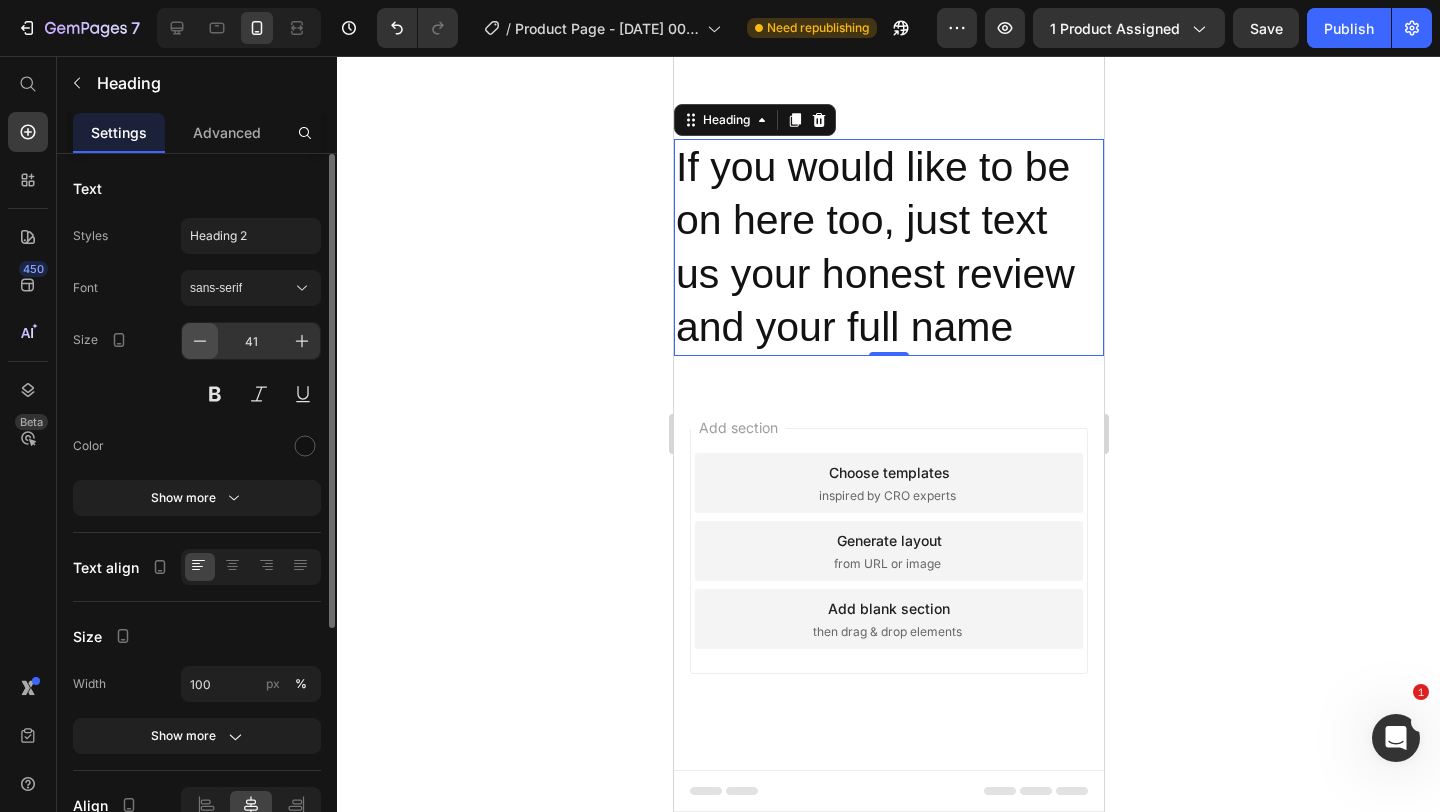 click 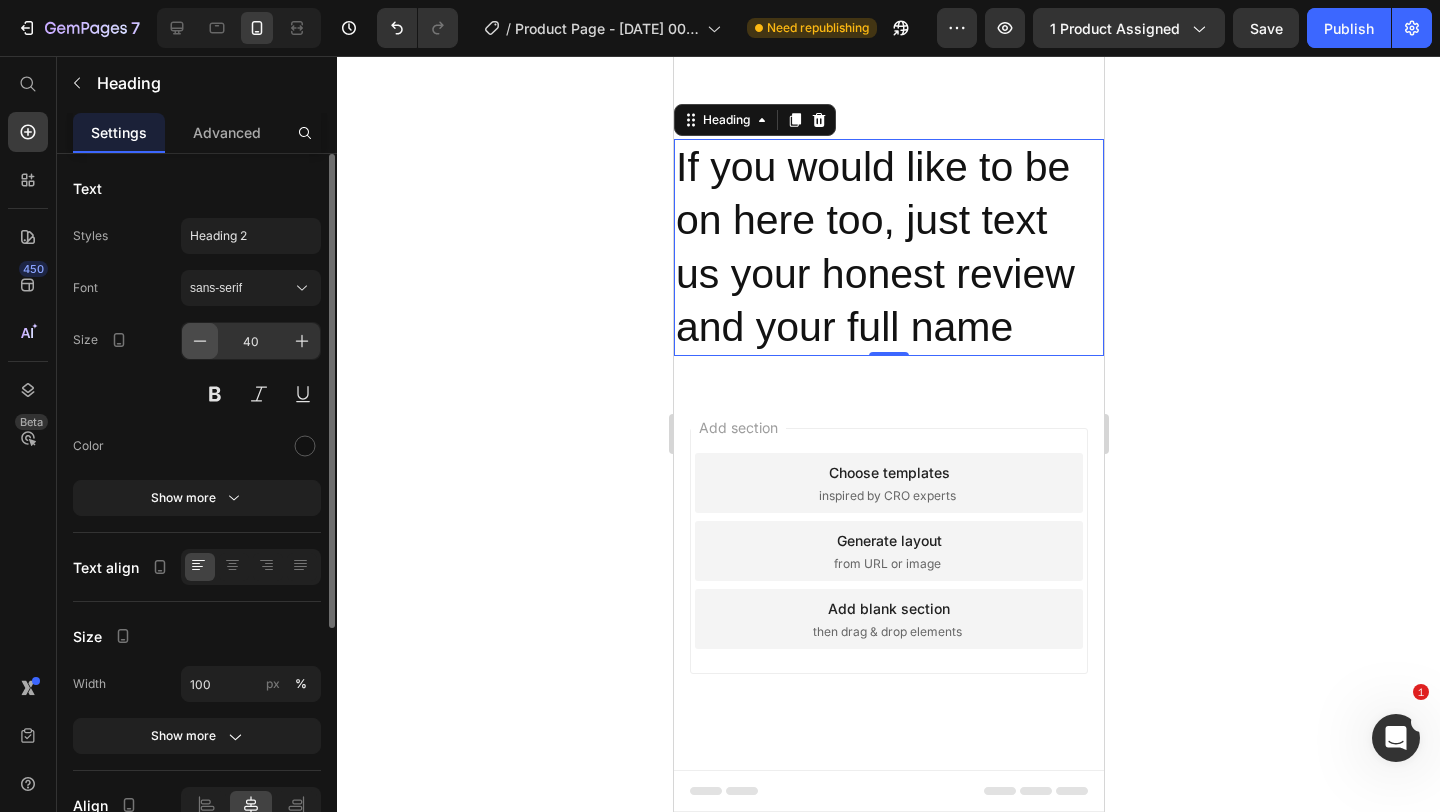 click 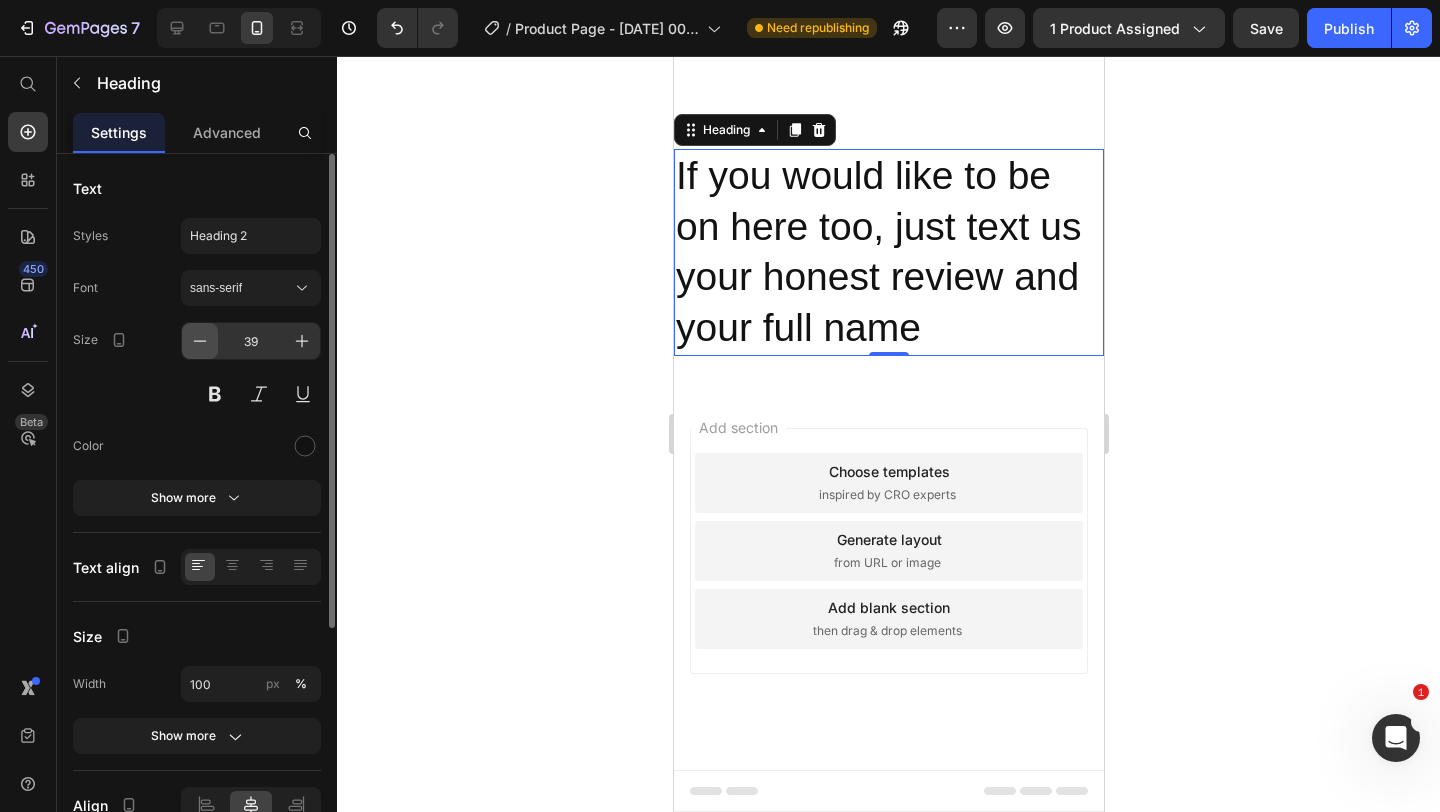 click 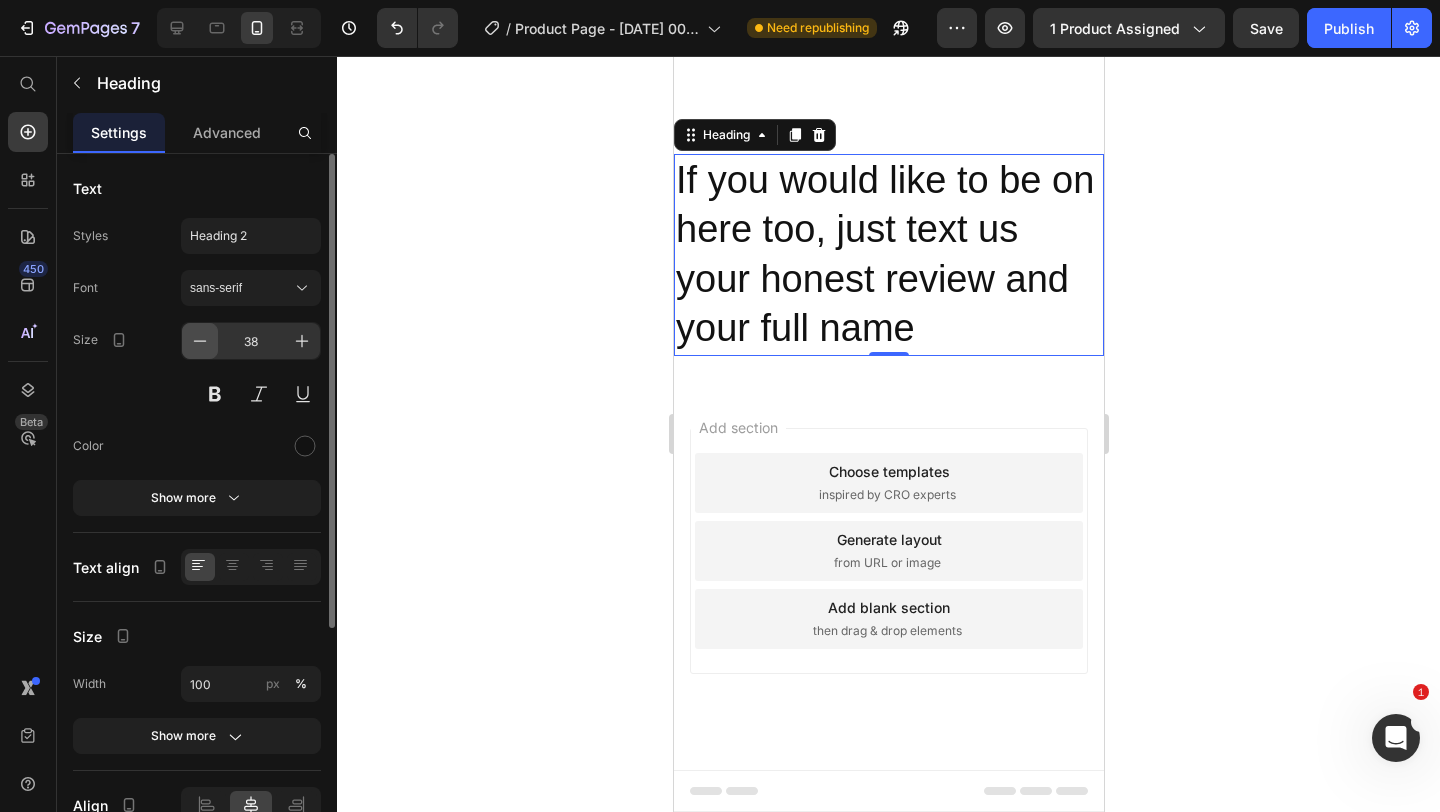 click 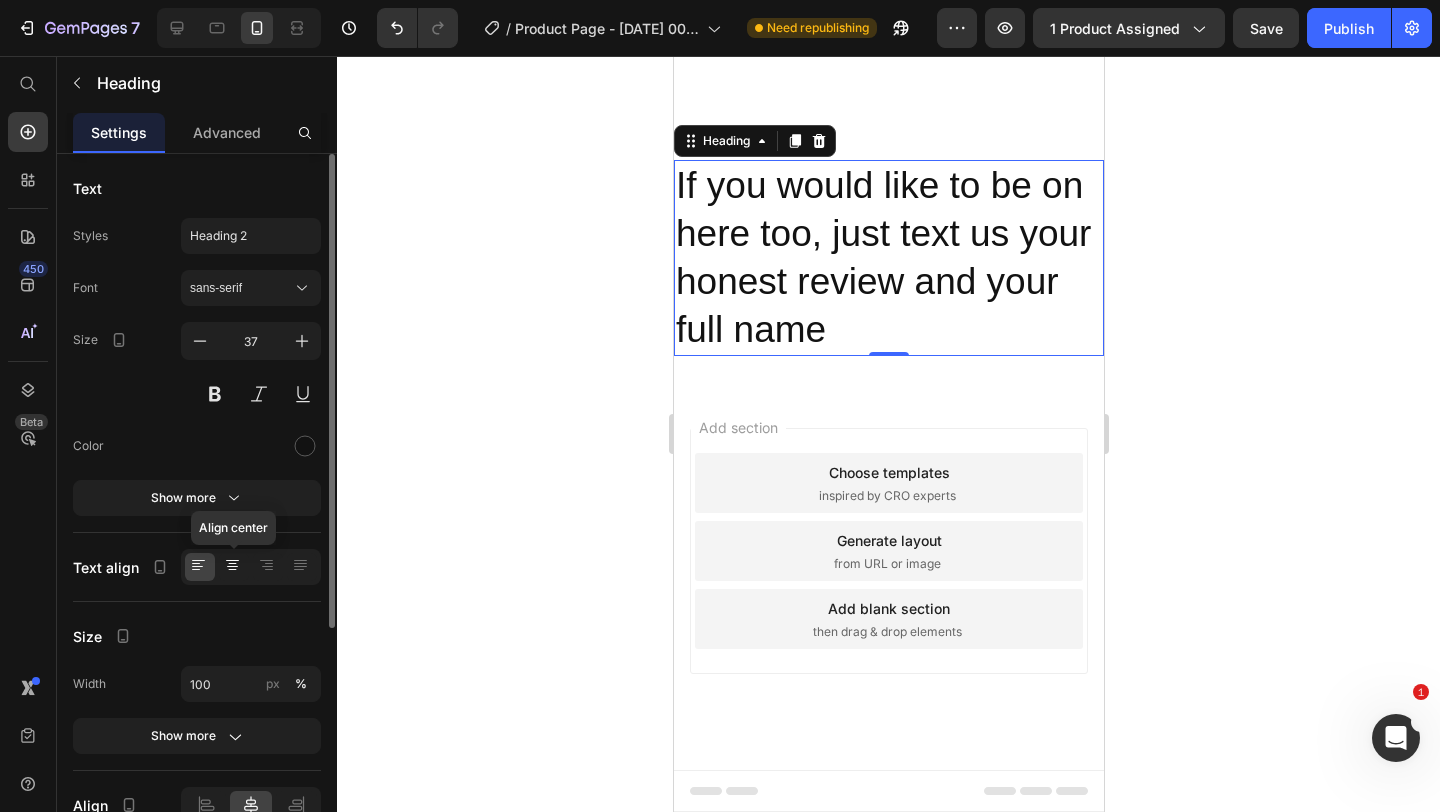 click 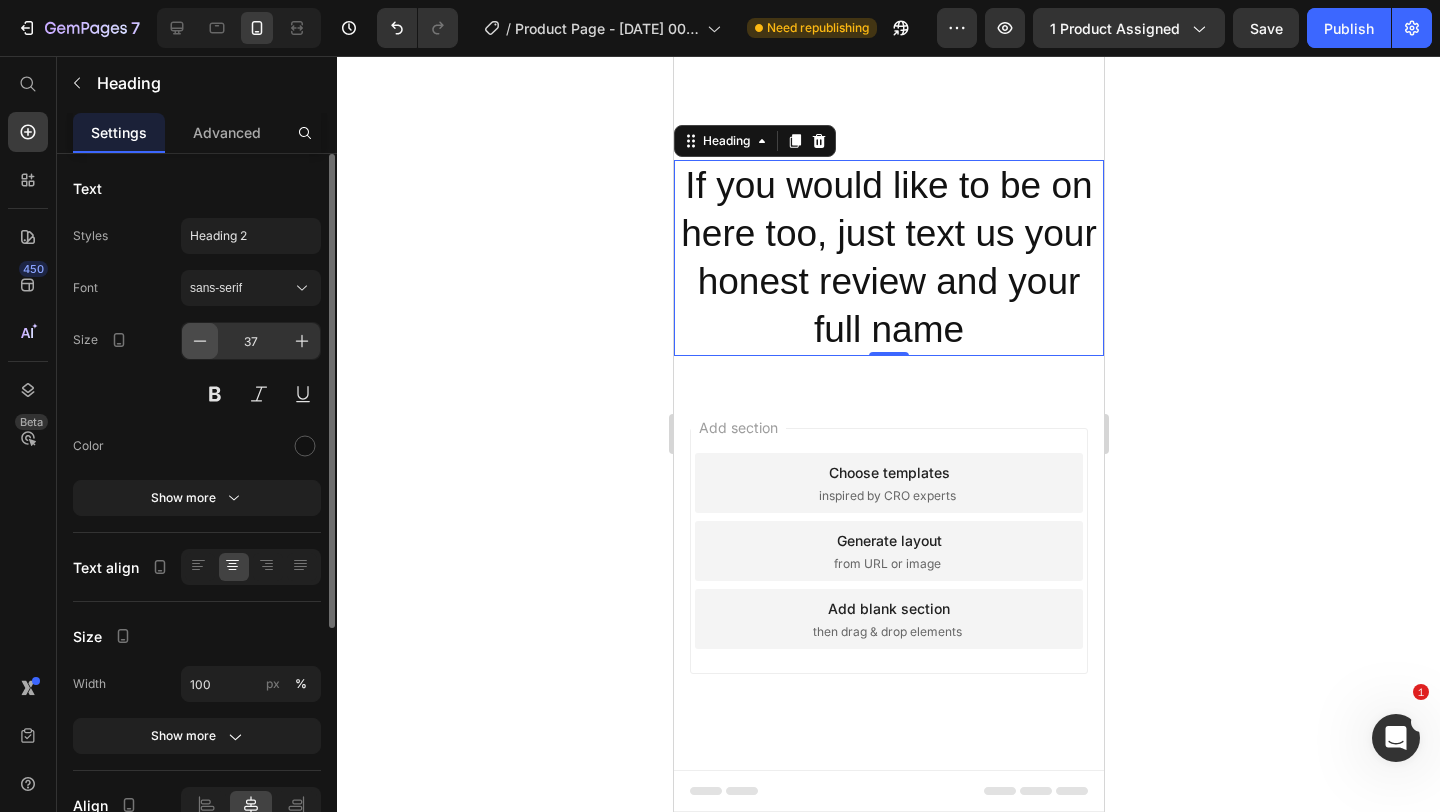 click 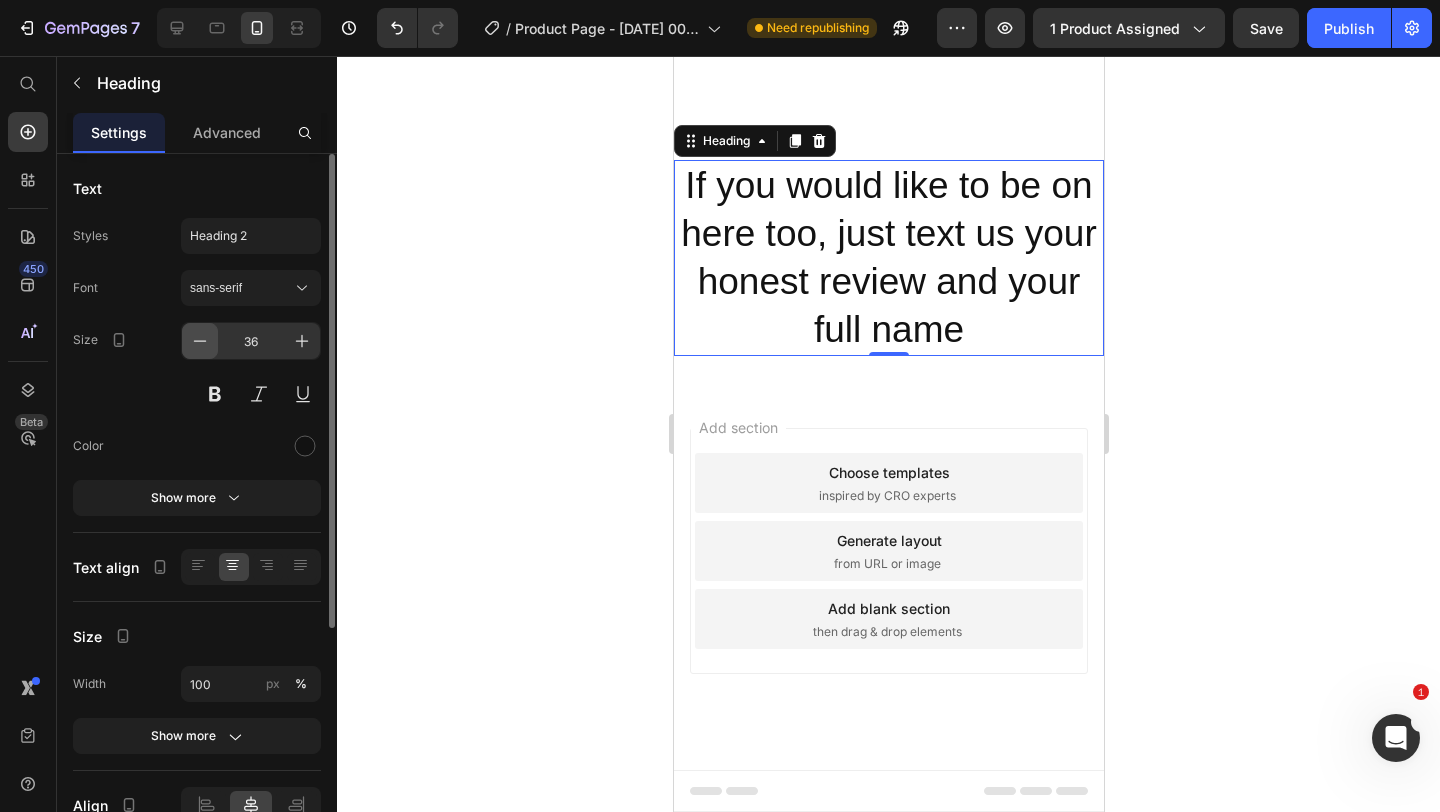 click 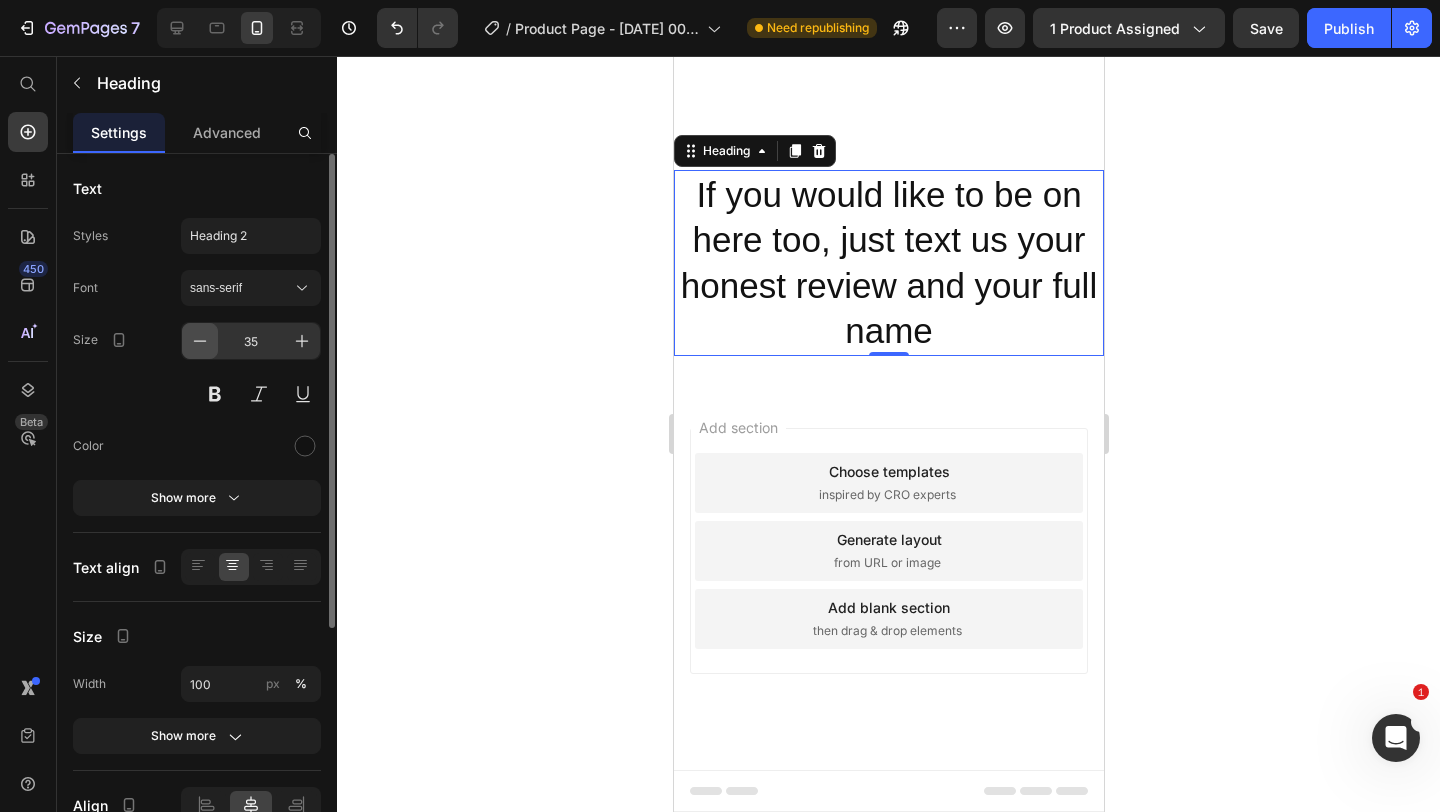click 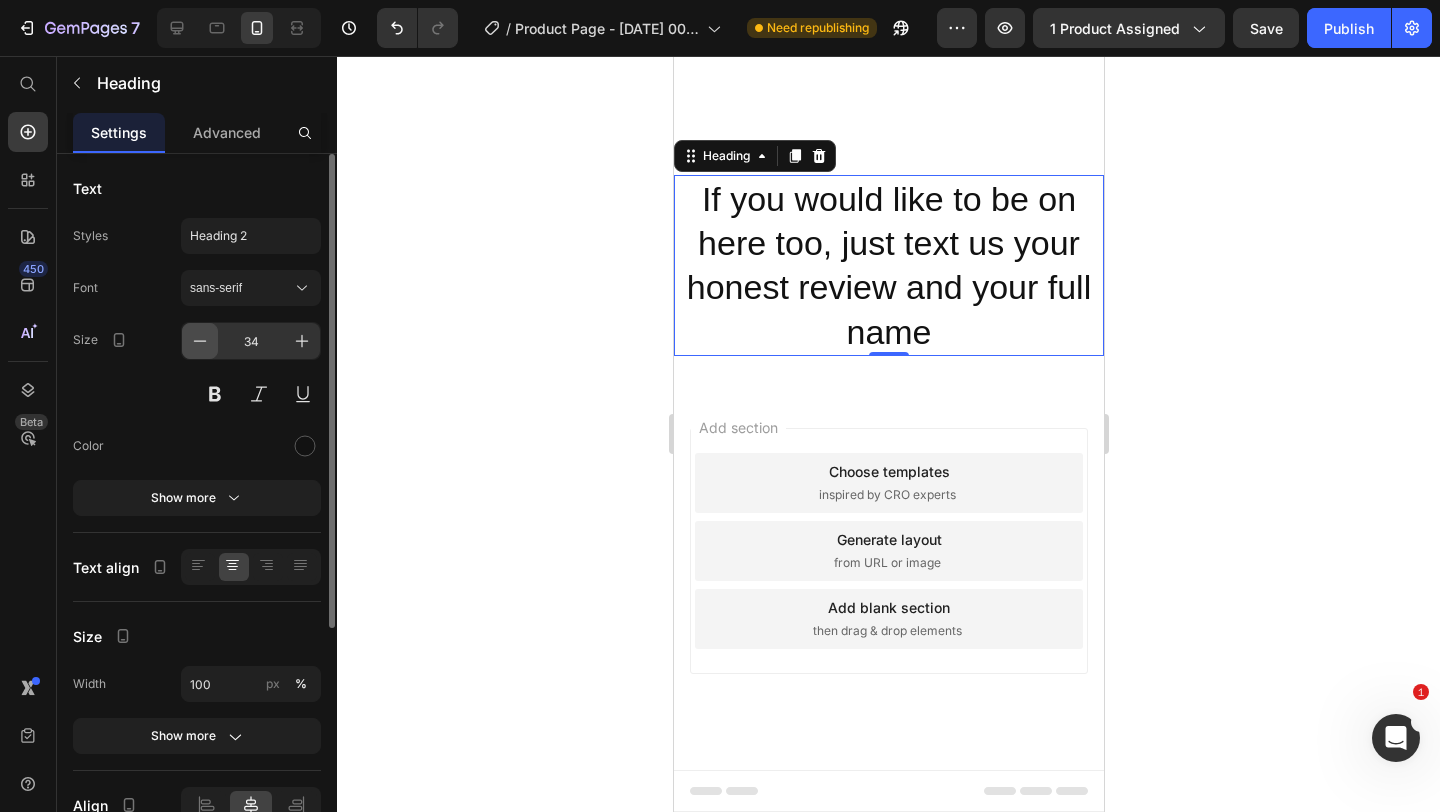 click 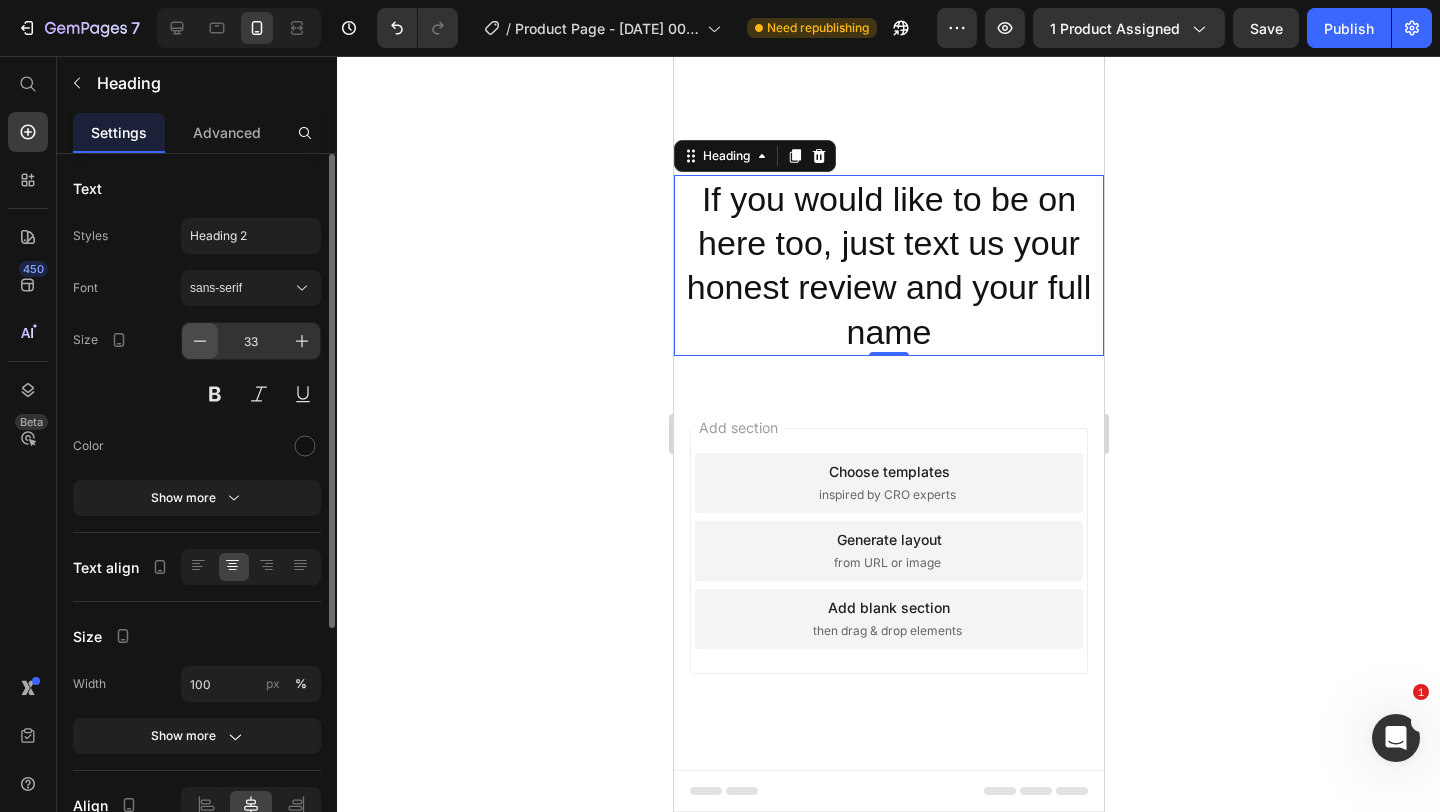 click 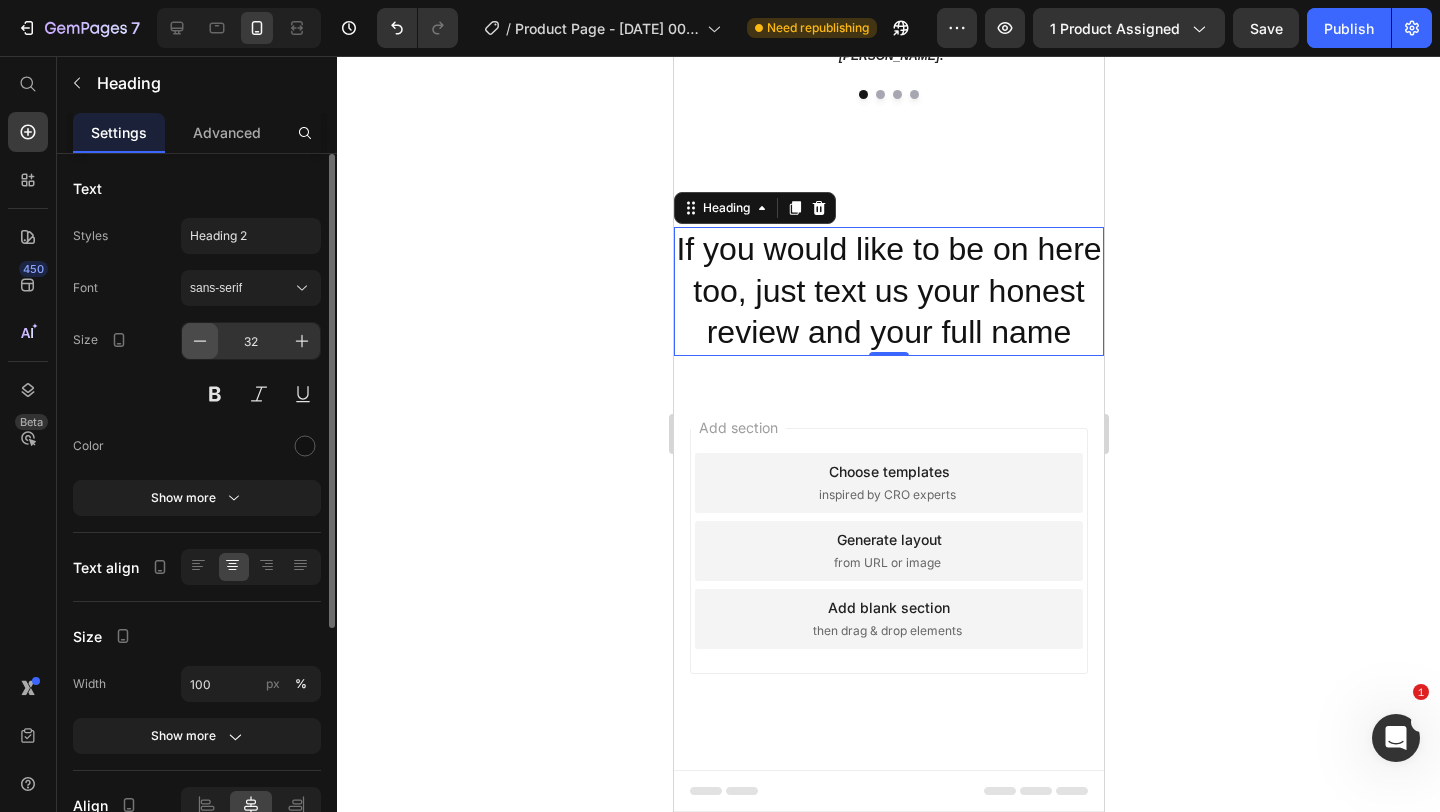 click 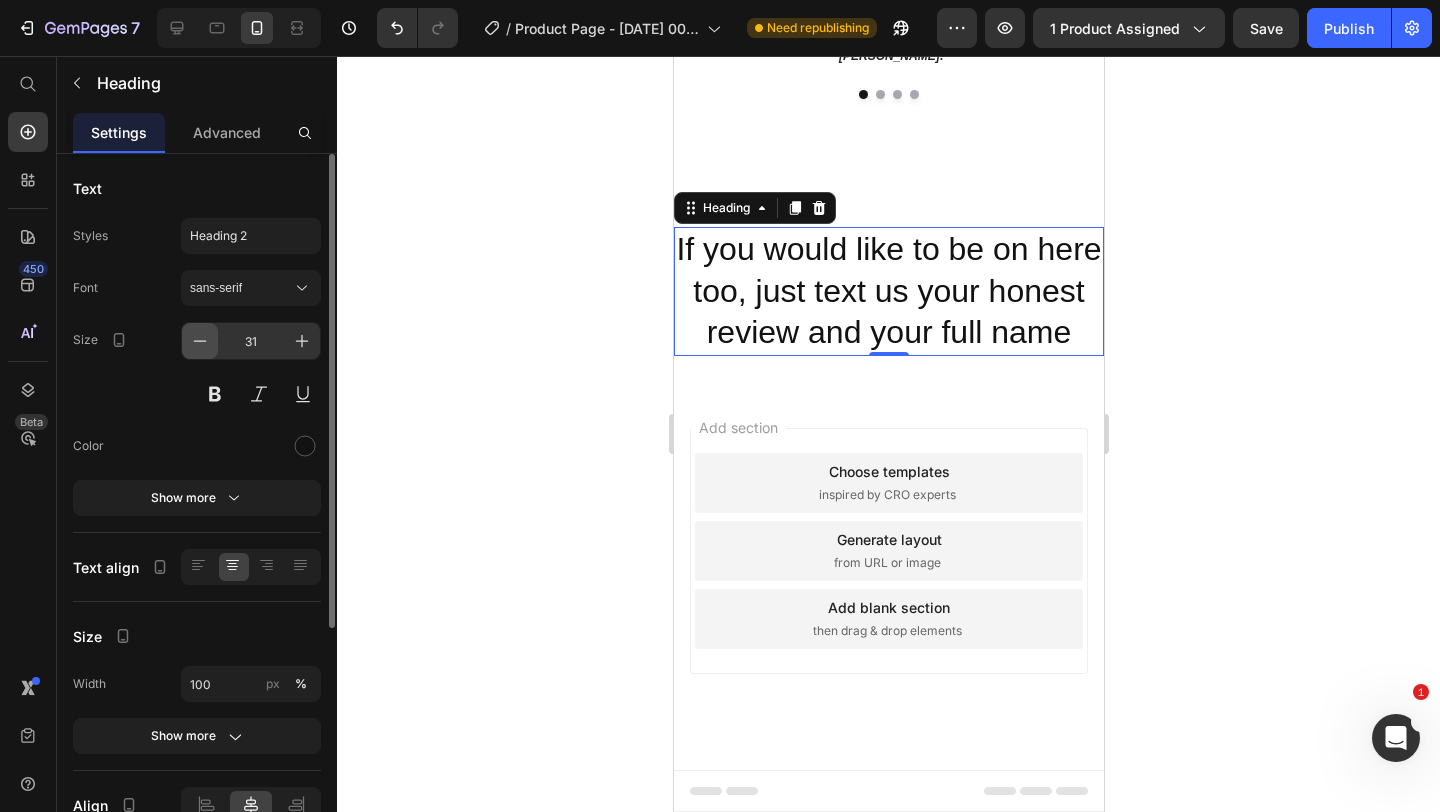 click 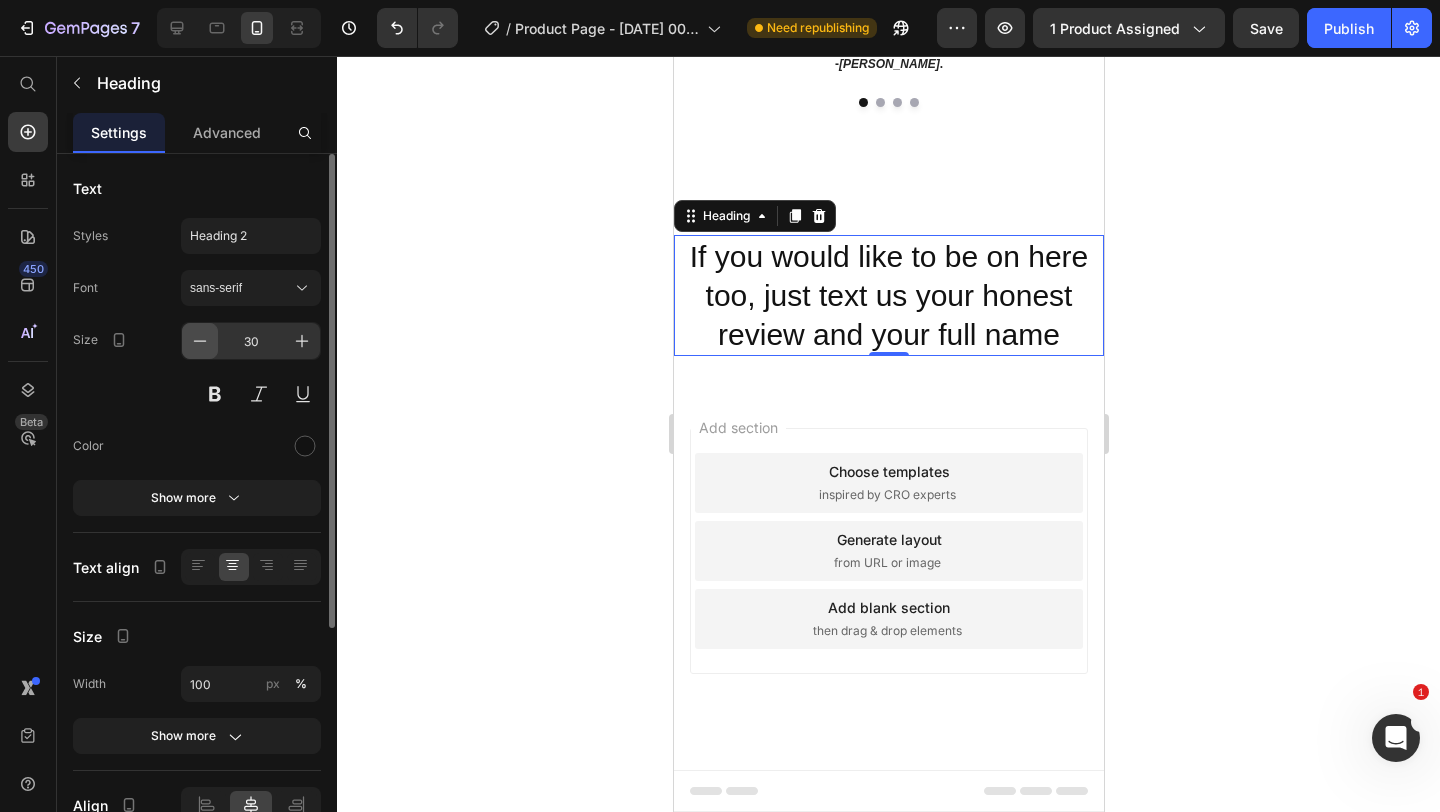 click 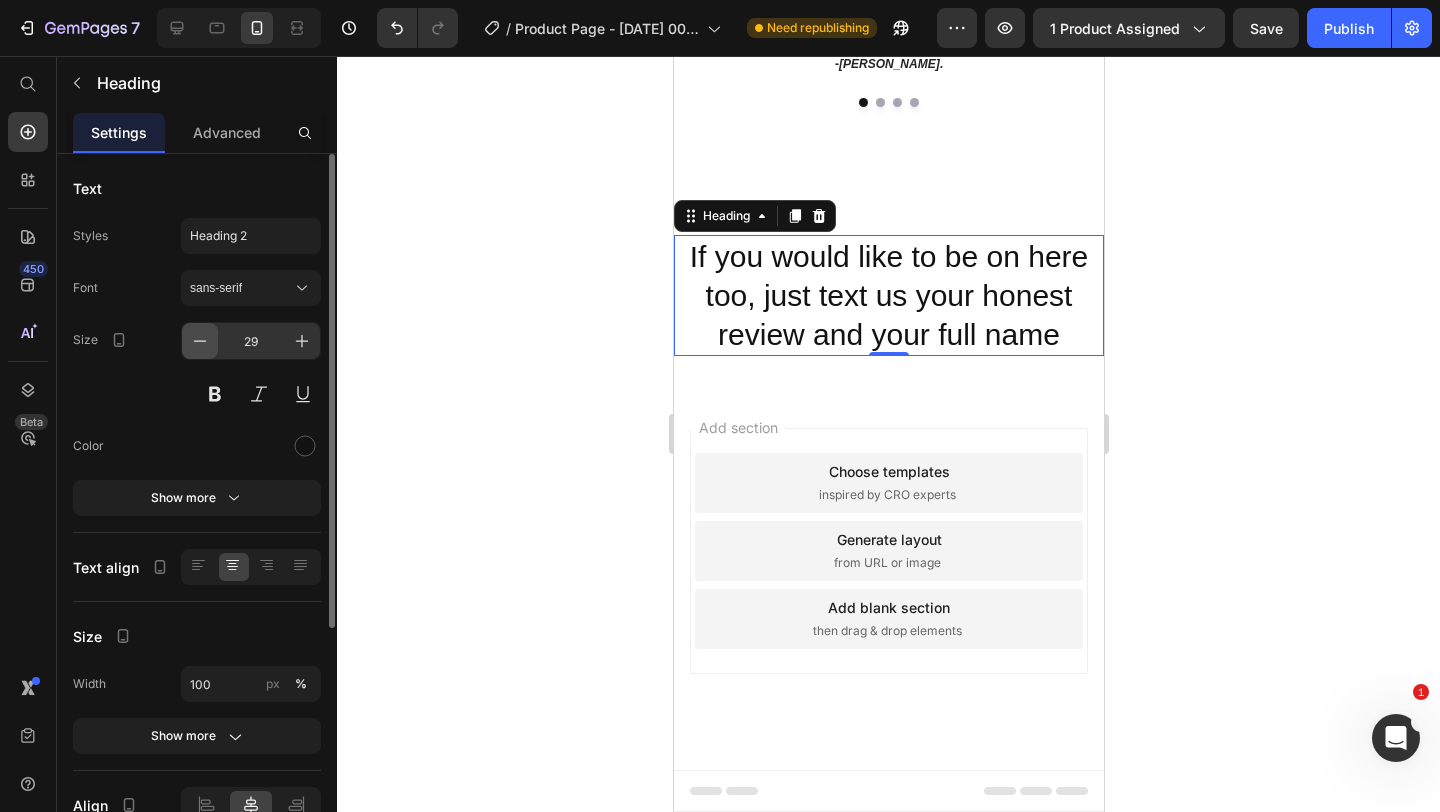 click 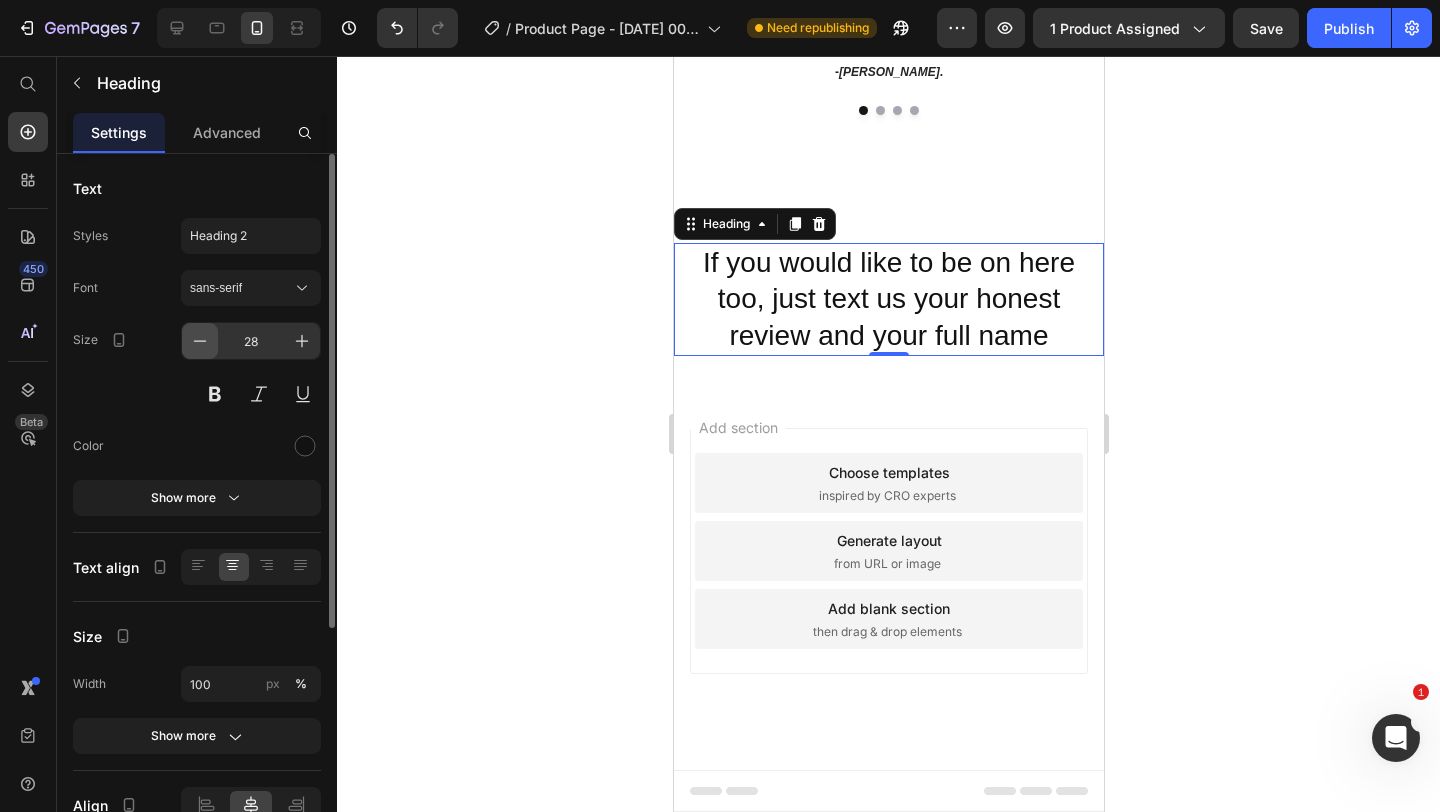 click 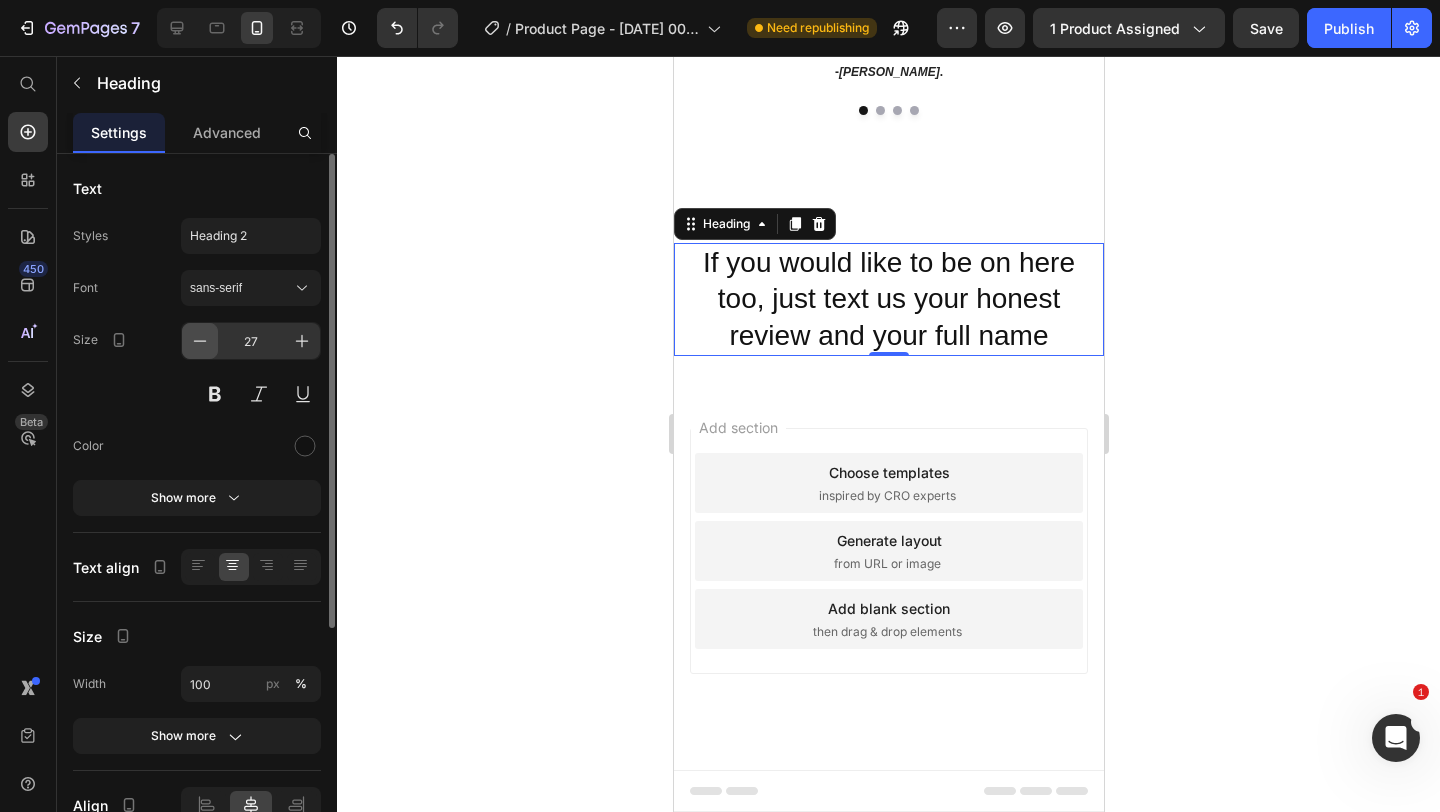 click 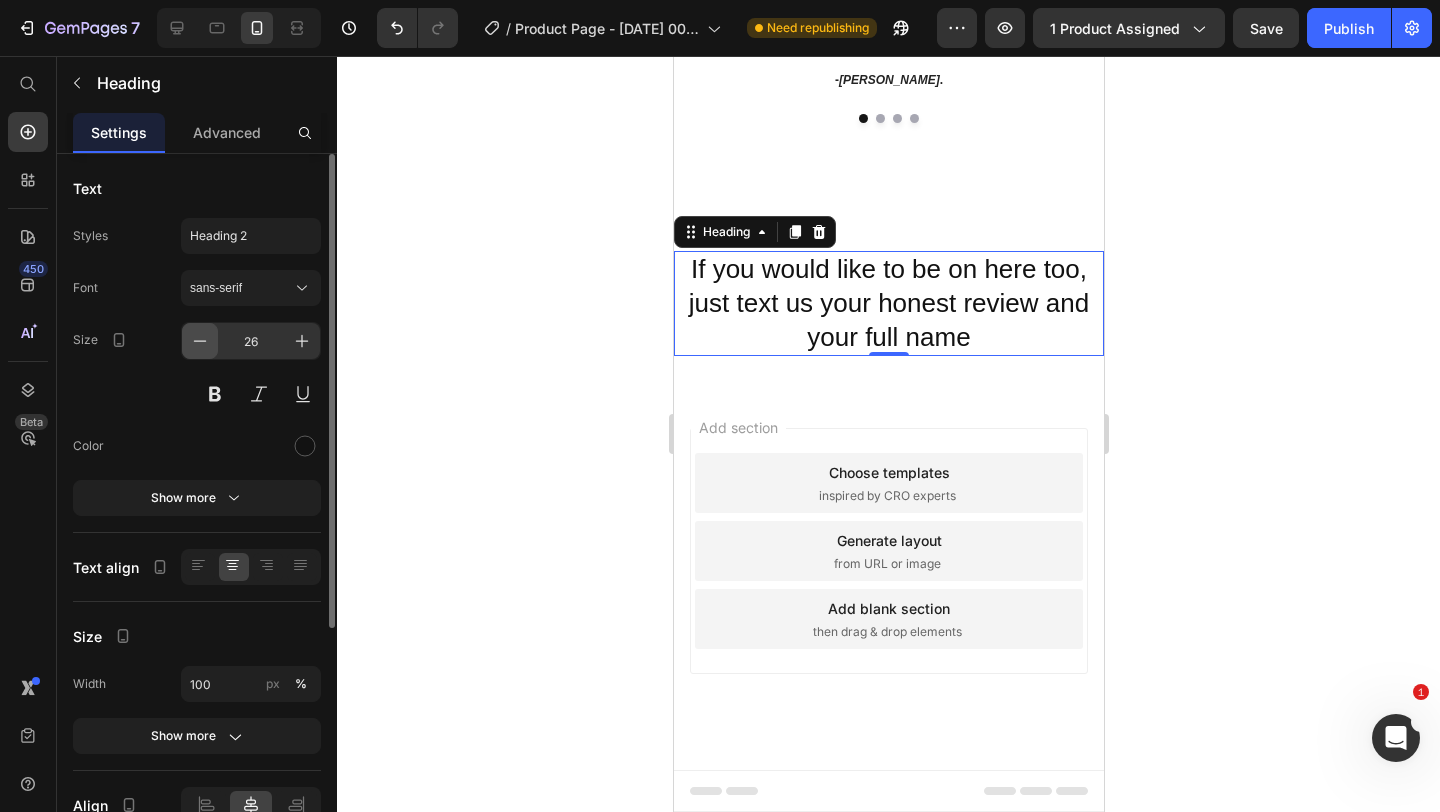 click 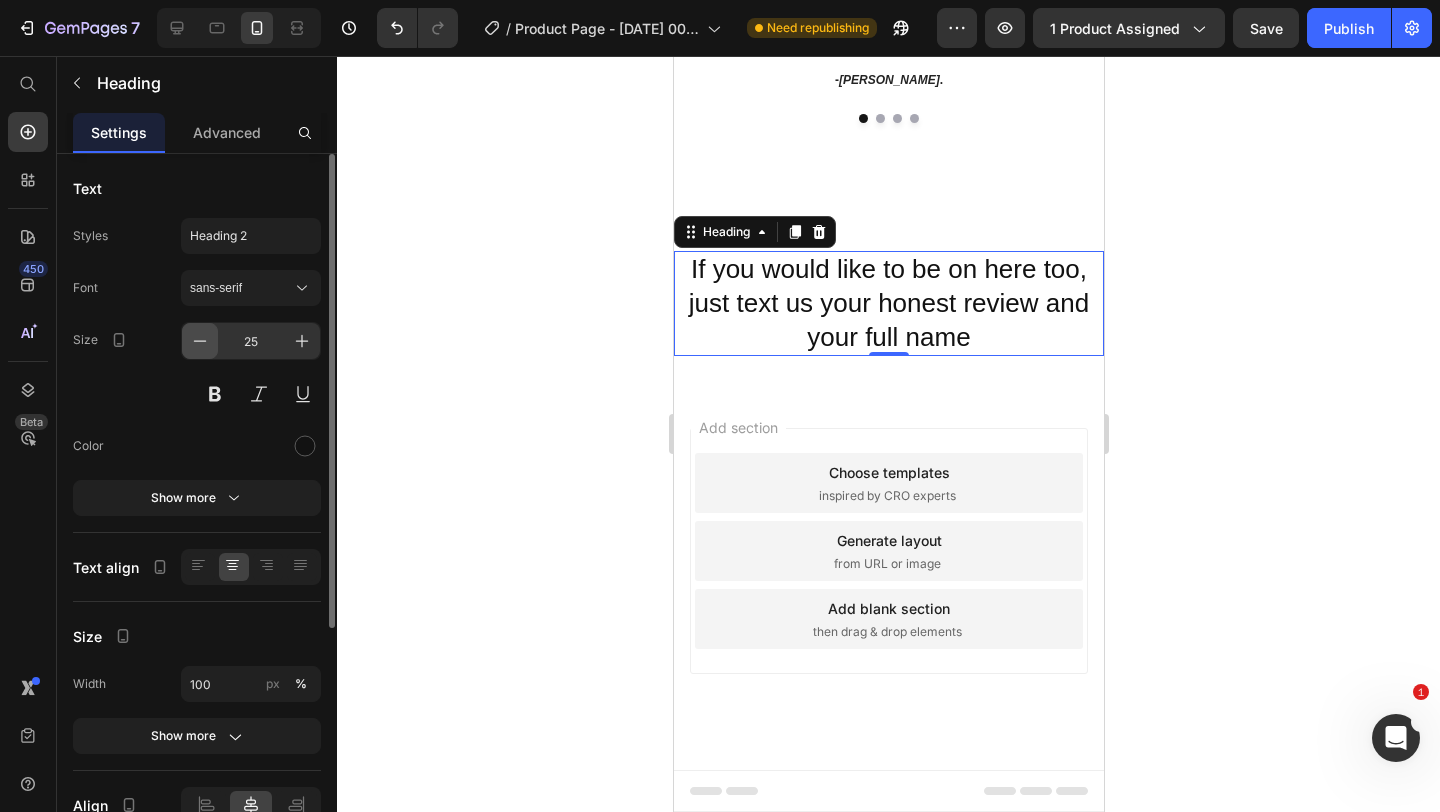 click 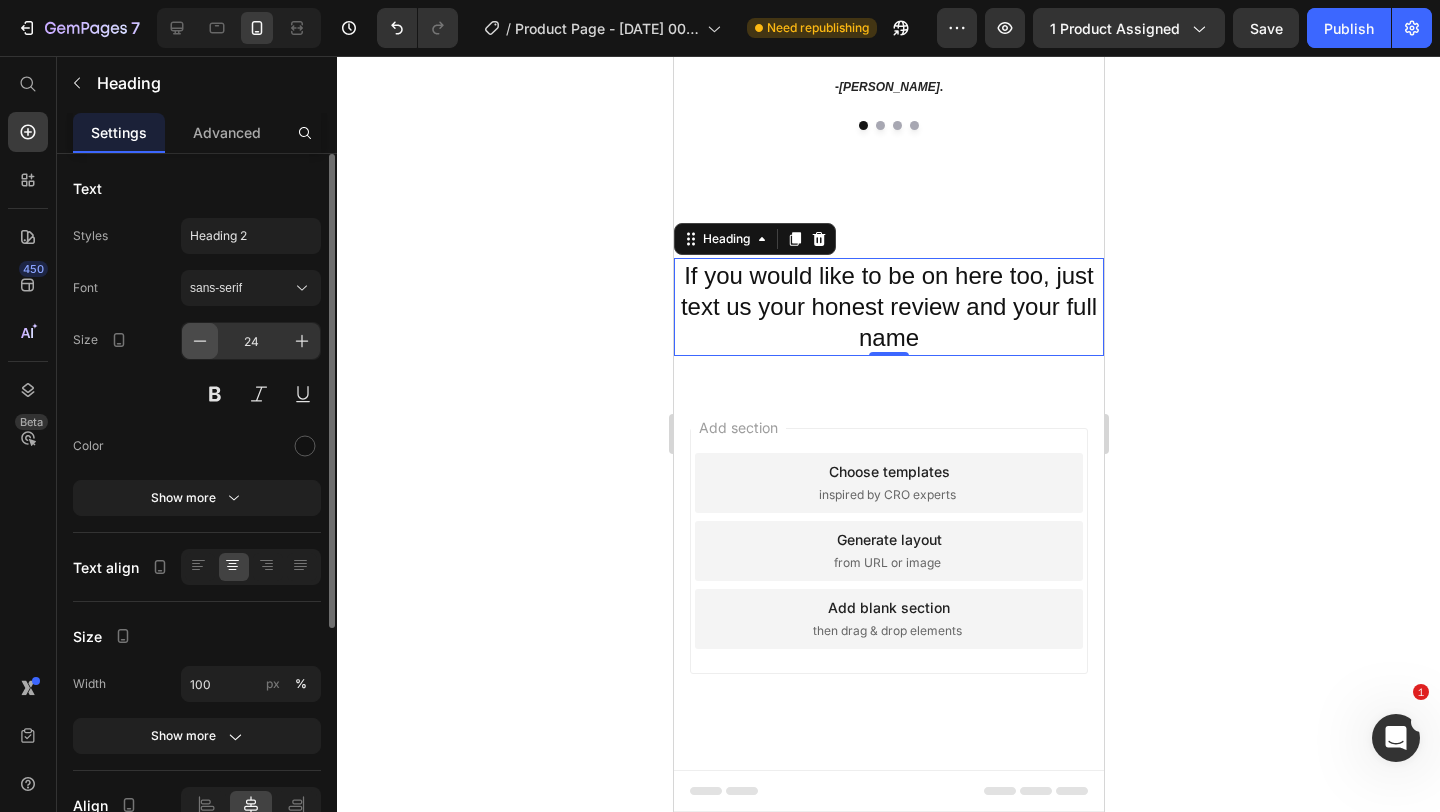 click 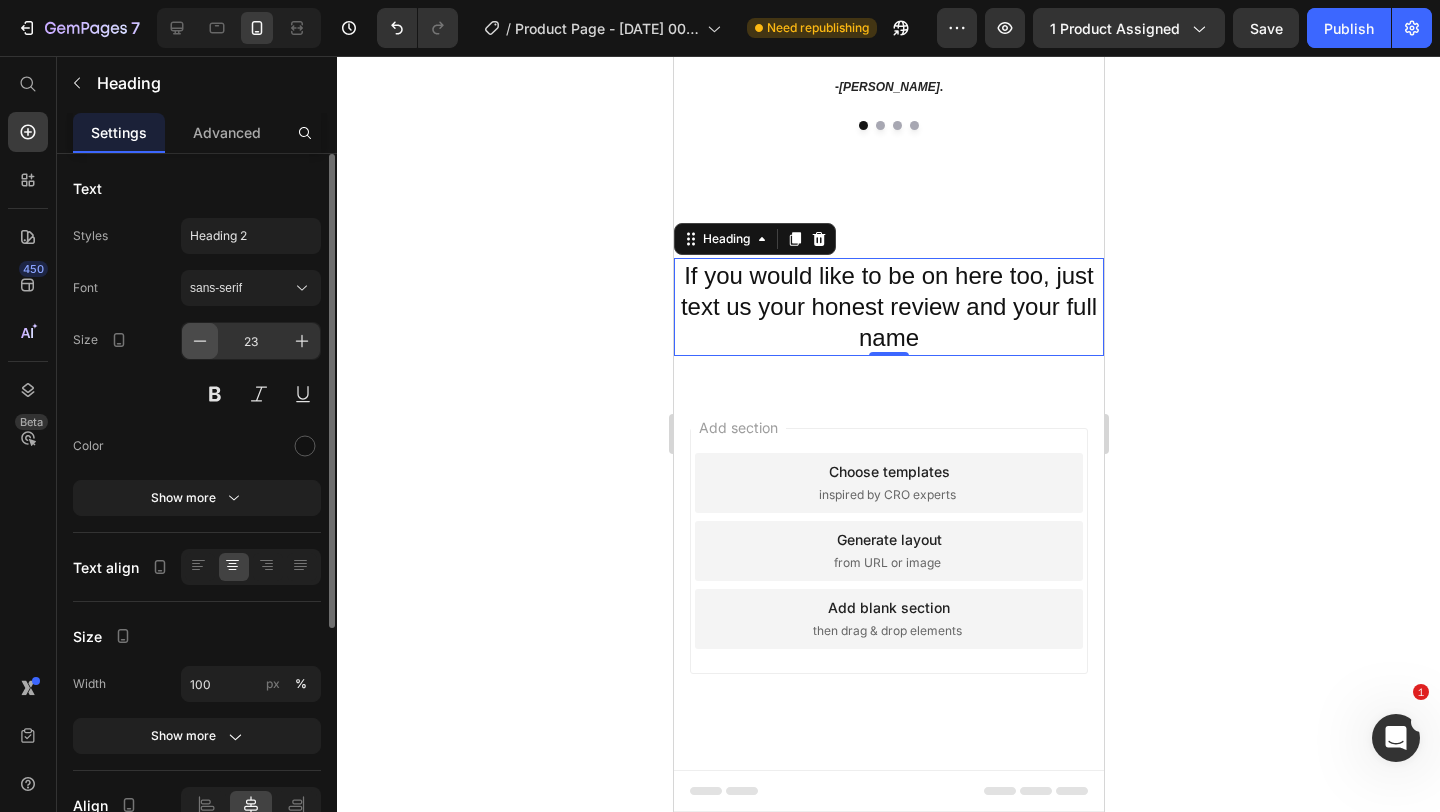 click 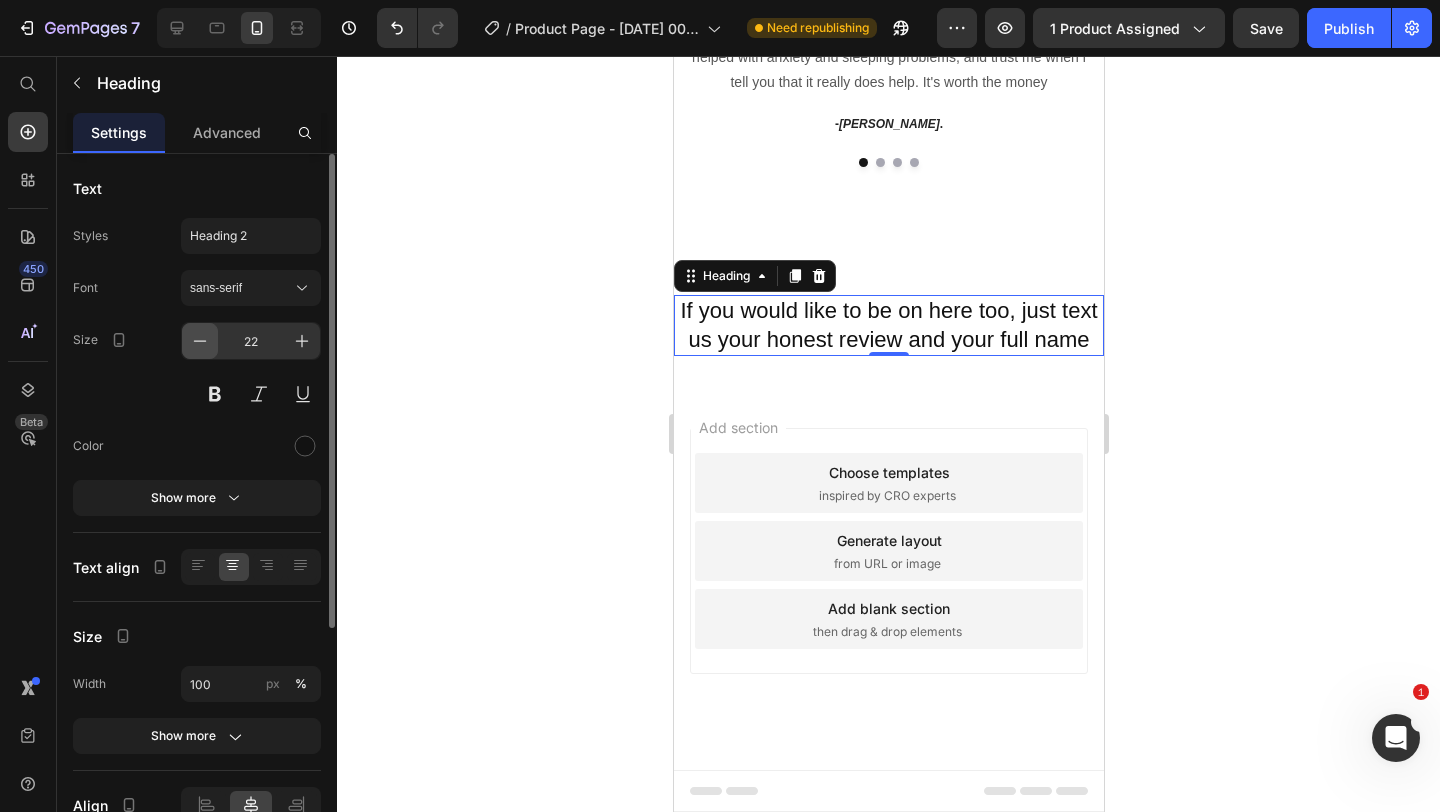click 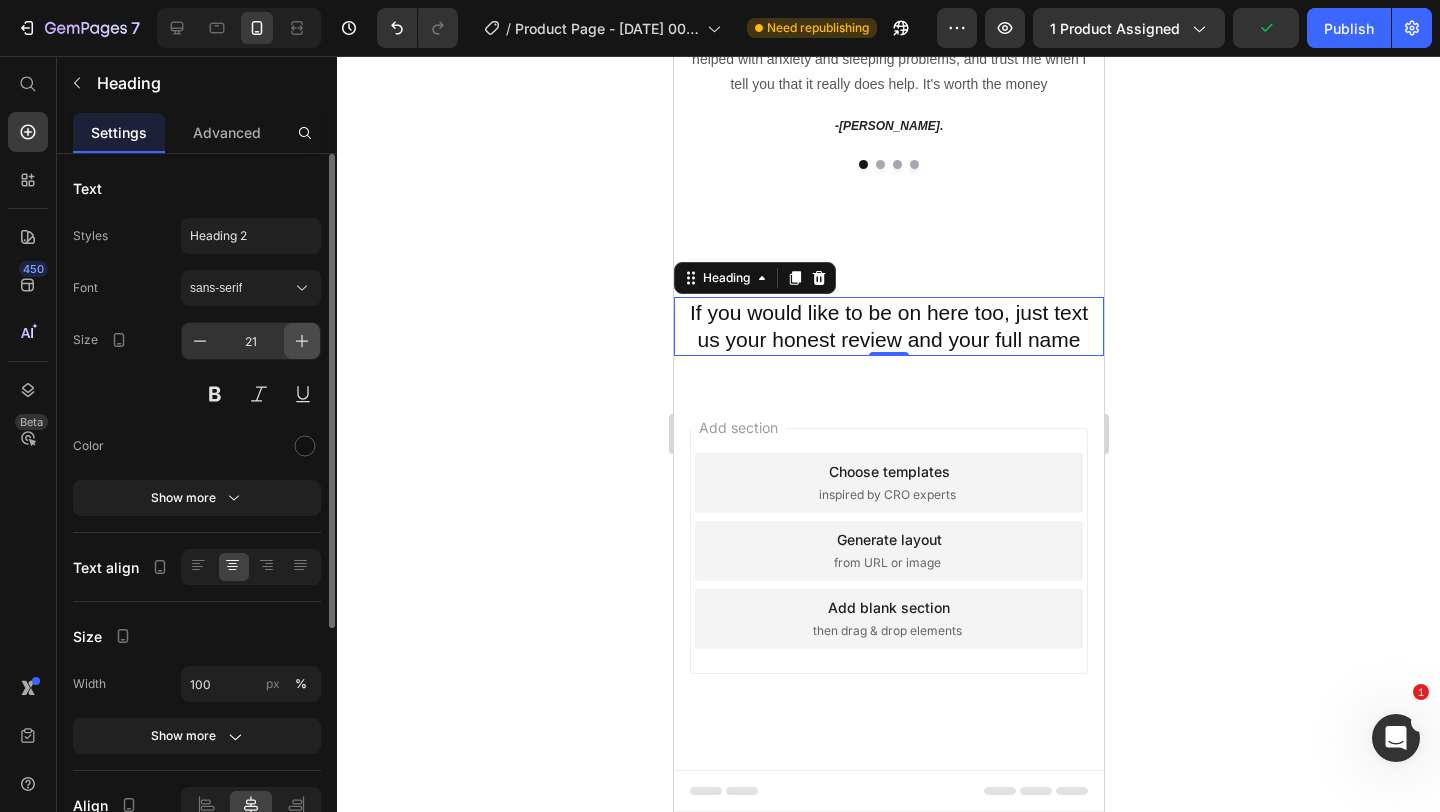 click 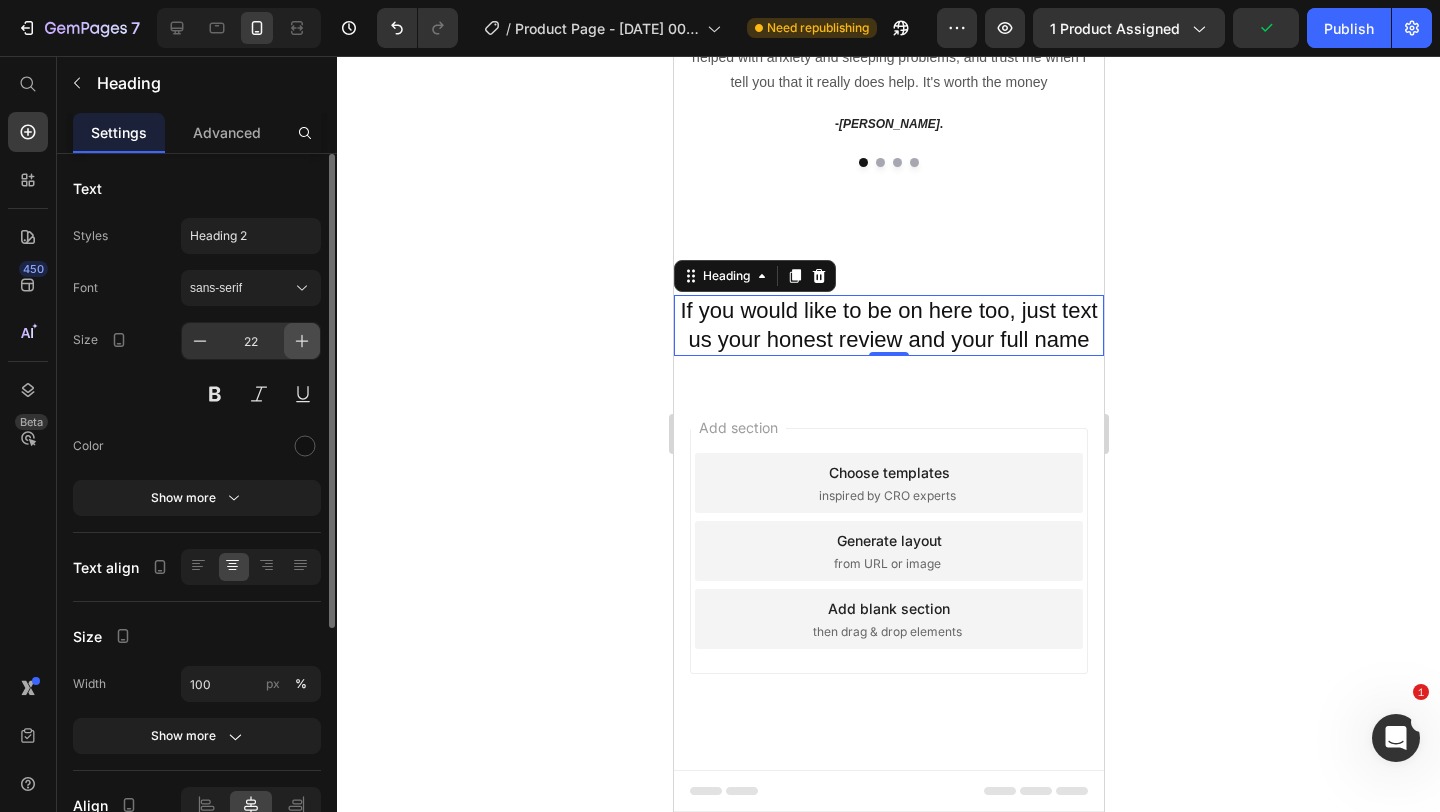 click 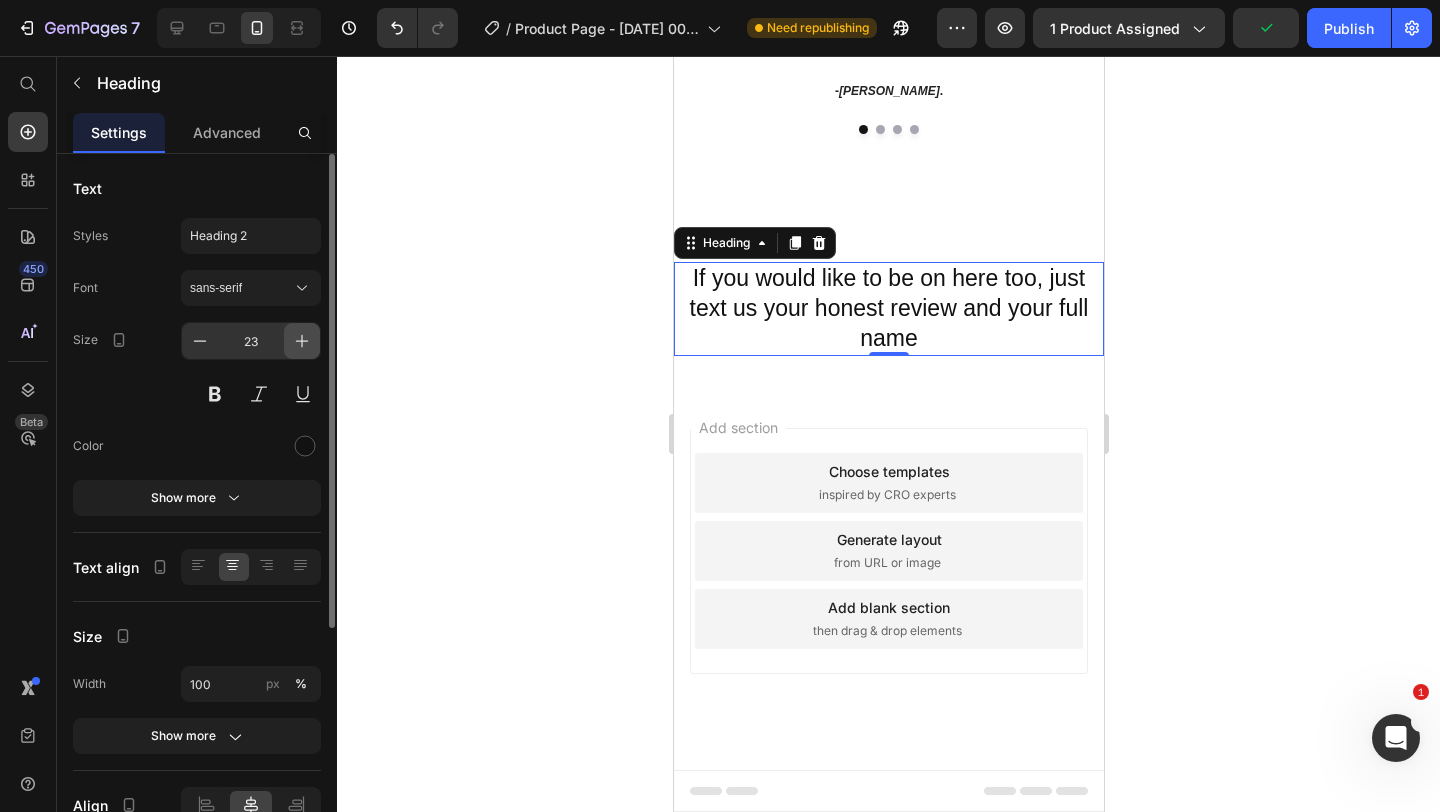 click 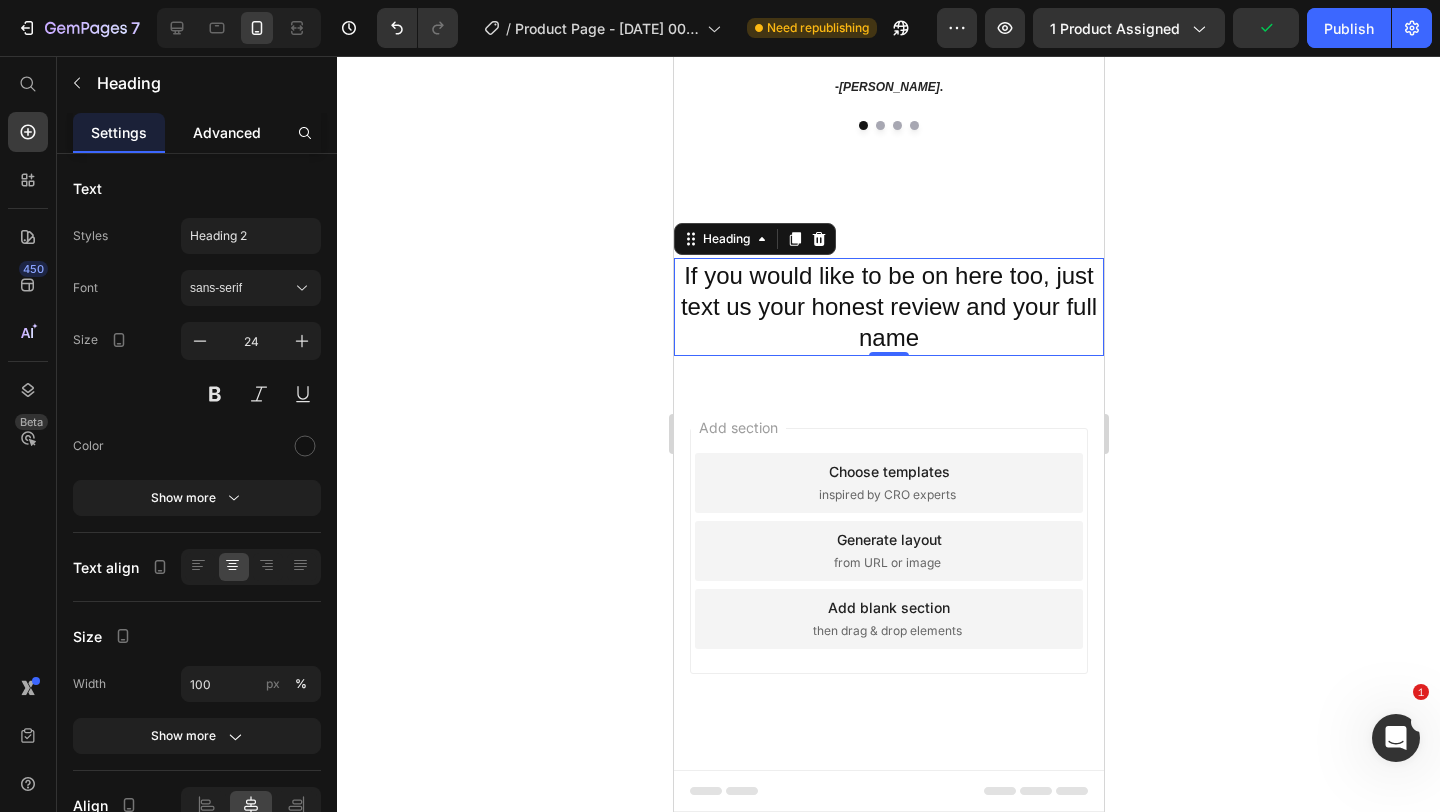 click on "Advanced" at bounding box center (227, 132) 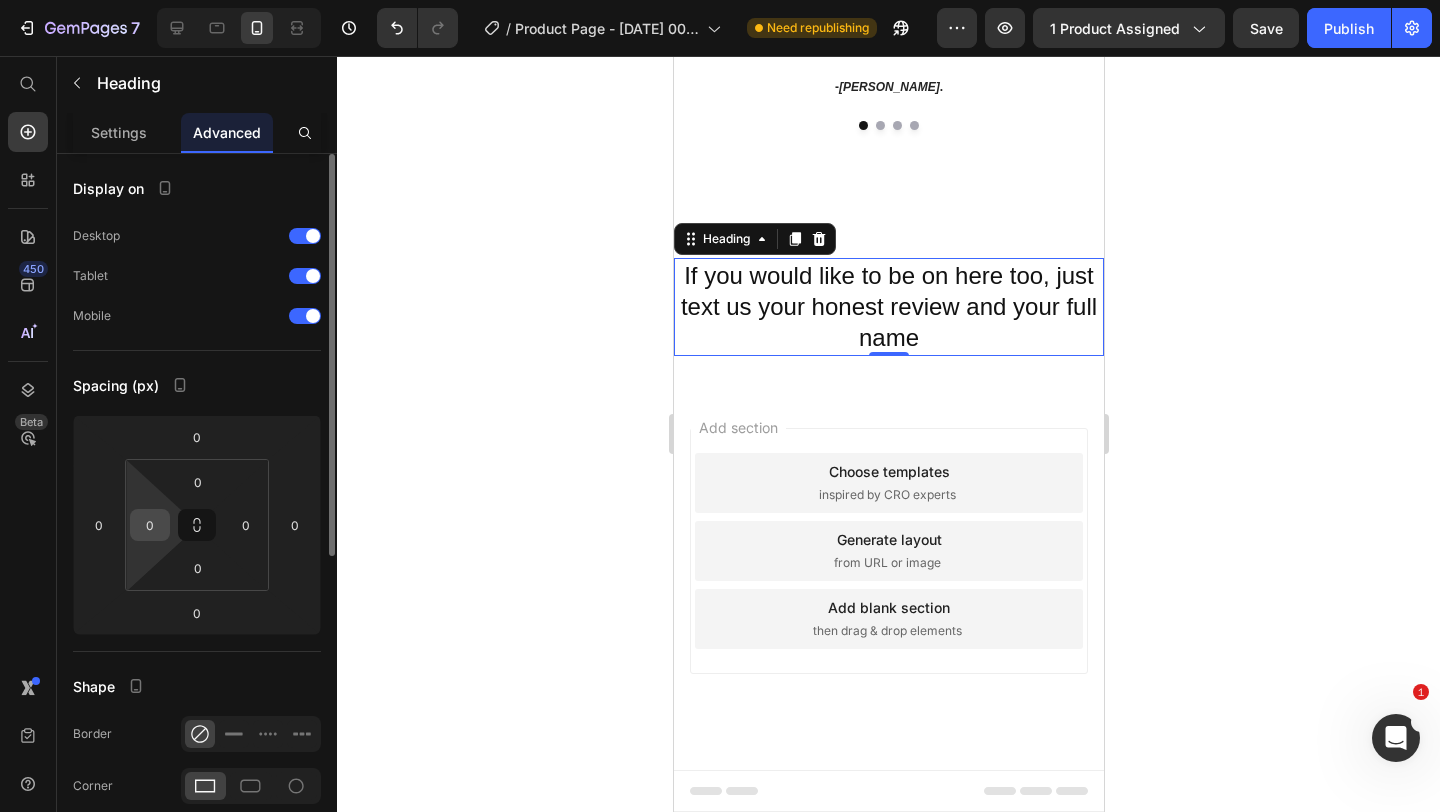 click on "0" at bounding box center (150, 525) 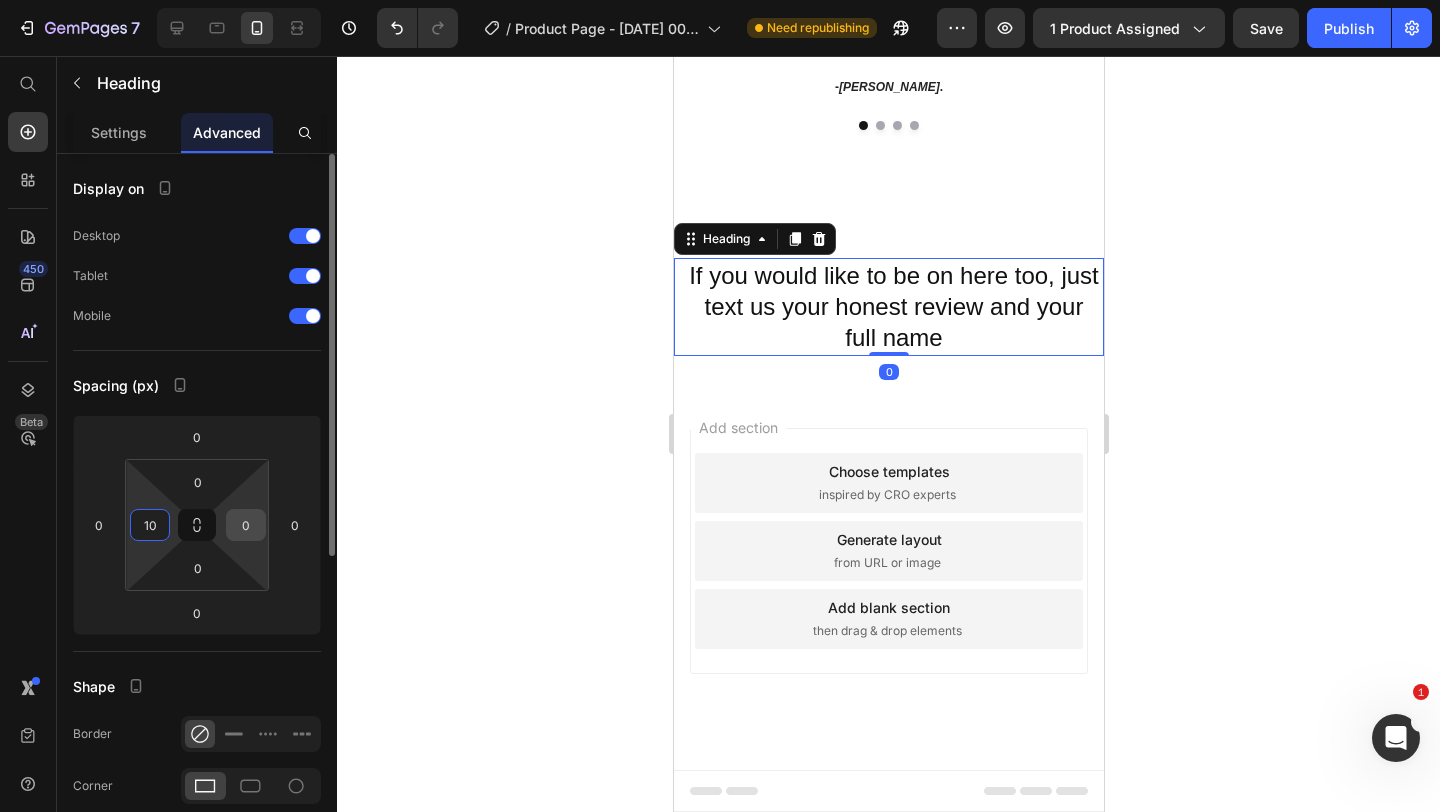 type on "10" 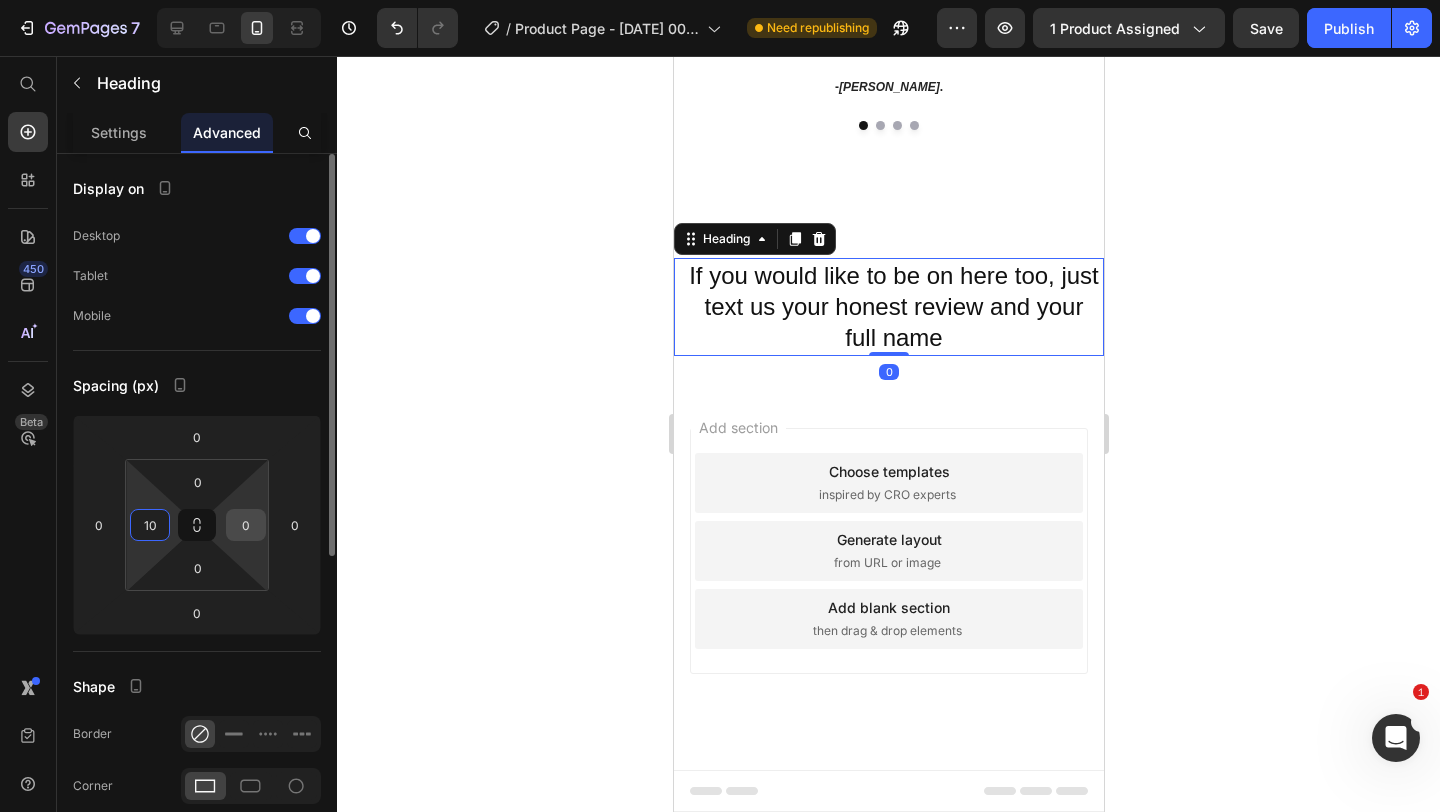 click on "0" at bounding box center (246, 525) 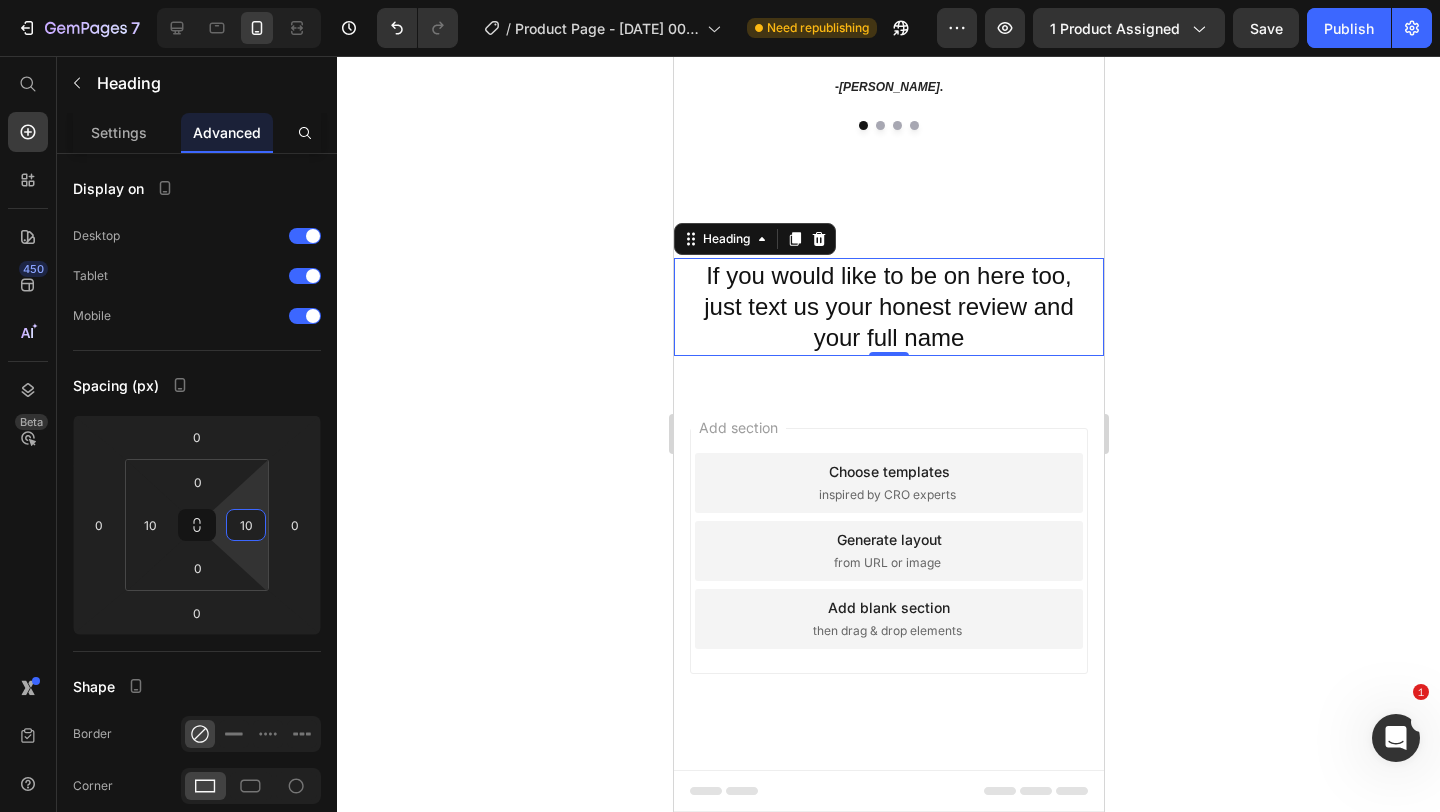type on "10" 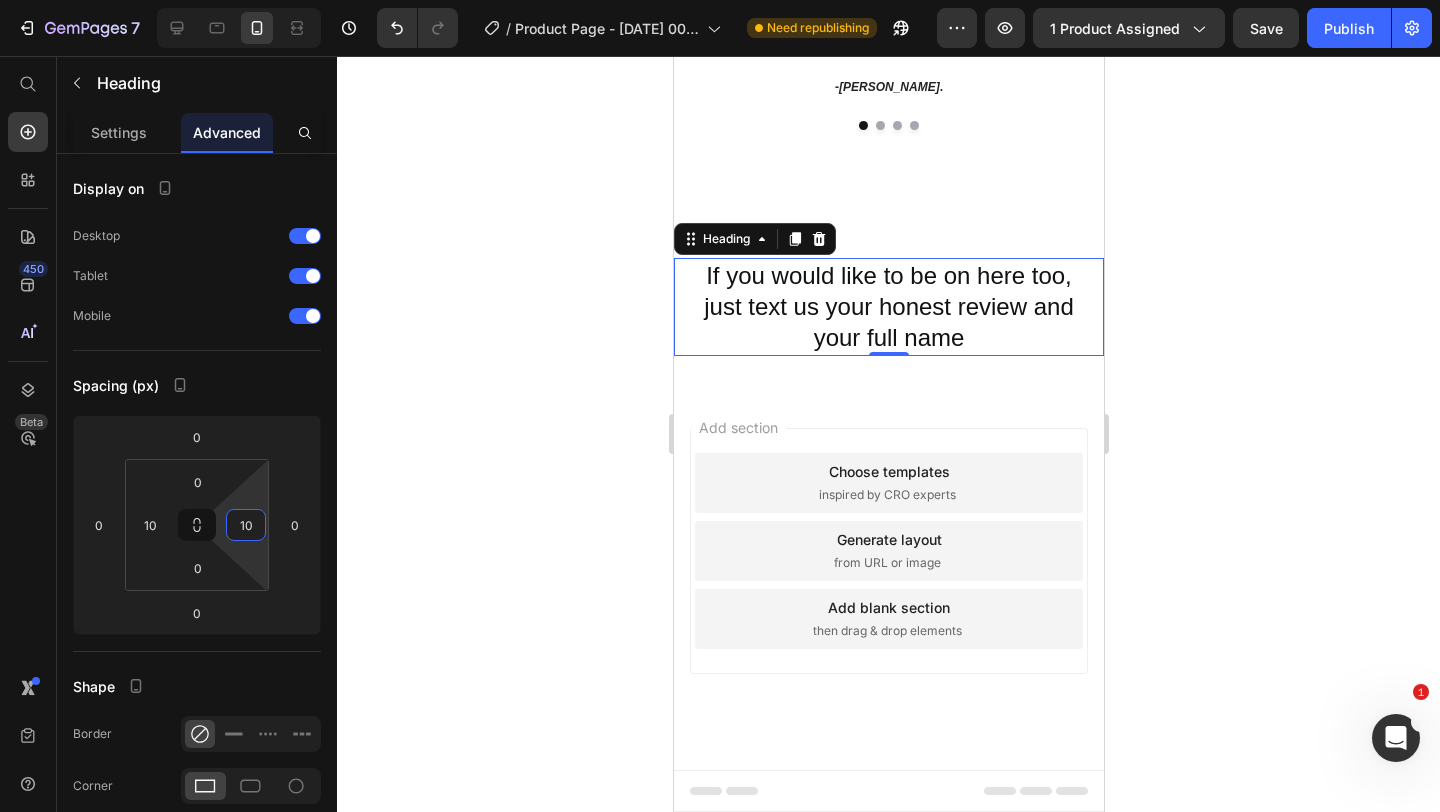 click 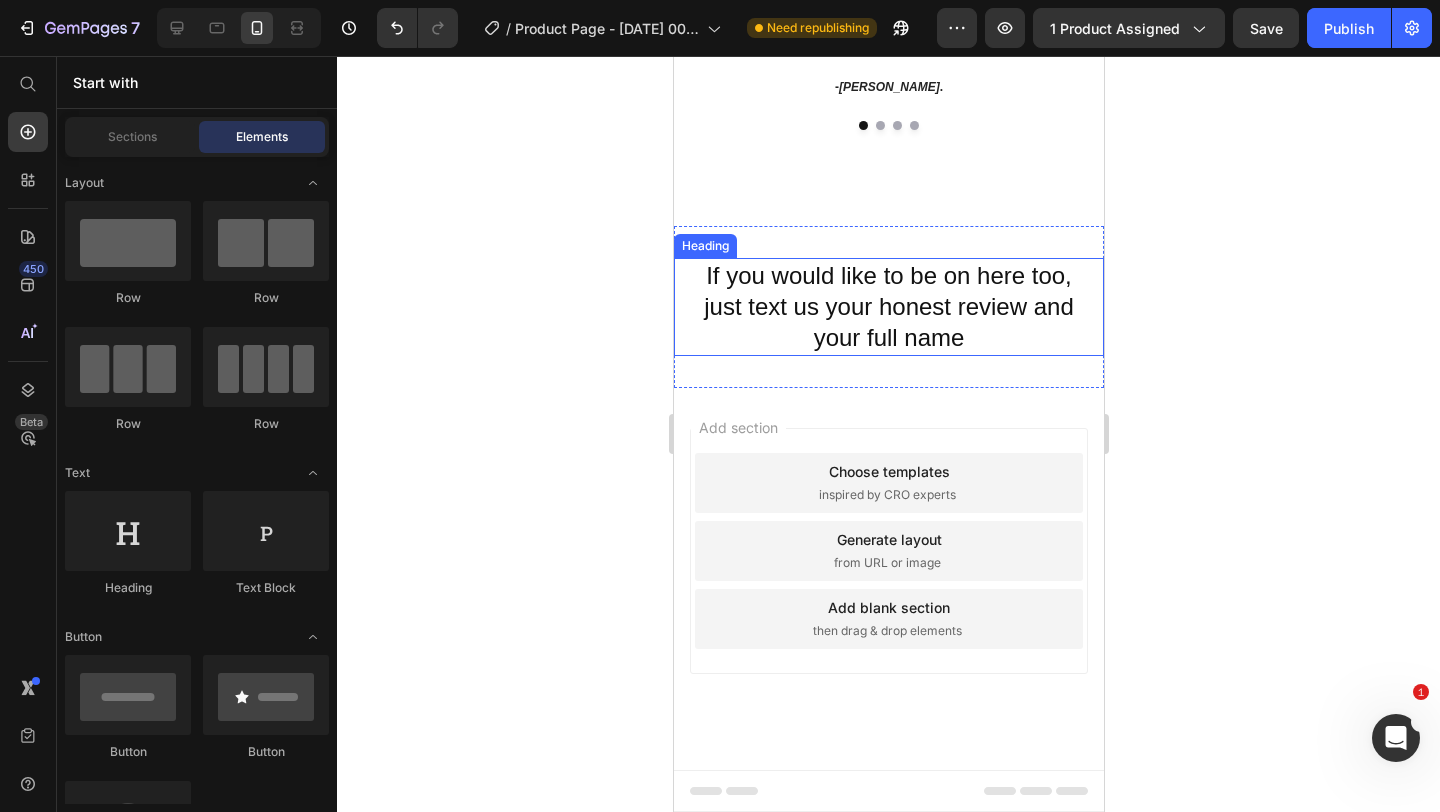 click on "If you would like to be on here too, just text us your honest review and your full name" at bounding box center (888, 307) 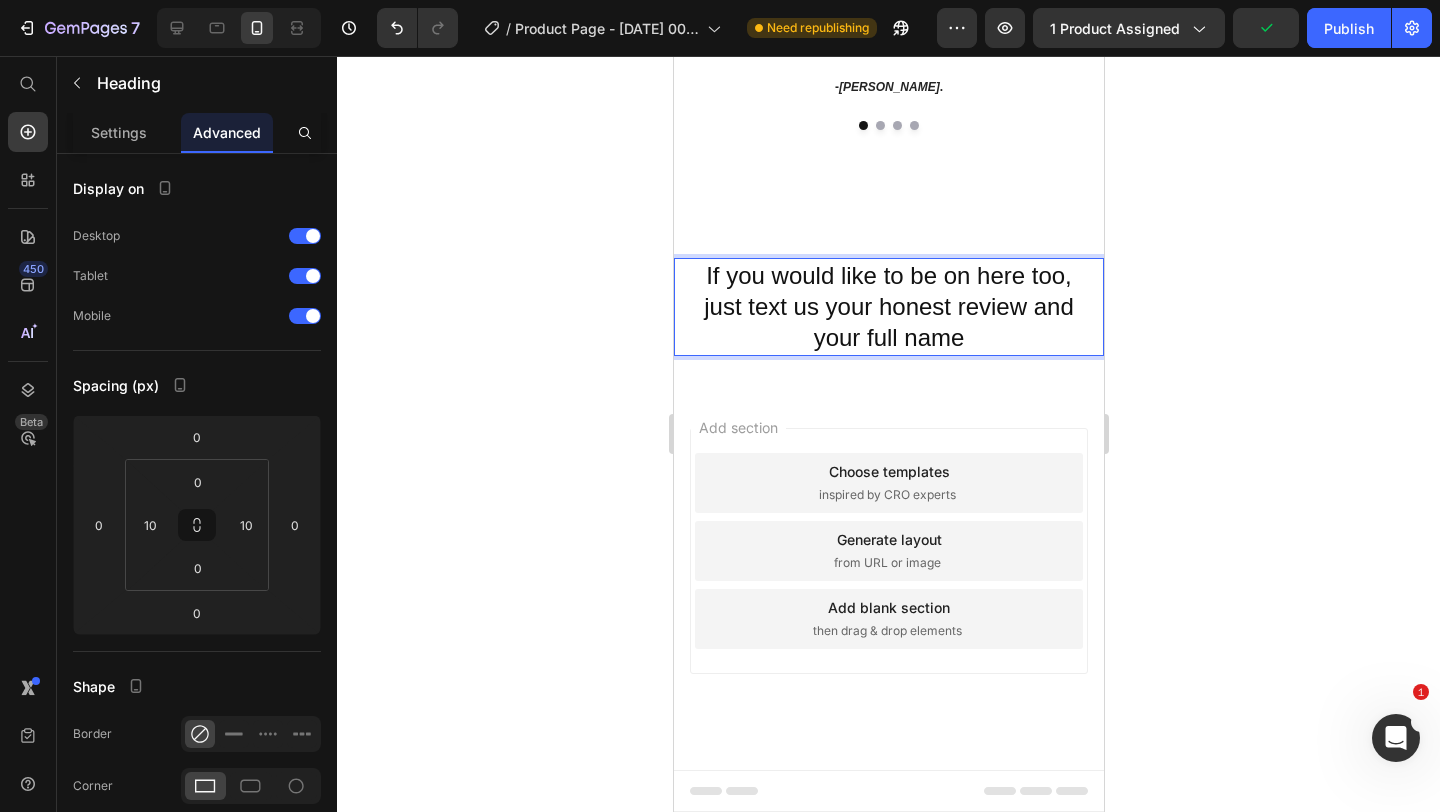 click on "If you would like to be on here too, just text us your honest review and your full name" at bounding box center (888, 307) 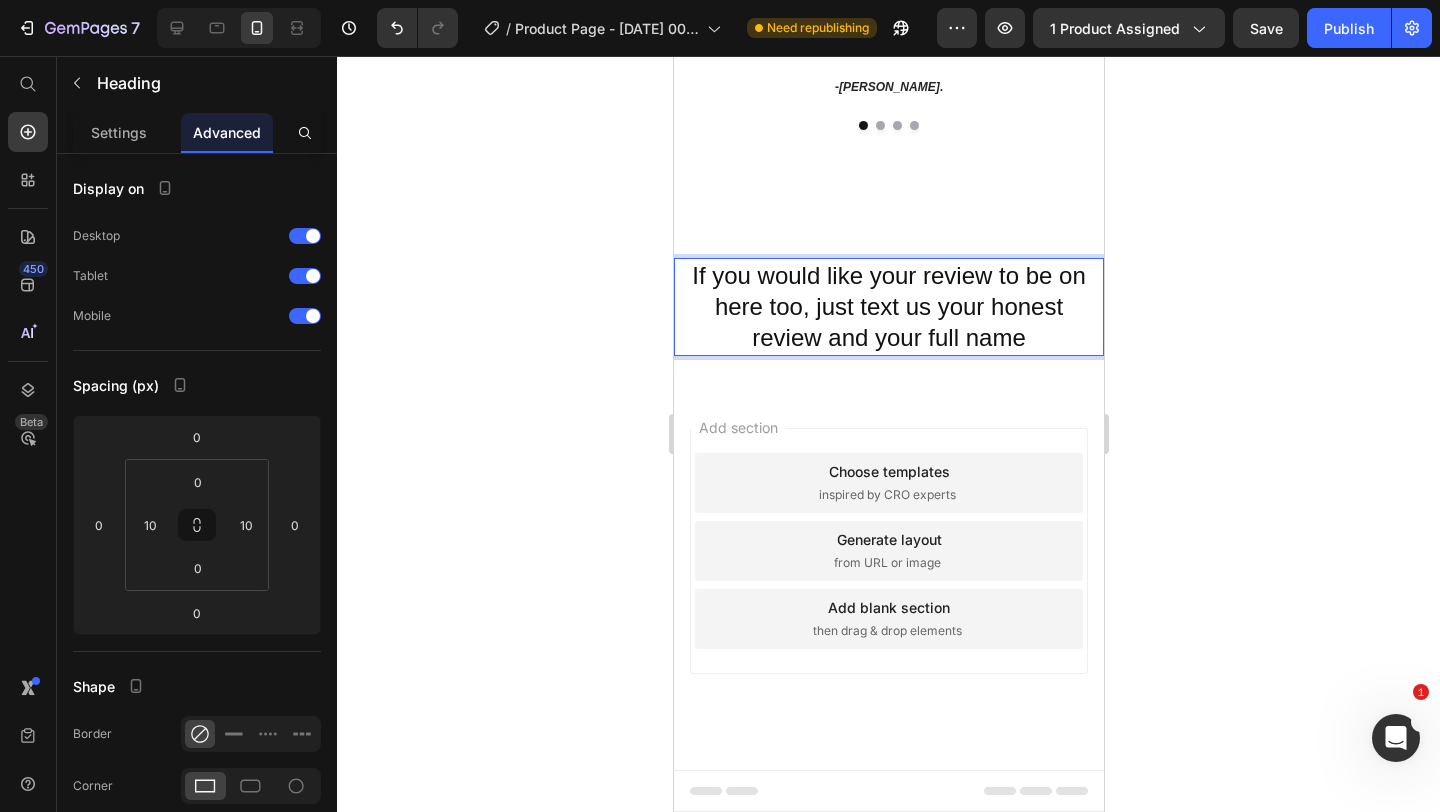 click 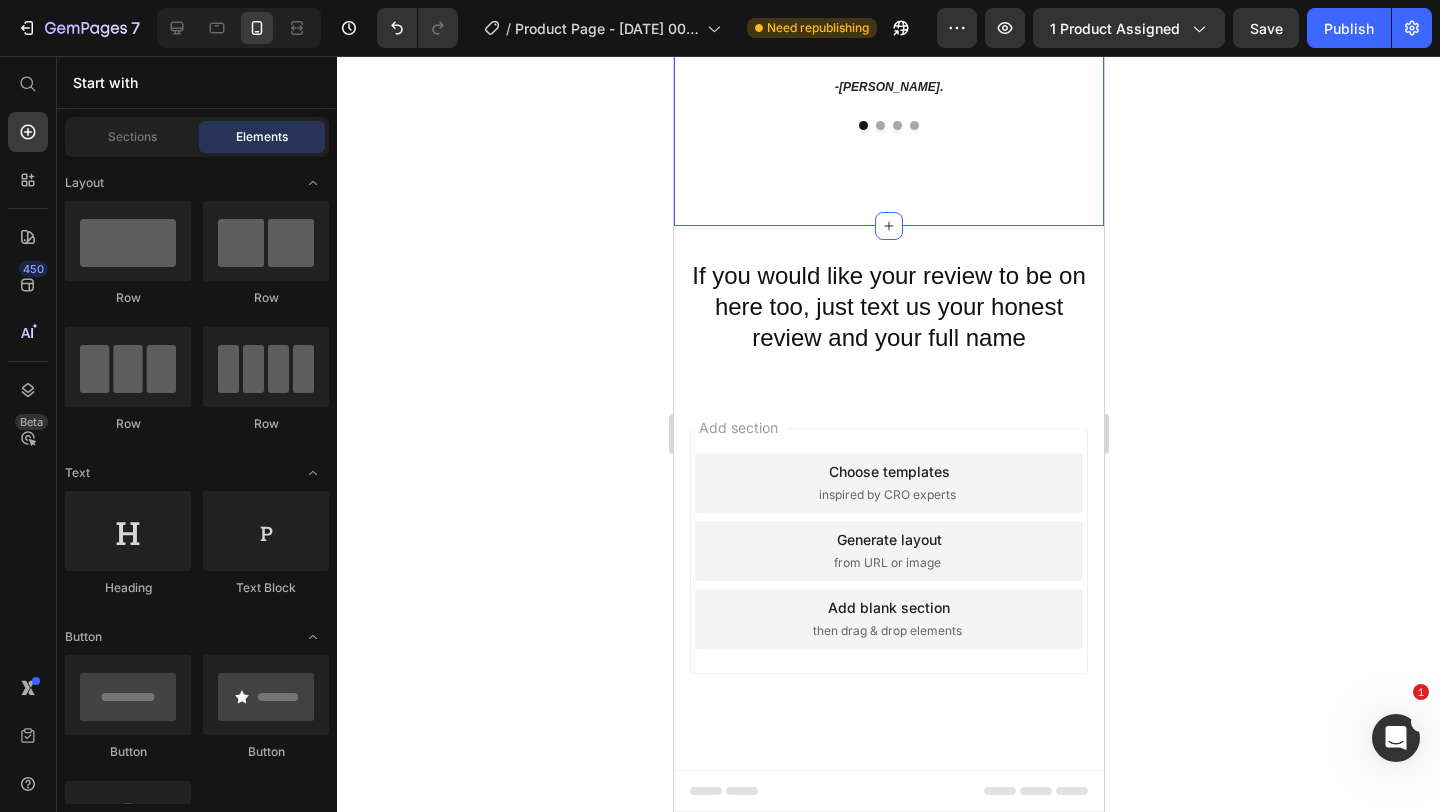click on "What Some Of Our Customers Are Saying Heading Row                Icon                Icon                Icon                Icon                Icon Icon List Hoz I've never slept like this in months Heading When i saw it on TikTok I already fell in love with how cute it is, but that isn't the reason i bought it, i don't even remember the last time that i slept, so i bought it because they said that it helped with anxiety and sleeping problems, and trust me when i tell you that it really does help. It's worth the money  Text block -  Maya S . Text block                Icon                Icon                Icon                Icon
Icon Icon List Hoz The perfect gift Heading I got this for my girlfriend as a small surprise, and now she’s obsessed. She says it helps her relax after stressful days at work, and she even talks to it sometimes (which is super cute). Best gift ever, she won’t let it go! Text block — Alex R. Text block                Icon                Icon" at bounding box center [888, -107] 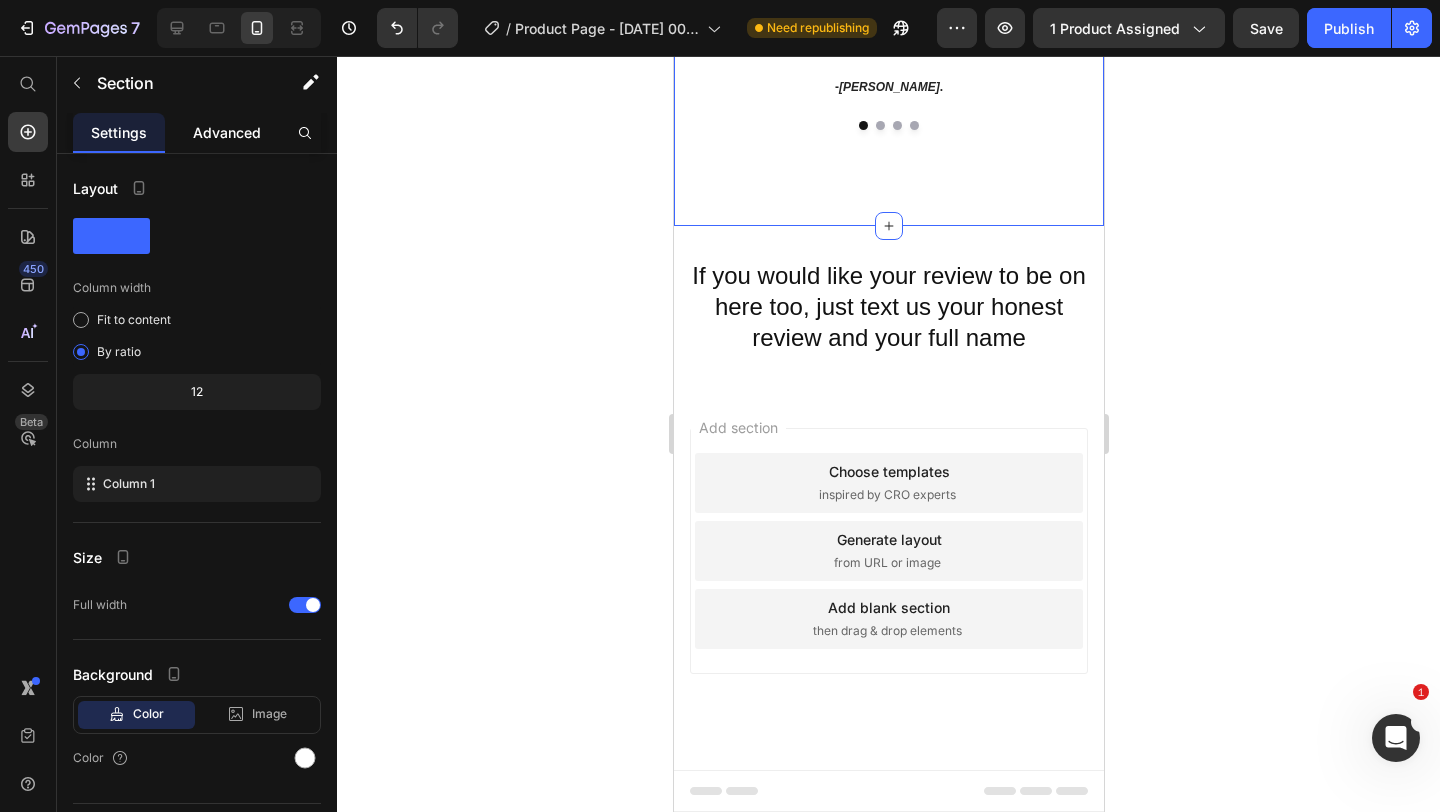 click on "Advanced" at bounding box center (227, 132) 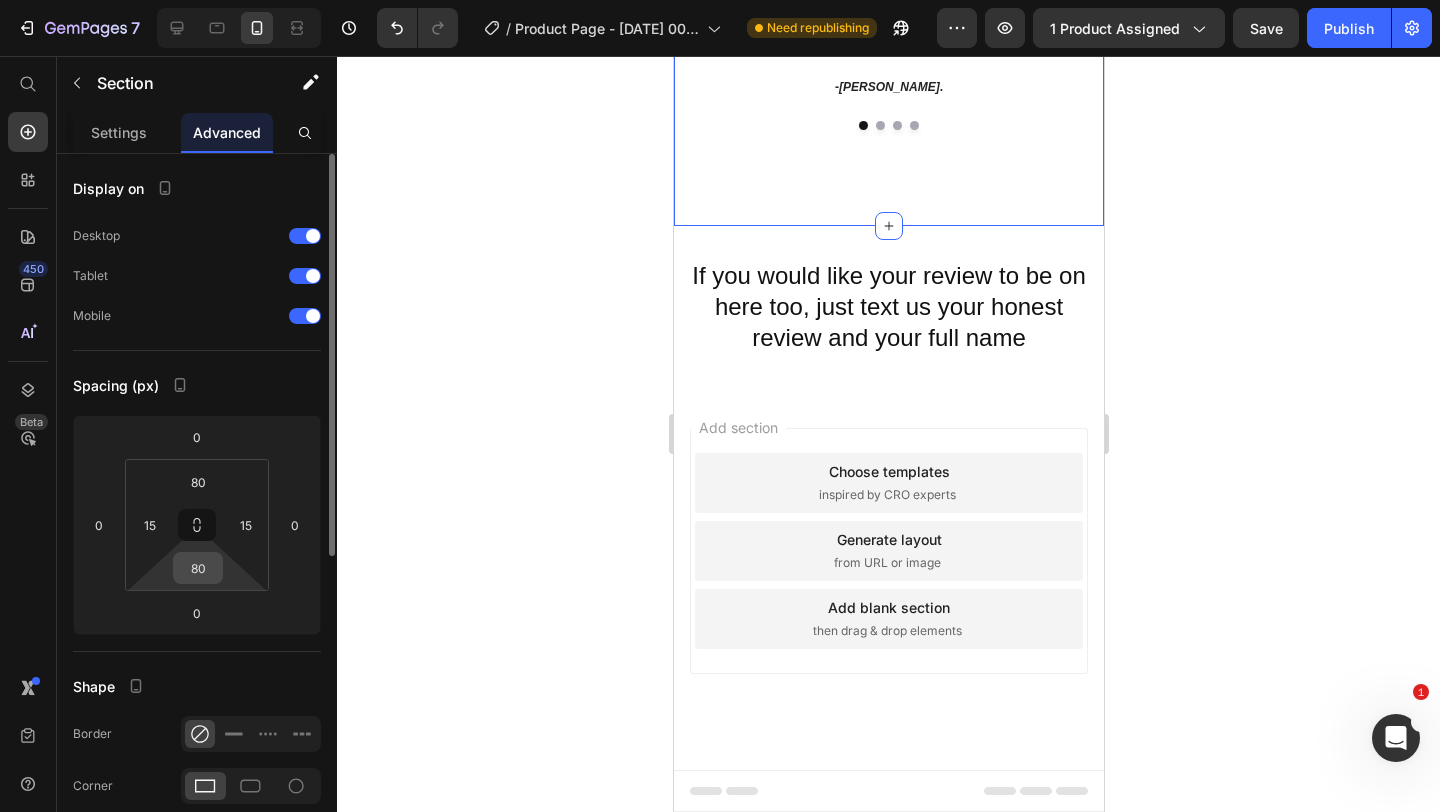 click on "80" at bounding box center [198, 568] 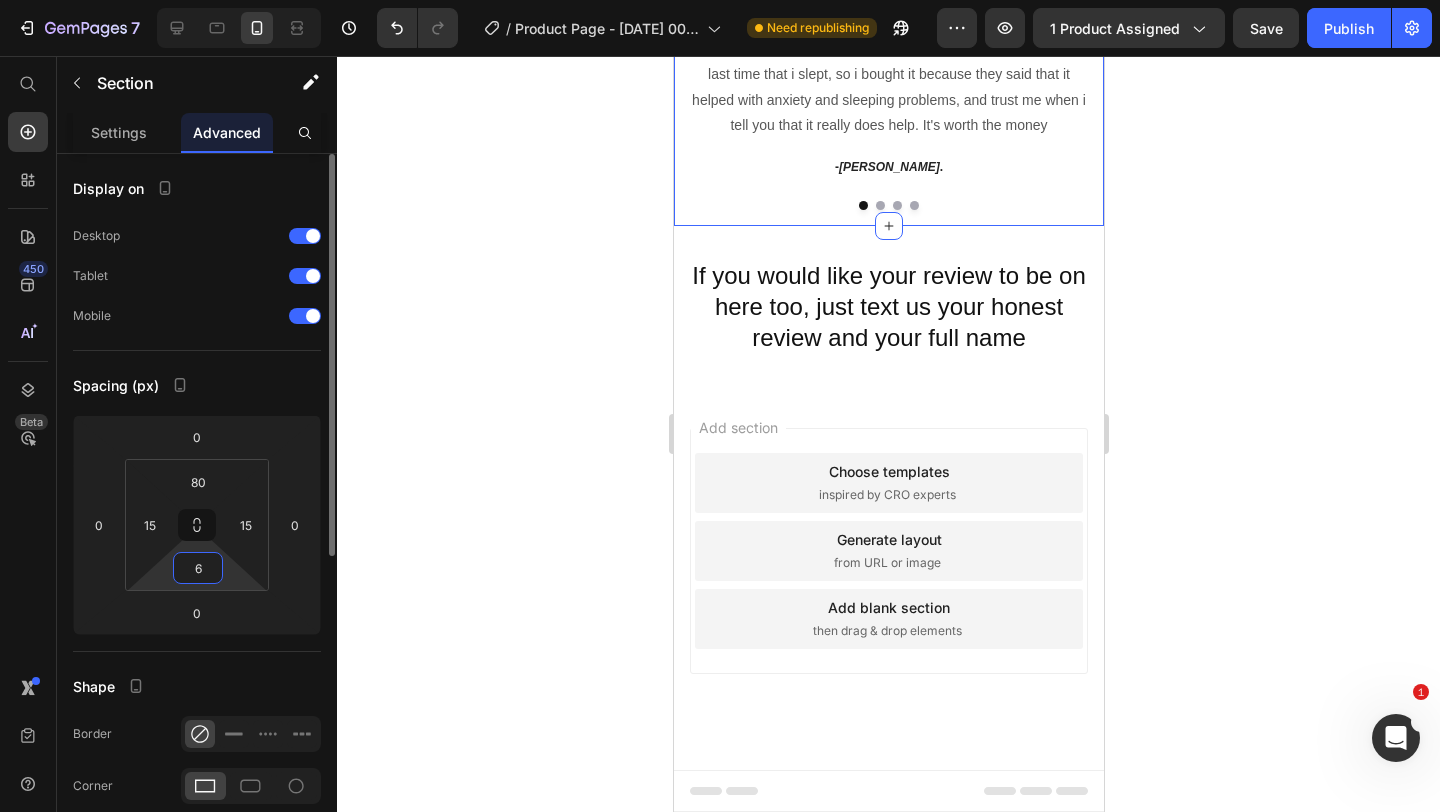 type on "60" 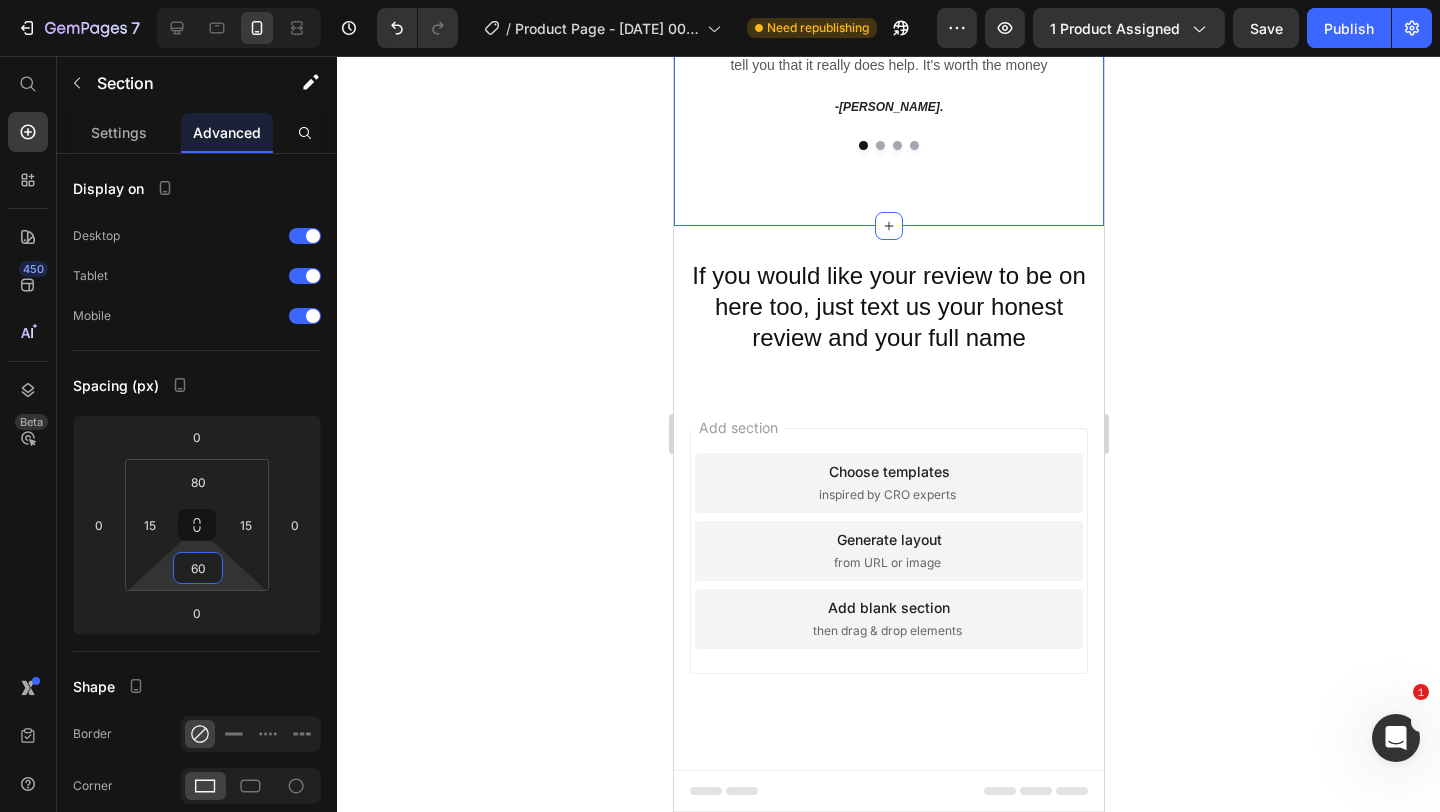 click 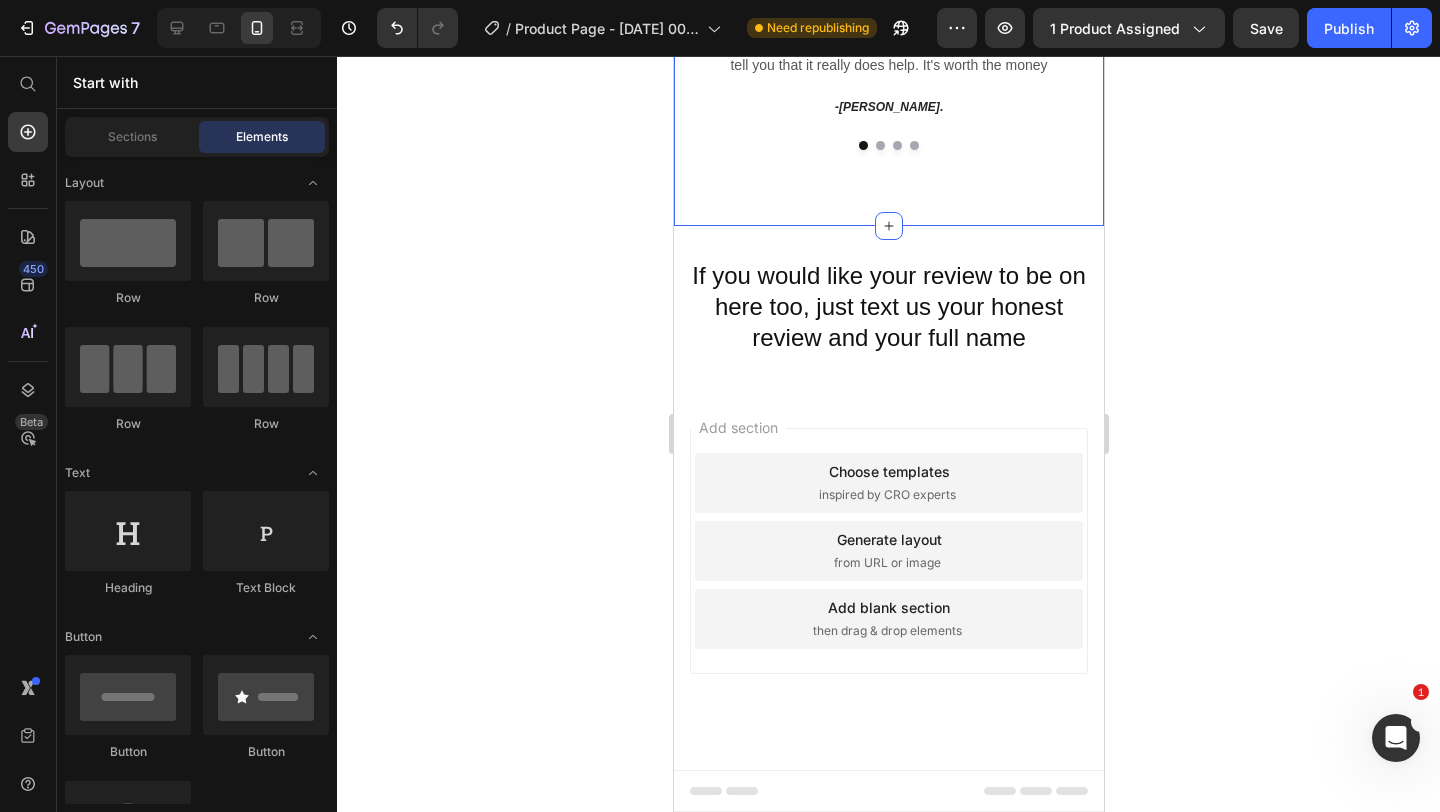 scroll, scrollTop: 3414, scrollLeft: 0, axis: vertical 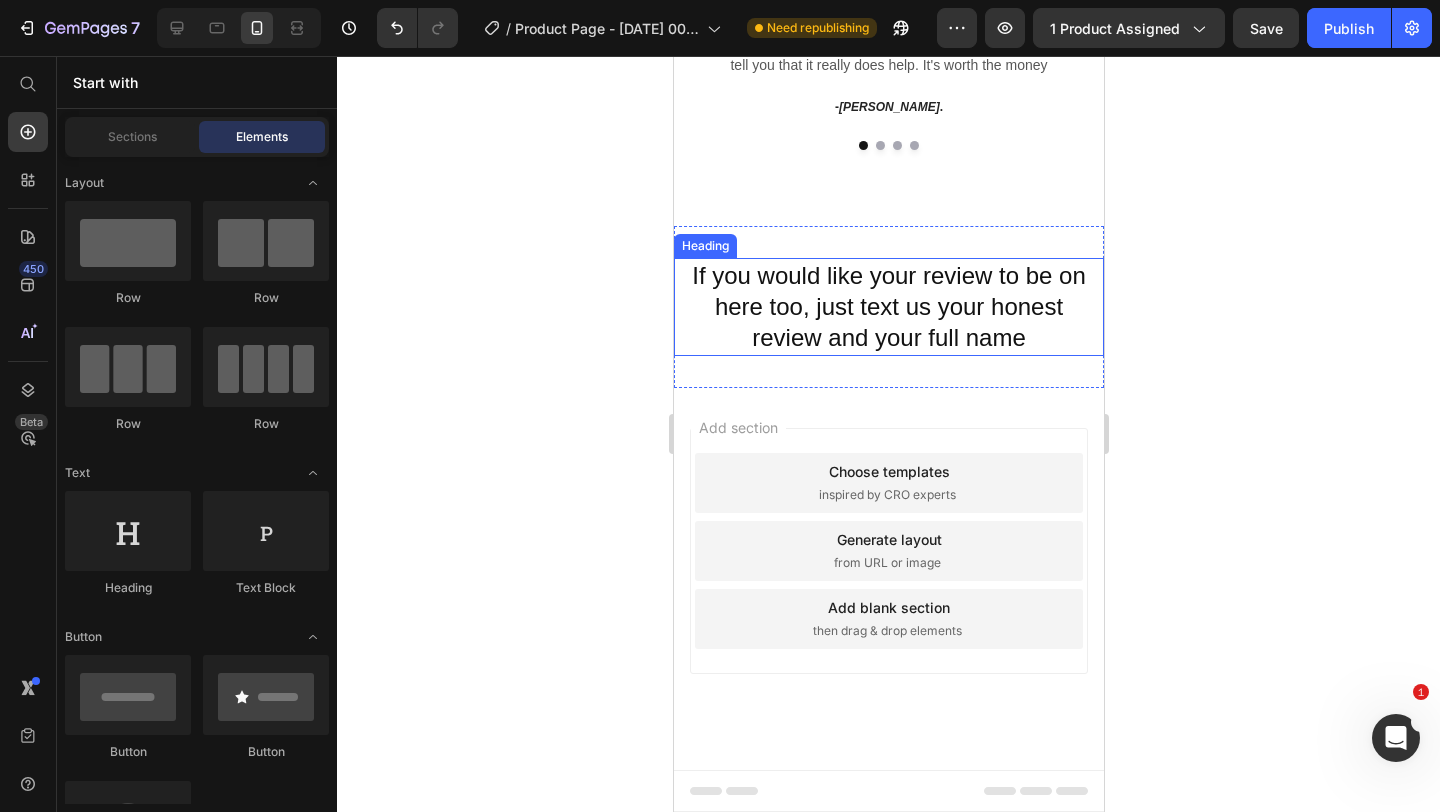 click on "If you would like your review to be on here too, just text us your honest review and your full name" at bounding box center [888, 307] 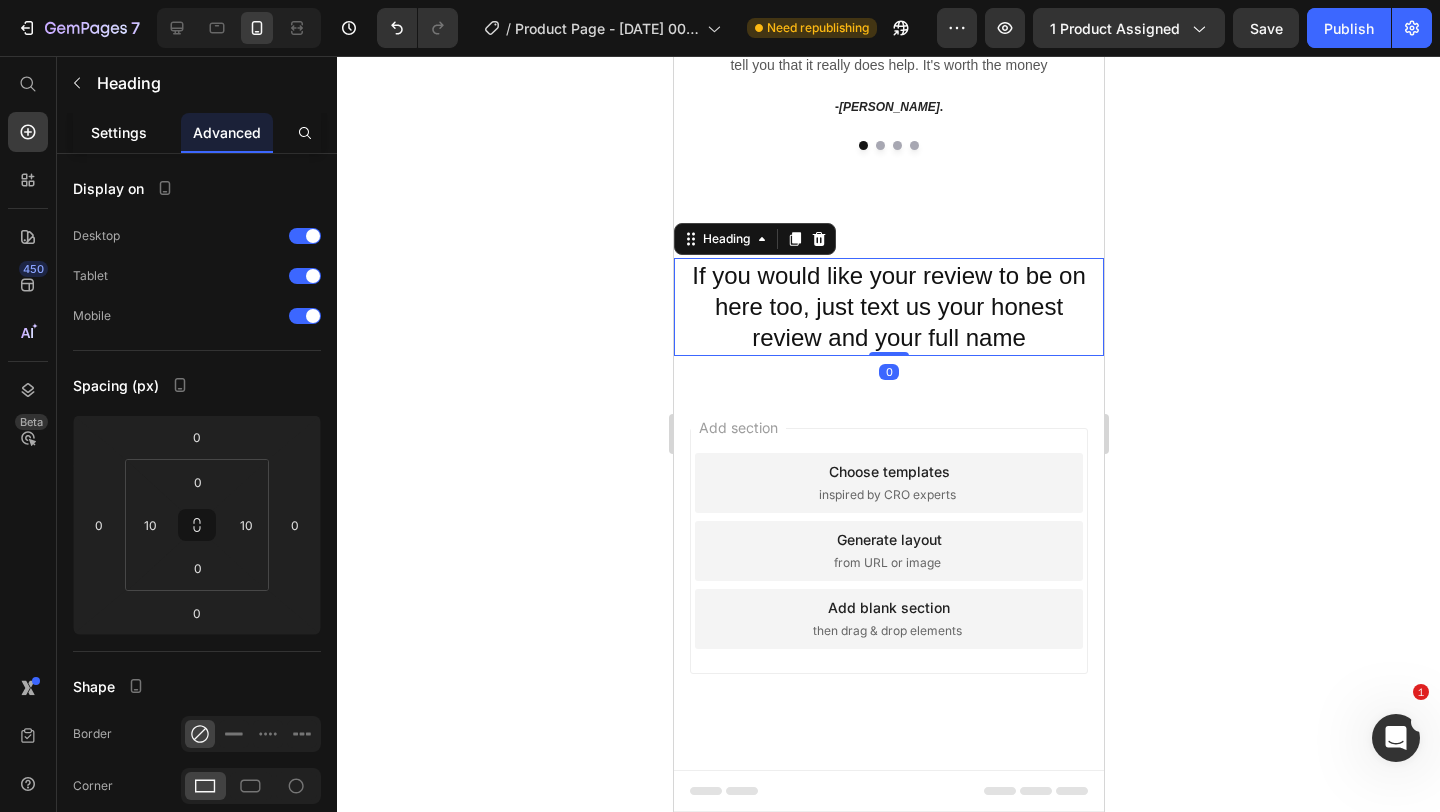 click on "Settings" at bounding box center [119, 132] 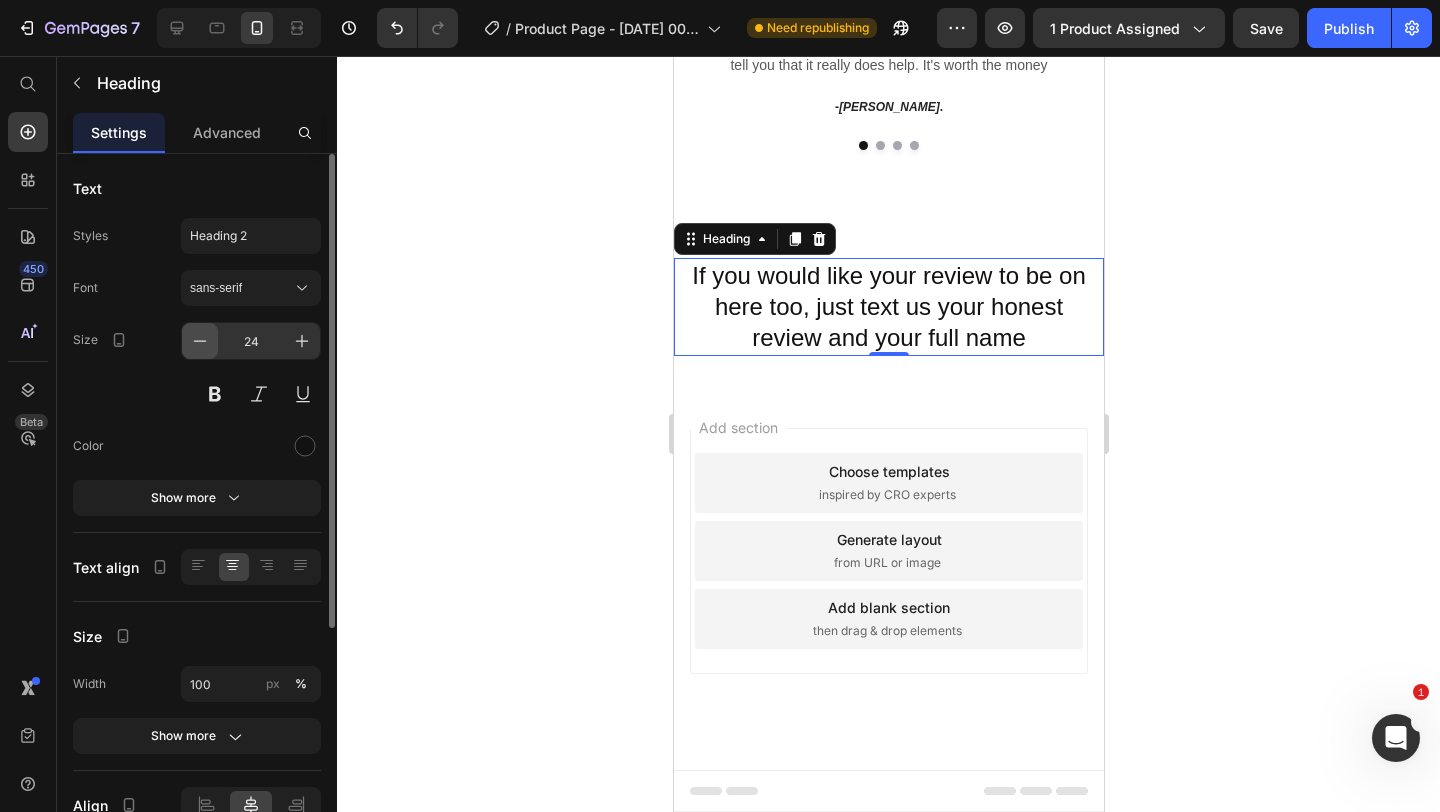 click 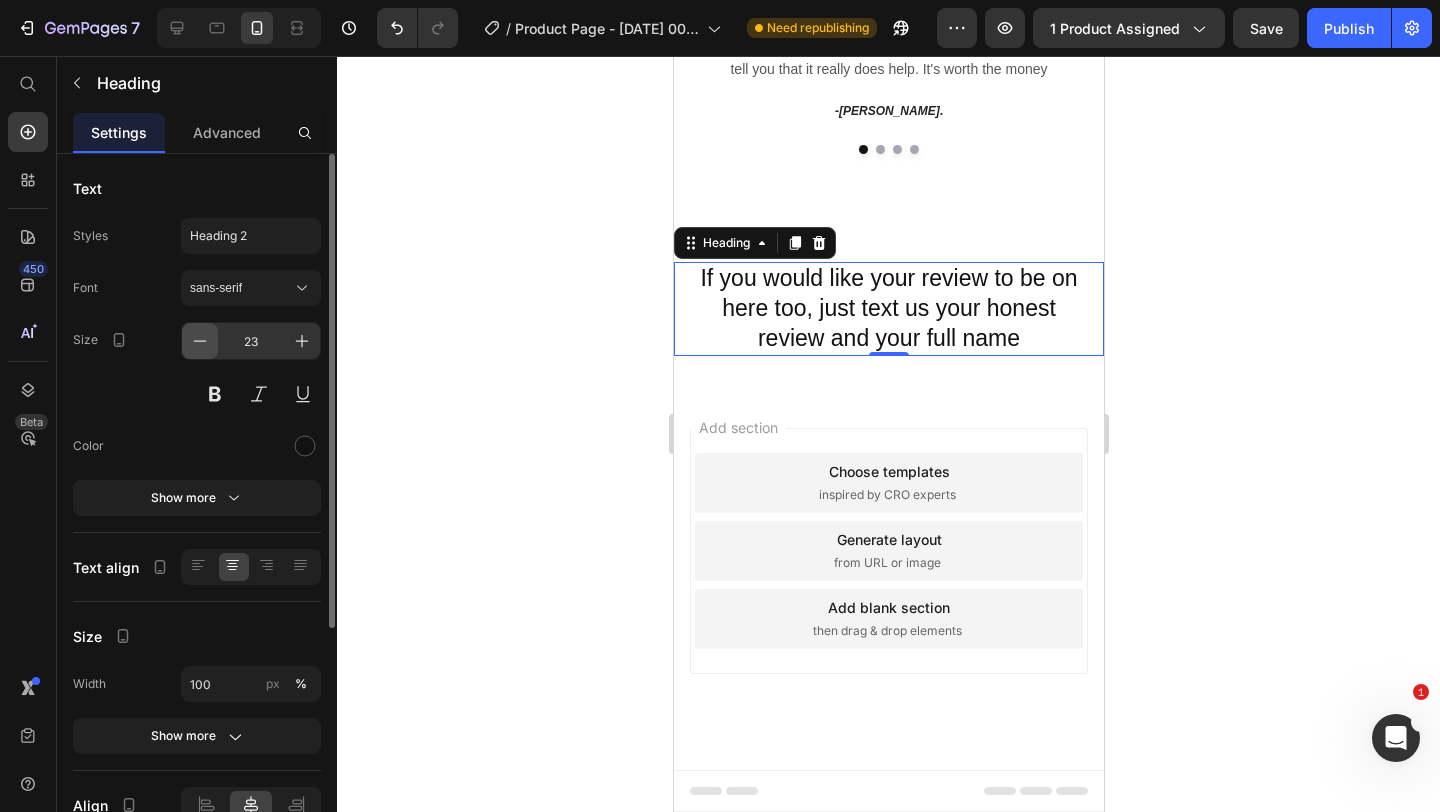 click 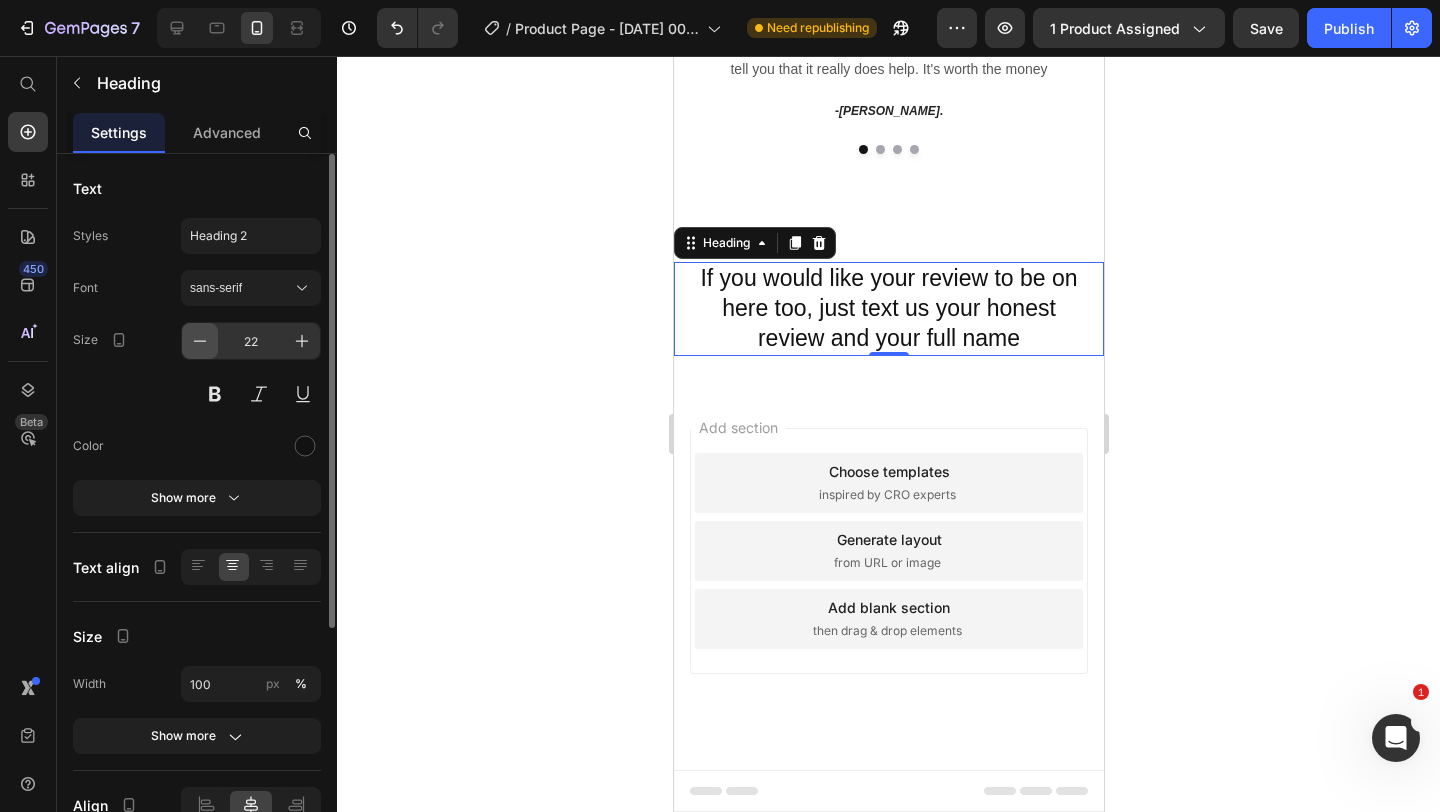 click 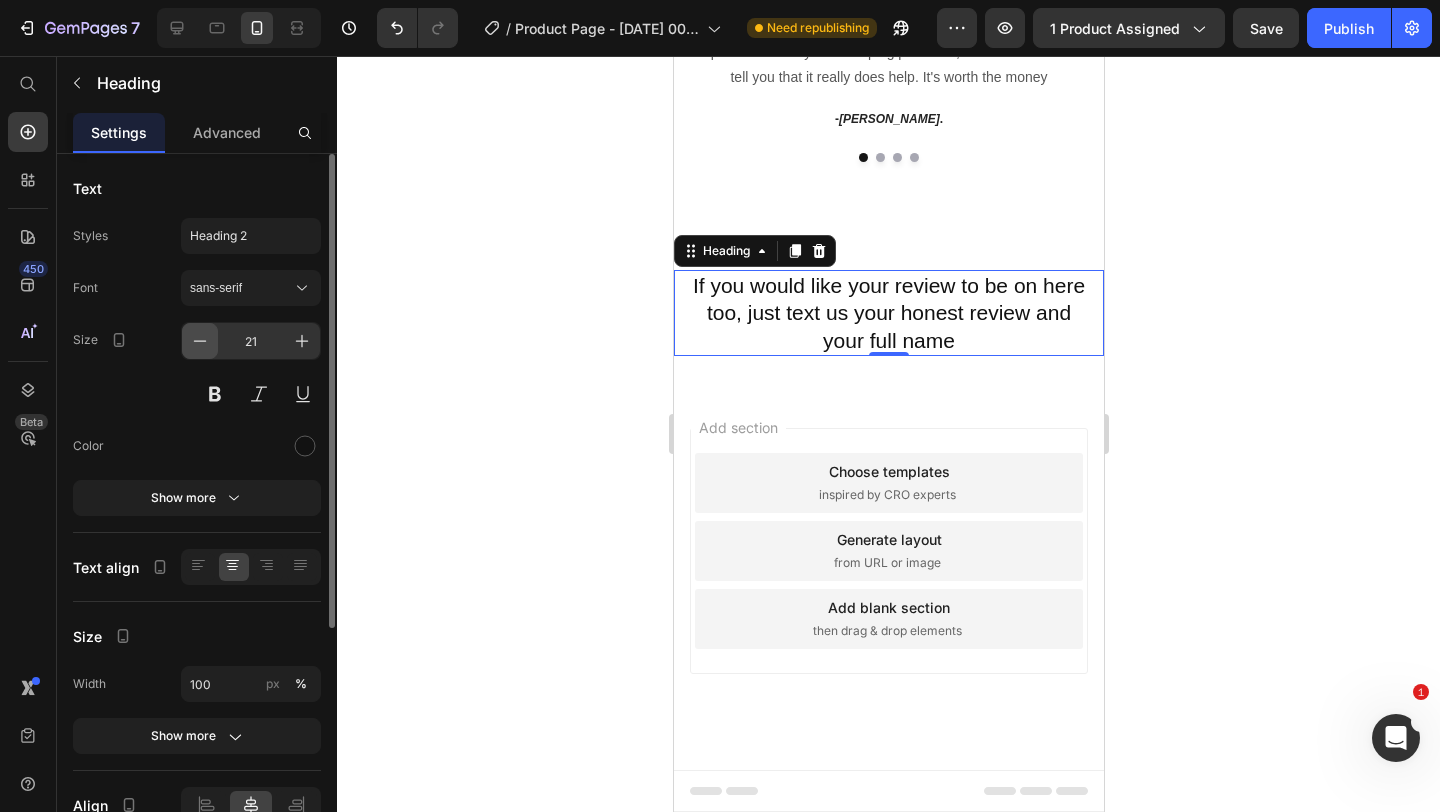 click 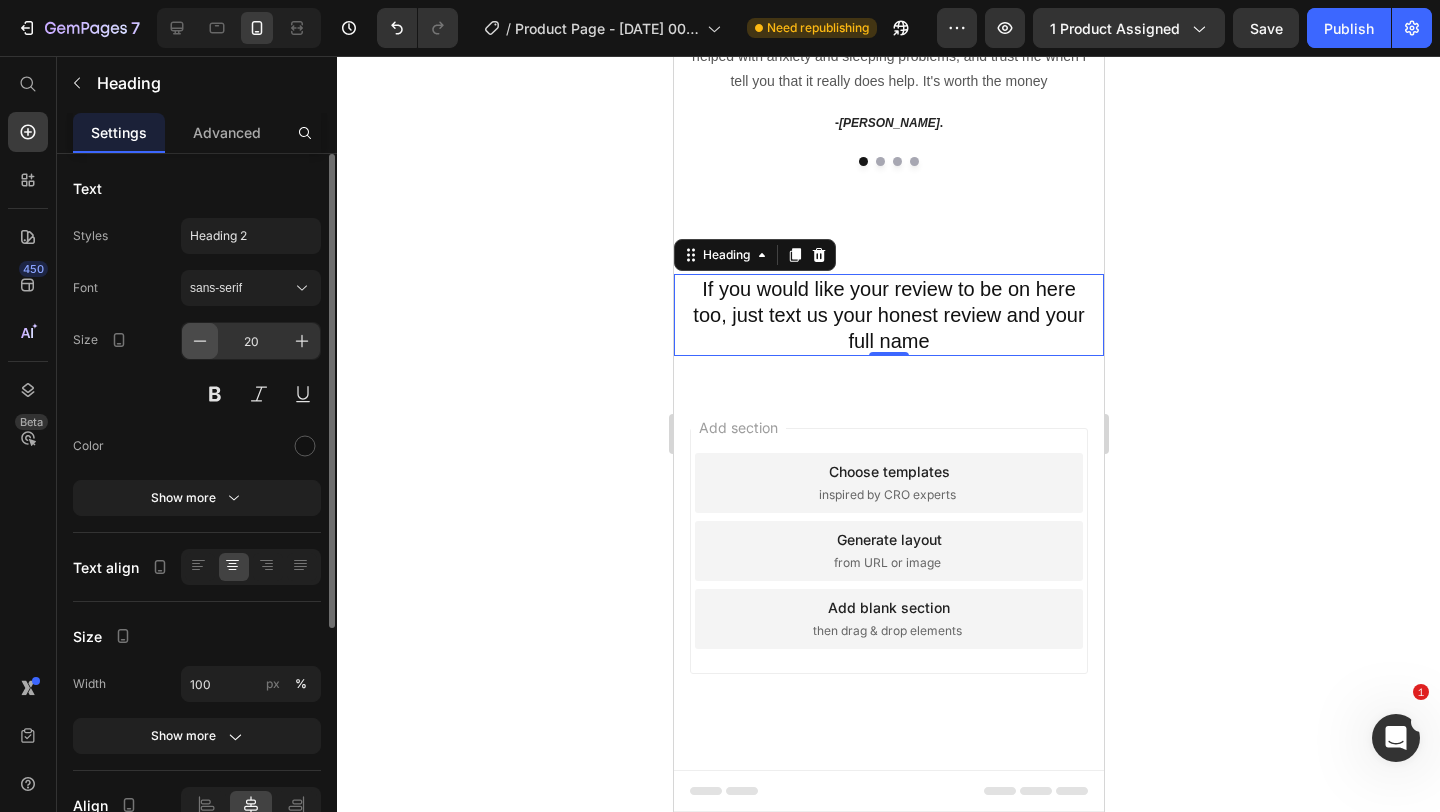 click 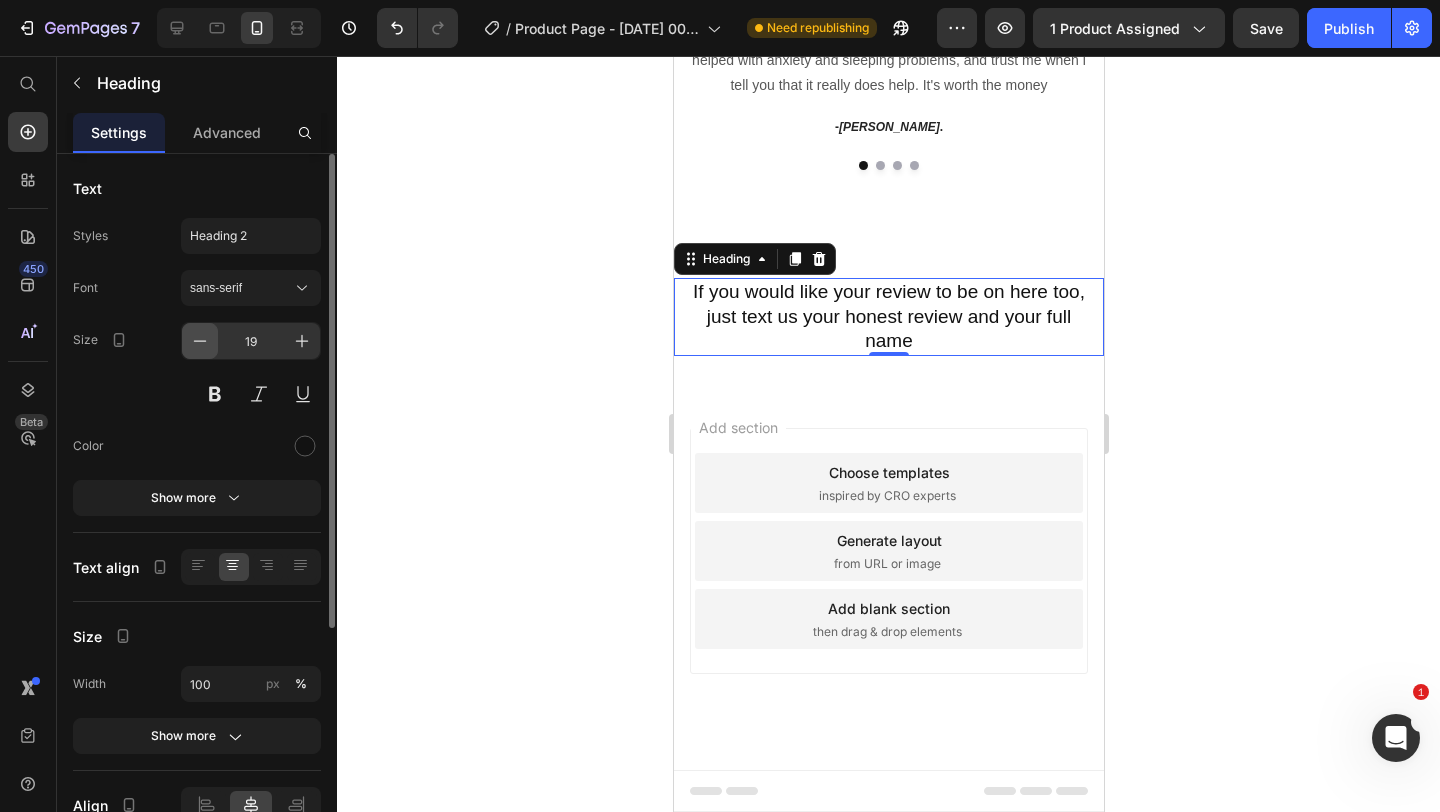click 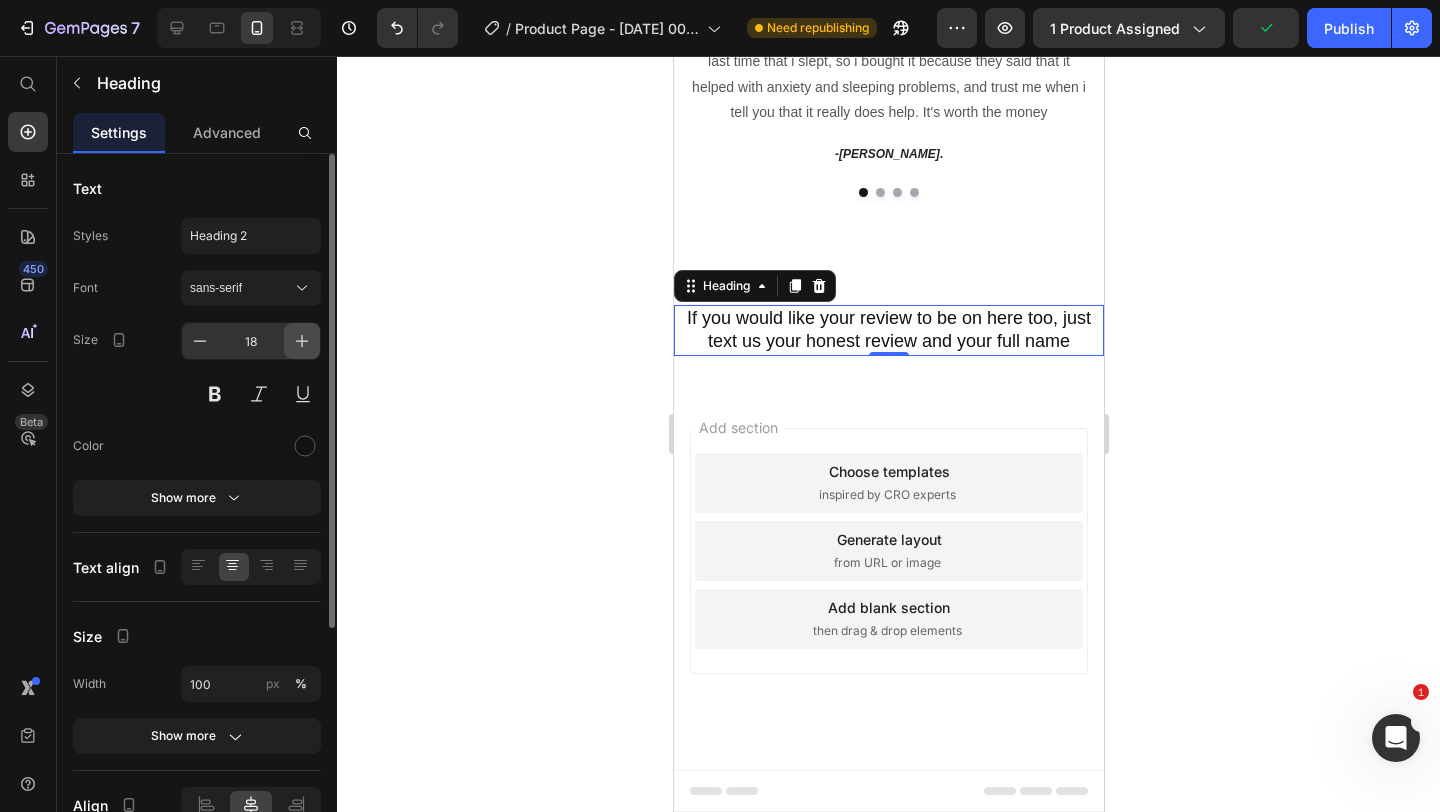 click 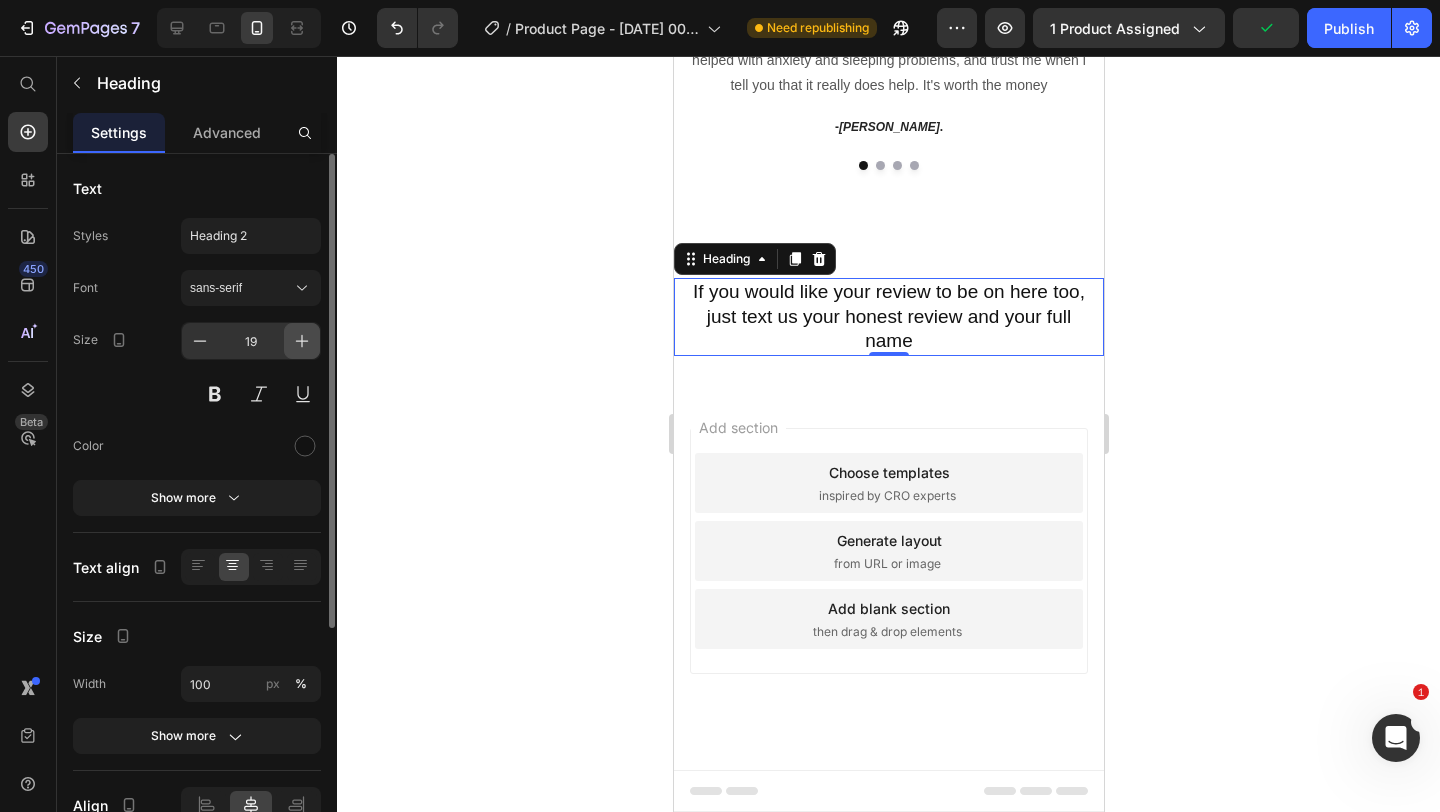 click 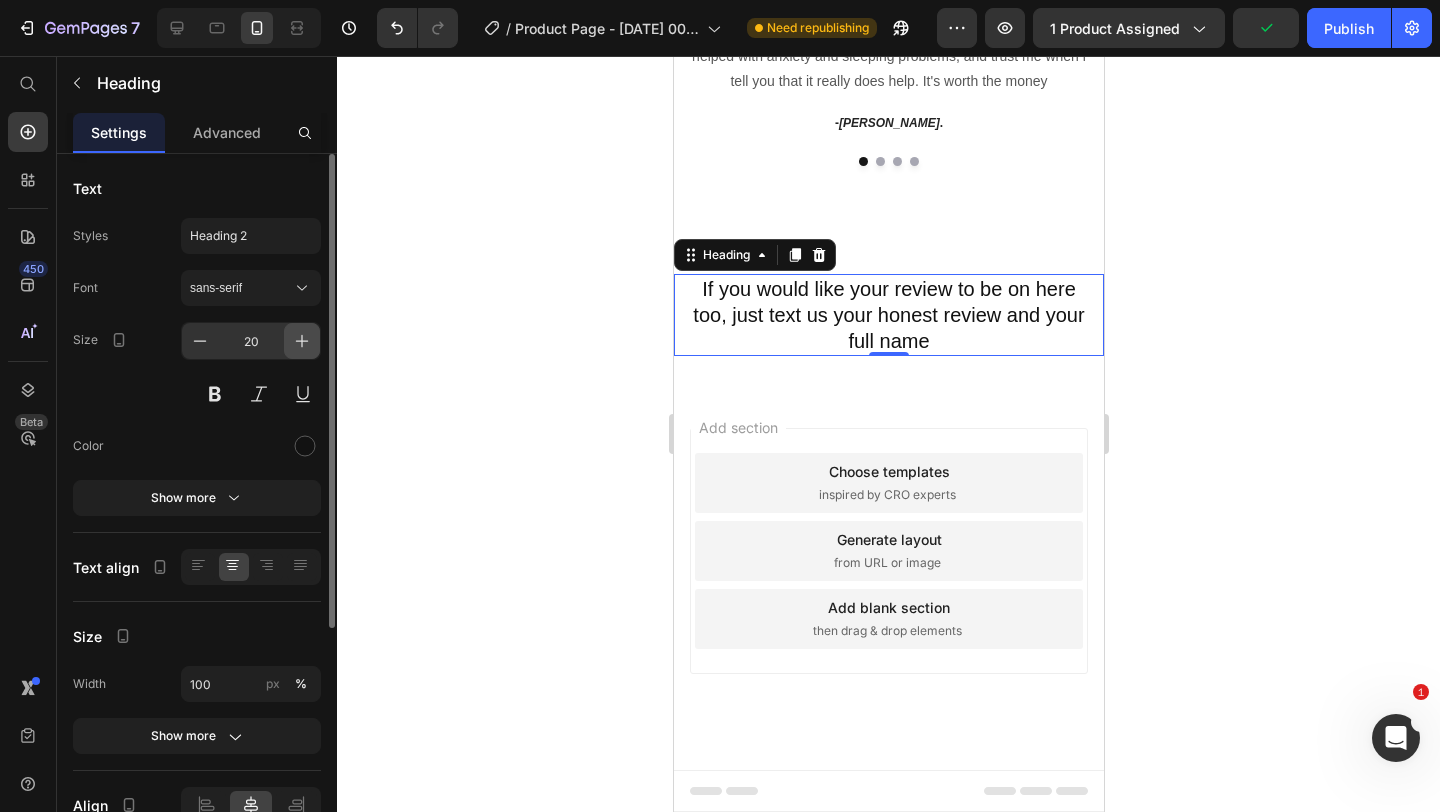 click 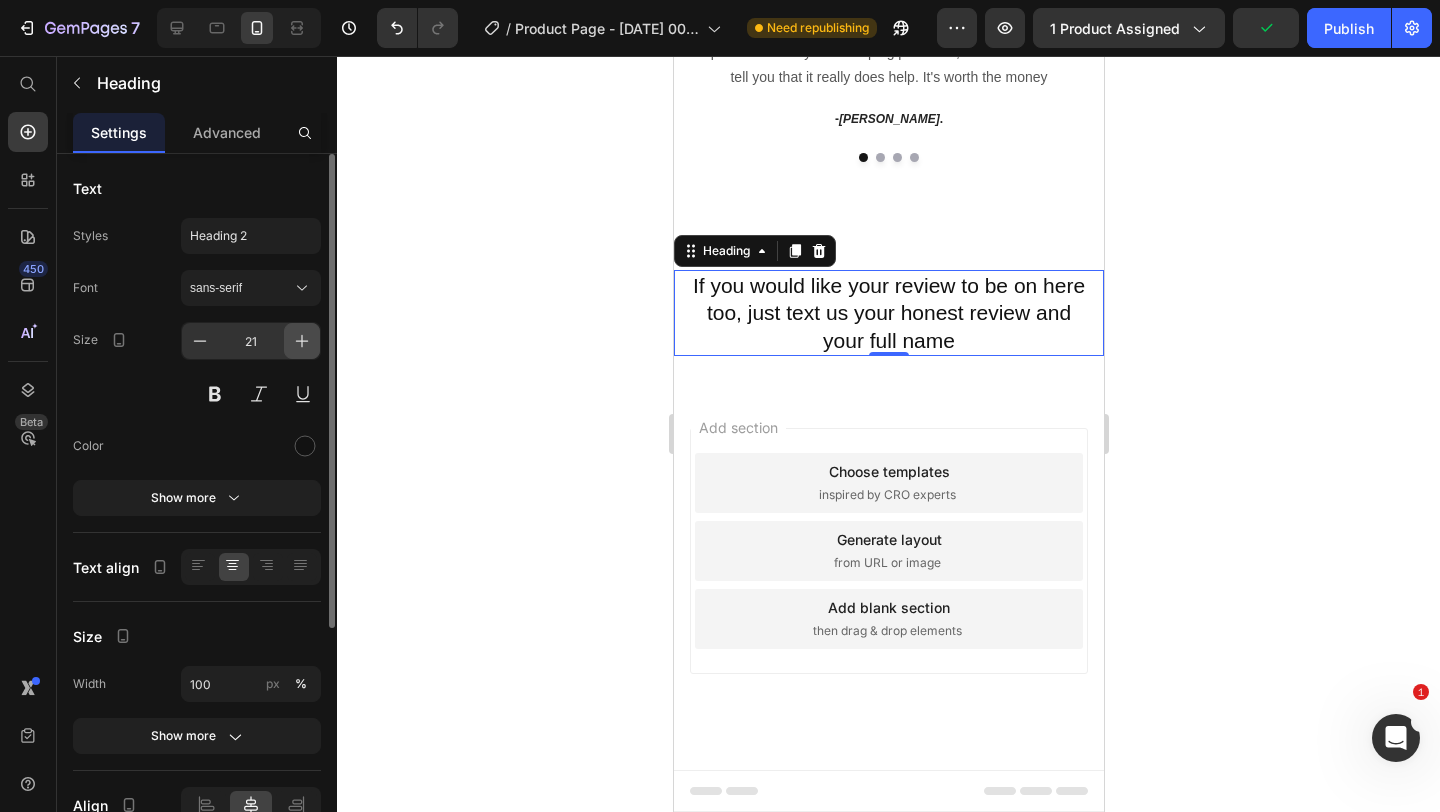 click 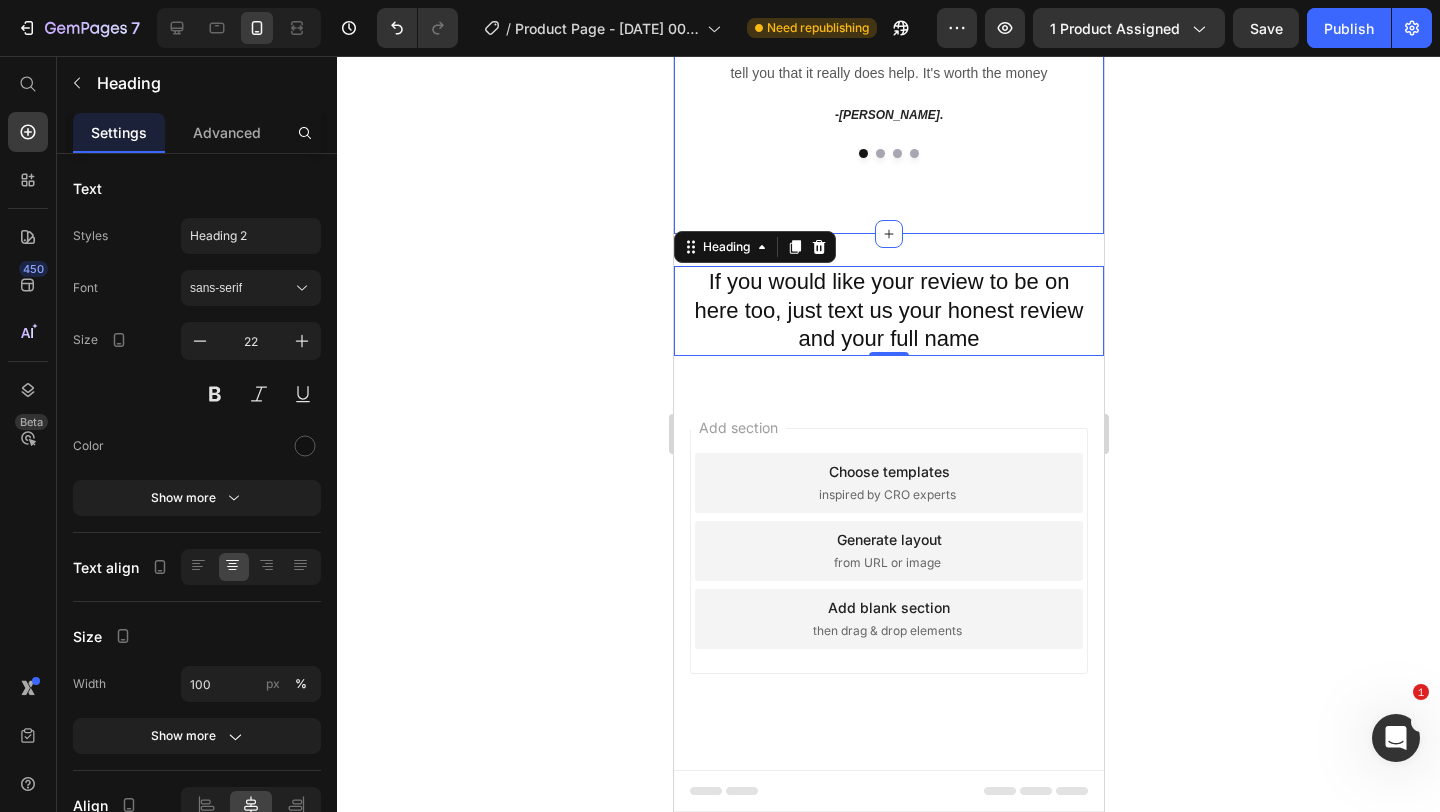 click 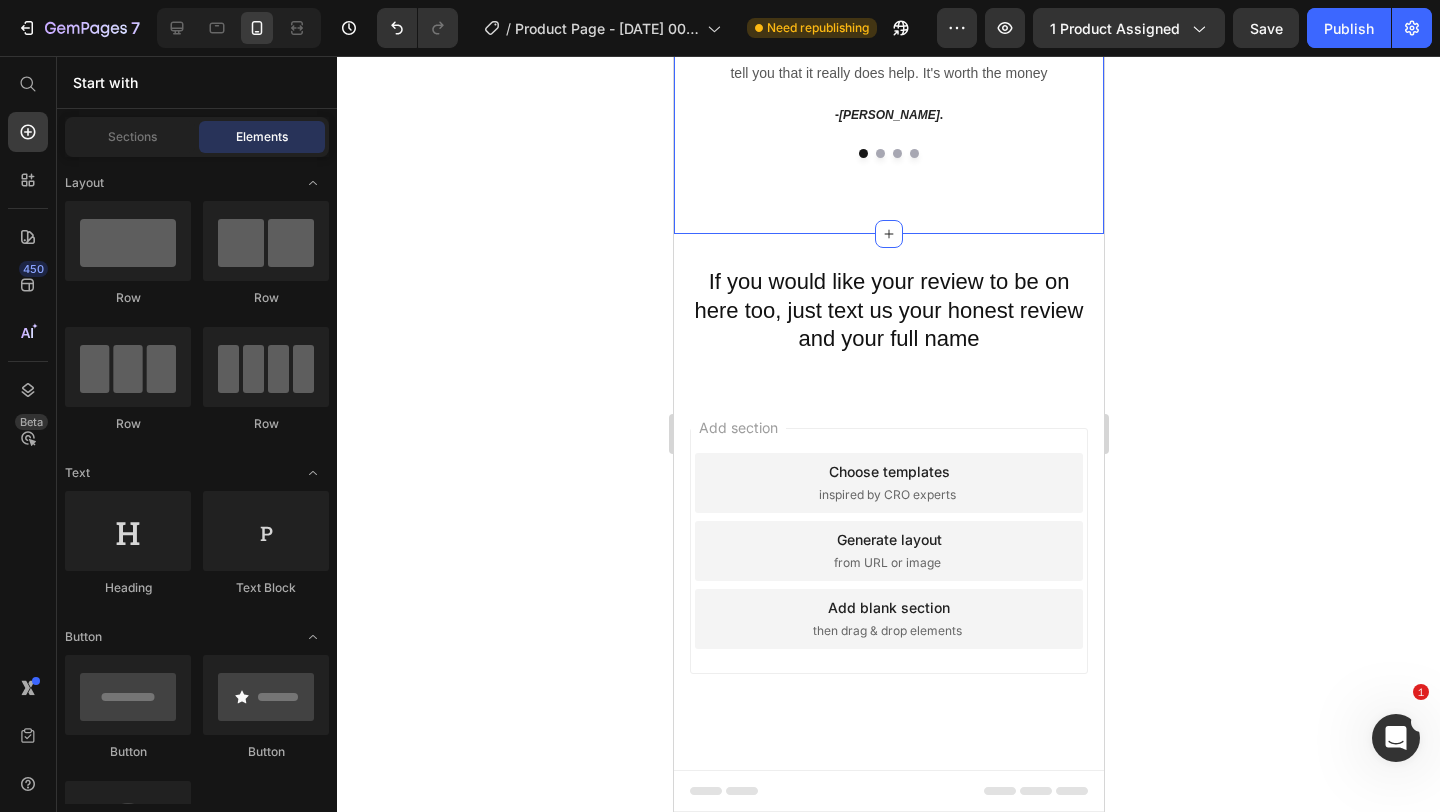 click on "What Some Of Our Customers Are Saying Heading Row                Icon                Icon                Icon                Icon                Icon Icon List Hoz I've never slept like this in months Heading When i saw it on TikTok I already fell in love with how cute it is, but that isn't the reason i bought it, i don't even remember the last time that i slept, so i bought it because they said that it helped with anxiety and sleeping problems, and trust me when i tell you that it really does help. It's worth the money  Text block -  Maya S . Text block                Icon                Icon                Icon                Icon
Icon Icon List Hoz The perfect gift Heading I got this for my girlfriend as a small surprise, and now she’s obsessed. She says it helps her relax after stressful days at work, and she even talks to it sometimes (which is super cute). Best gift ever, she won’t let it go! Text block — Alex R. Text block                Icon                Icon" at bounding box center (888, -89) 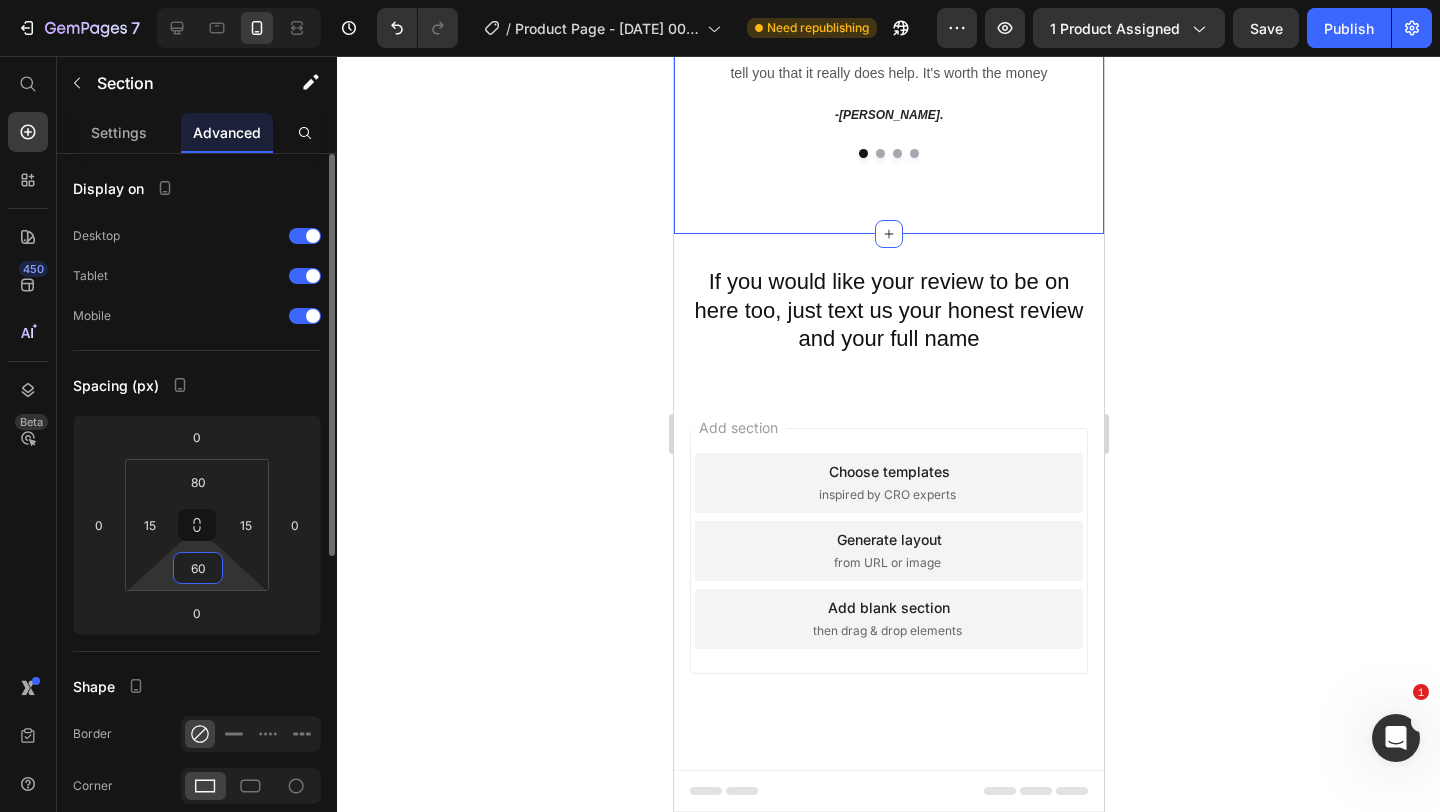 click on "60" at bounding box center (198, 568) 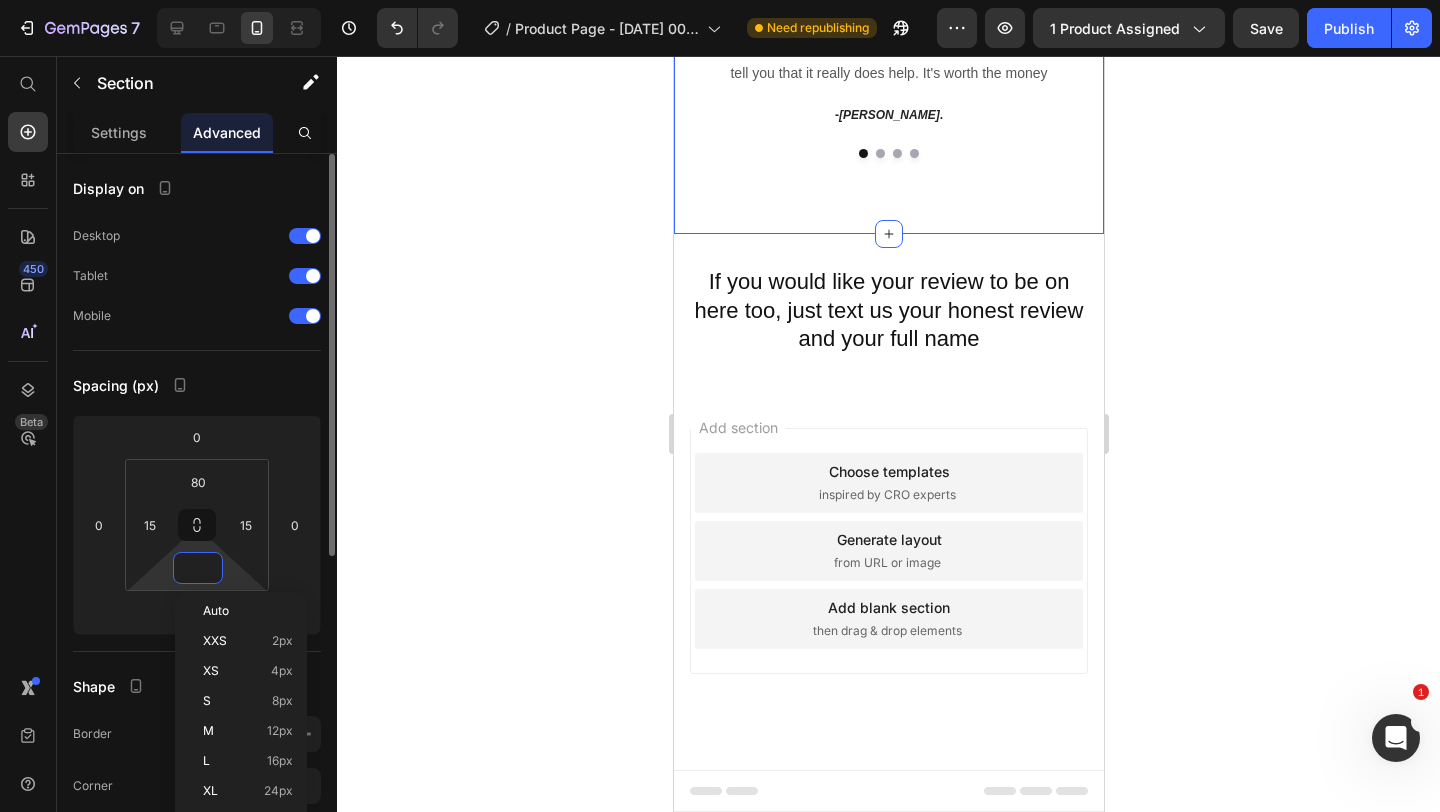 type on "7" 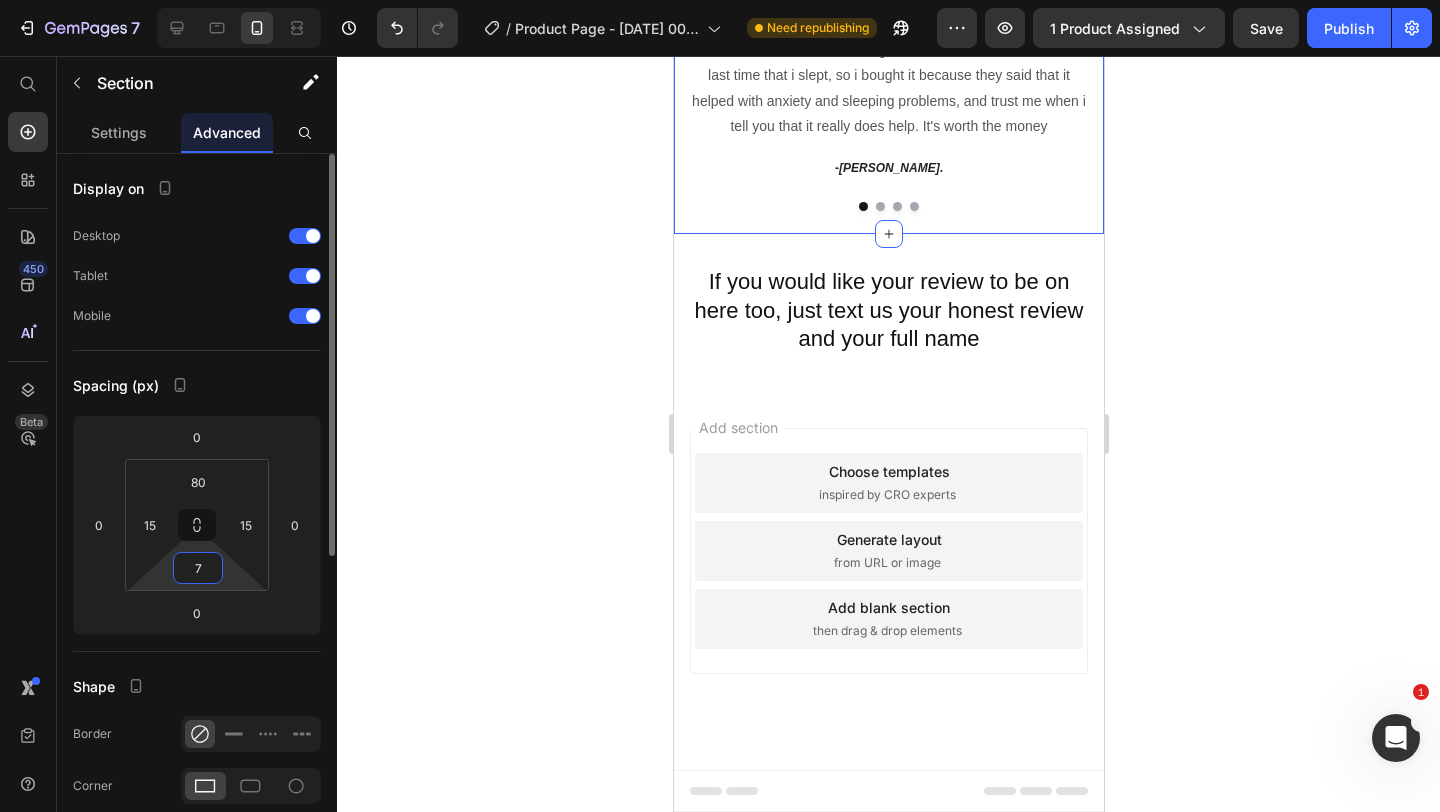 type on "70" 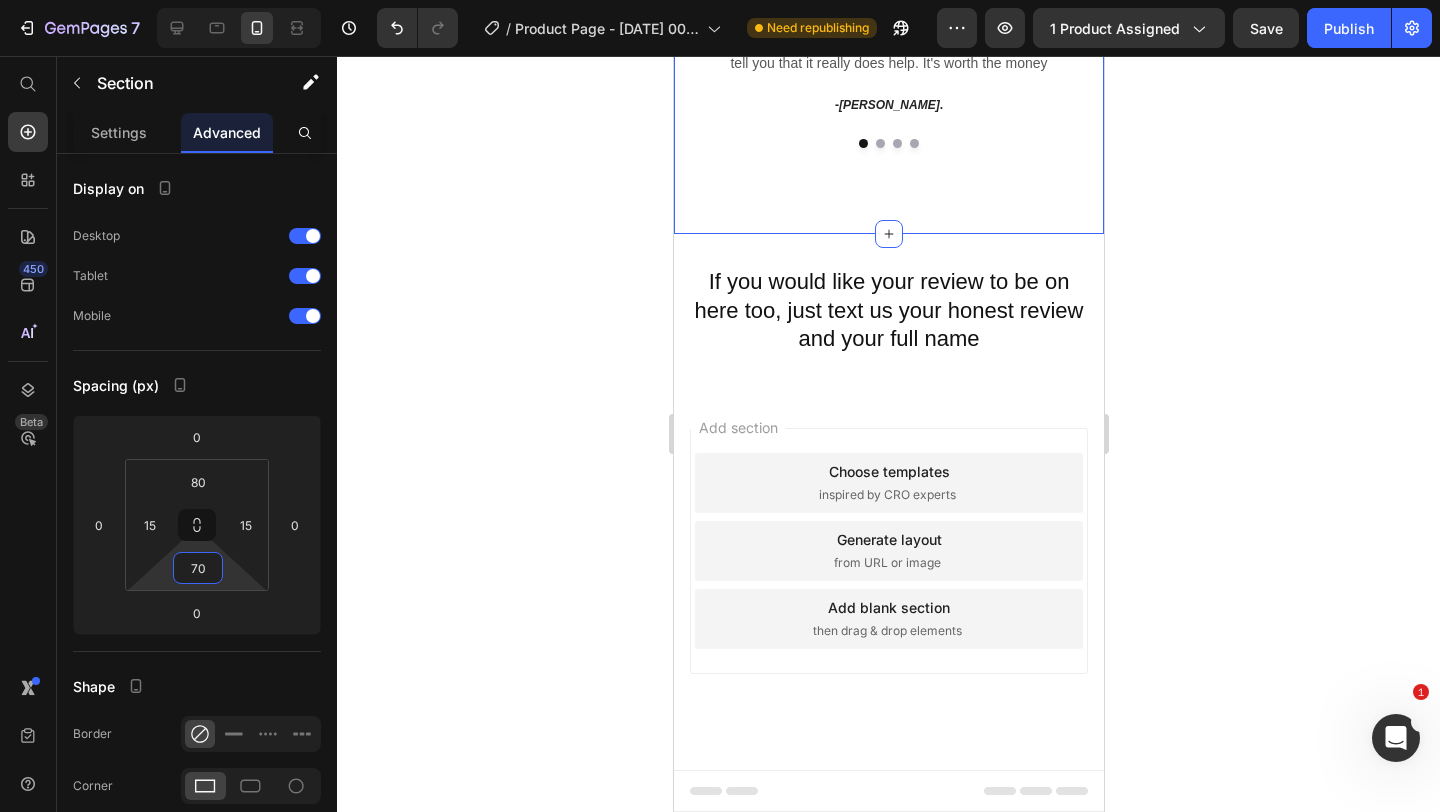 click 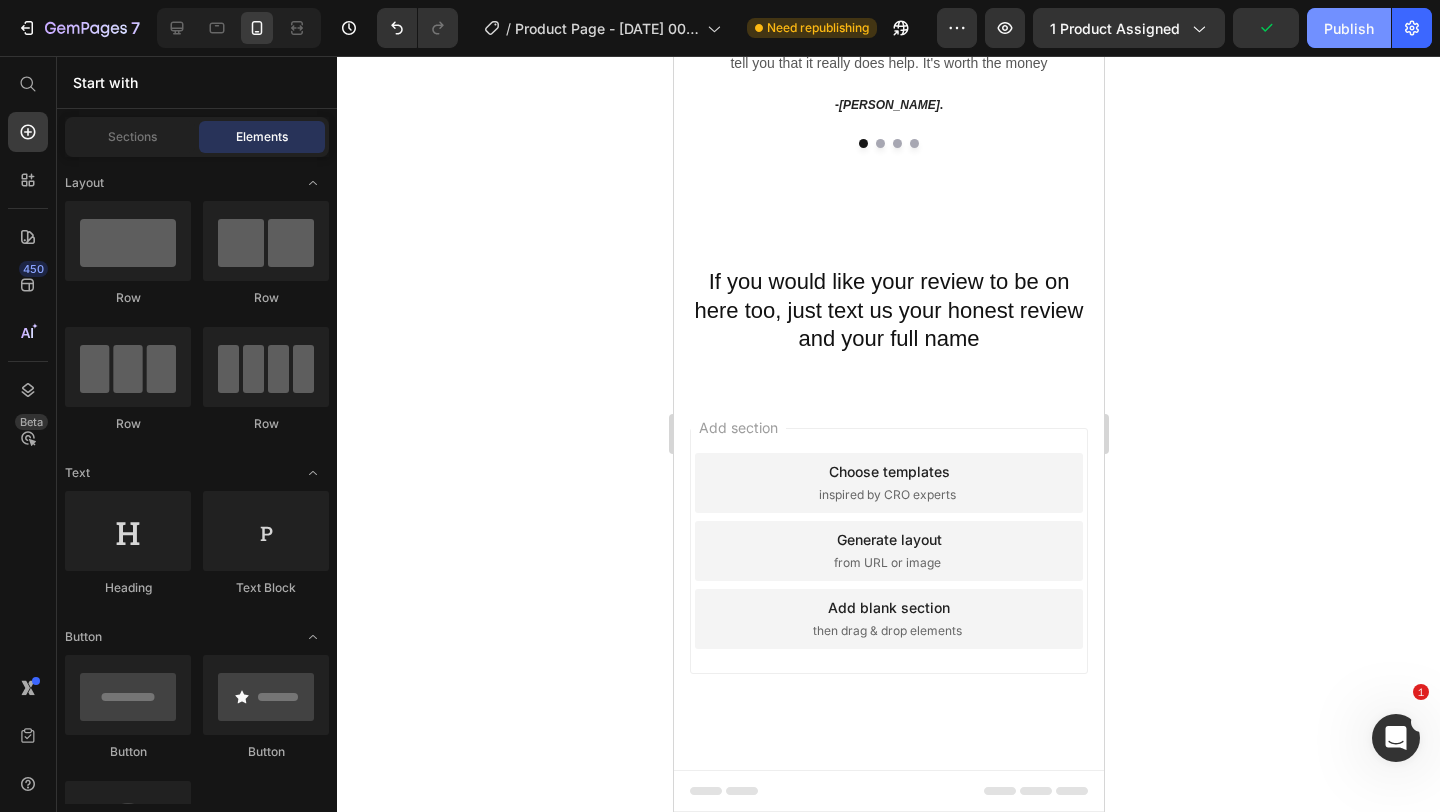 click on "Publish" 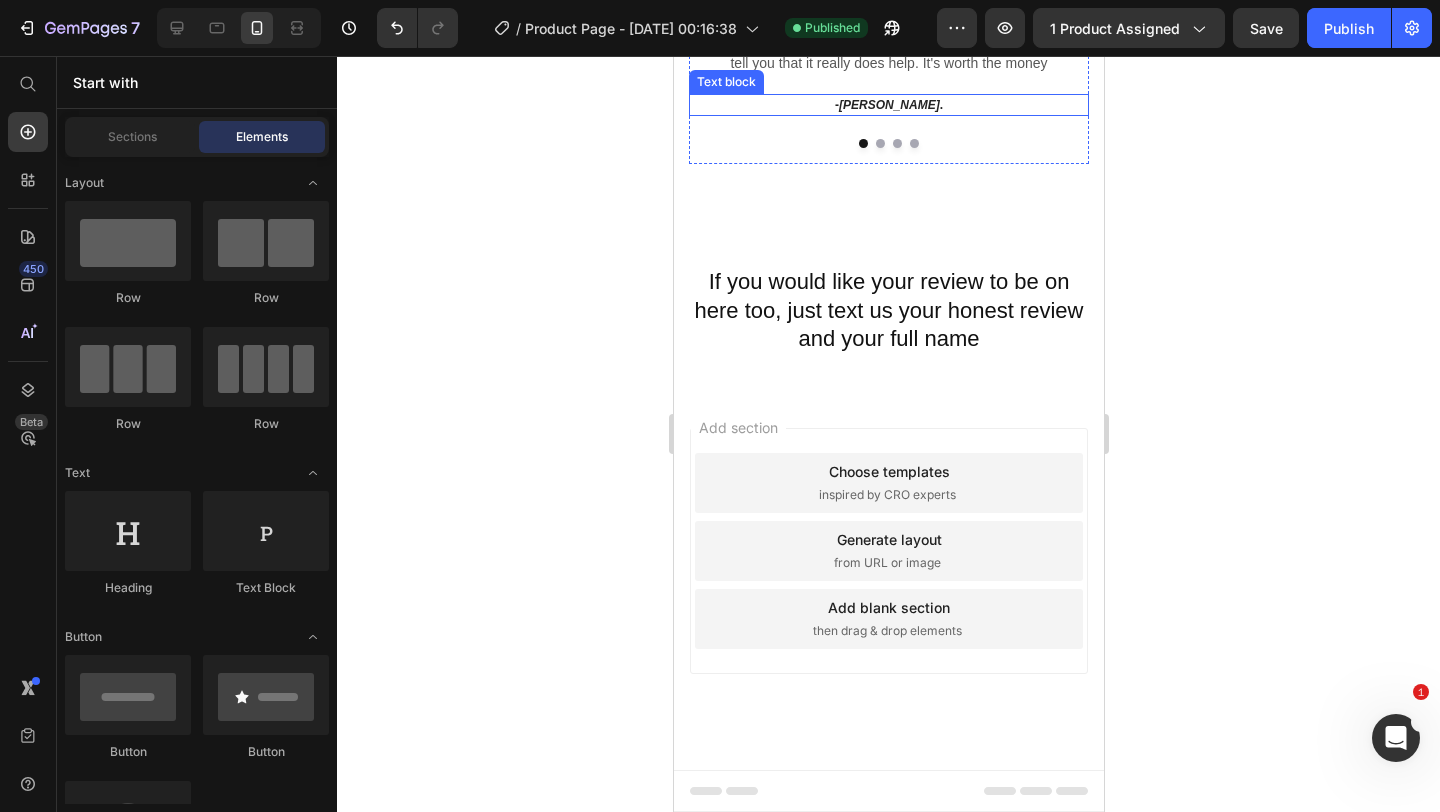 scroll, scrollTop: 3709, scrollLeft: 0, axis: vertical 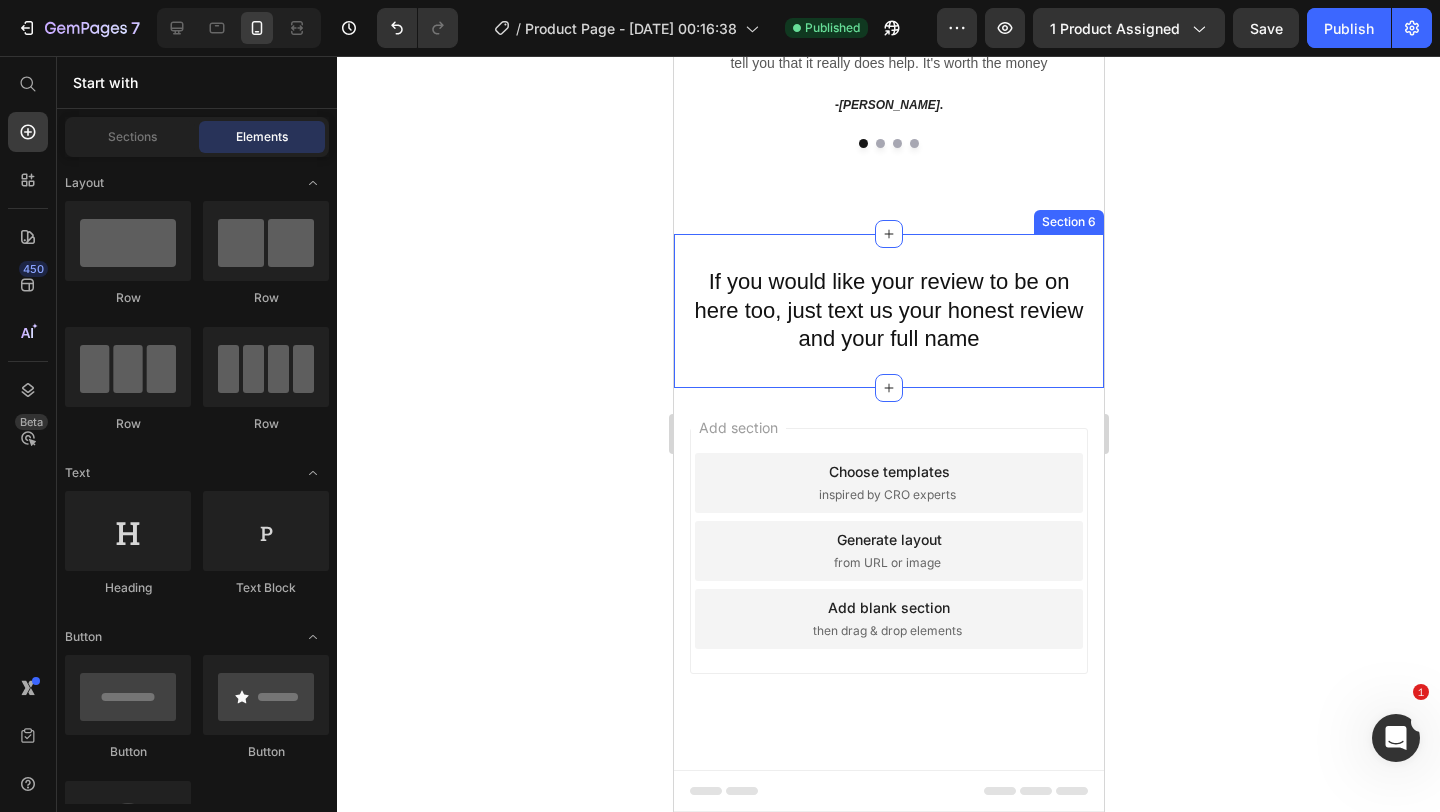 click on "If you would like your review to be on here too, just text us your honest review and your full name Heading Section 6" at bounding box center (888, 311) 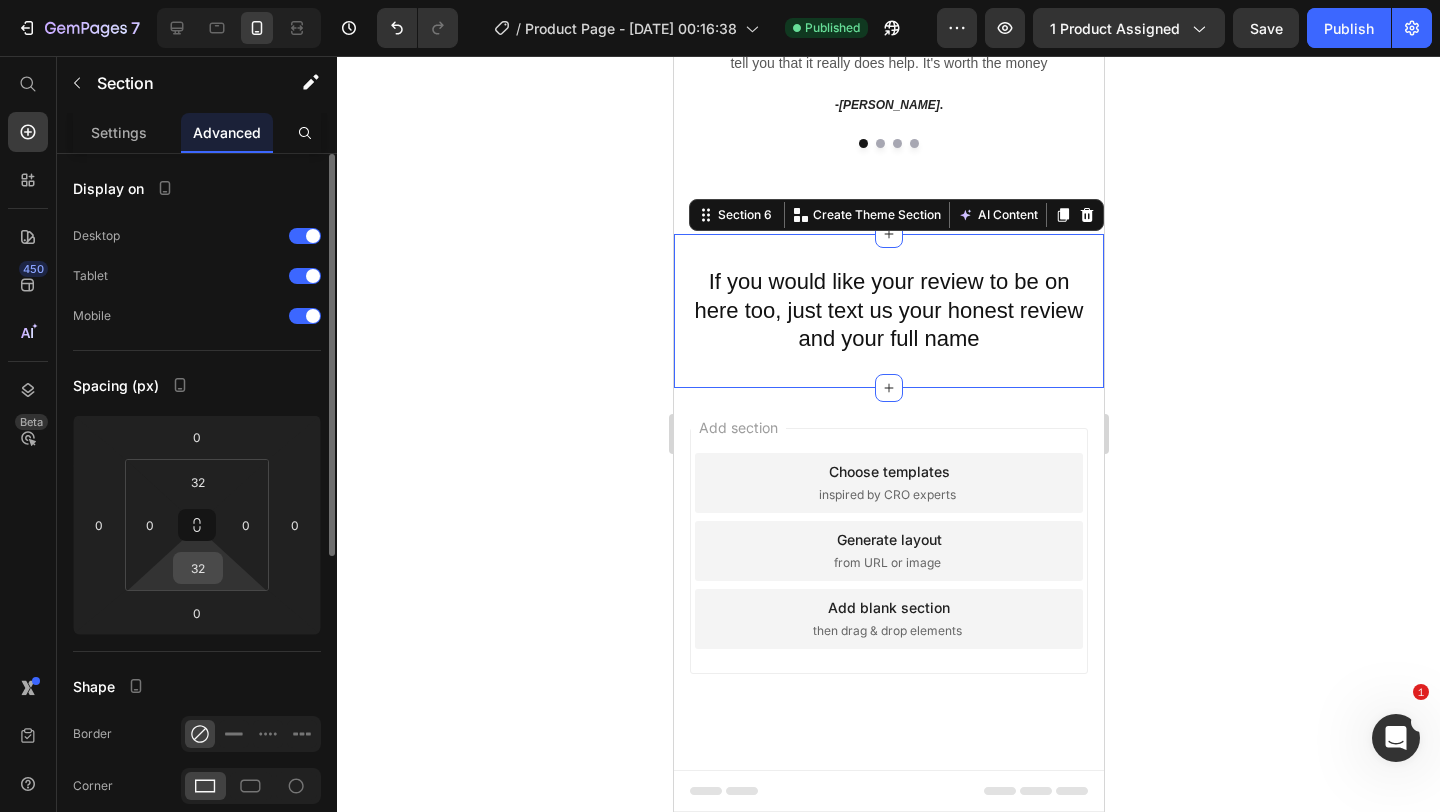 click on "32" at bounding box center [198, 568] 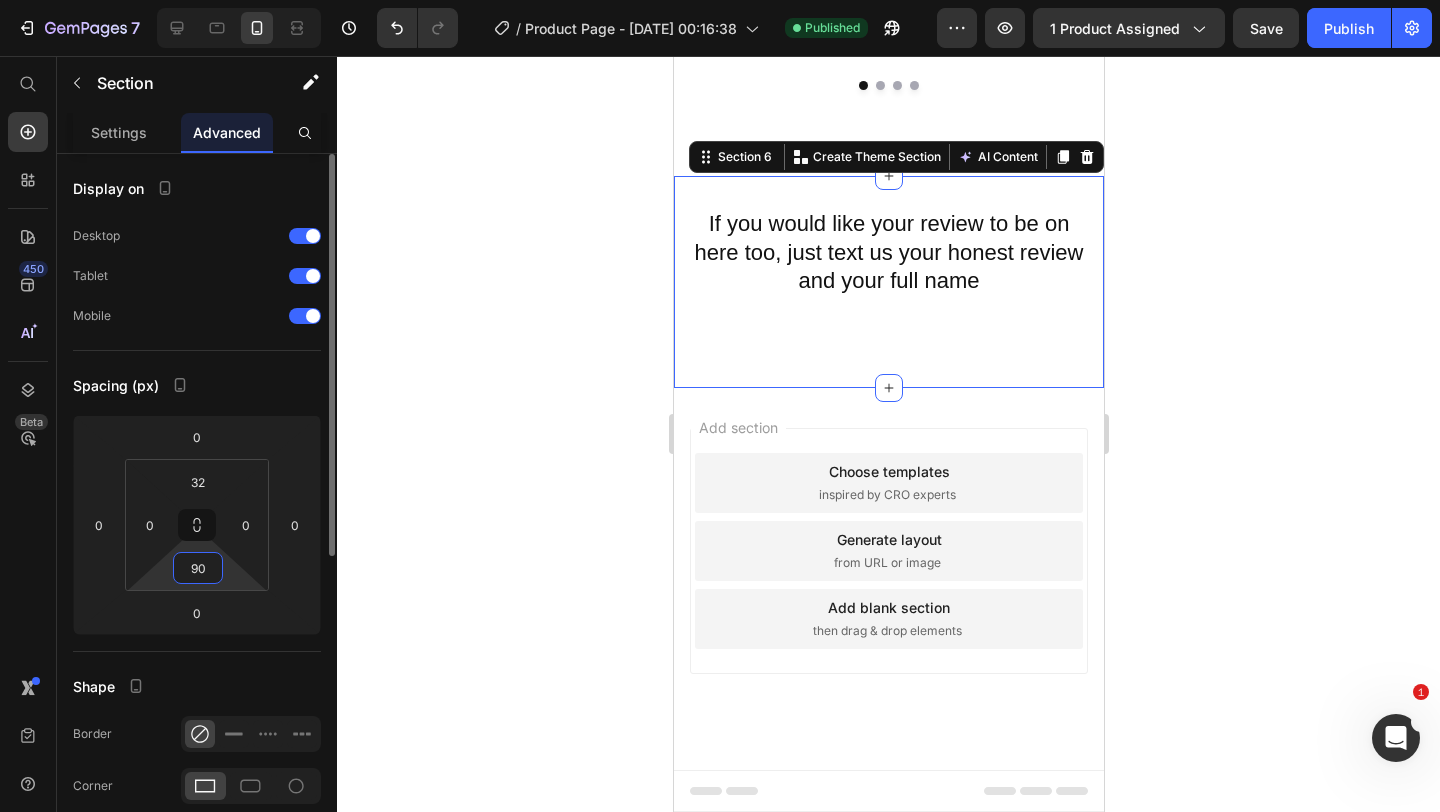 scroll, scrollTop: 3709, scrollLeft: 0, axis: vertical 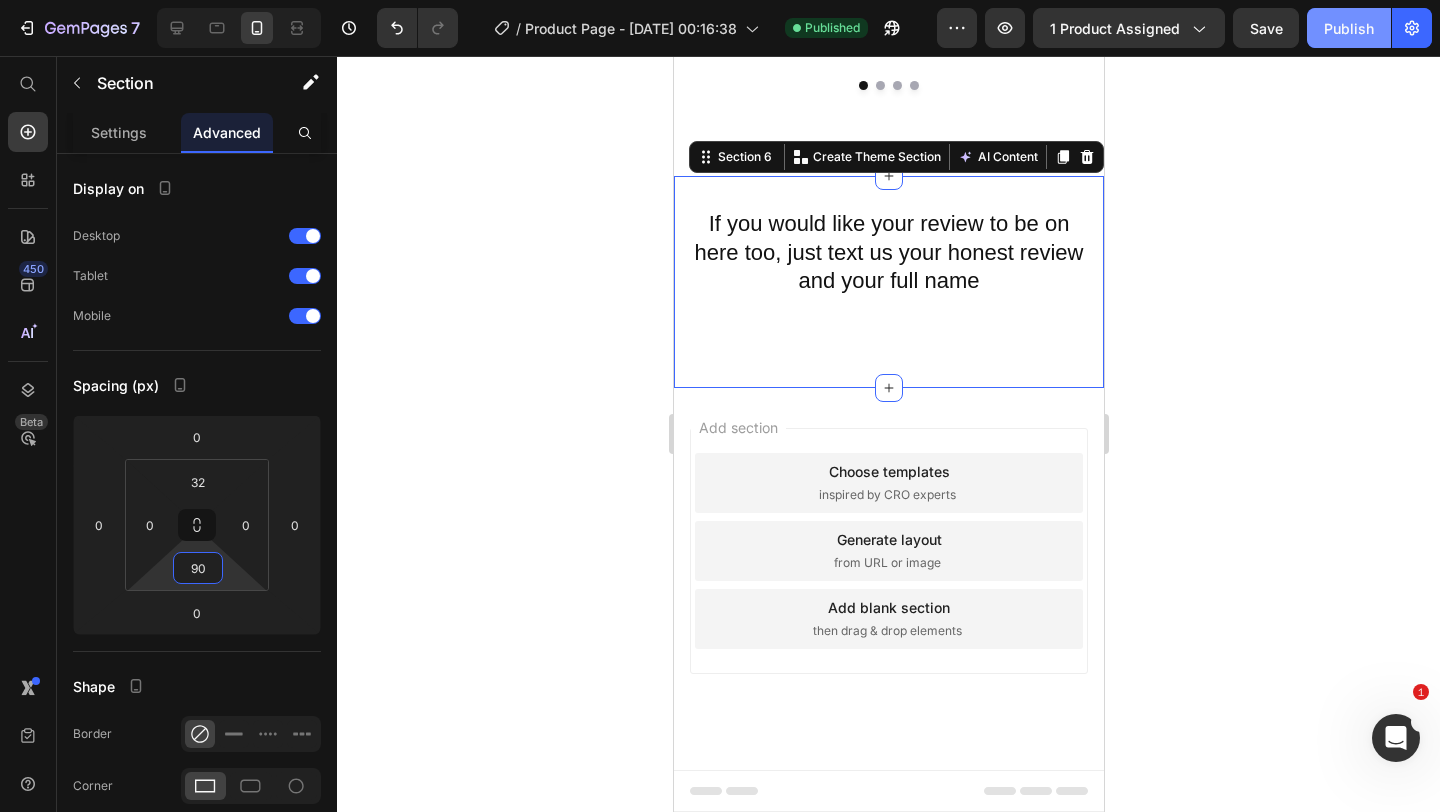 type on "90" 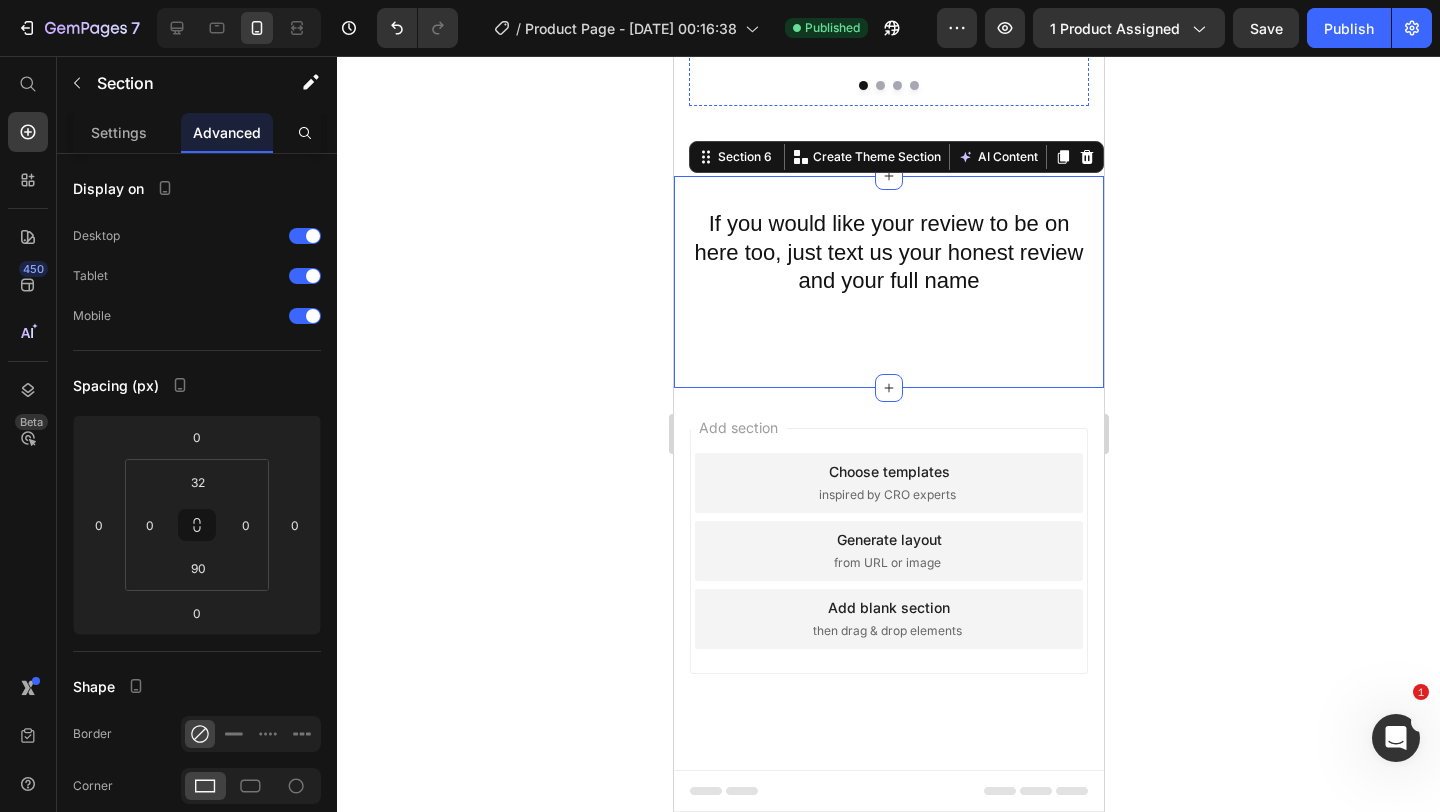 scroll, scrollTop: 3488, scrollLeft: 0, axis: vertical 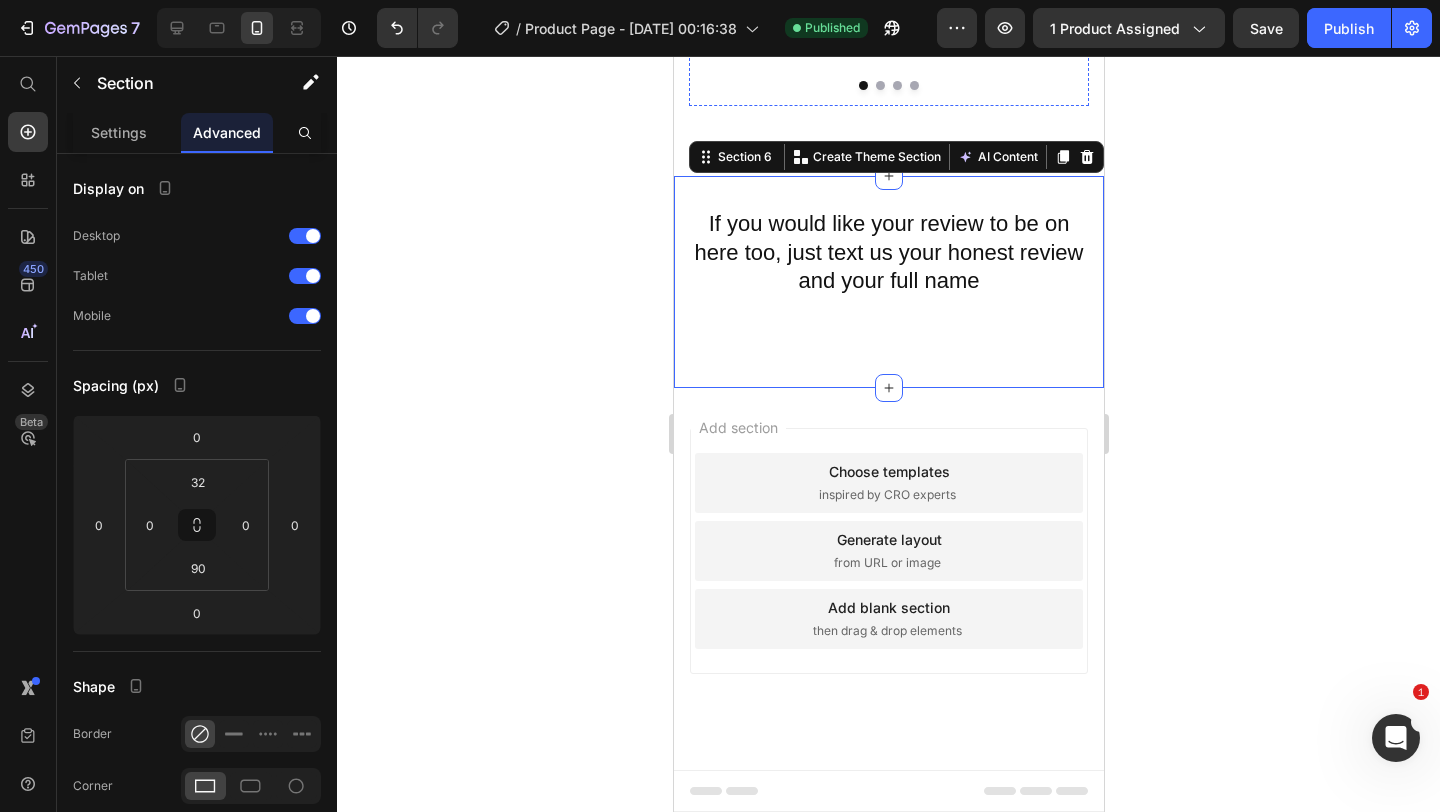 click on "When i saw it on TikTok I already fell in love with how cute it is, but that isn't the reason i bought it, i don't even remember the last time that i slept, so i bought it because they said that it helped with anxiety and sleeping problems, and trust me when i tell you that it really does help. It's worth the money" at bounding box center (888, -45) 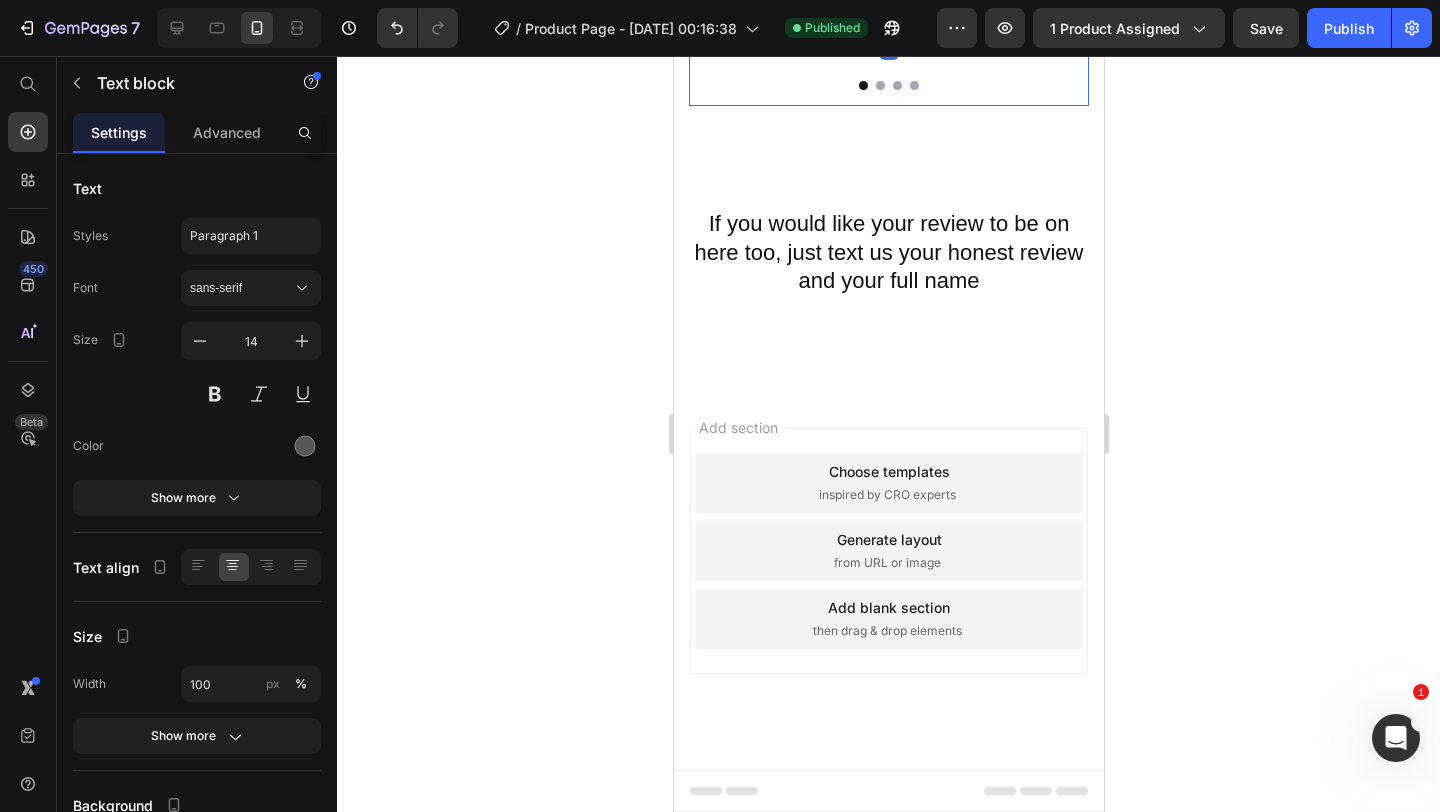 click on "Icon                Icon                Icon                Icon                Icon Icon List Hoz I've never slept like this in months Heading When i saw it on TikTok I already fell in love with how cute it is, but that isn't the reason i bought it, i don't even remember the last time that i slept, so i bought it because they said that it helped with anxiety and sleeping problems, and trust me when i tell you that it really does help. It's worth the money  Text block   16 -  Maya S . Text block" at bounding box center (888, -41) 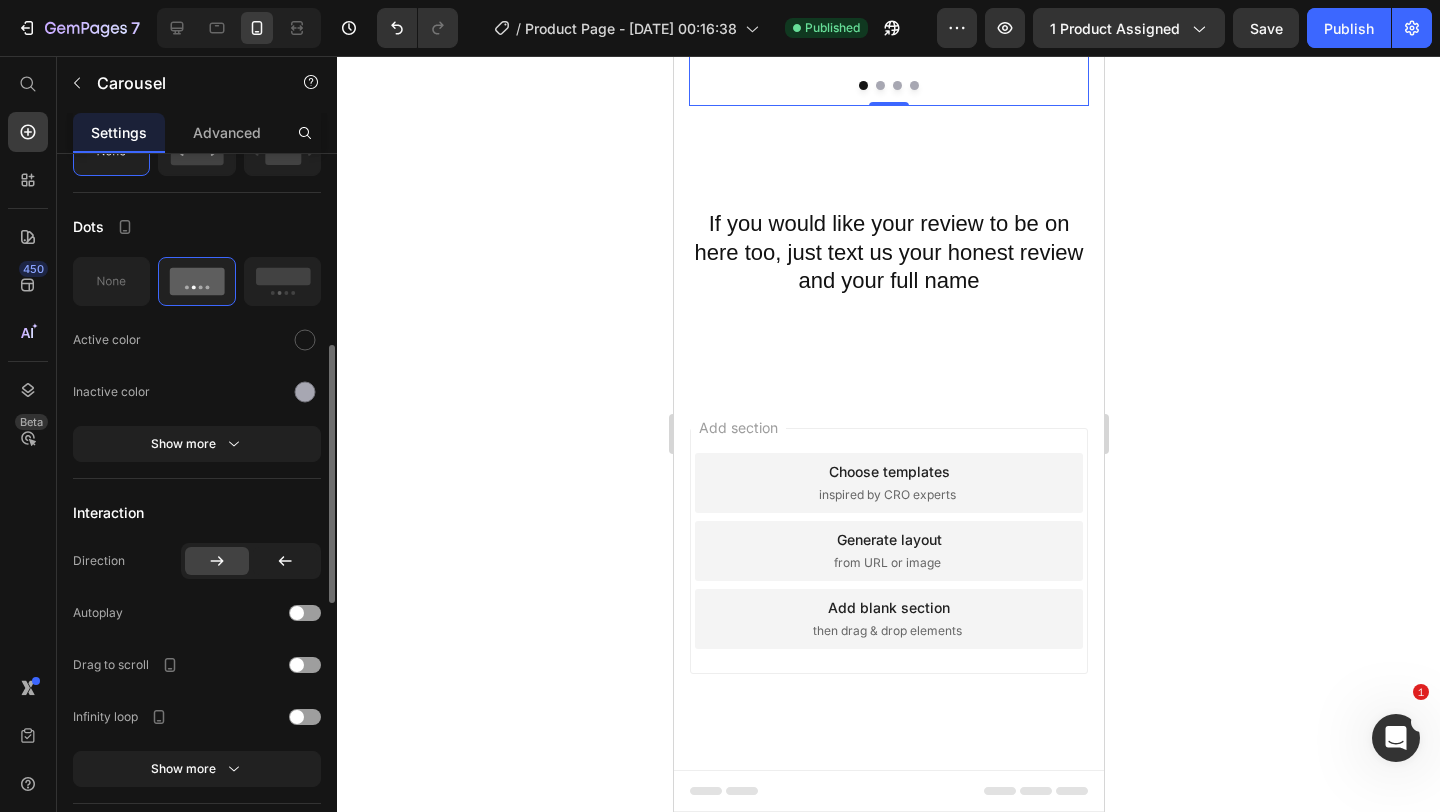 scroll, scrollTop: 589, scrollLeft: 0, axis: vertical 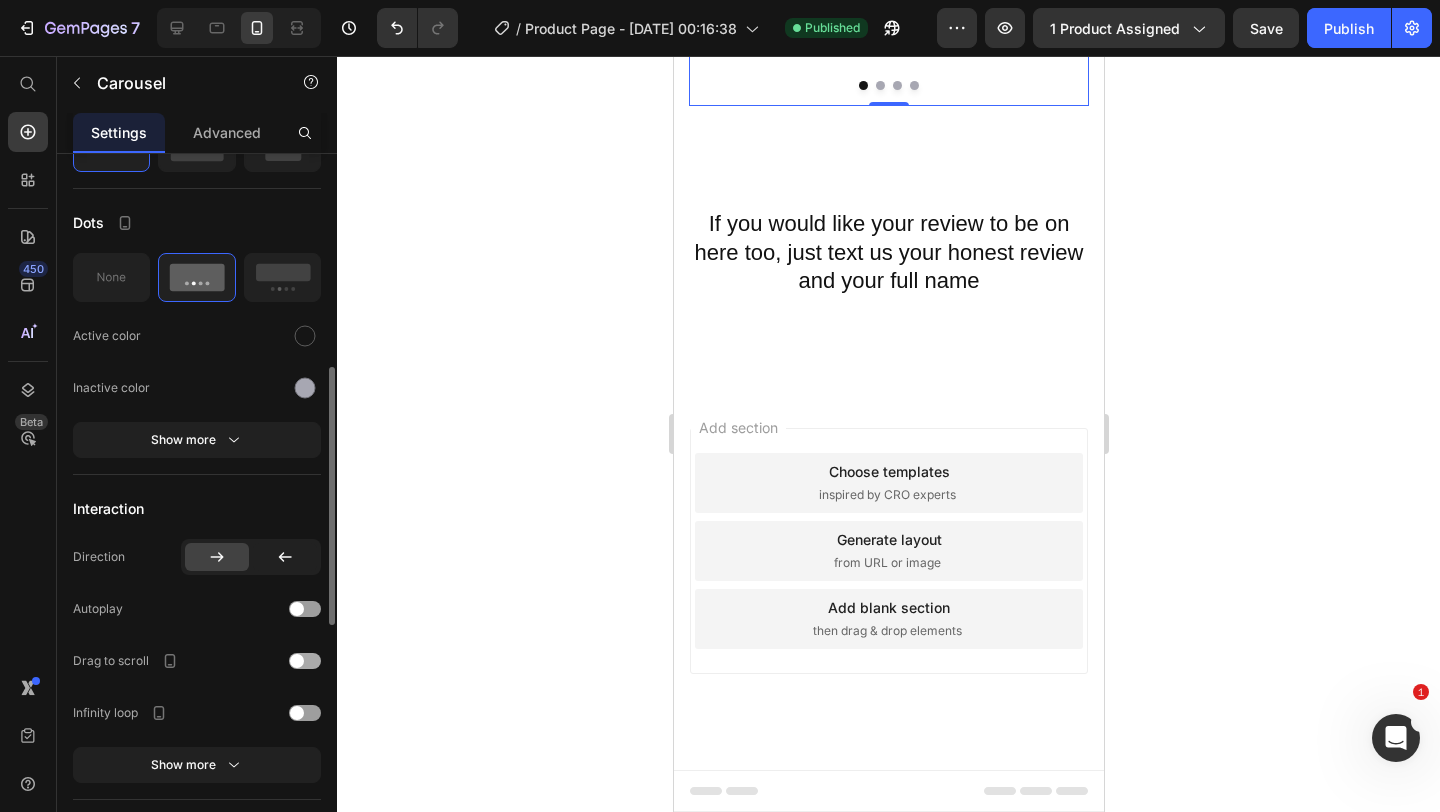 click at bounding box center [305, 661] 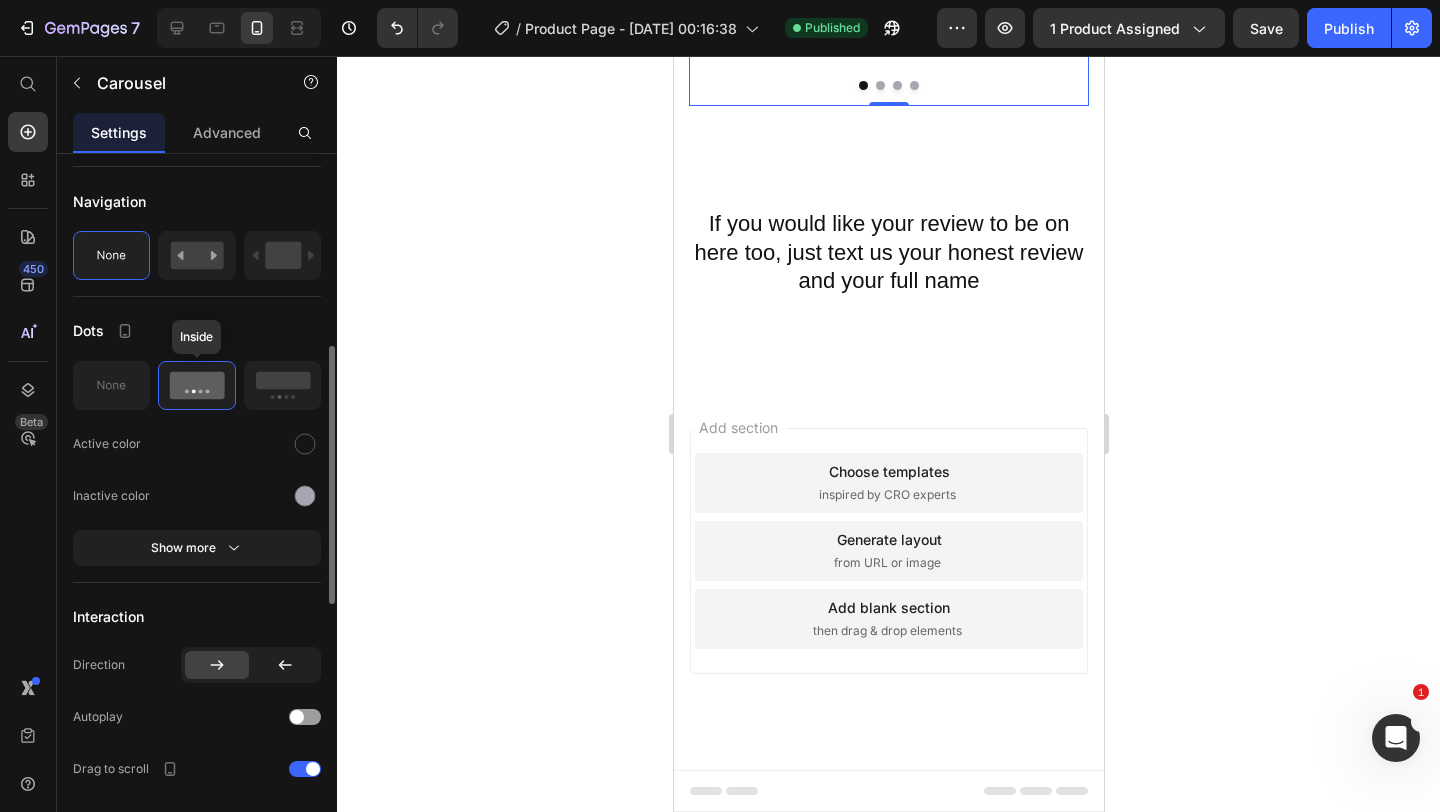 scroll, scrollTop: 474, scrollLeft: 0, axis: vertical 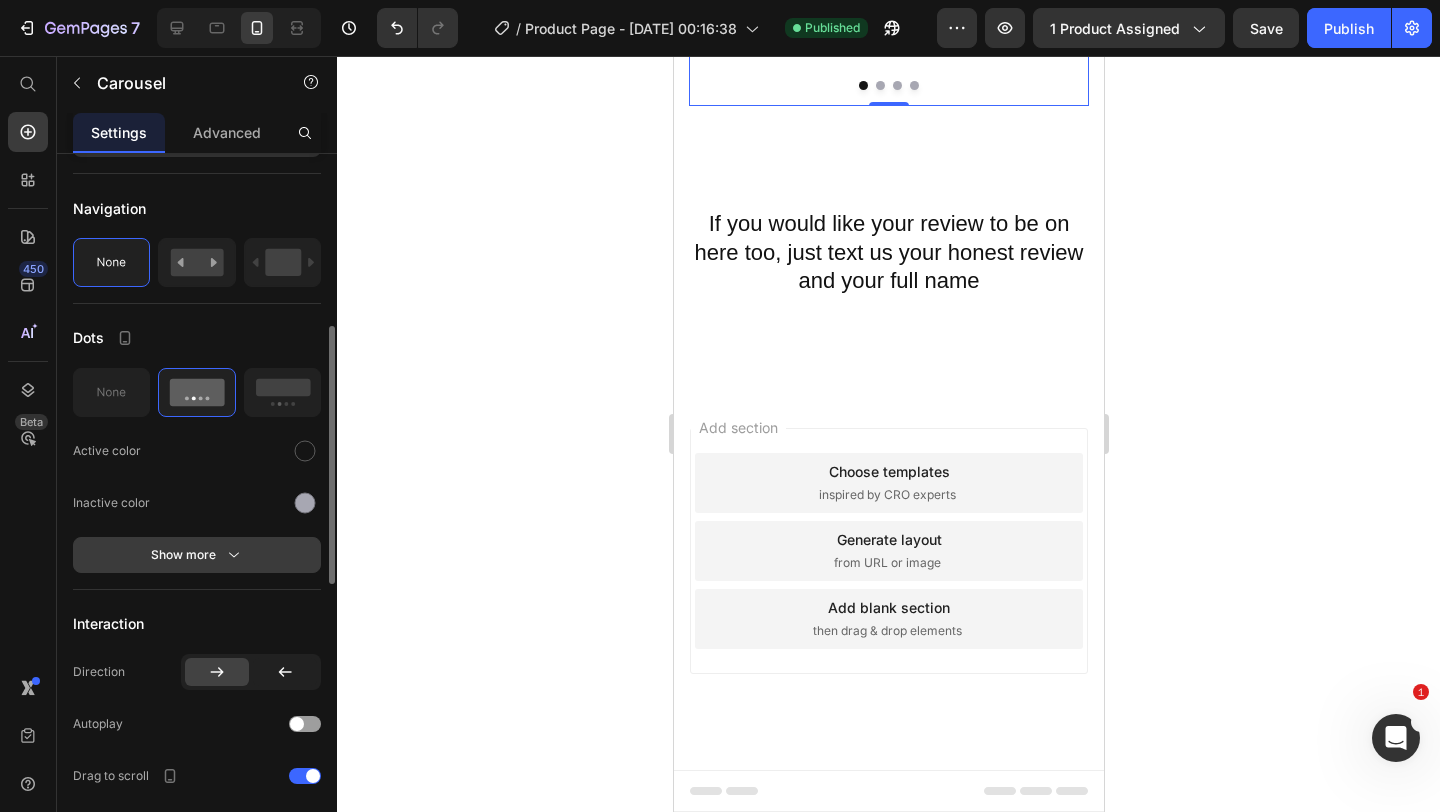 click on "Show more" at bounding box center (197, 555) 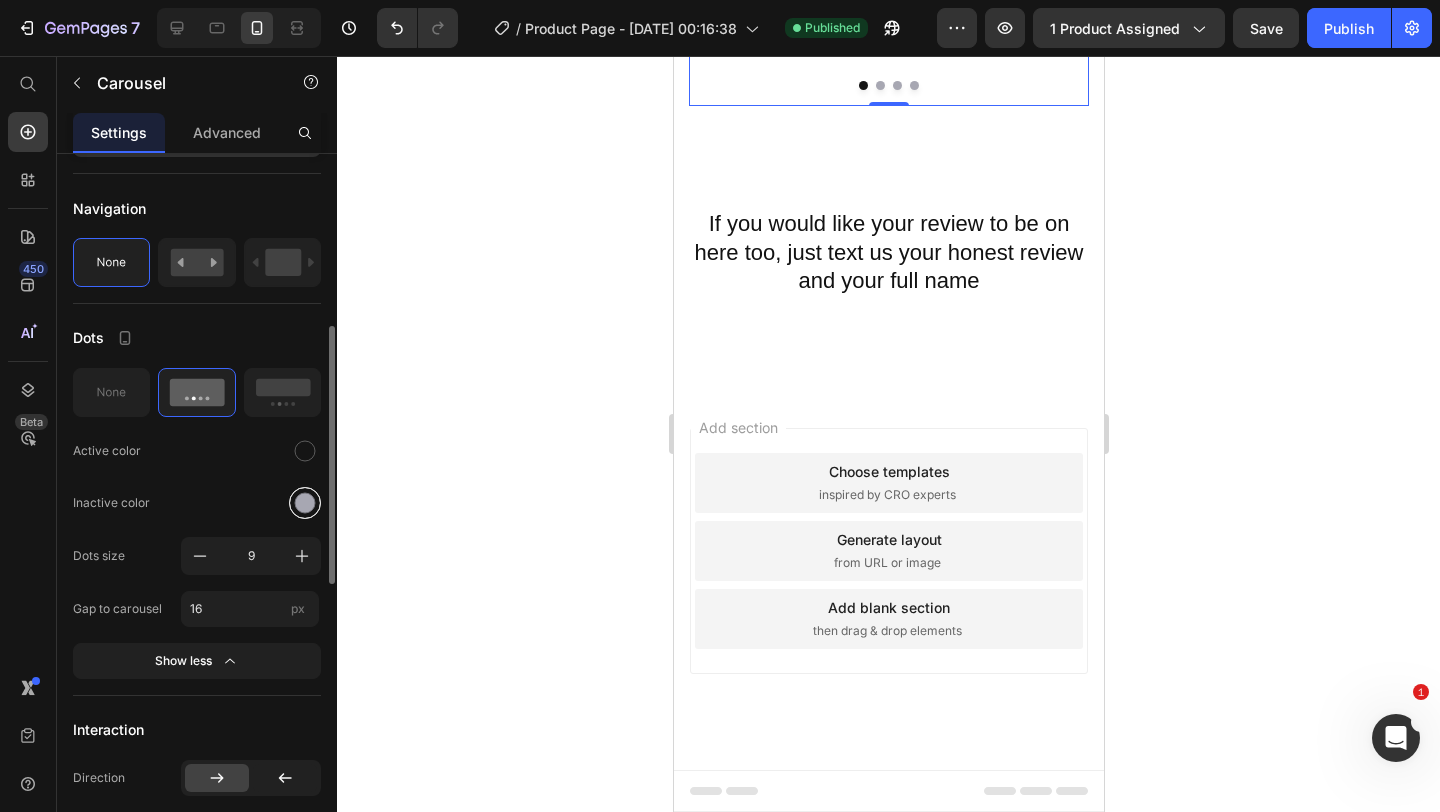 click at bounding box center (305, 503) 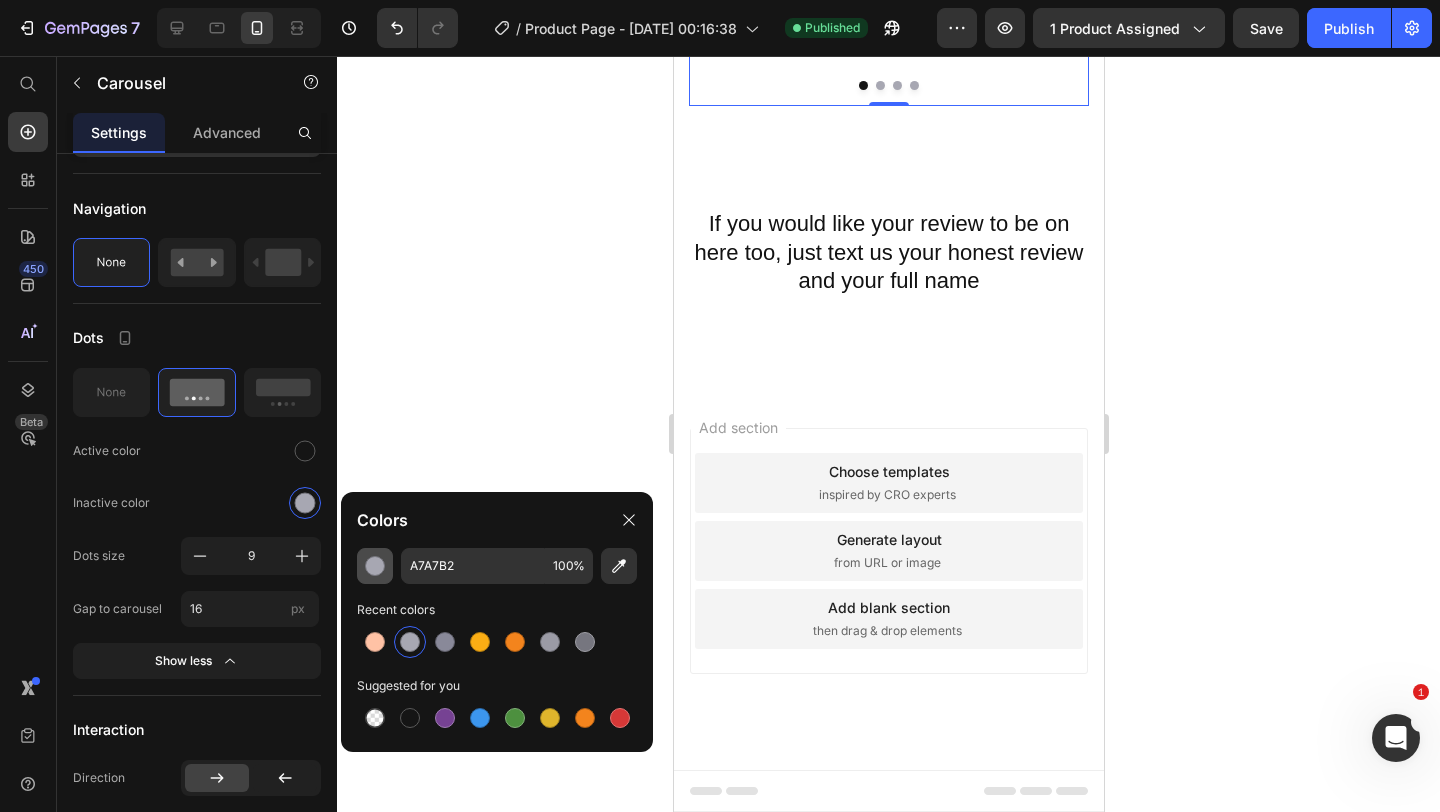 click at bounding box center (375, 566) 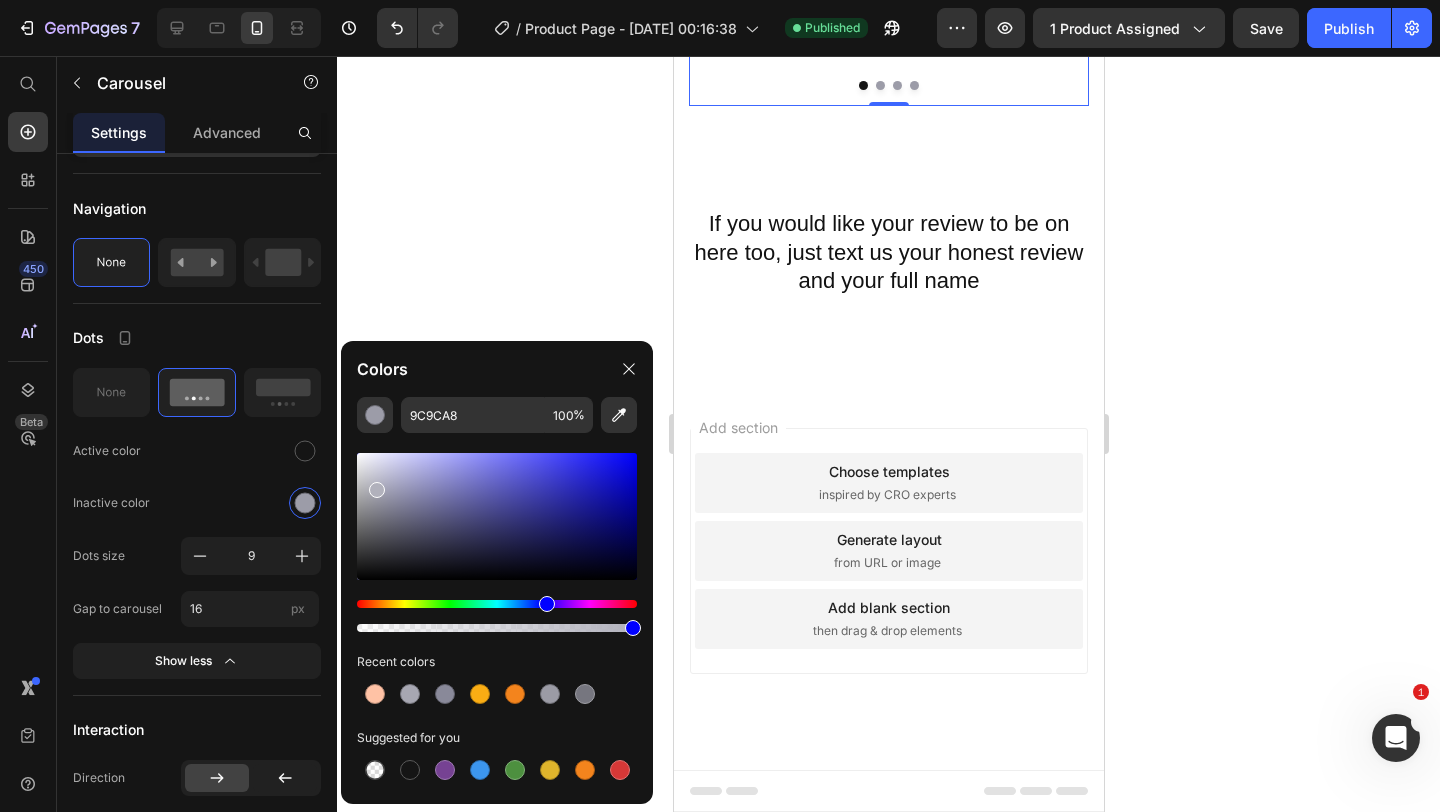 drag, startPoint x: 378, startPoint y: 495, endPoint x: 374, endPoint y: 485, distance: 10.770329 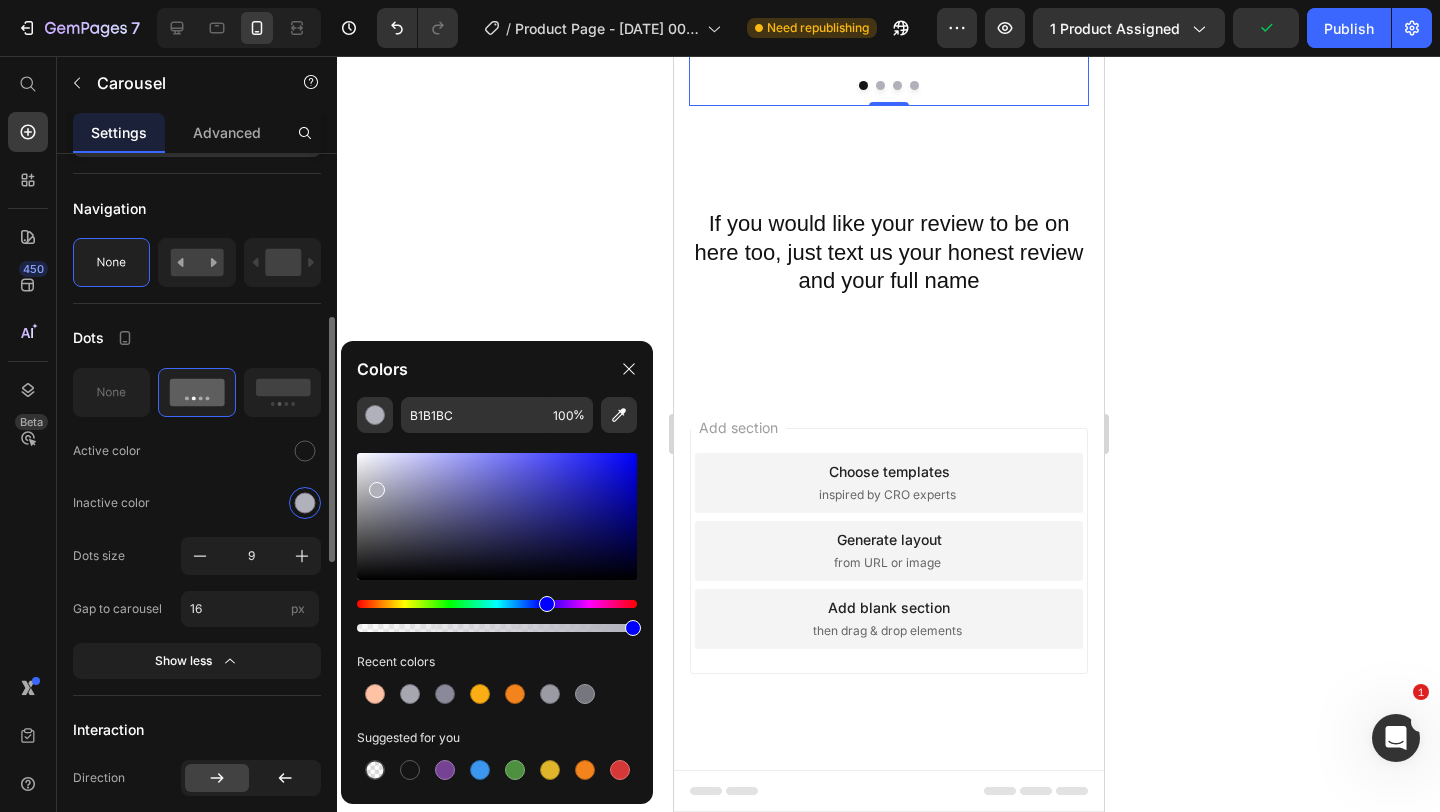 click on "Dots Active color Inactive color Dots size 9 Gap to carousel 16 px Show less" 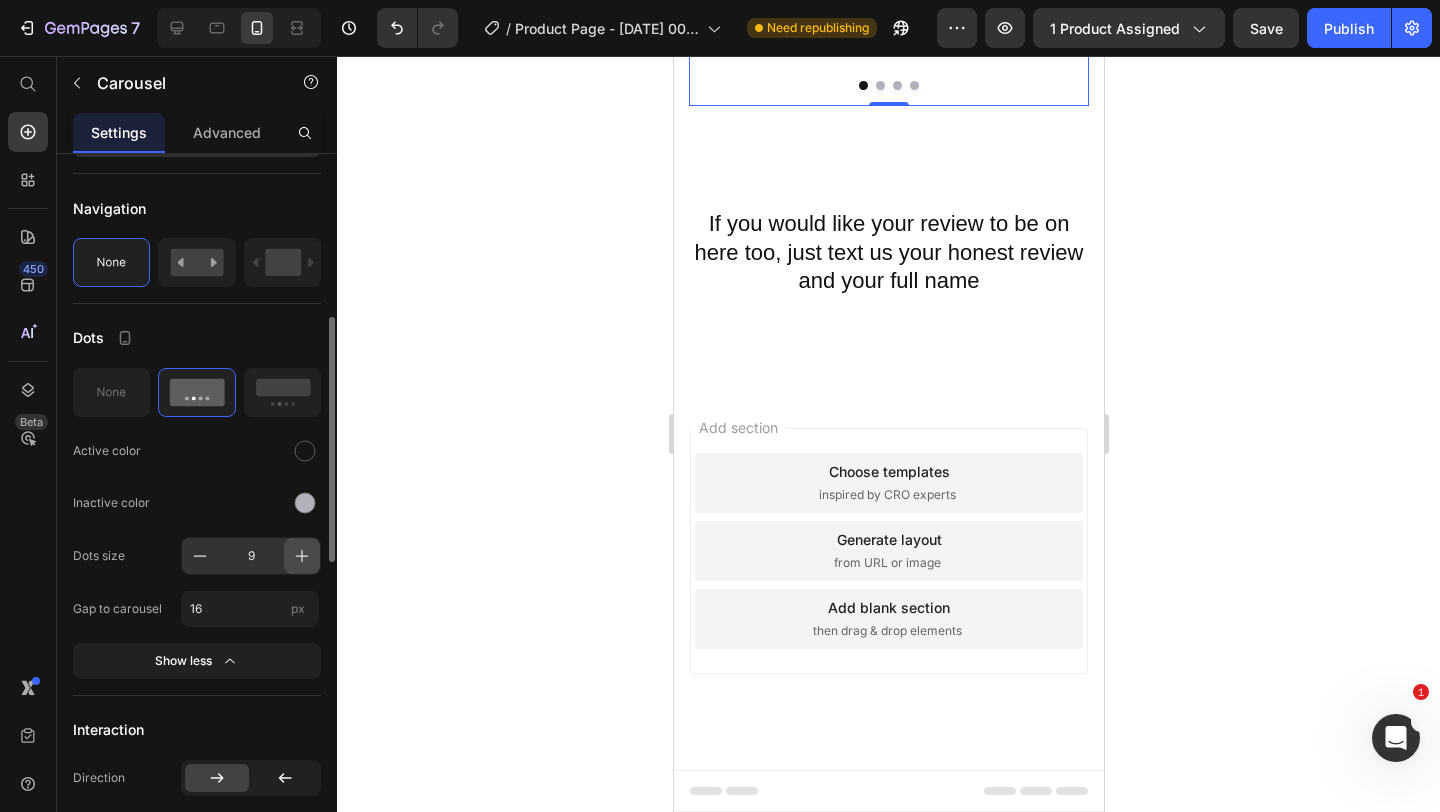 click 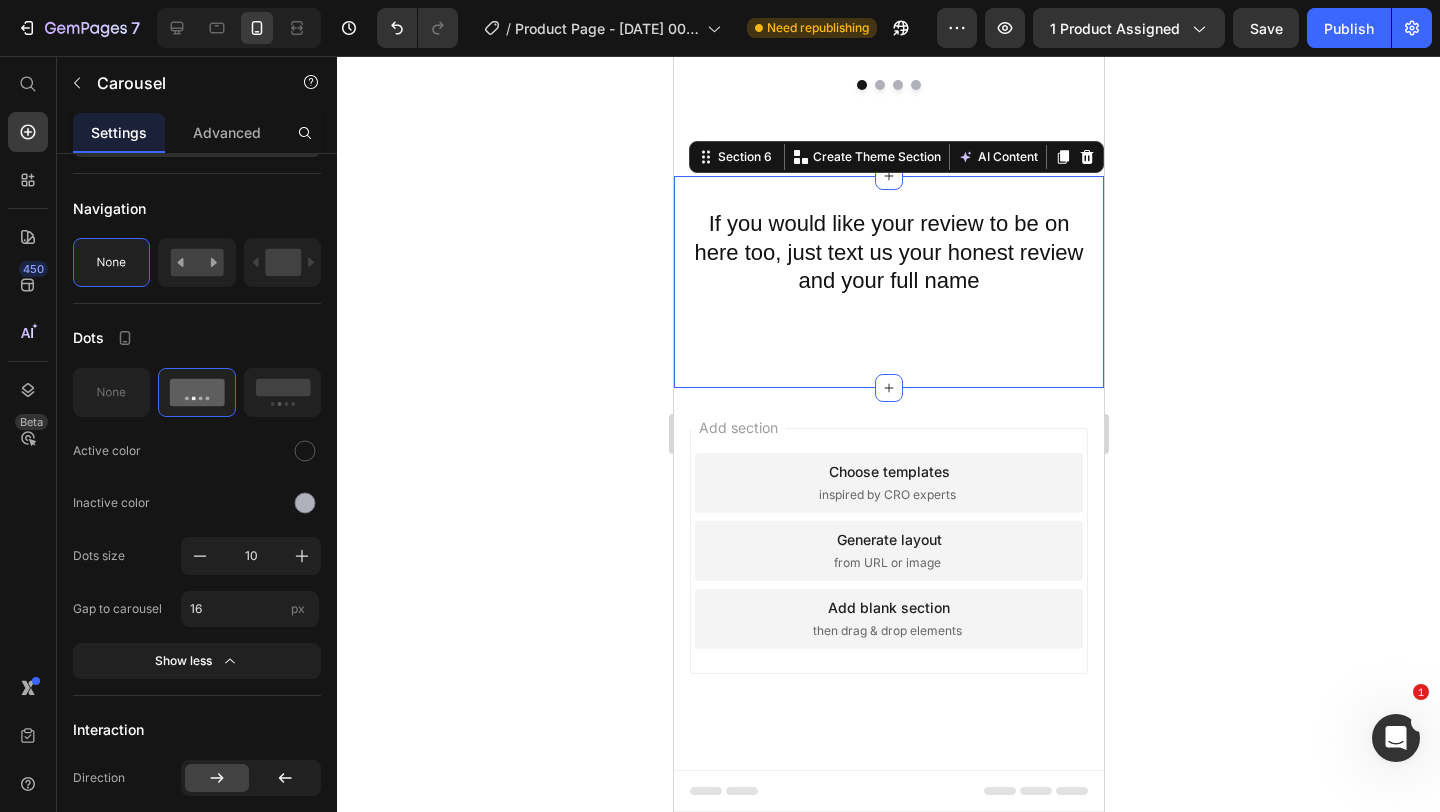 click on "If you would like your review to be on here too, just text us your honest review and your full name Heading Section 6   You can create reusable sections Create Theme Section AI Content Write with GemAI What would you like to describe here? Tone and Voice Persuasive Product HALLOWEEN STITCH Show more Generate" at bounding box center [888, 282] 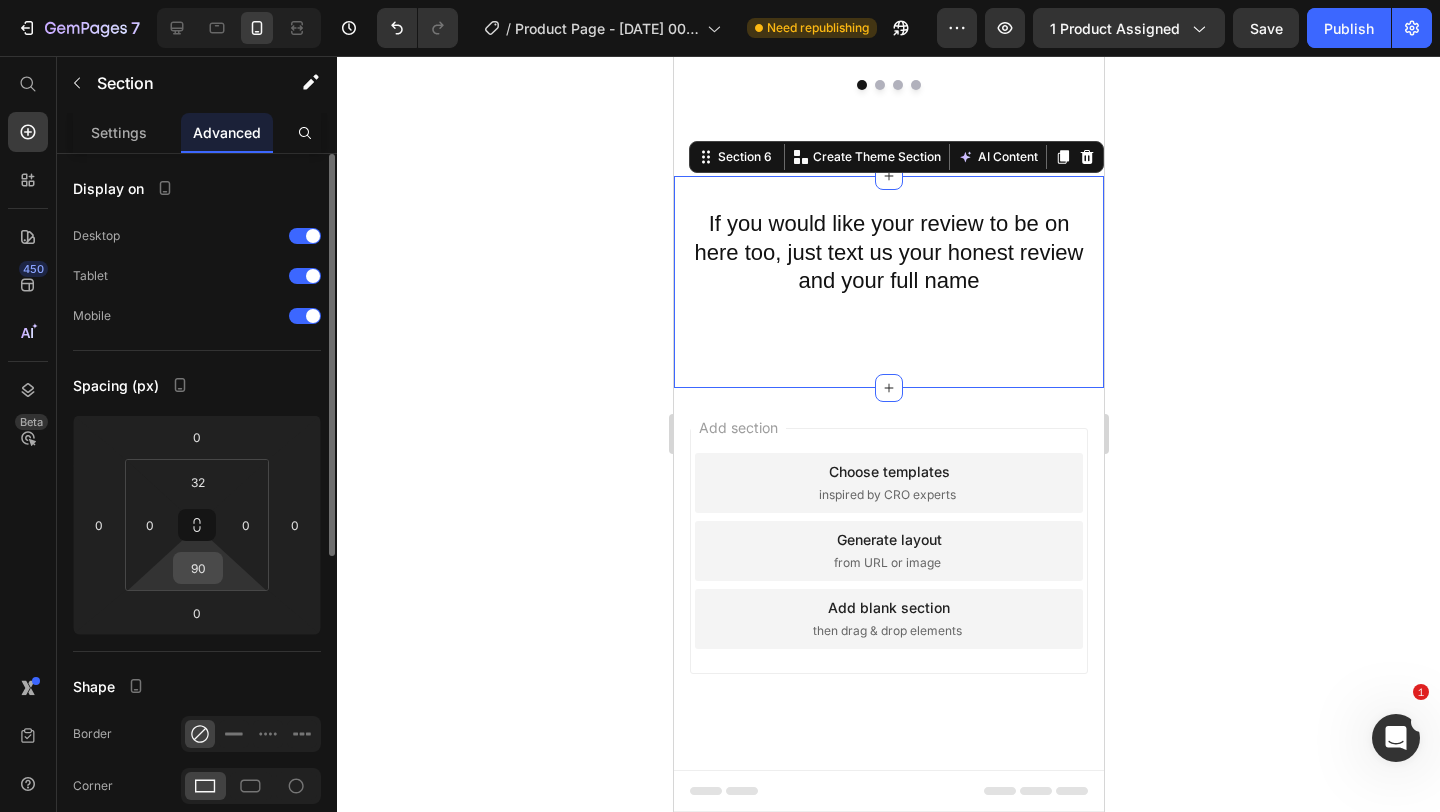 click on "90" at bounding box center [198, 568] 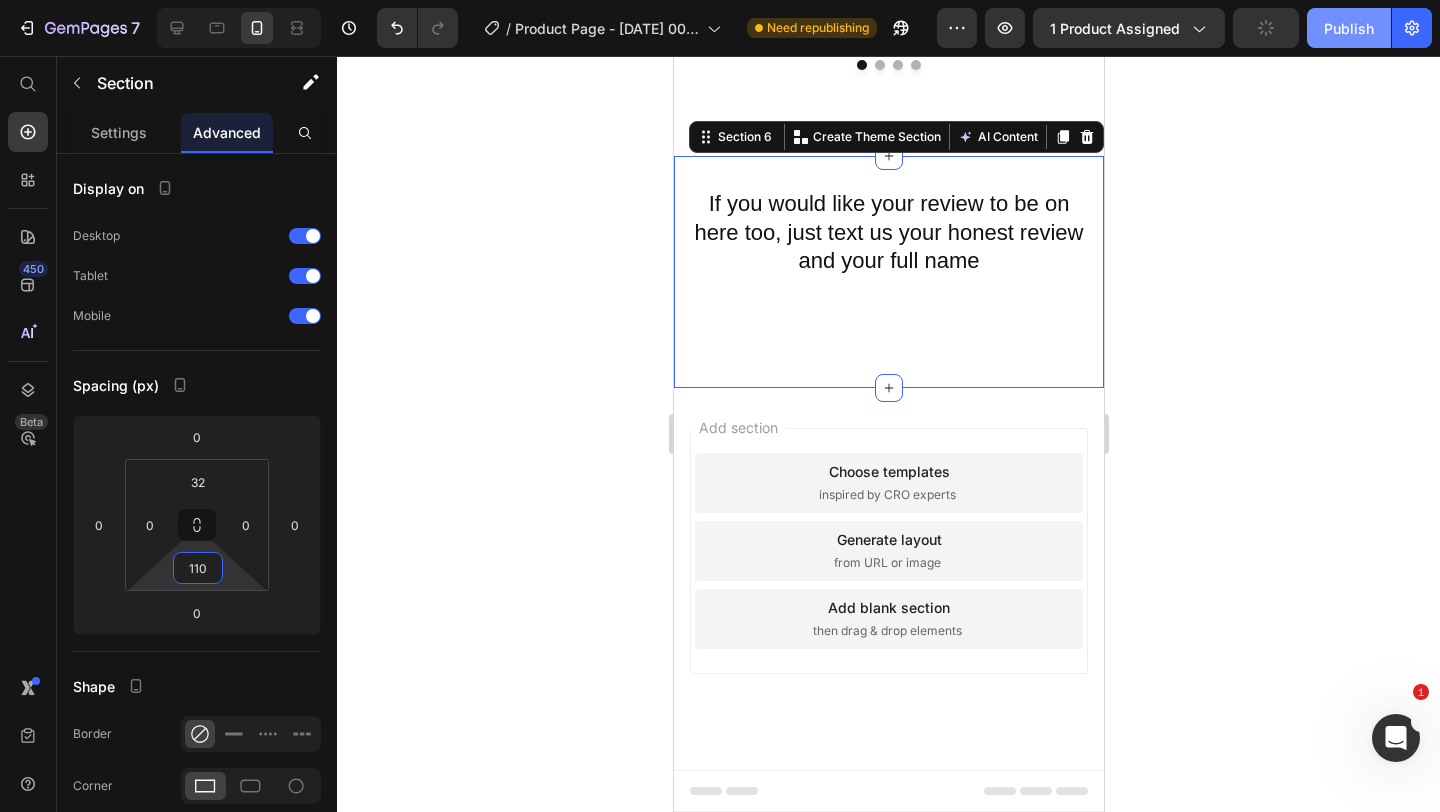 type on "110" 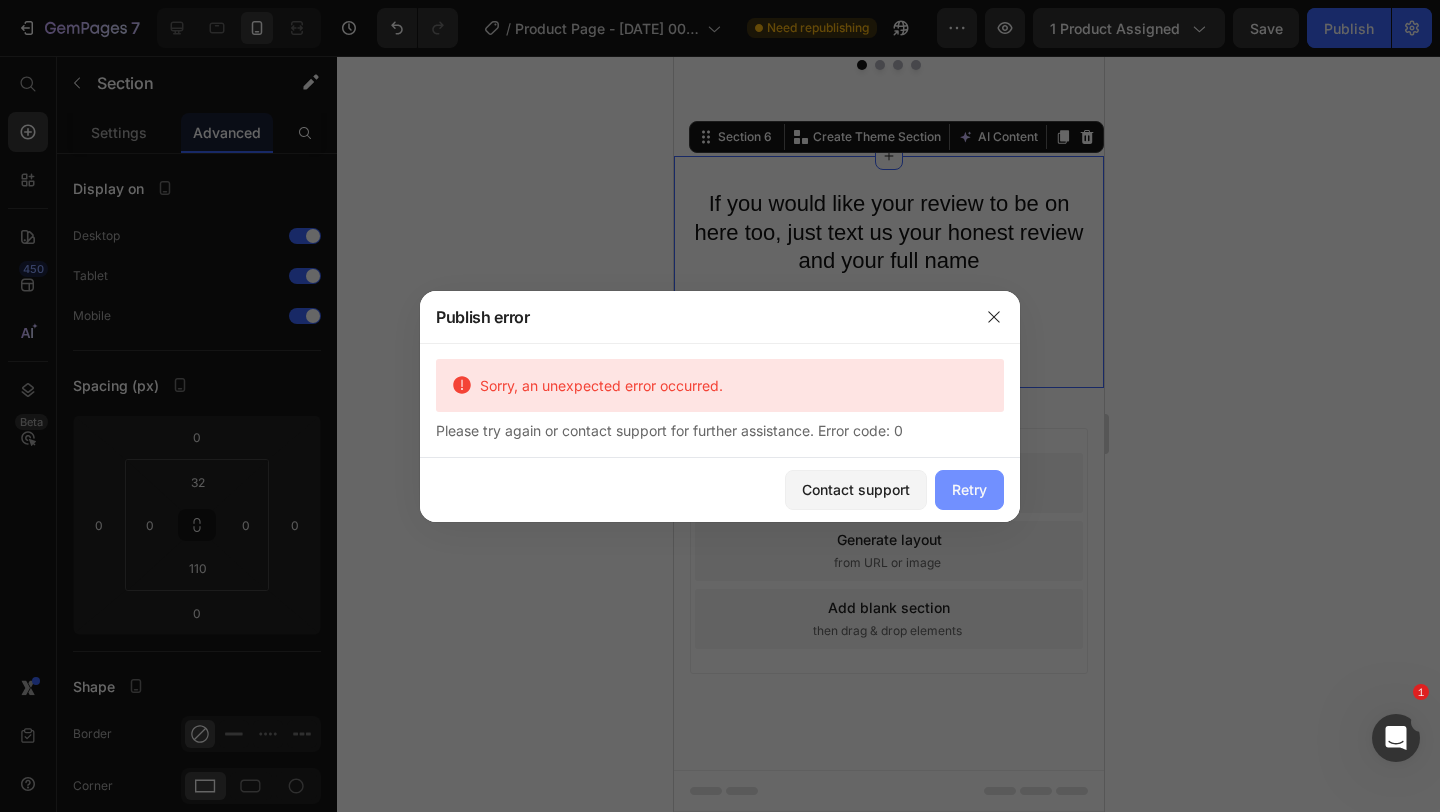 click on "Retry" at bounding box center [969, 489] 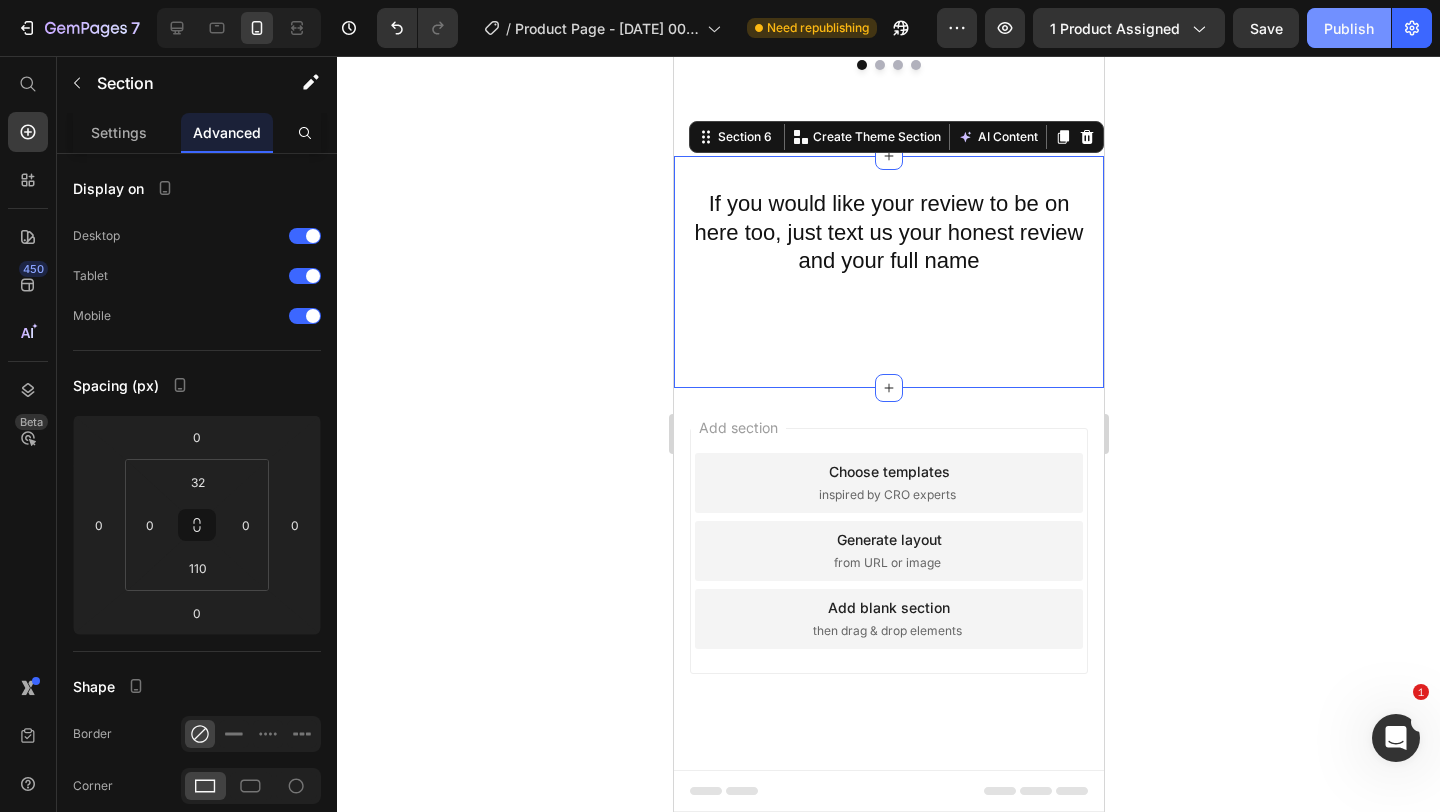 click on "Publish" at bounding box center [1349, 28] 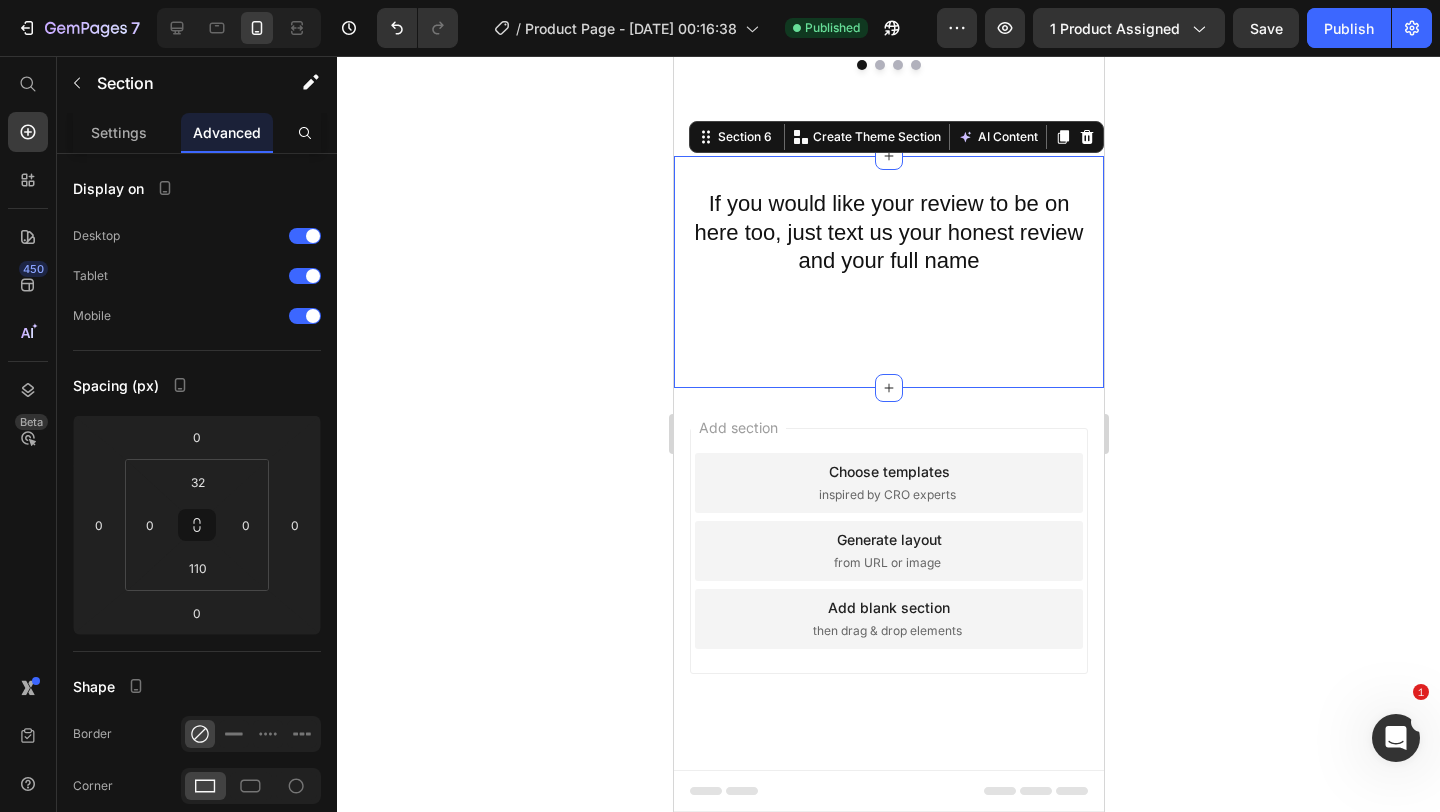 click 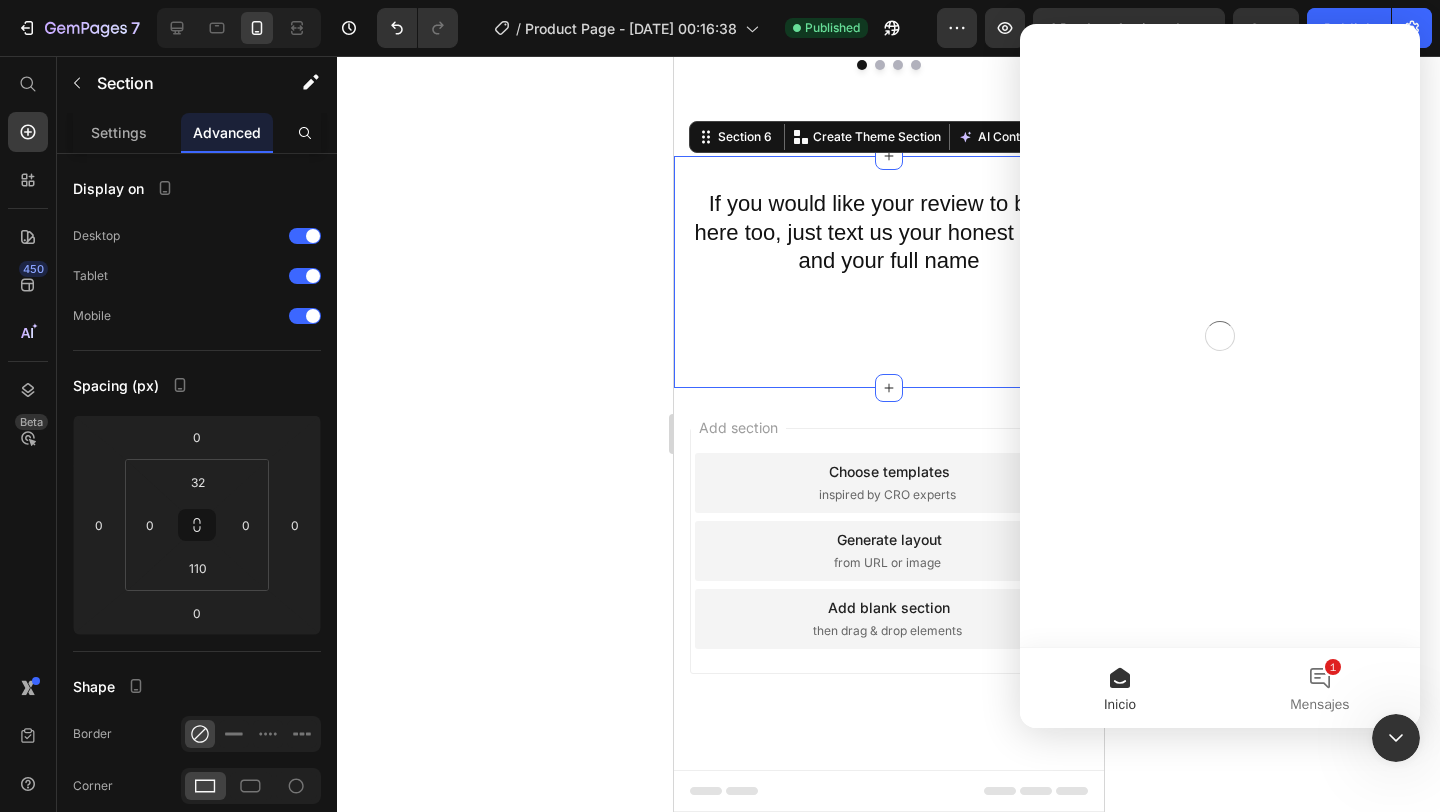 scroll, scrollTop: 0, scrollLeft: 0, axis: both 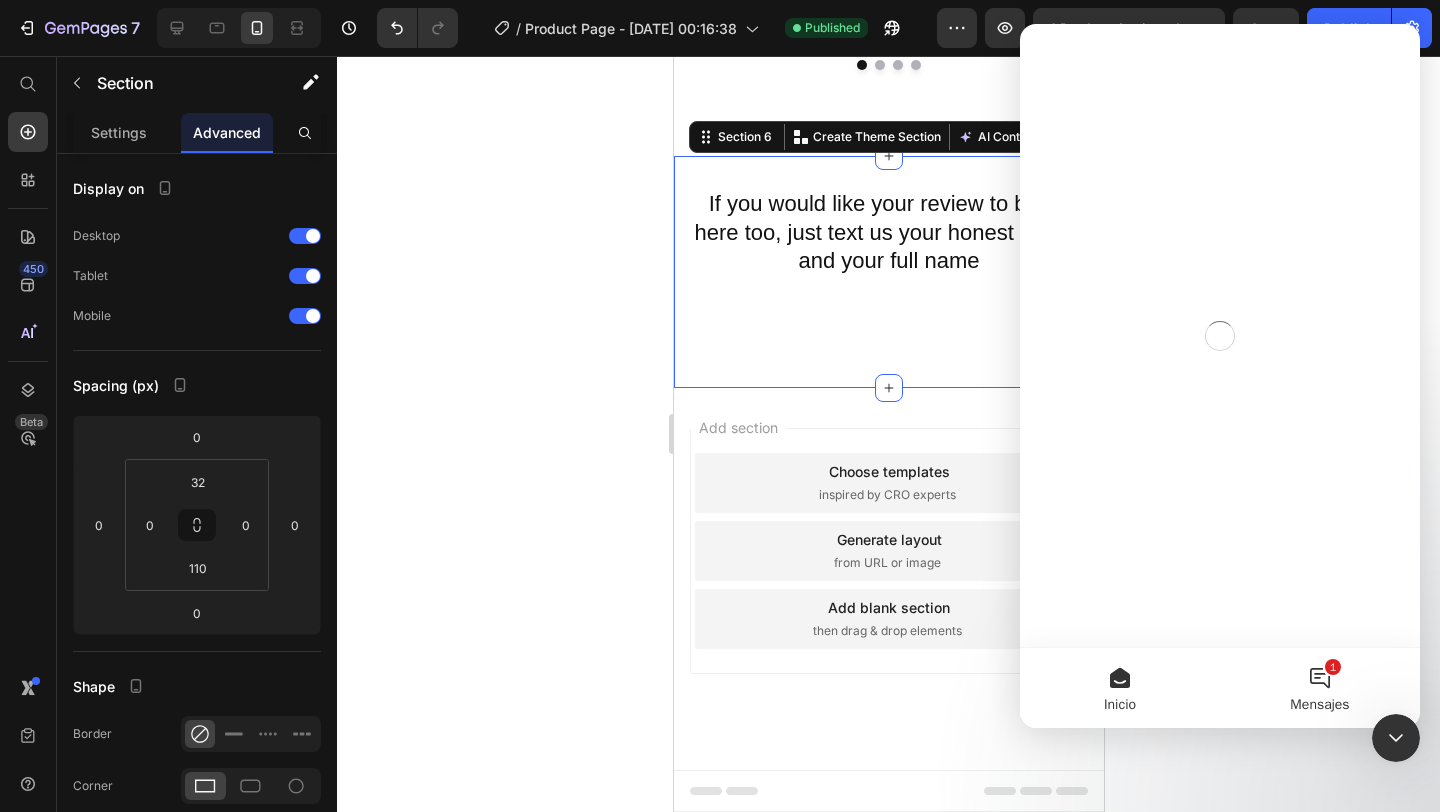 click on "1 Mensajes" at bounding box center [1320, 688] 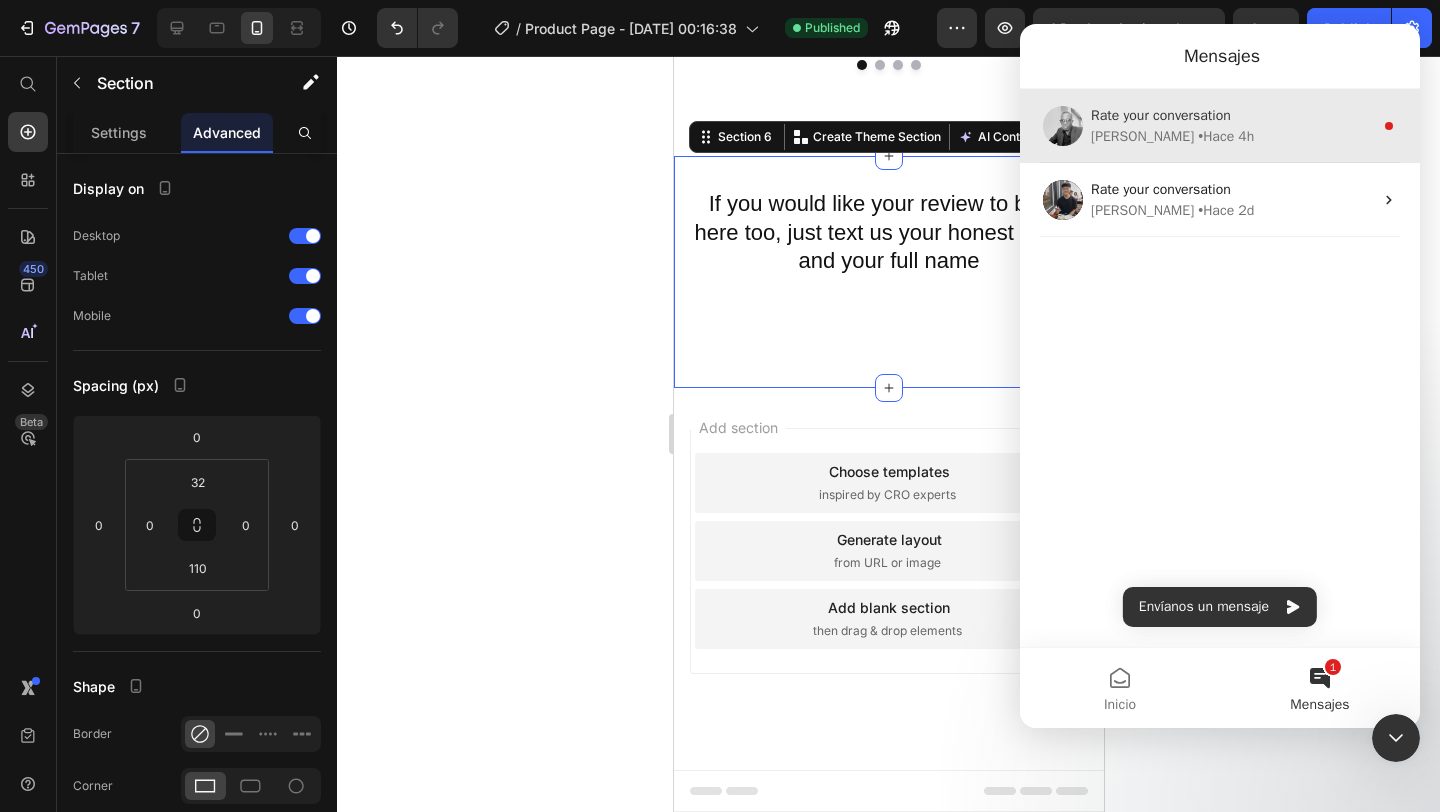 click on "Wenslas •  Hace 4h" at bounding box center (1232, 136) 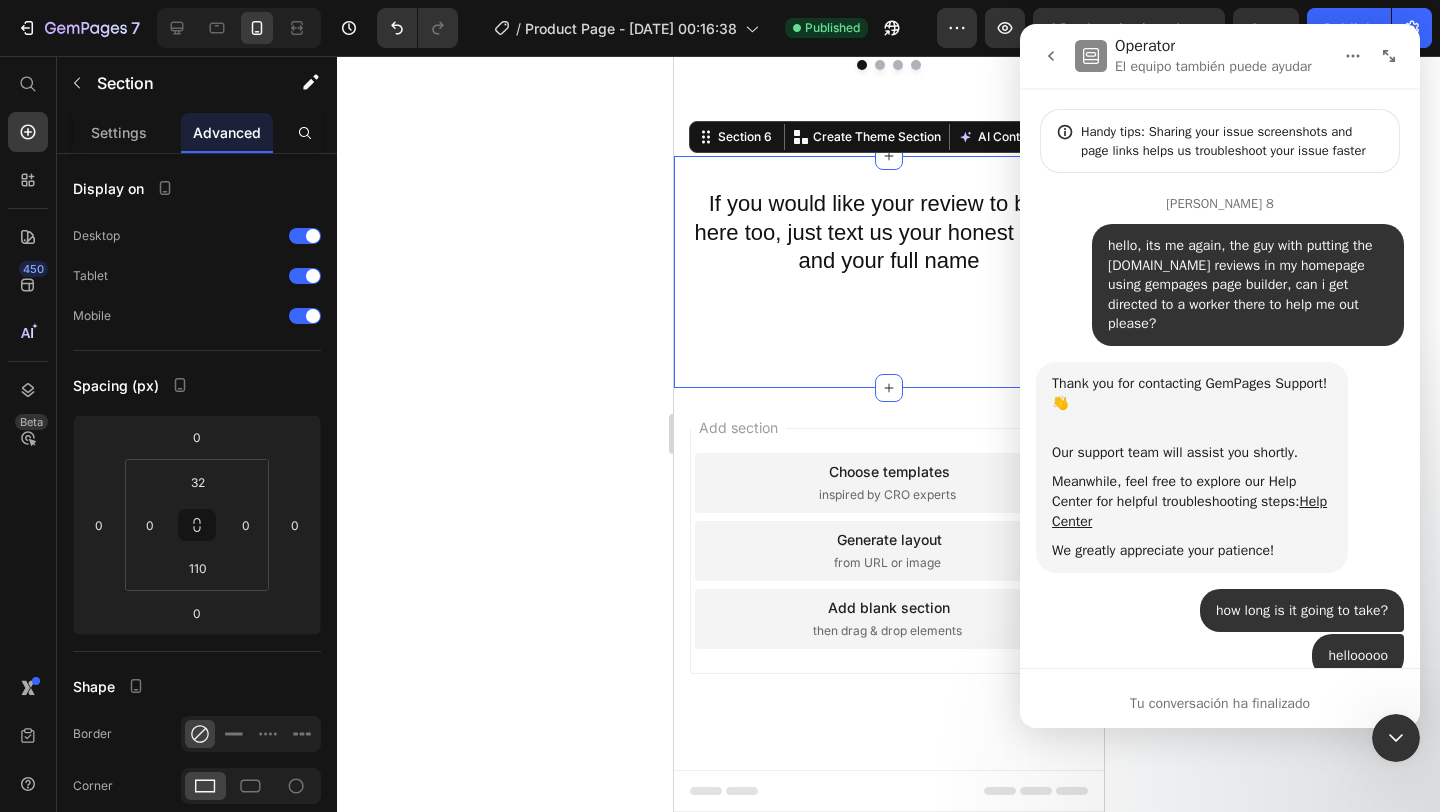 scroll, scrollTop: 3, scrollLeft: 0, axis: vertical 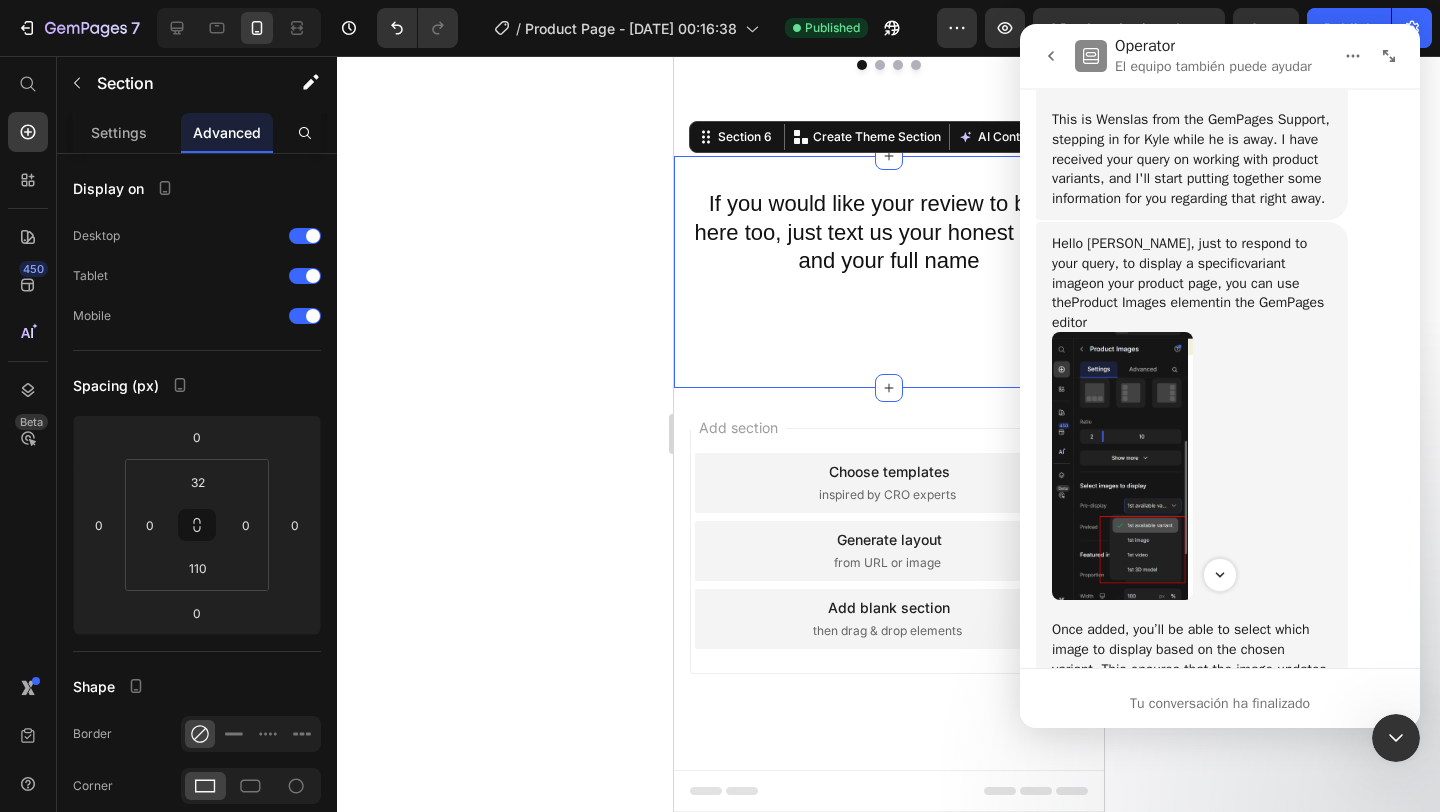 click at bounding box center (1122, 466) 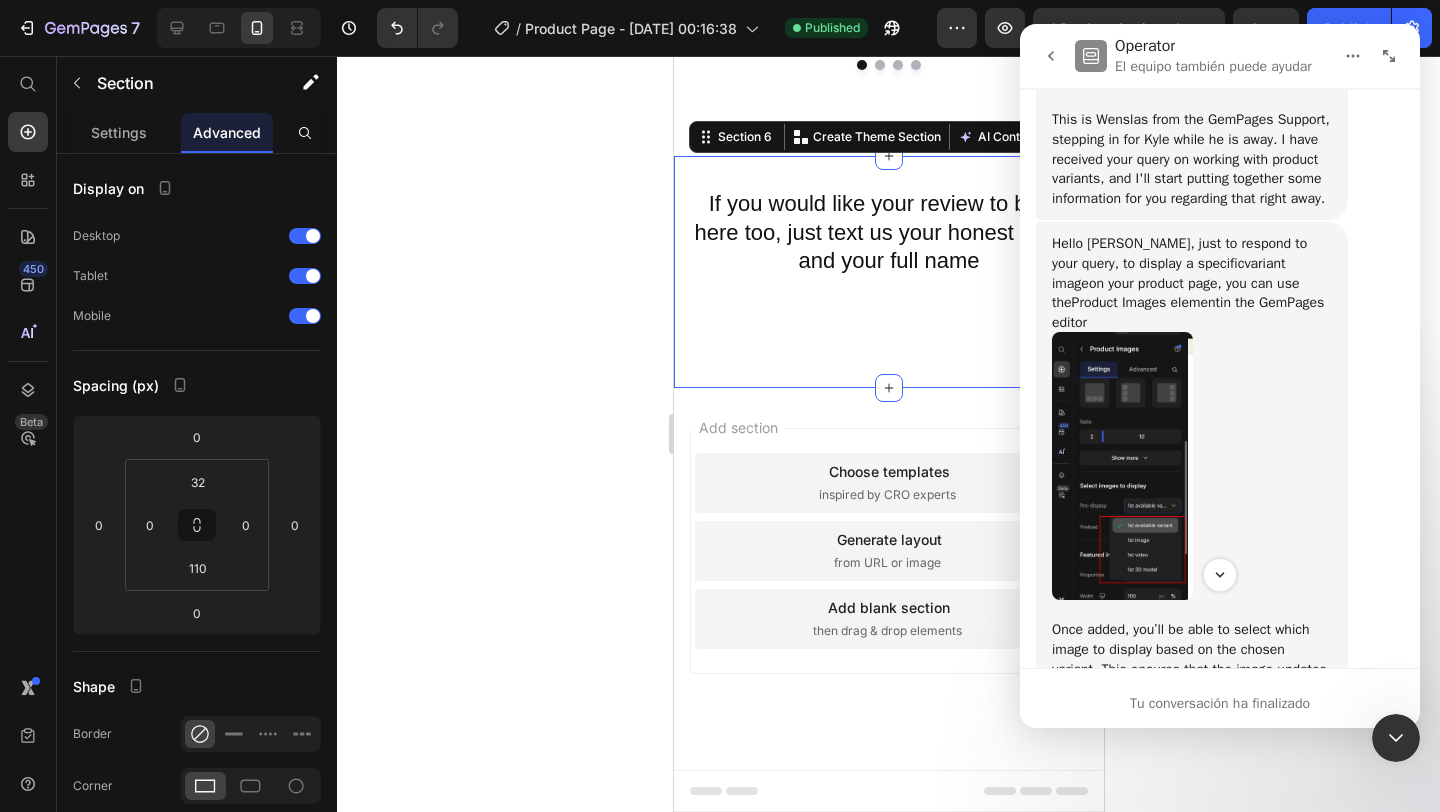 scroll, scrollTop: 0, scrollLeft: 0, axis: both 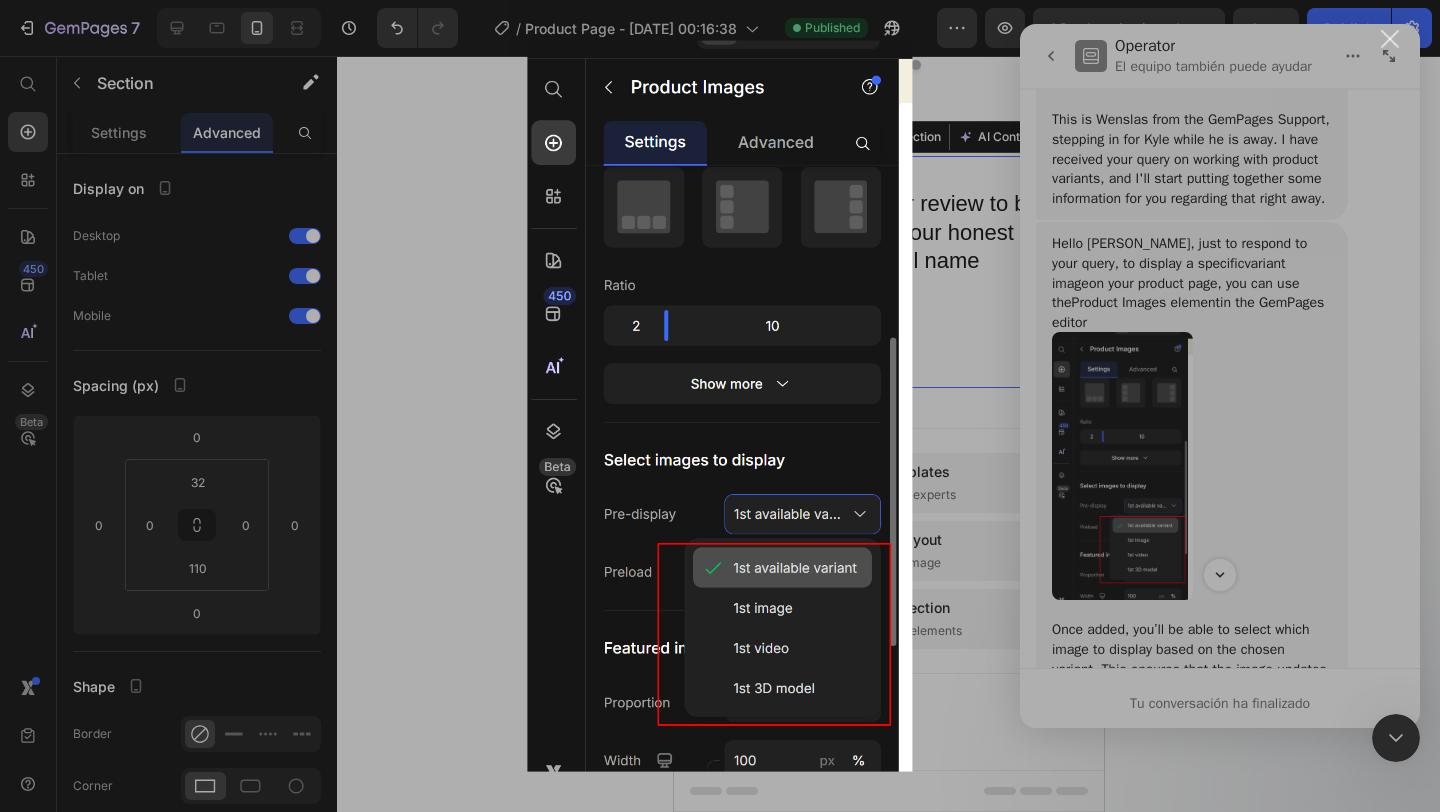 click at bounding box center [720, 406] 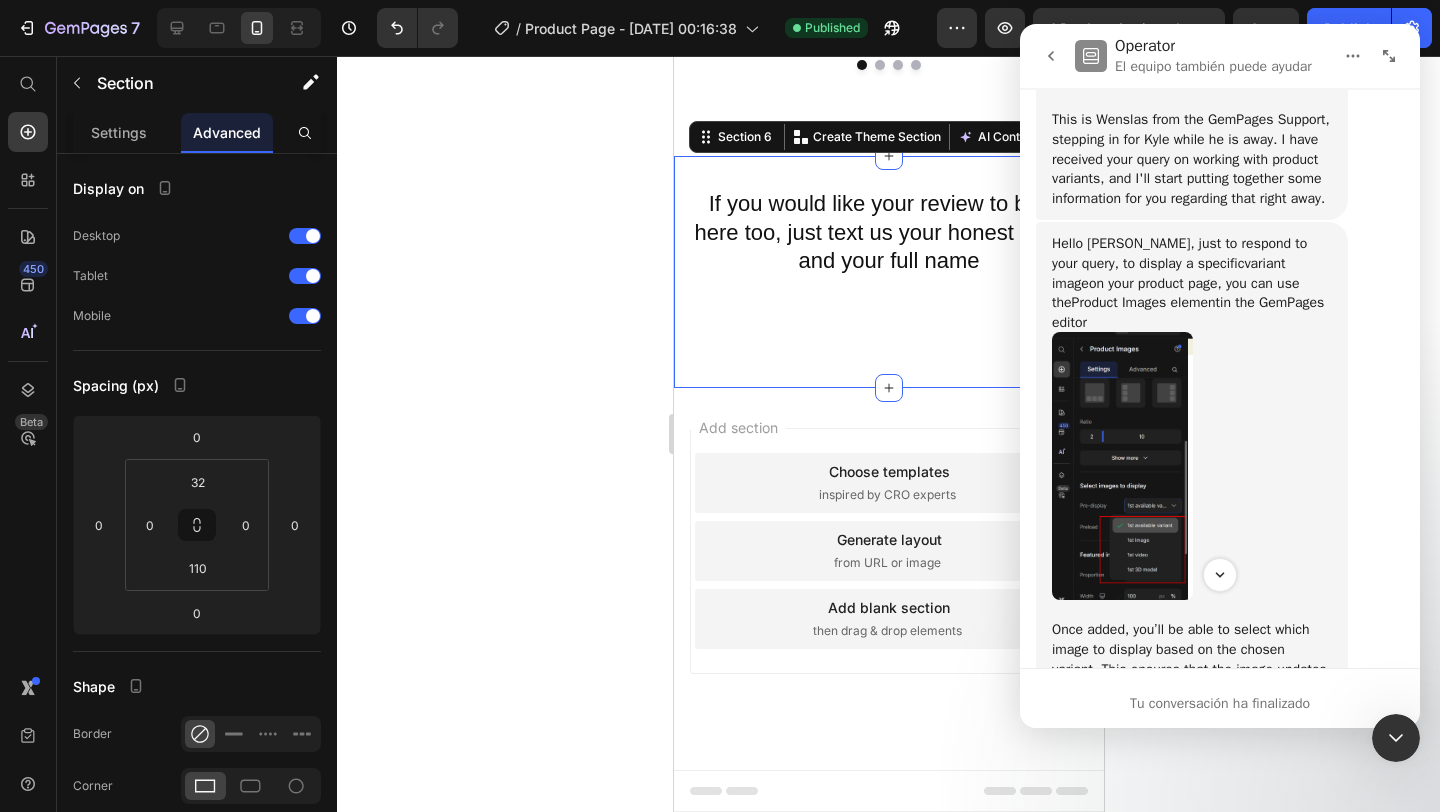 click 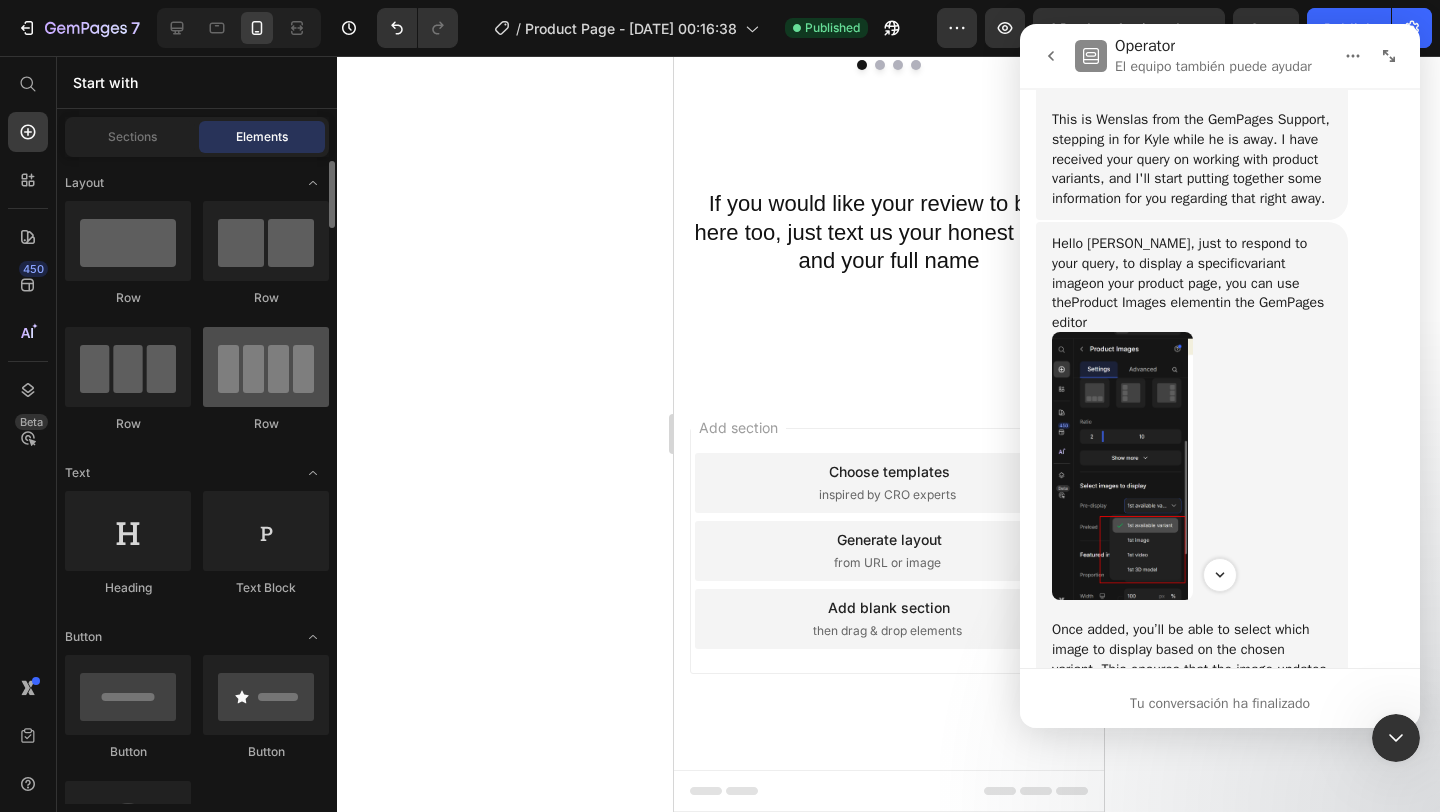 scroll, scrollTop: 45, scrollLeft: 0, axis: vertical 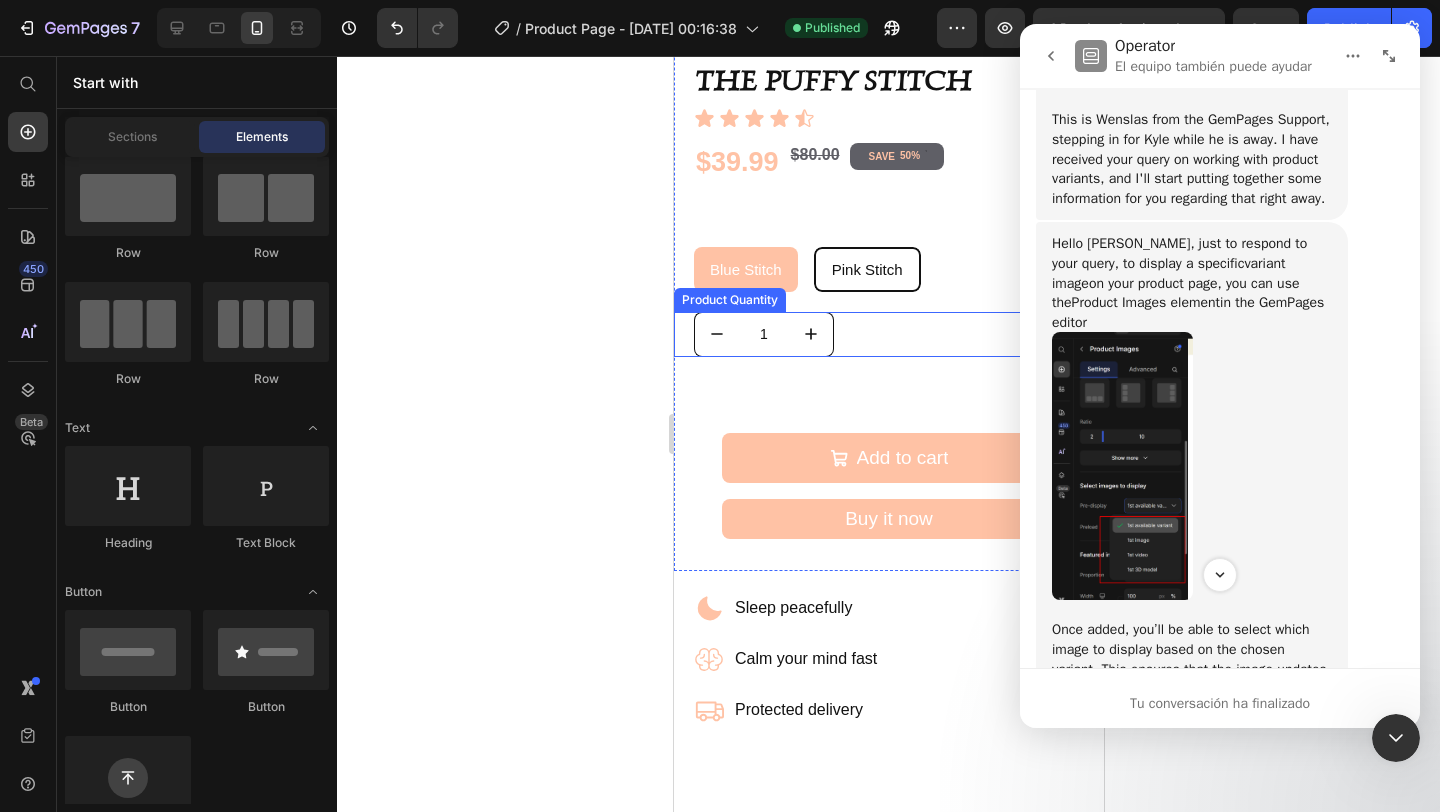 click on "1" at bounding box center [898, 334] 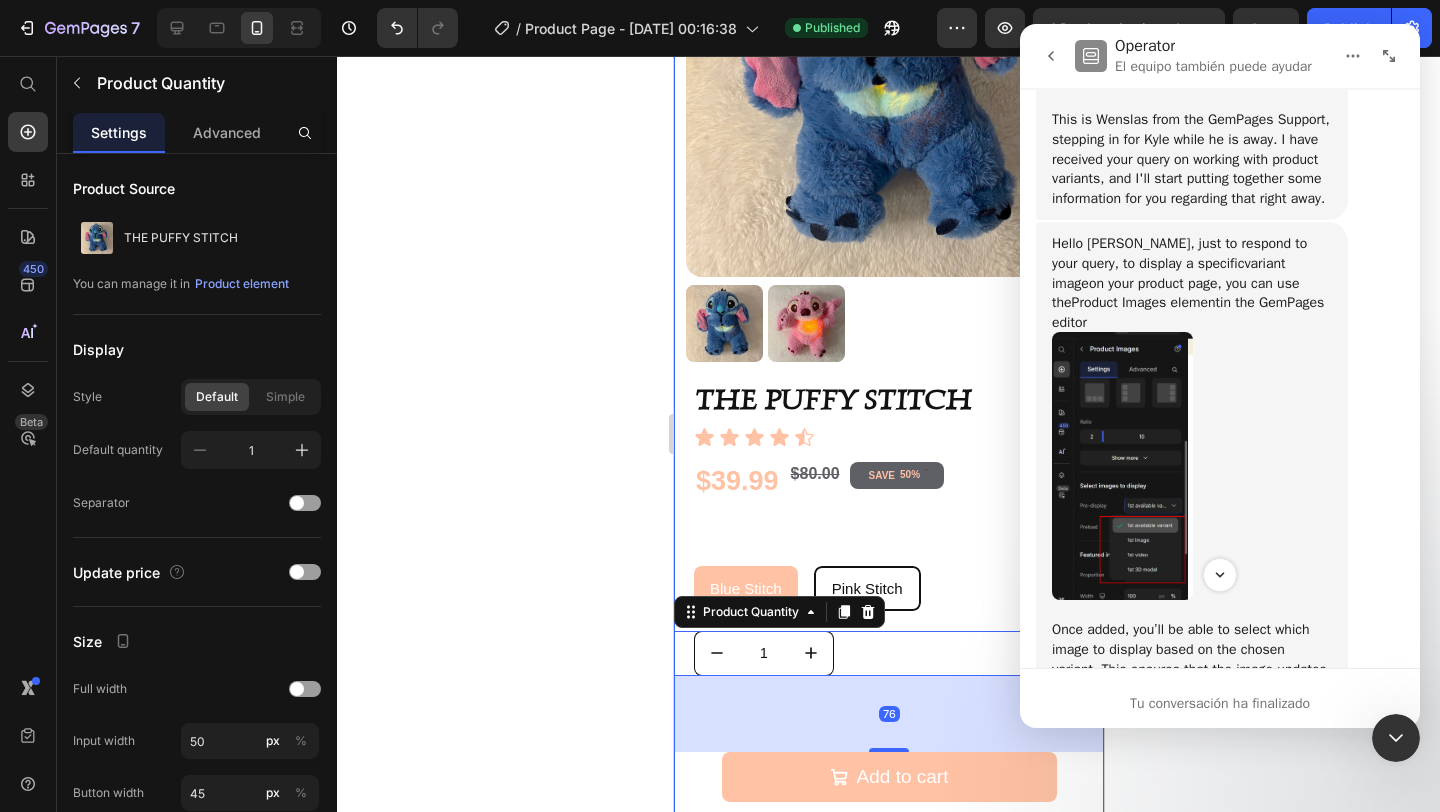 scroll, scrollTop: 317, scrollLeft: 0, axis: vertical 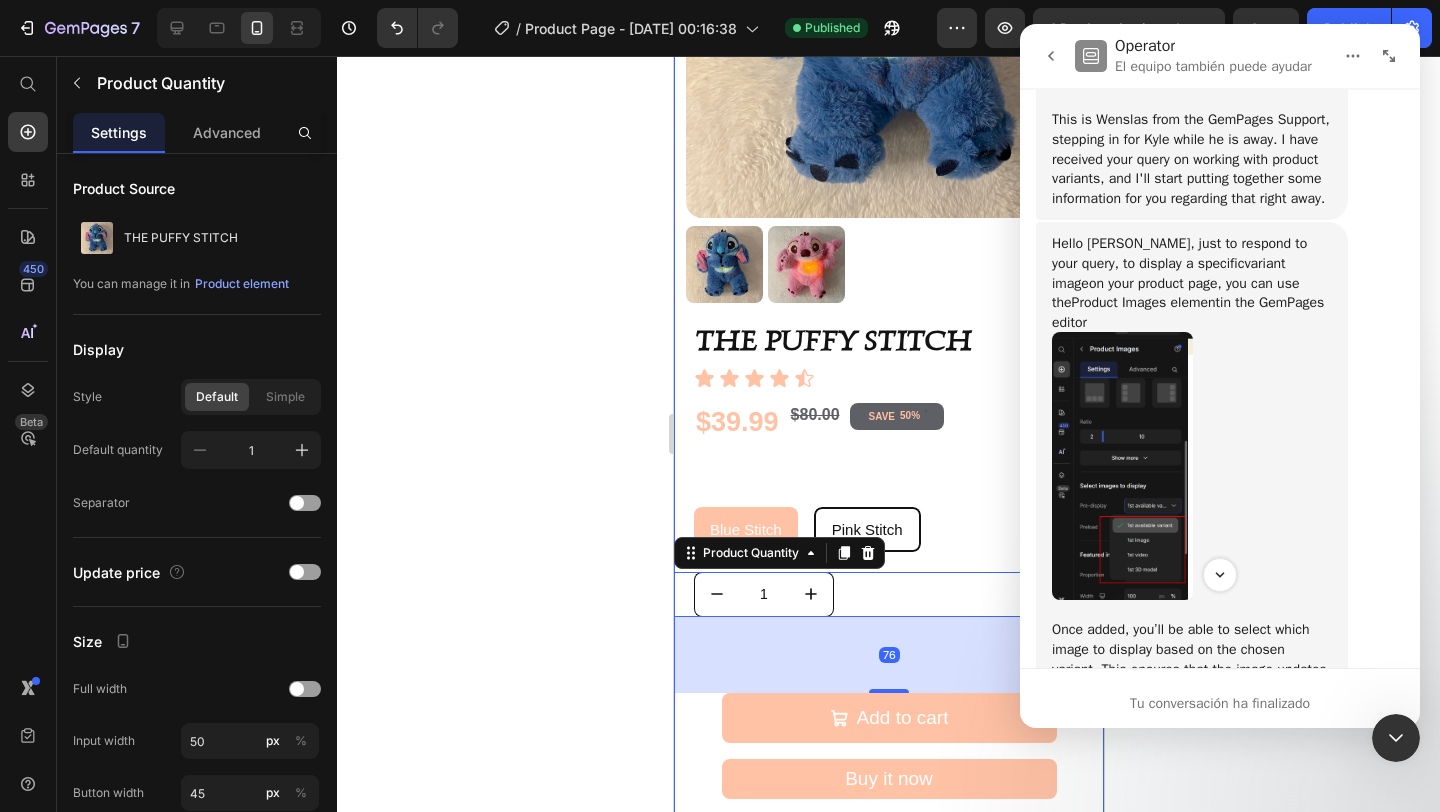 click on "Blue Stitch Blue Stitch Blue Stitch Pink Stitch Pink Stitch Pink Stitch" at bounding box center [898, 529] 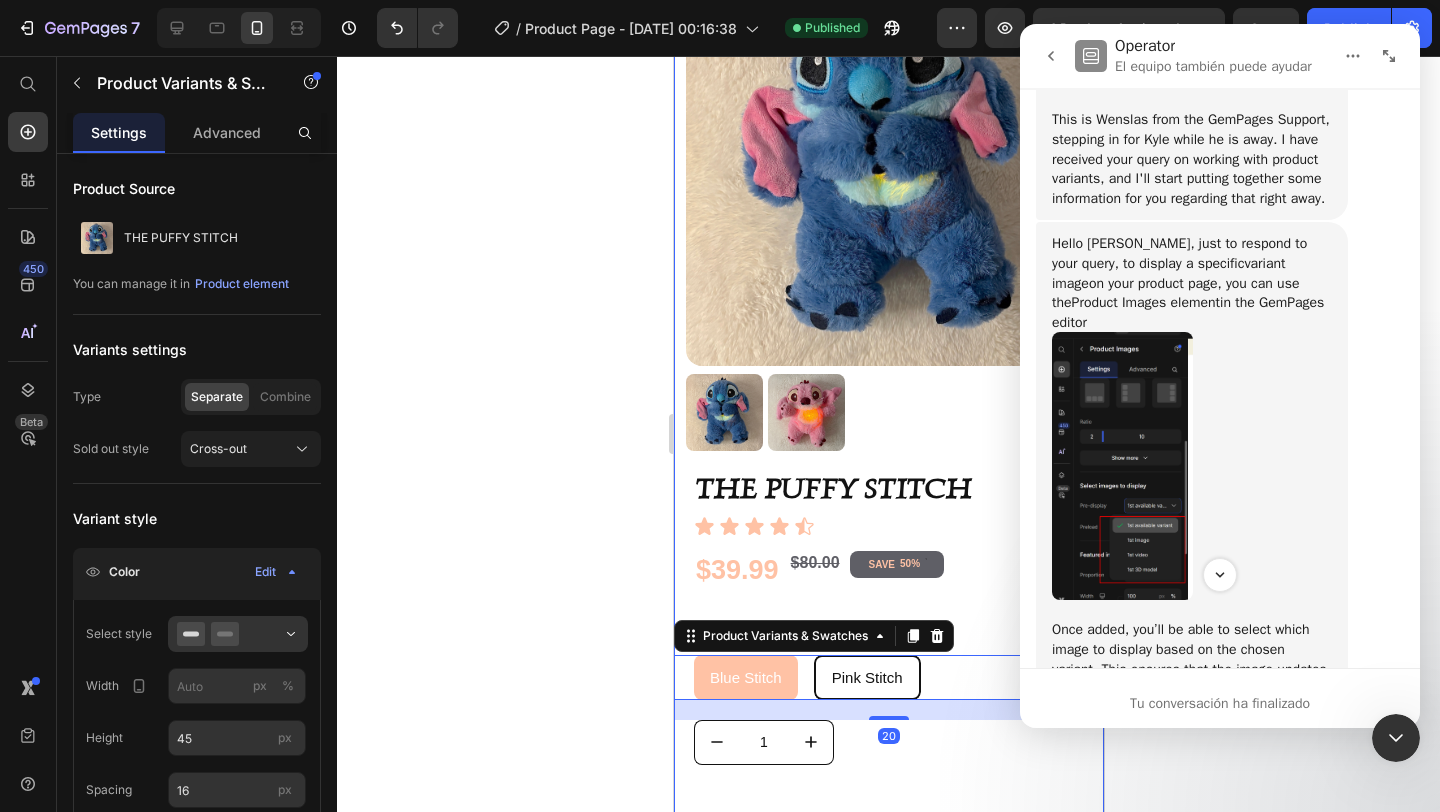 scroll, scrollTop: 134, scrollLeft: 0, axis: vertical 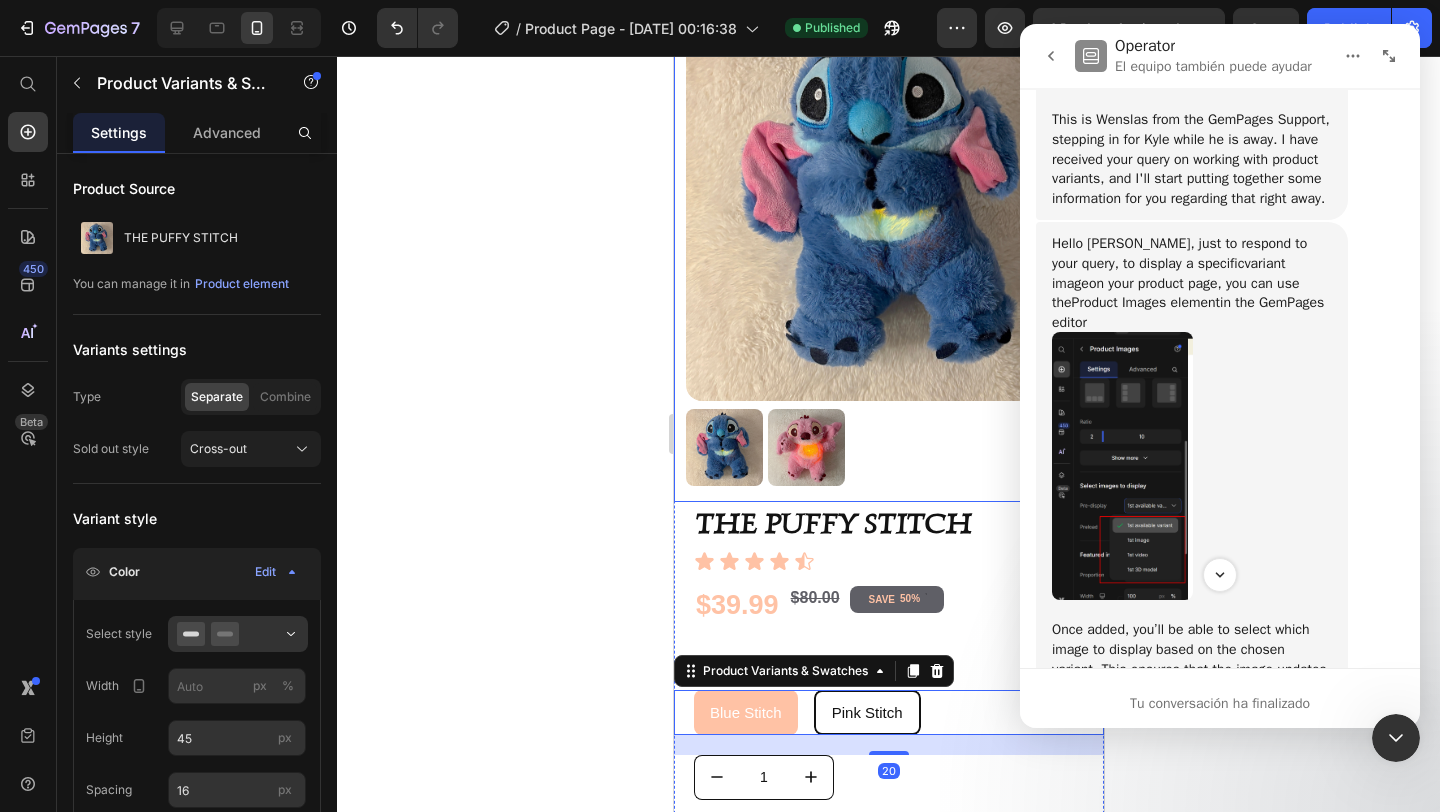 click at bounding box center (888, 198) 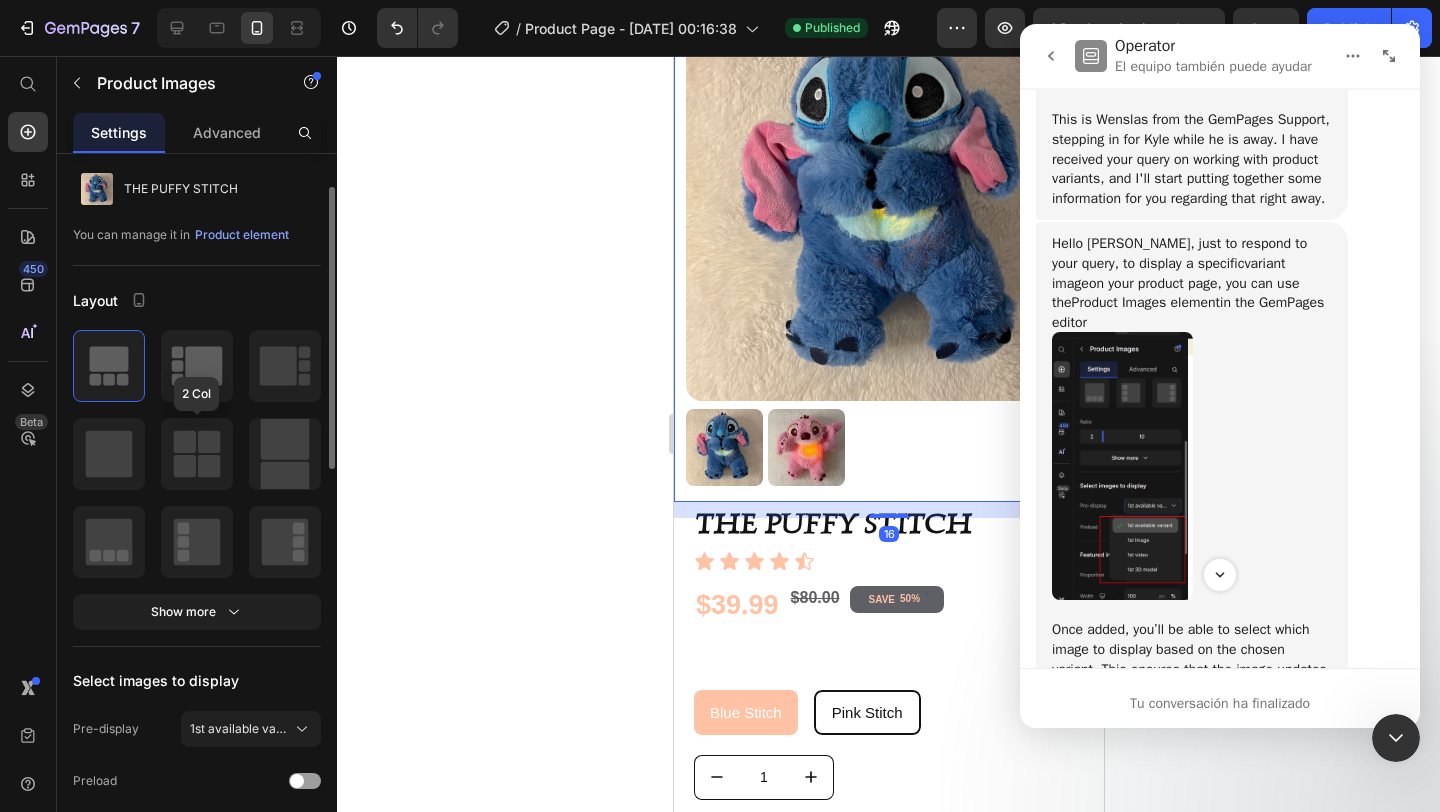 scroll, scrollTop: 60, scrollLeft: 0, axis: vertical 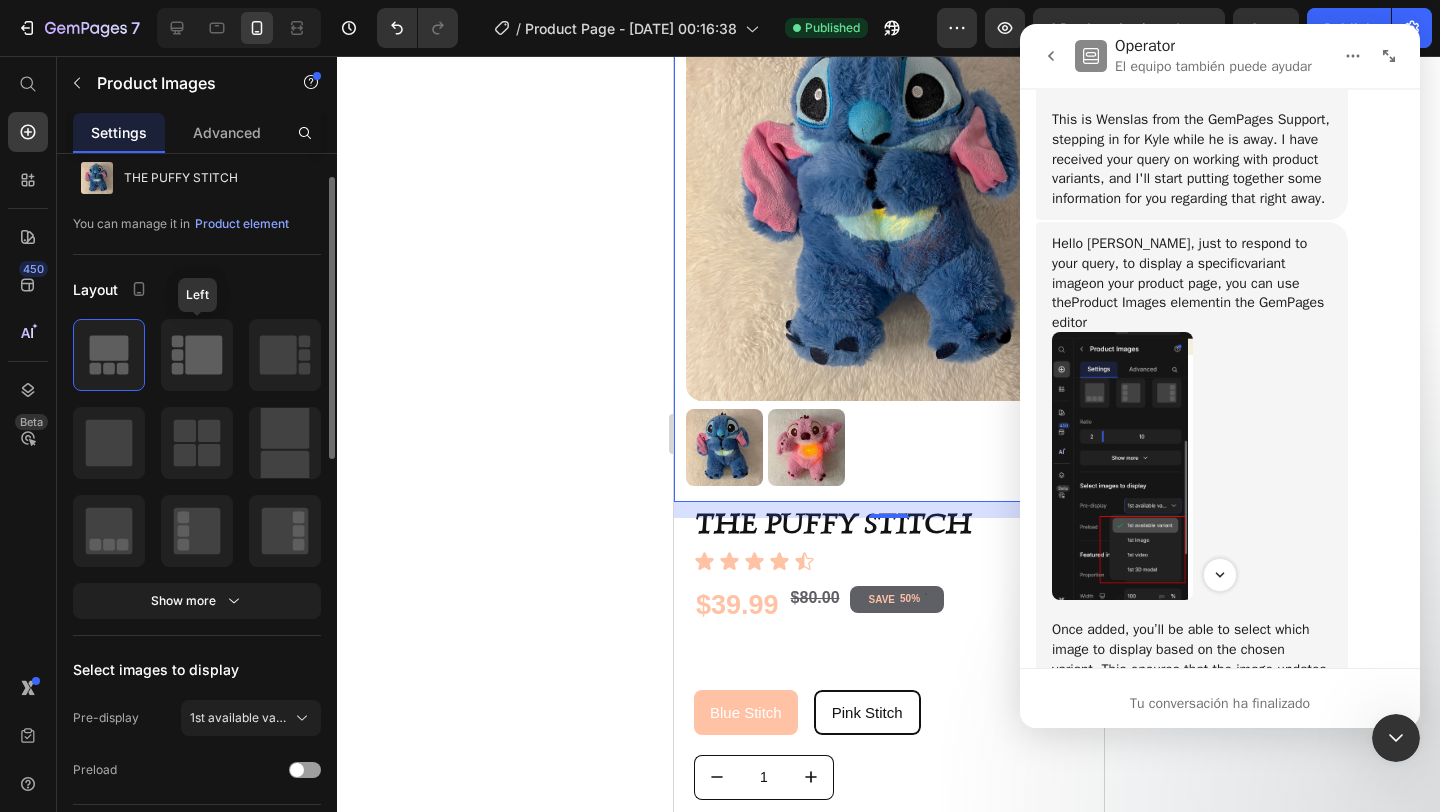 click 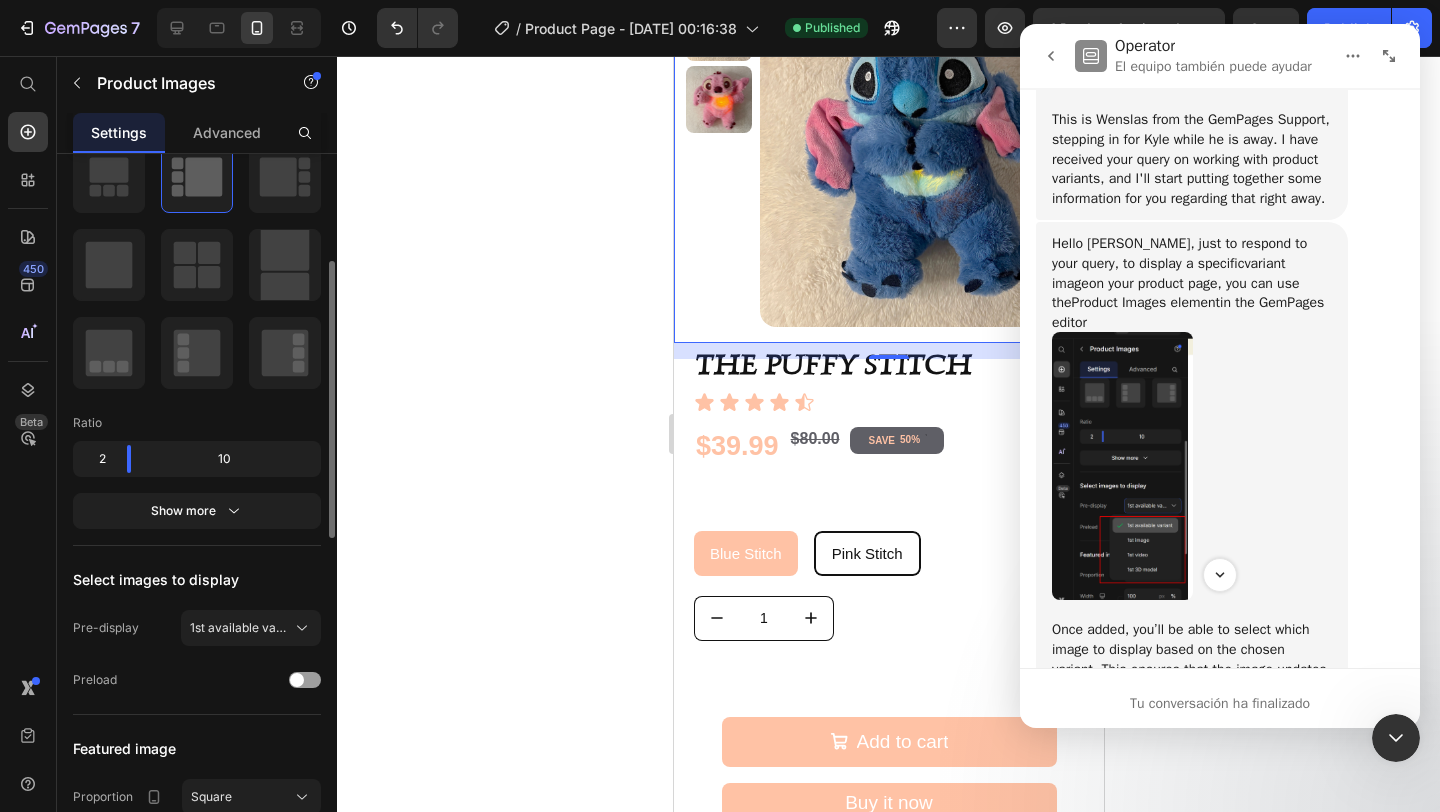 scroll, scrollTop: 232, scrollLeft: 0, axis: vertical 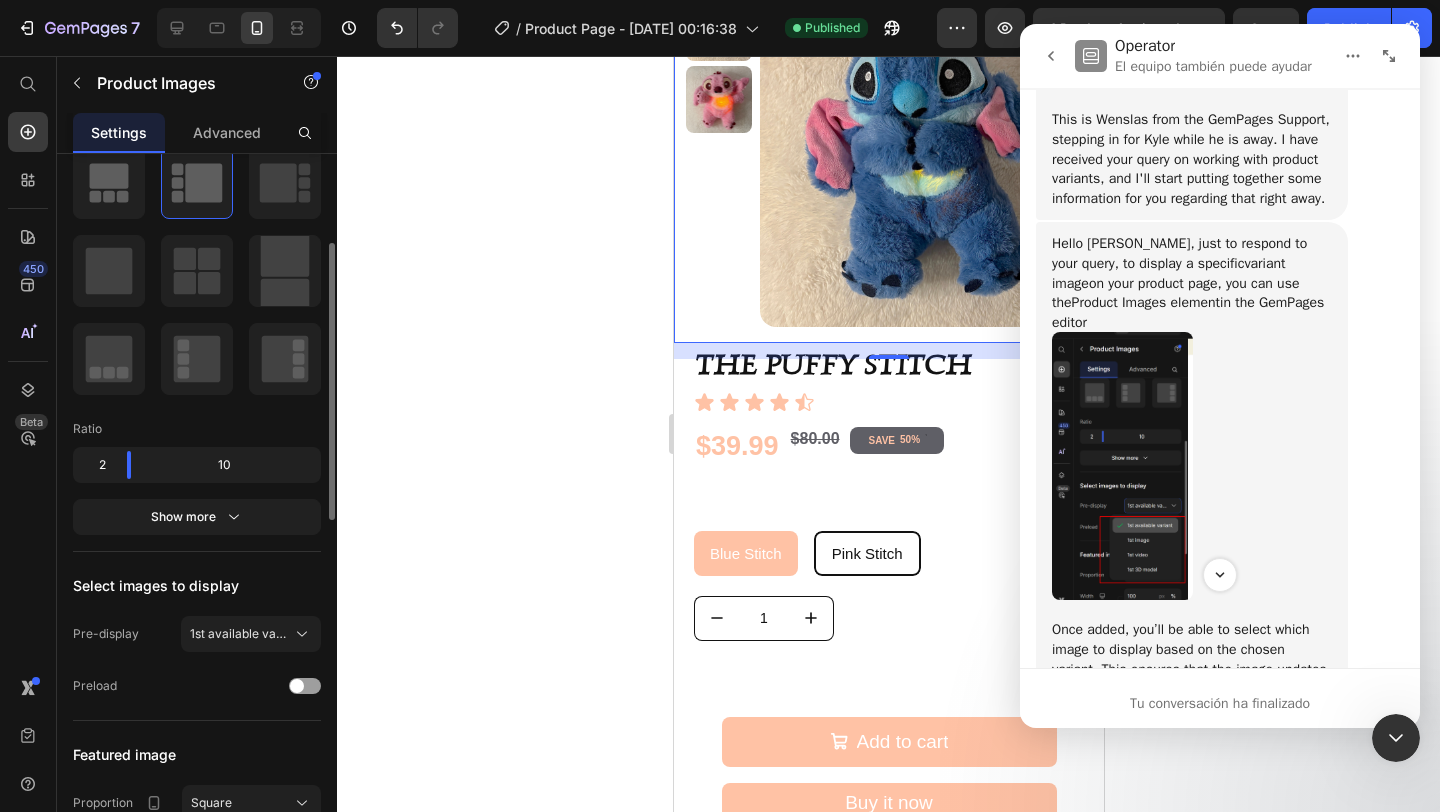 click 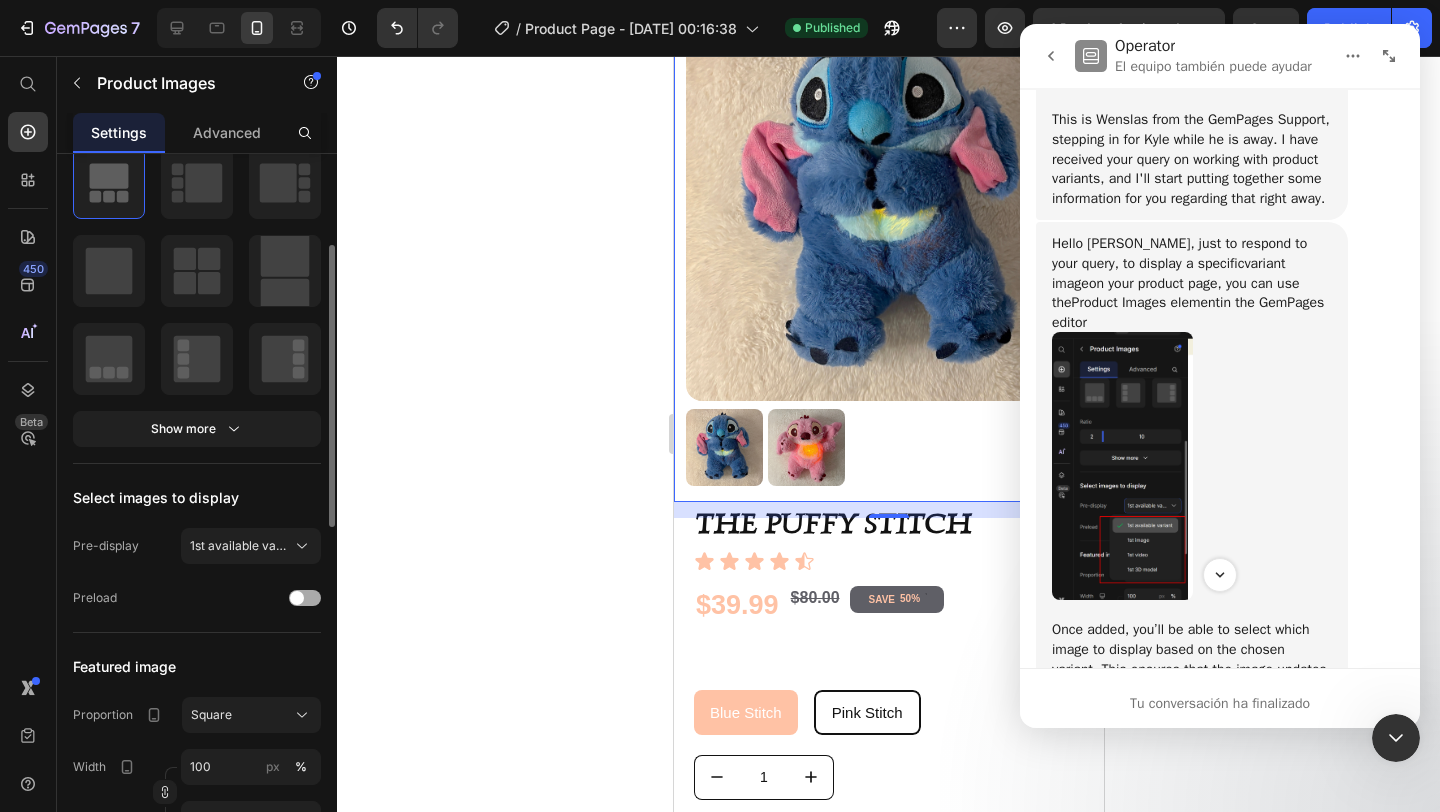 click at bounding box center [297, 598] 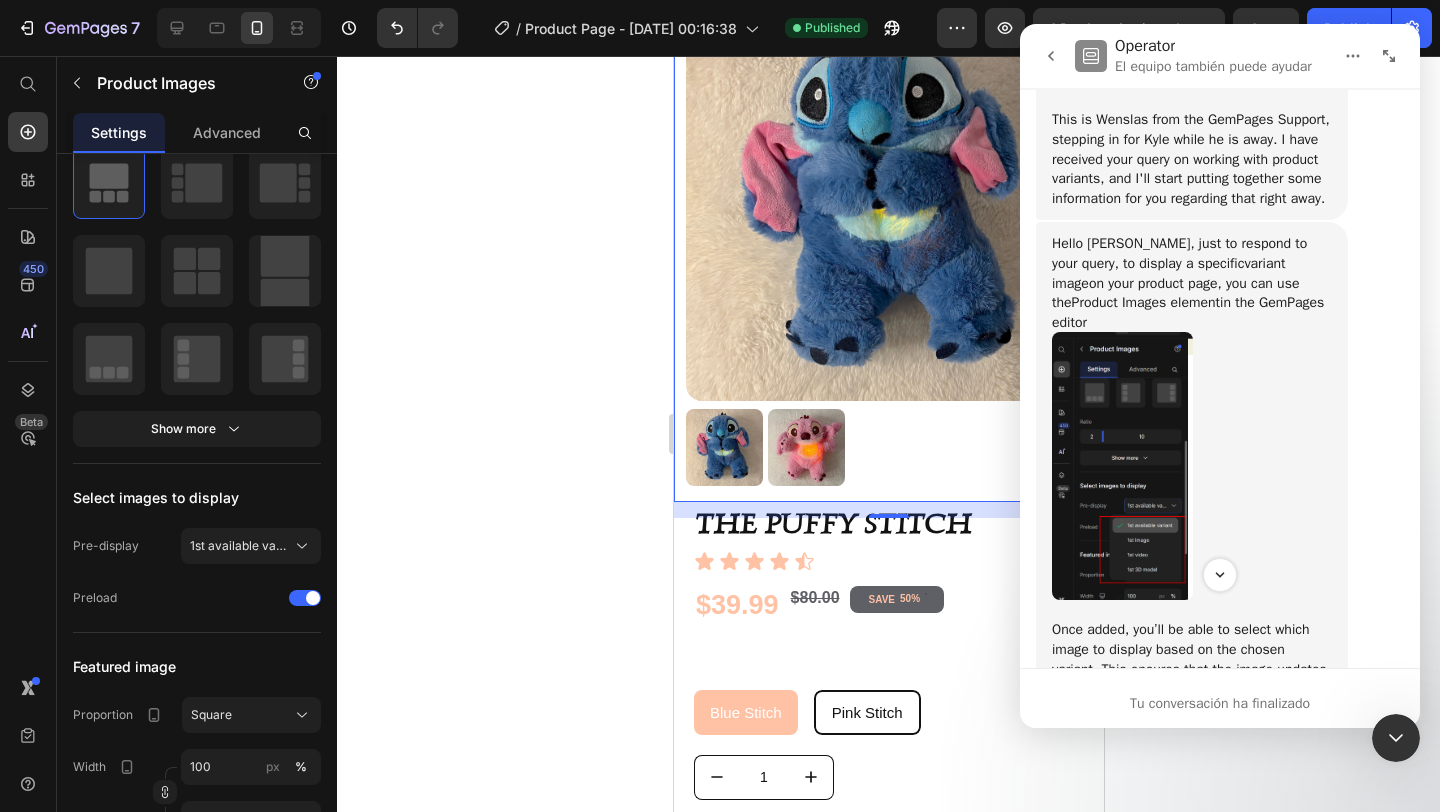 click at bounding box center (805, 447) 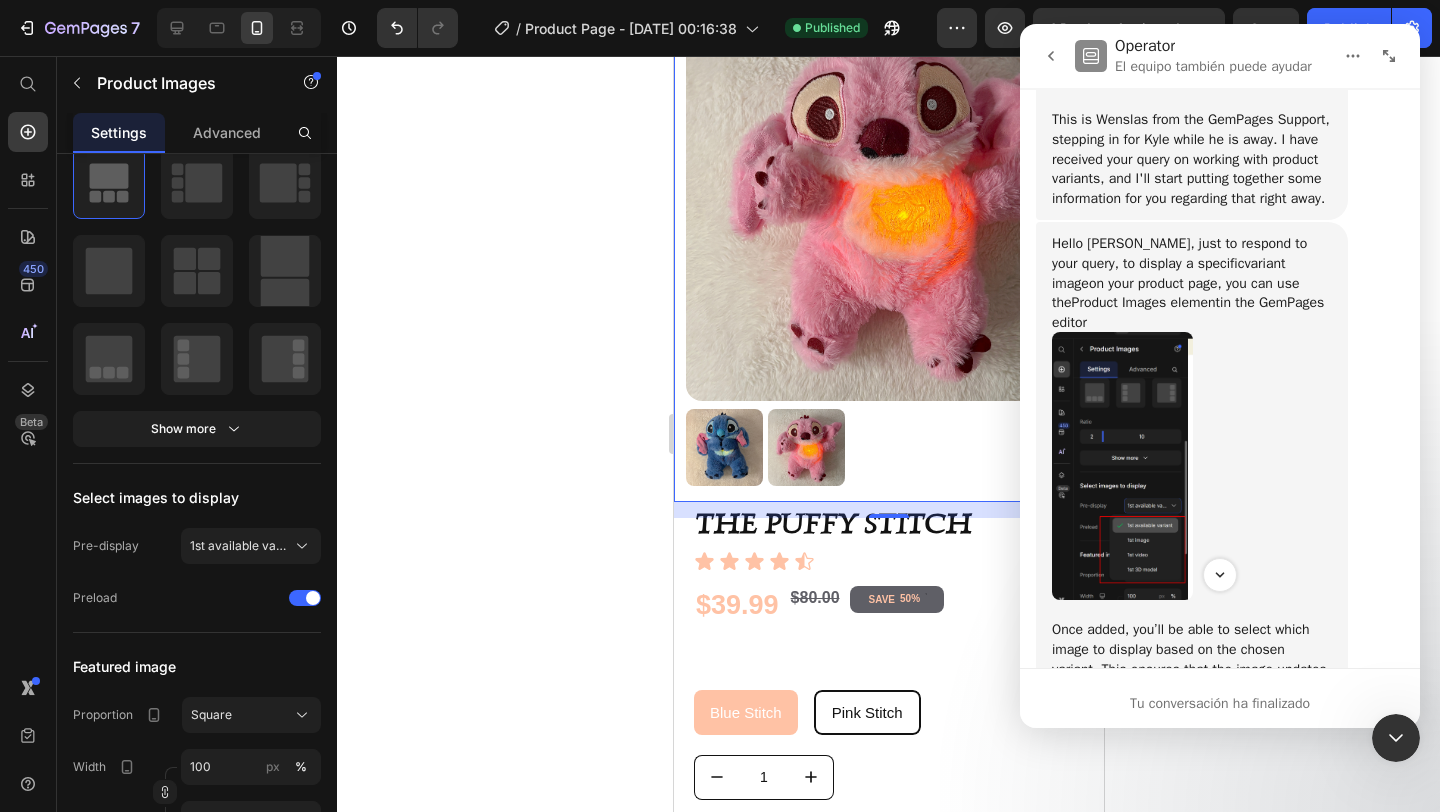click at bounding box center (723, 447) 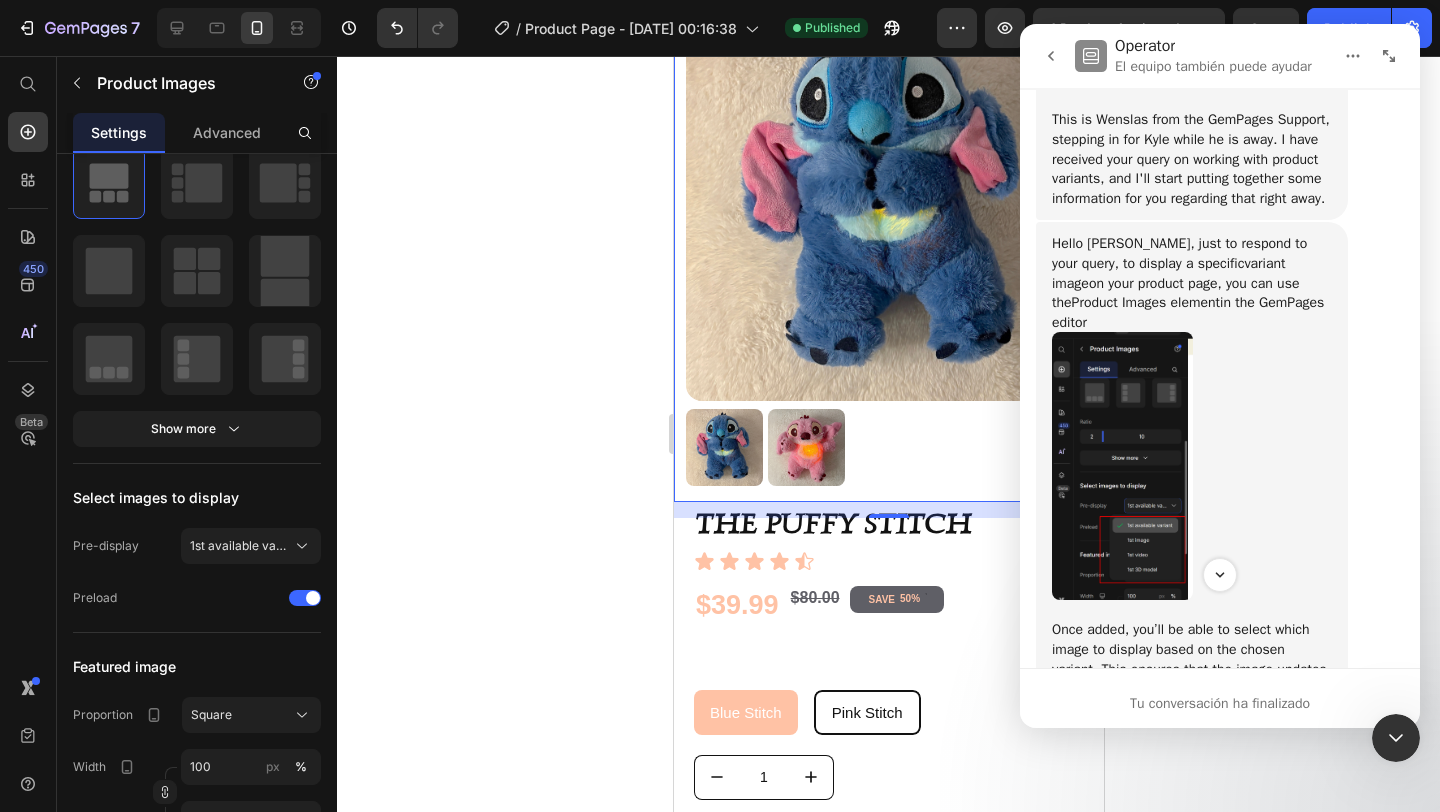click at bounding box center (805, 447) 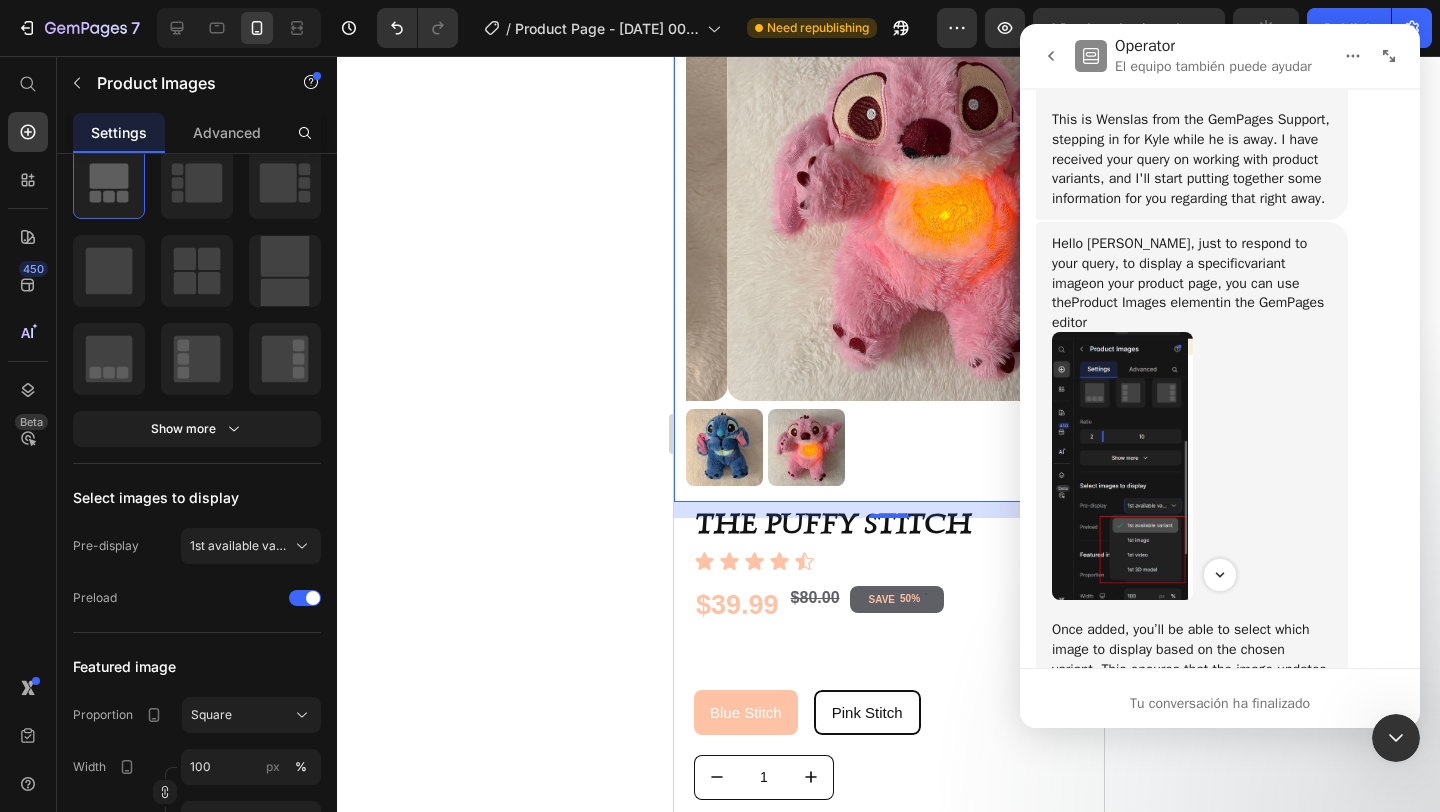 click at bounding box center [723, 447] 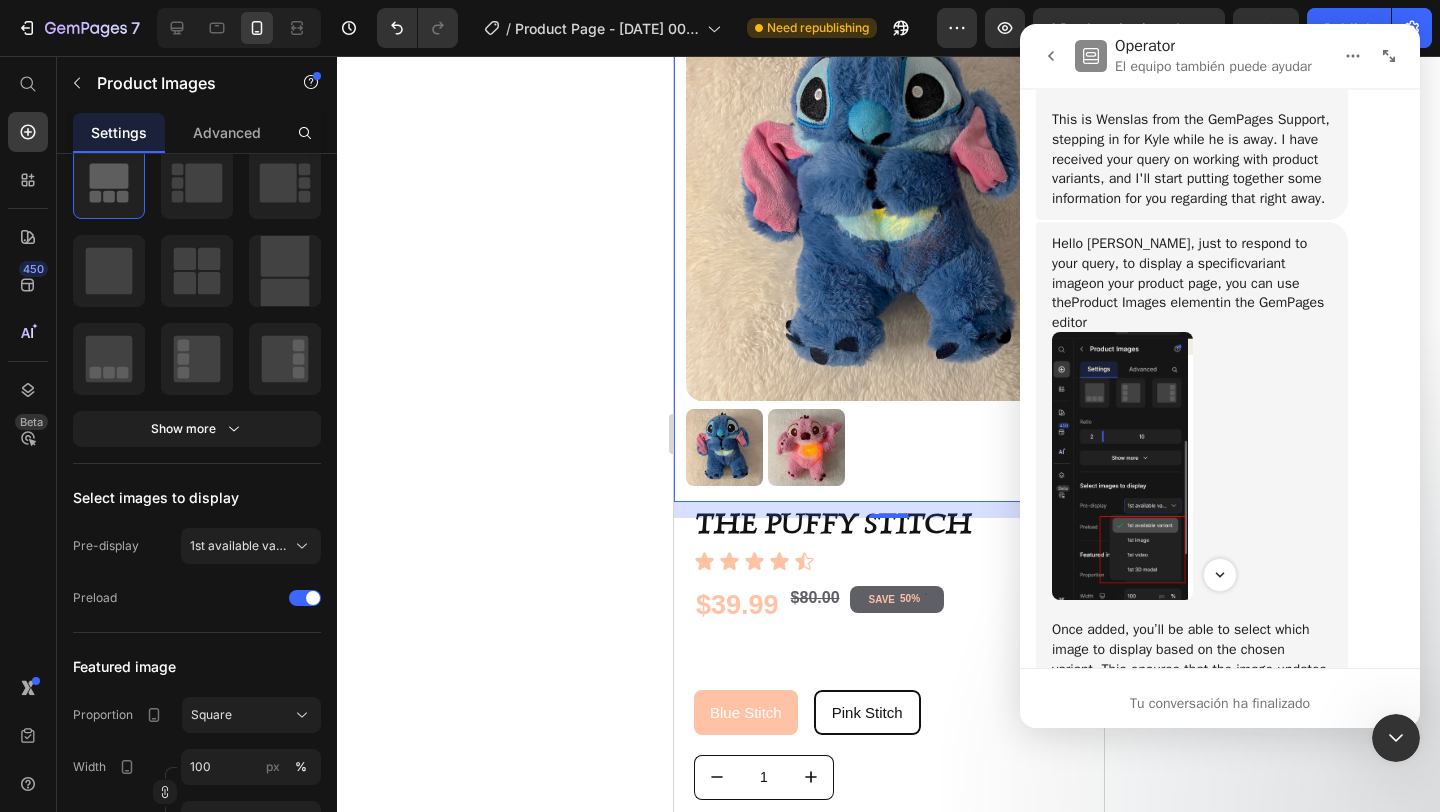 click at bounding box center [805, 447] 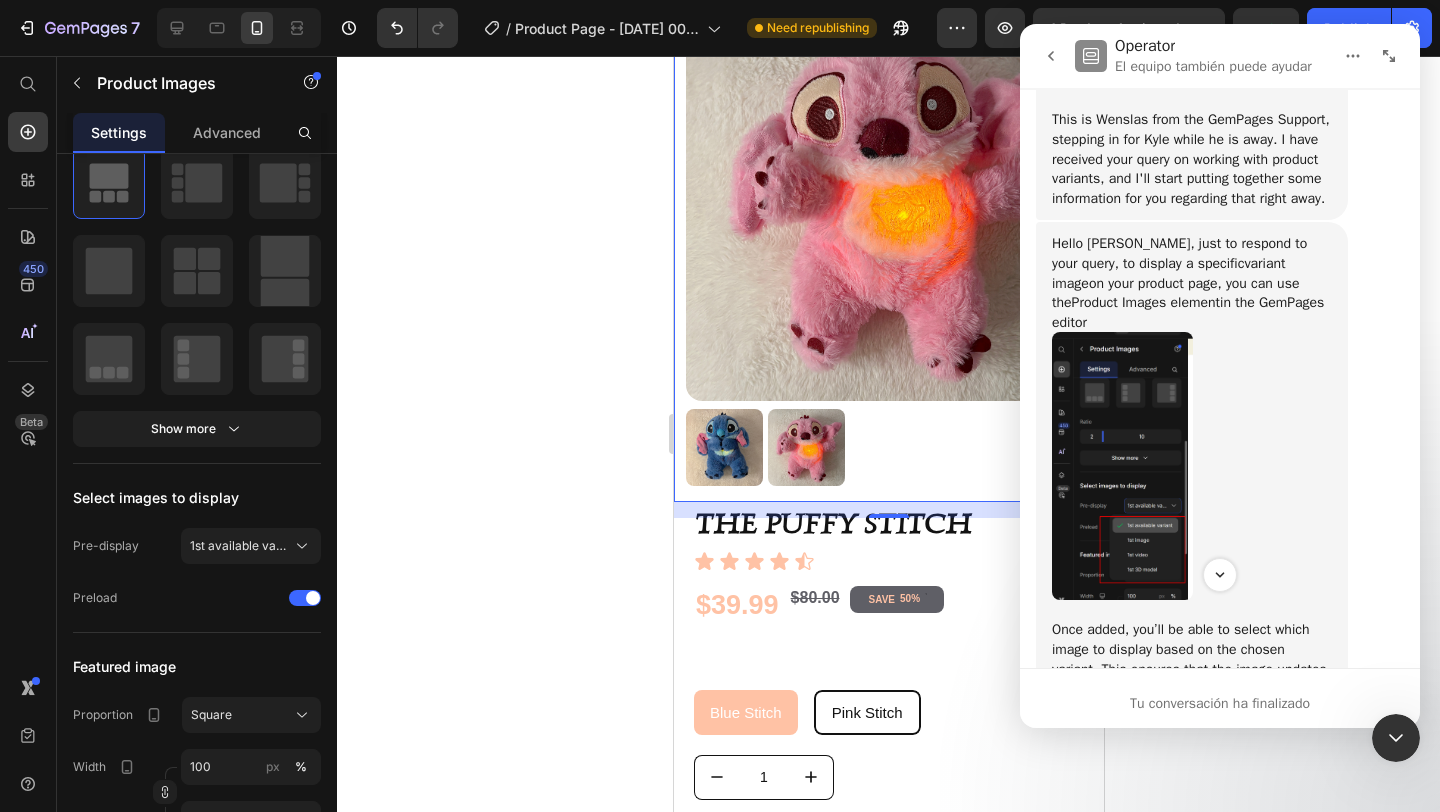 click at bounding box center (805, 447) 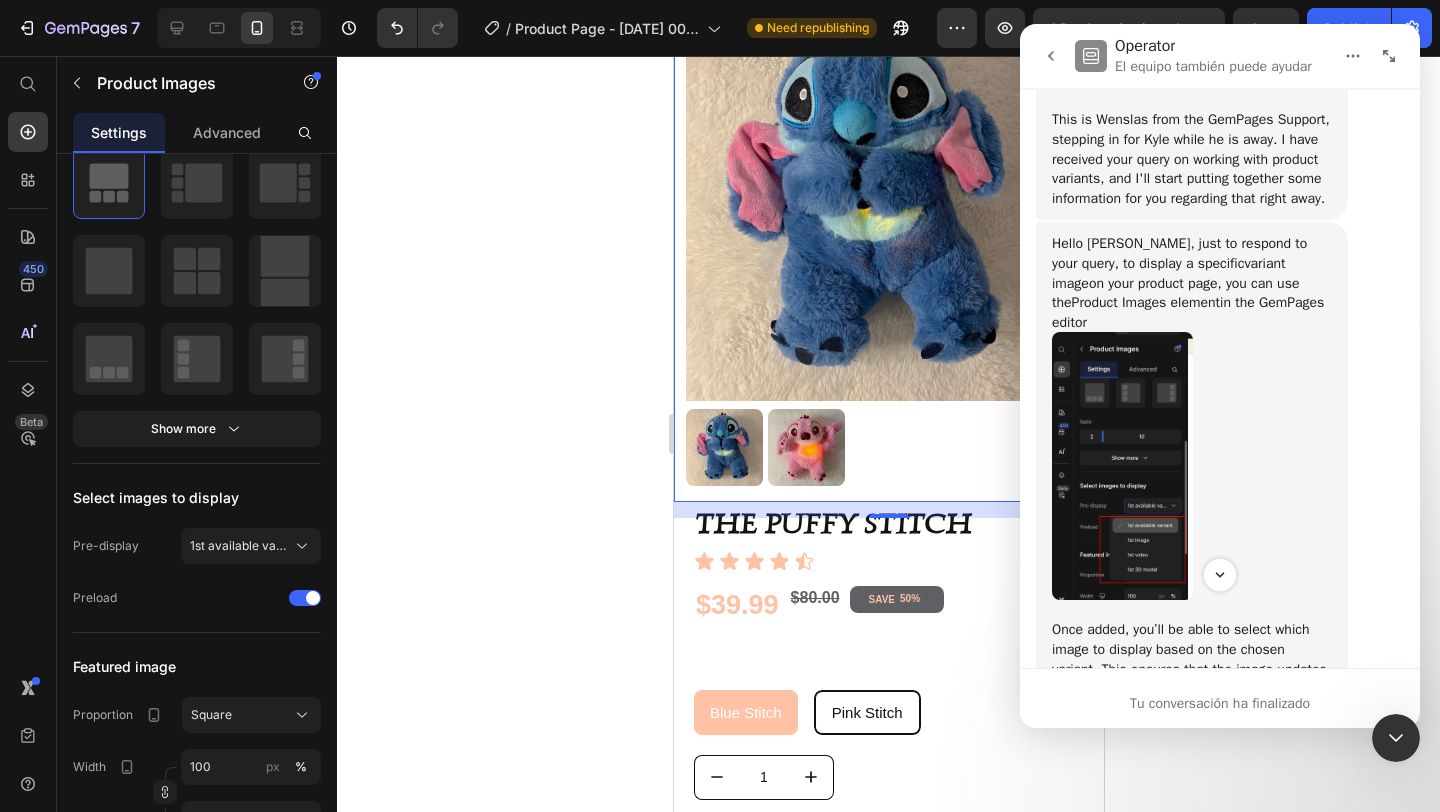 click at bounding box center (805, 447) 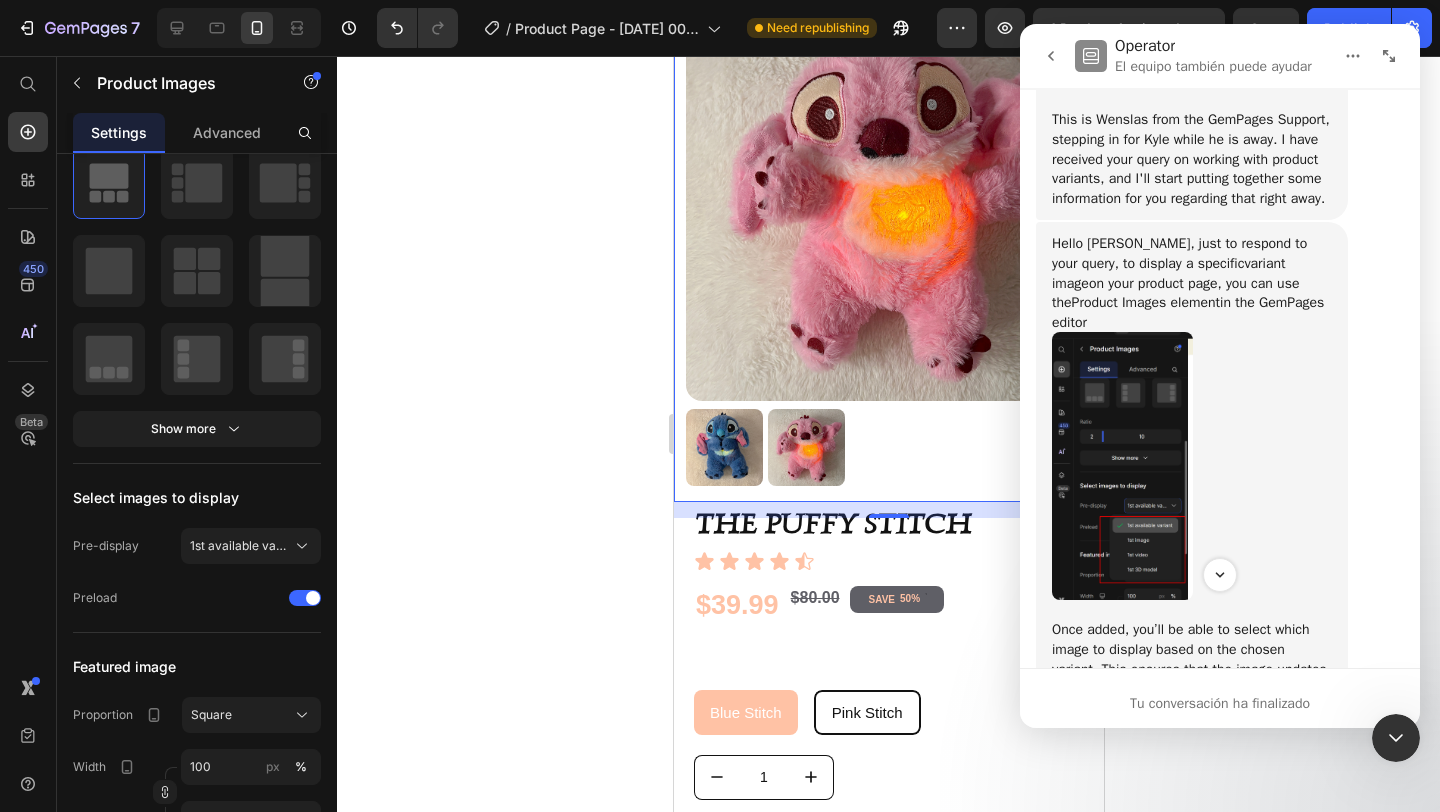 click at bounding box center [1220, 575] 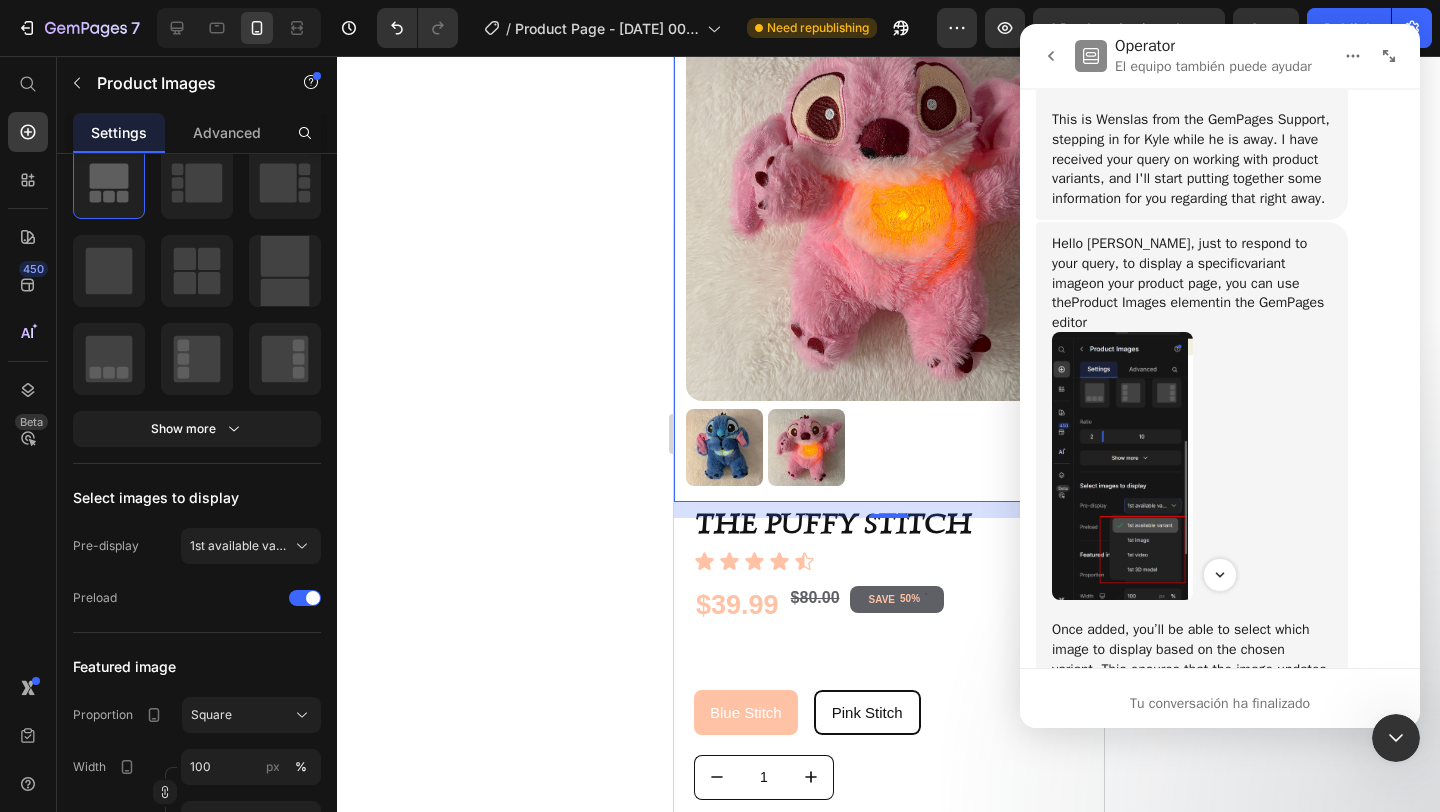 click at bounding box center (1396, 738) 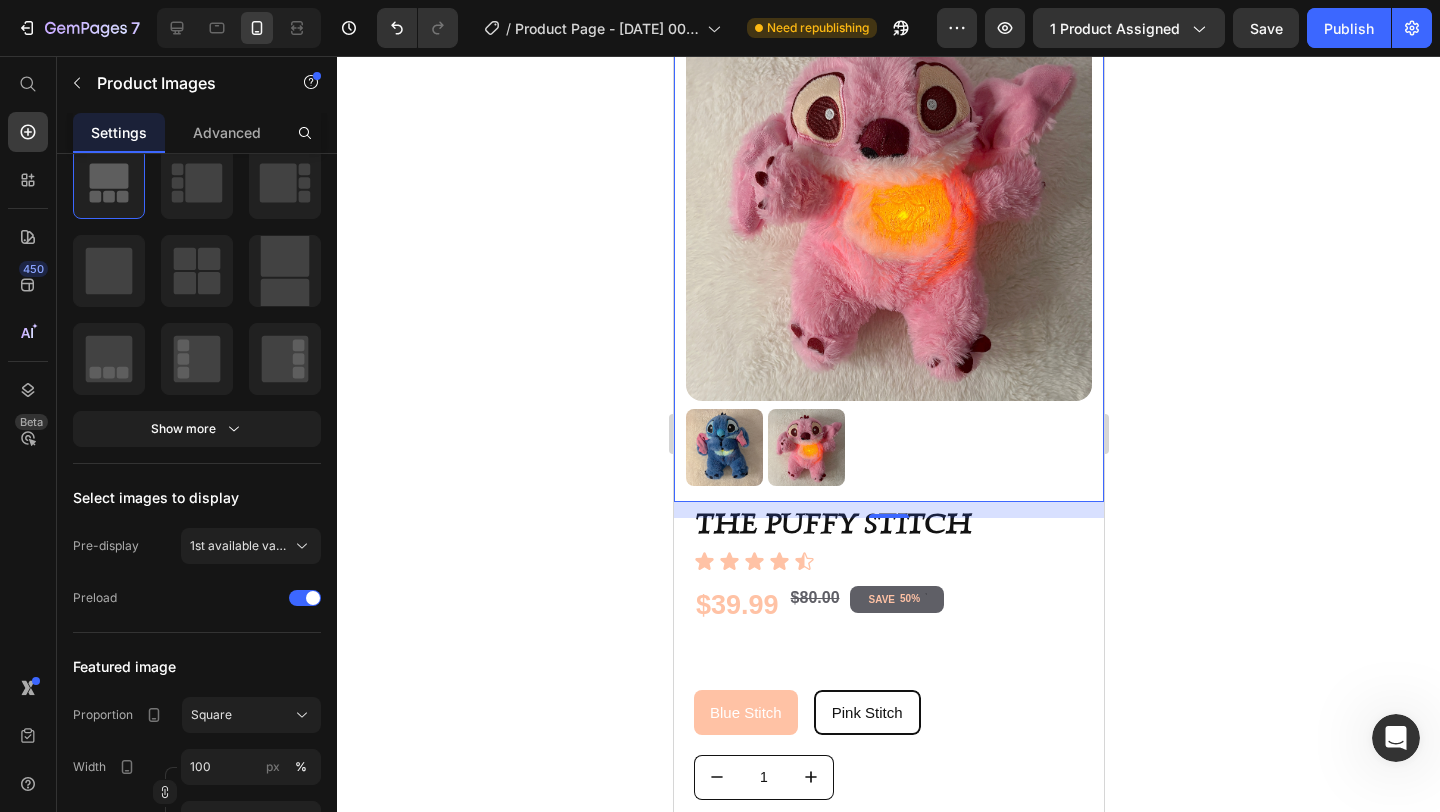 scroll, scrollTop: 0, scrollLeft: 0, axis: both 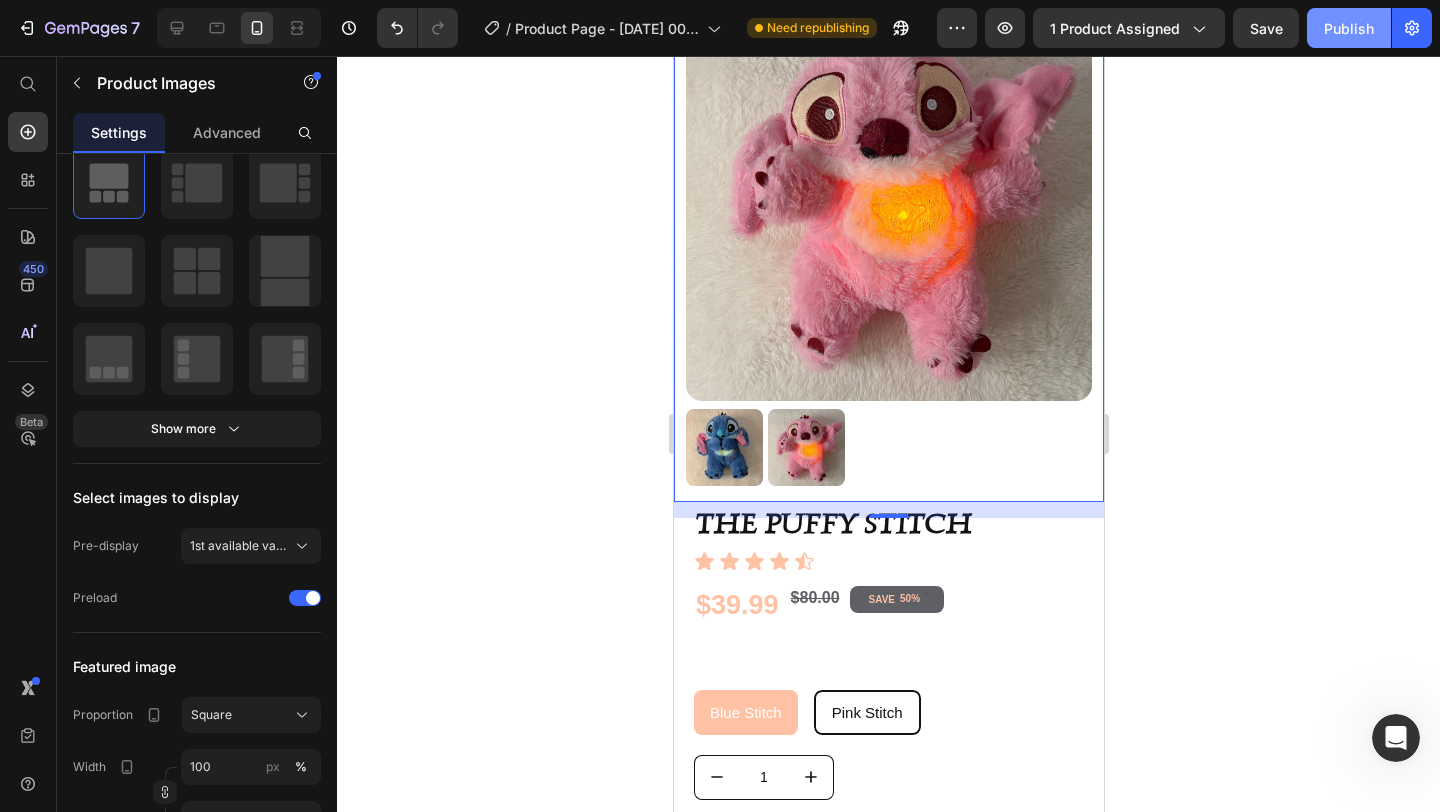 click on "Publish" at bounding box center (1349, 28) 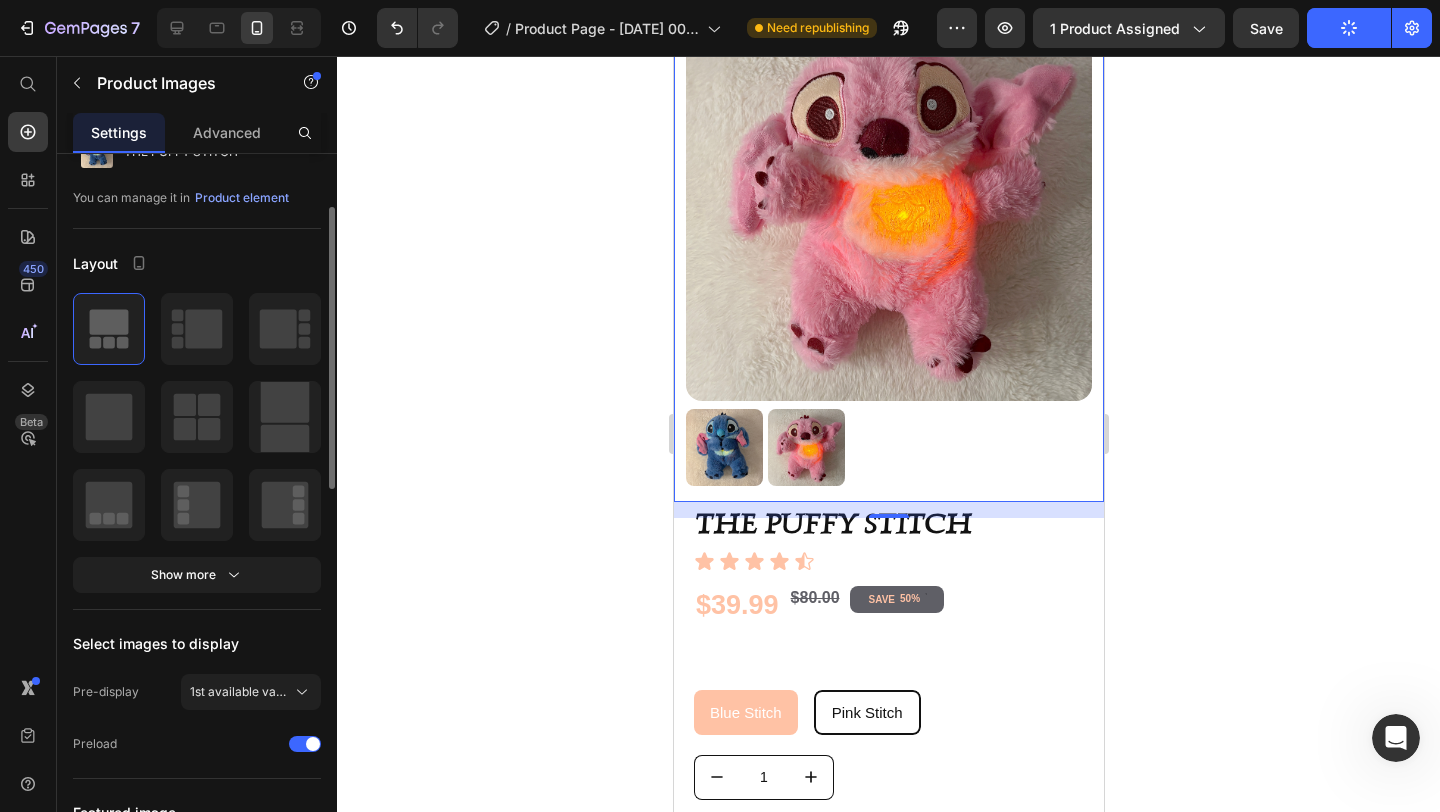 scroll, scrollTop: 100, scrollLeft: 0, axis: vertical 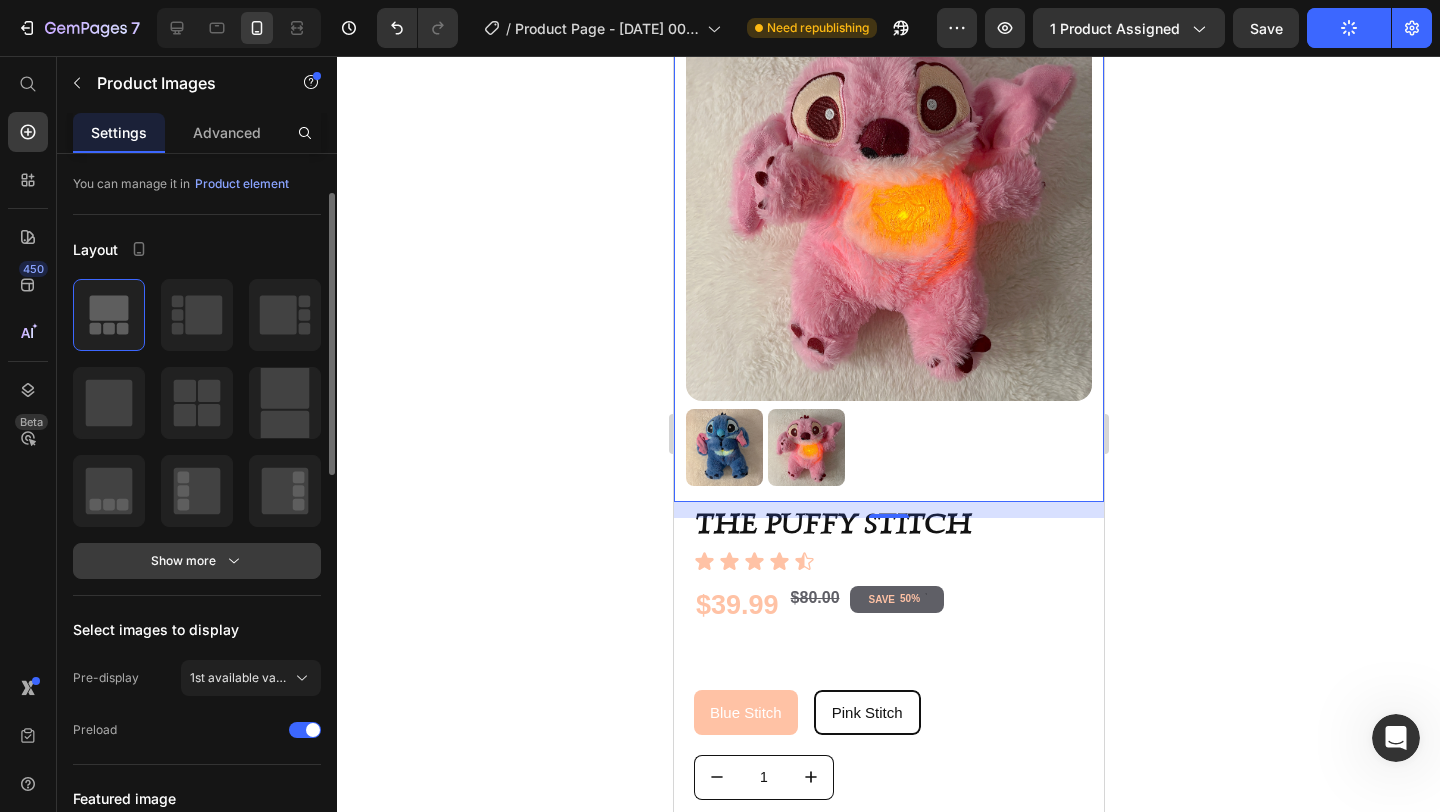 click on "Show more" at bounding box center (197, 561) 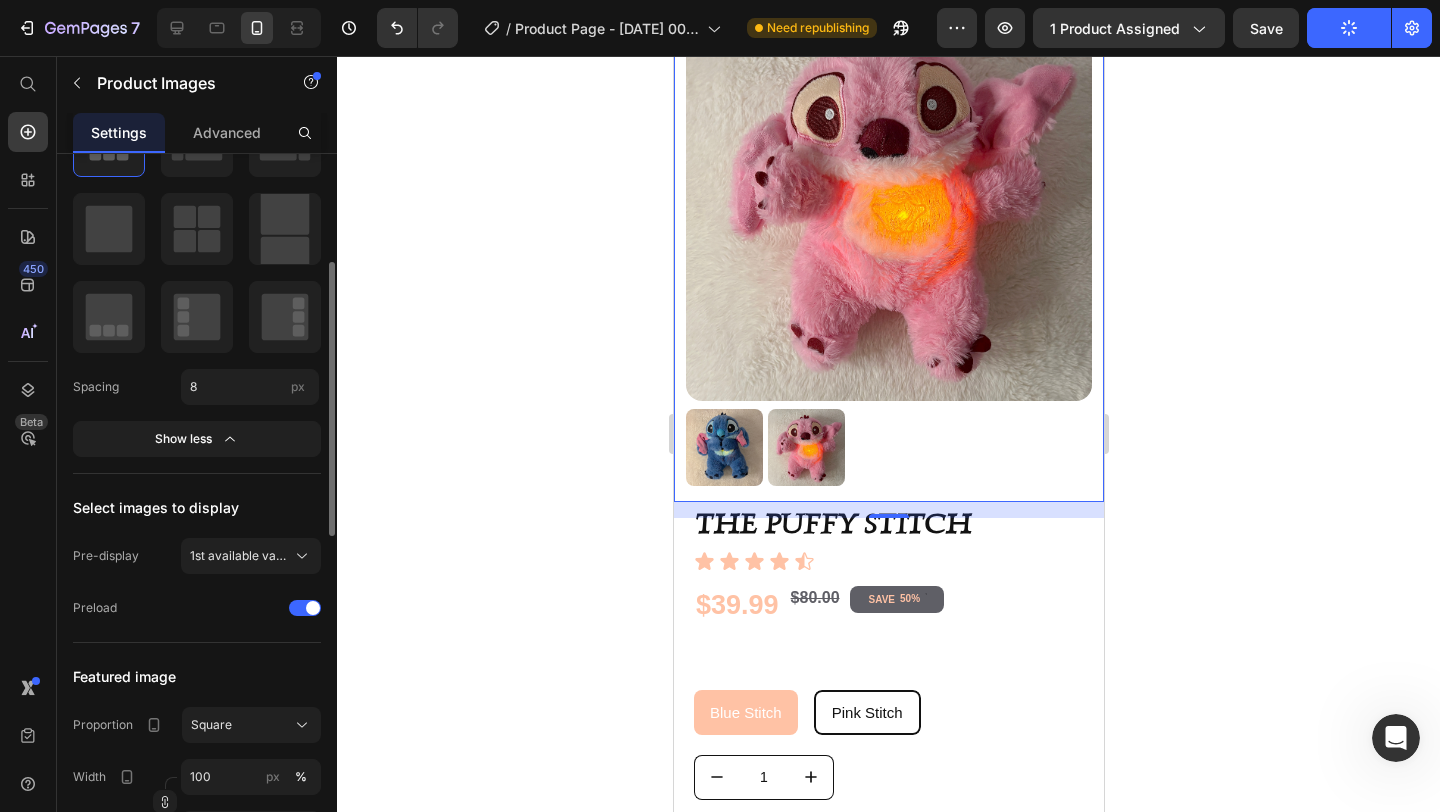 scroll, scrollTop: 276, scrollLeft: 0, axis: vertical 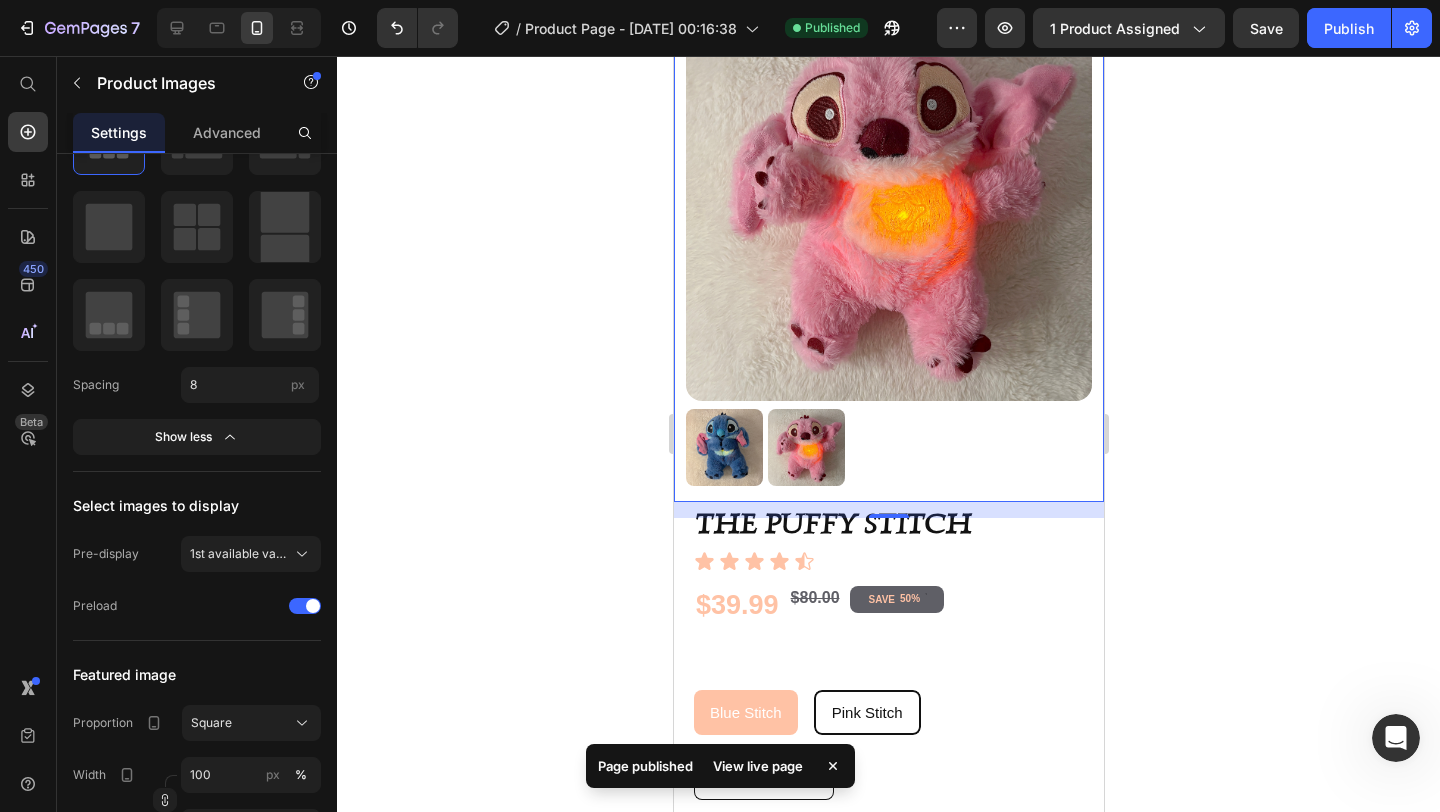 click at bounding box center (723, 447) 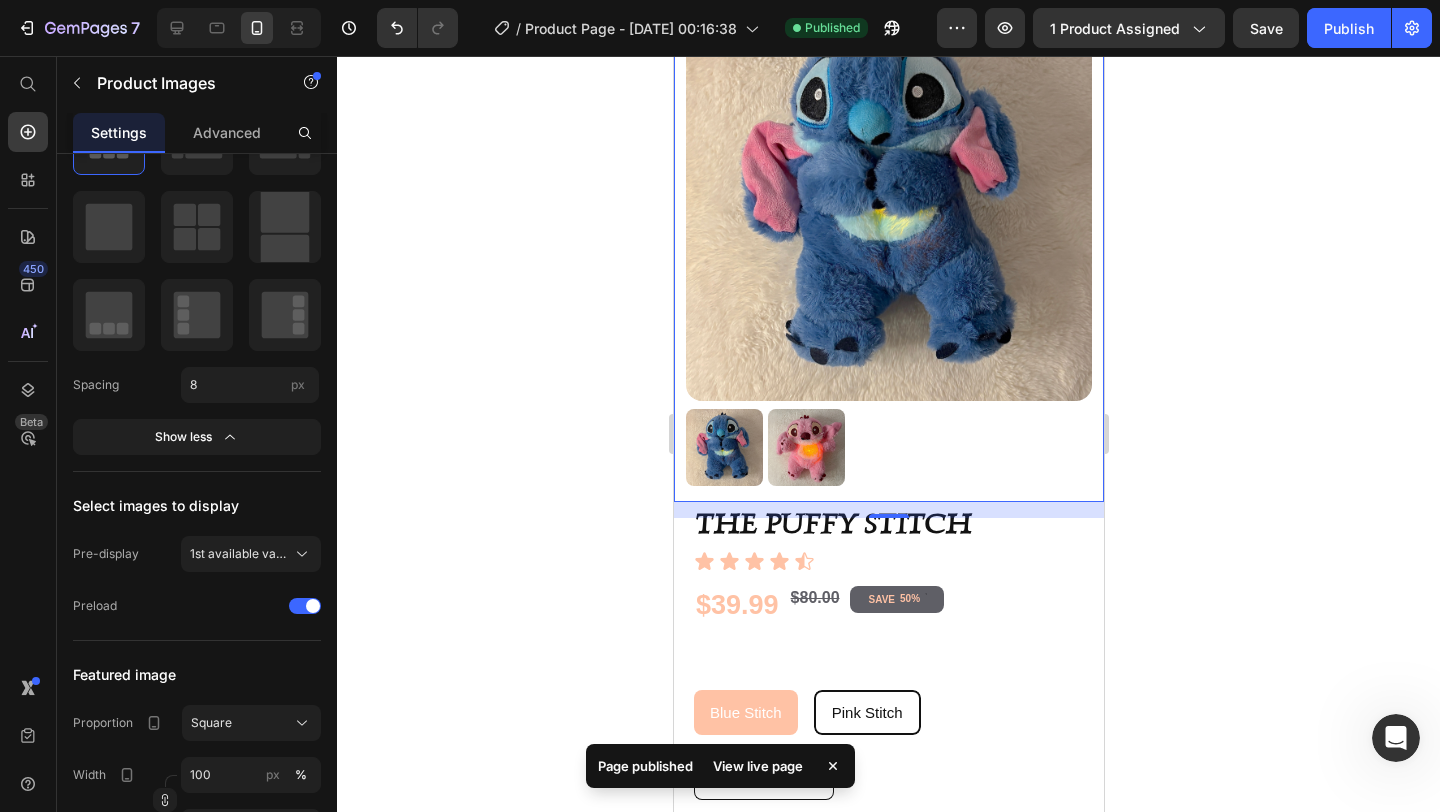 click at bounding box center (805, 447) 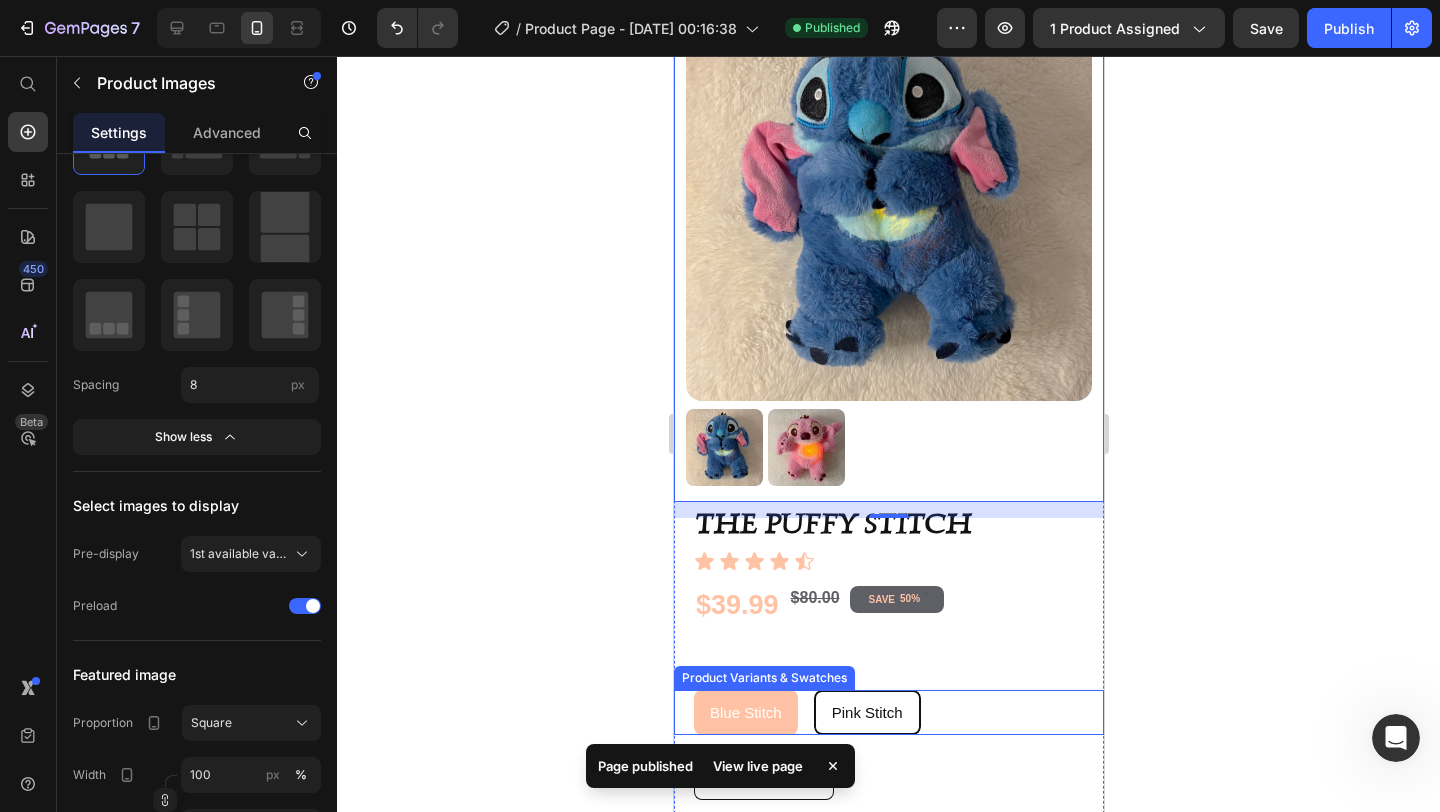 click on "Pink Stitch" at bounding box center (866, 712) 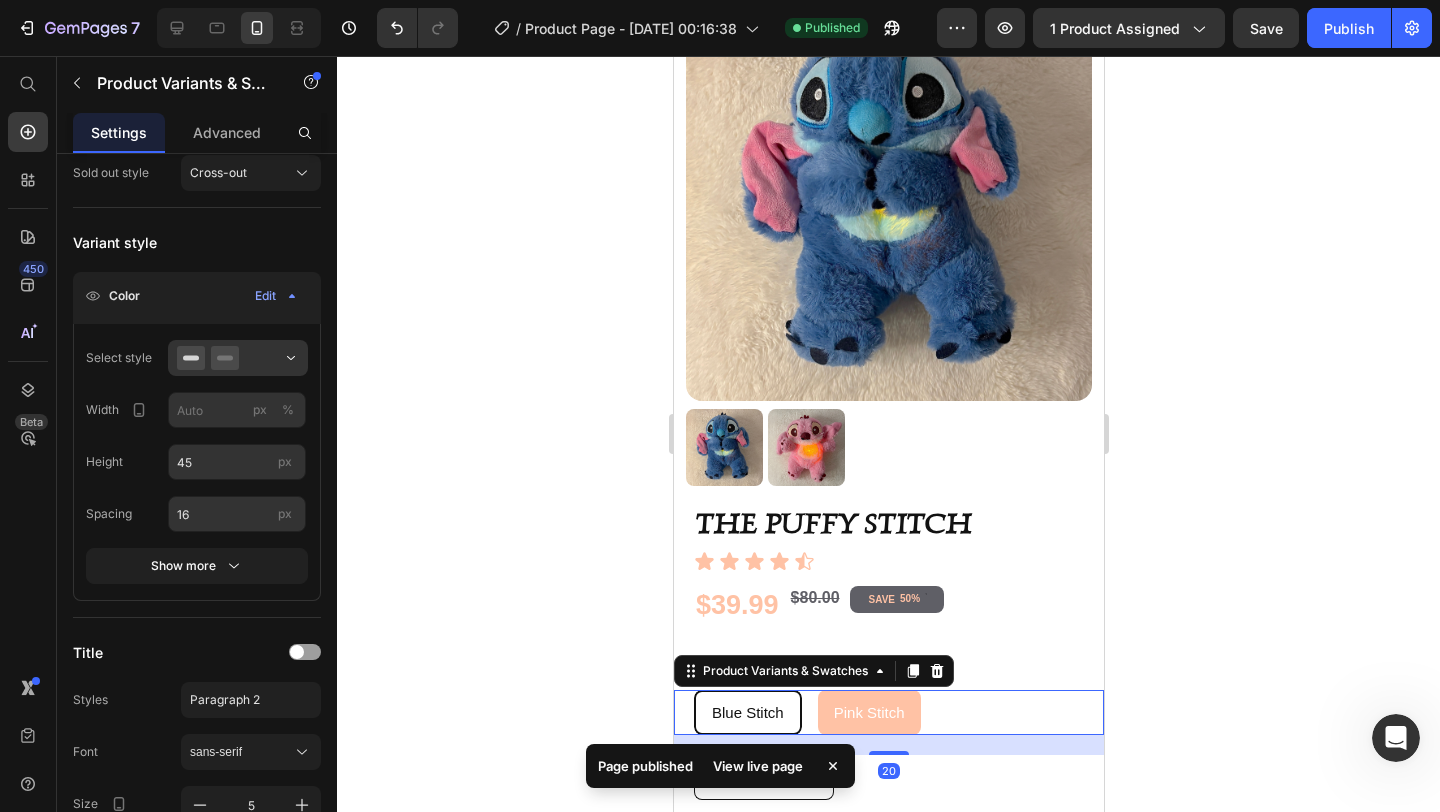 scroll, scrollTop: 0, scrollLeft: 0, axis: both 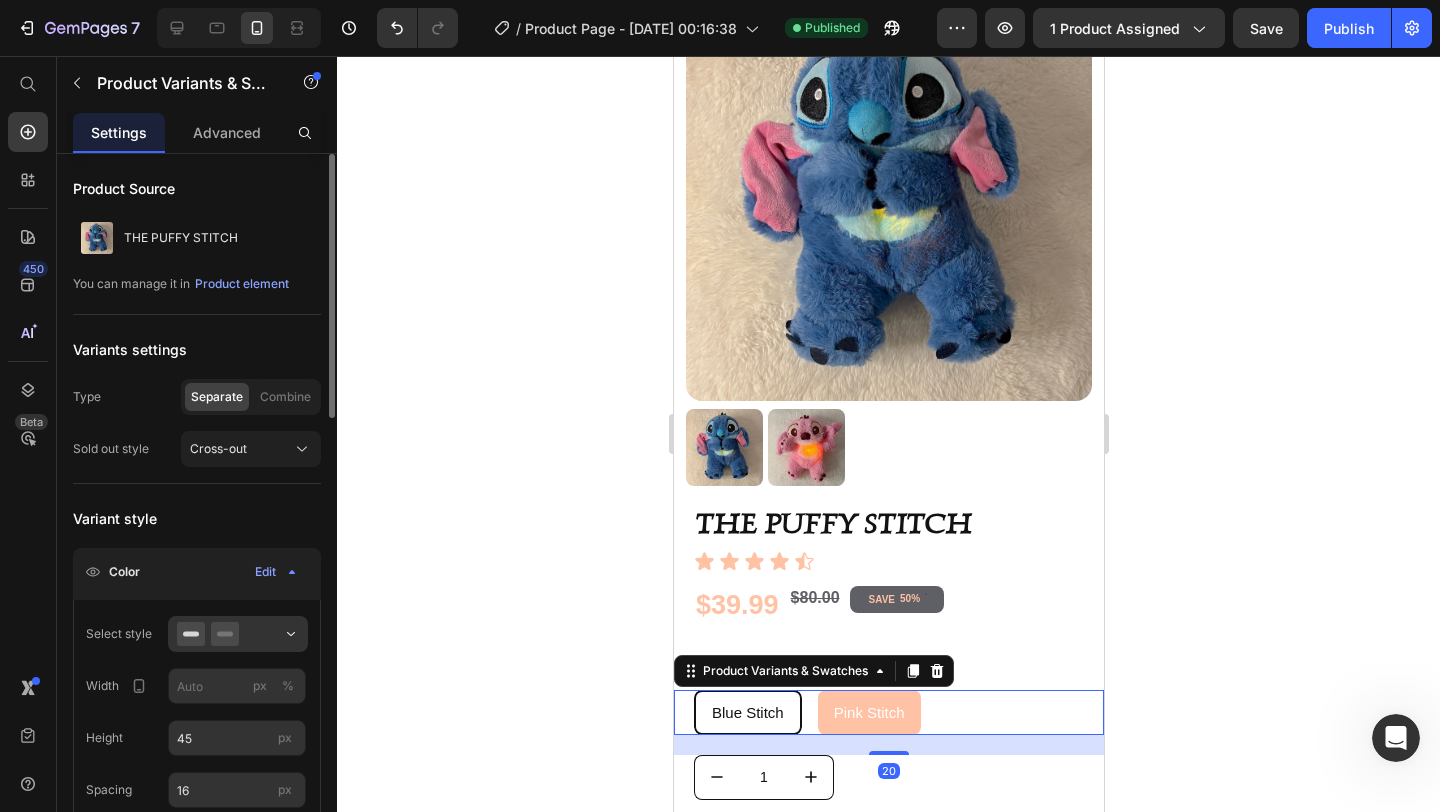 click on "Blue Stitch" at bounding box center (747, 712) 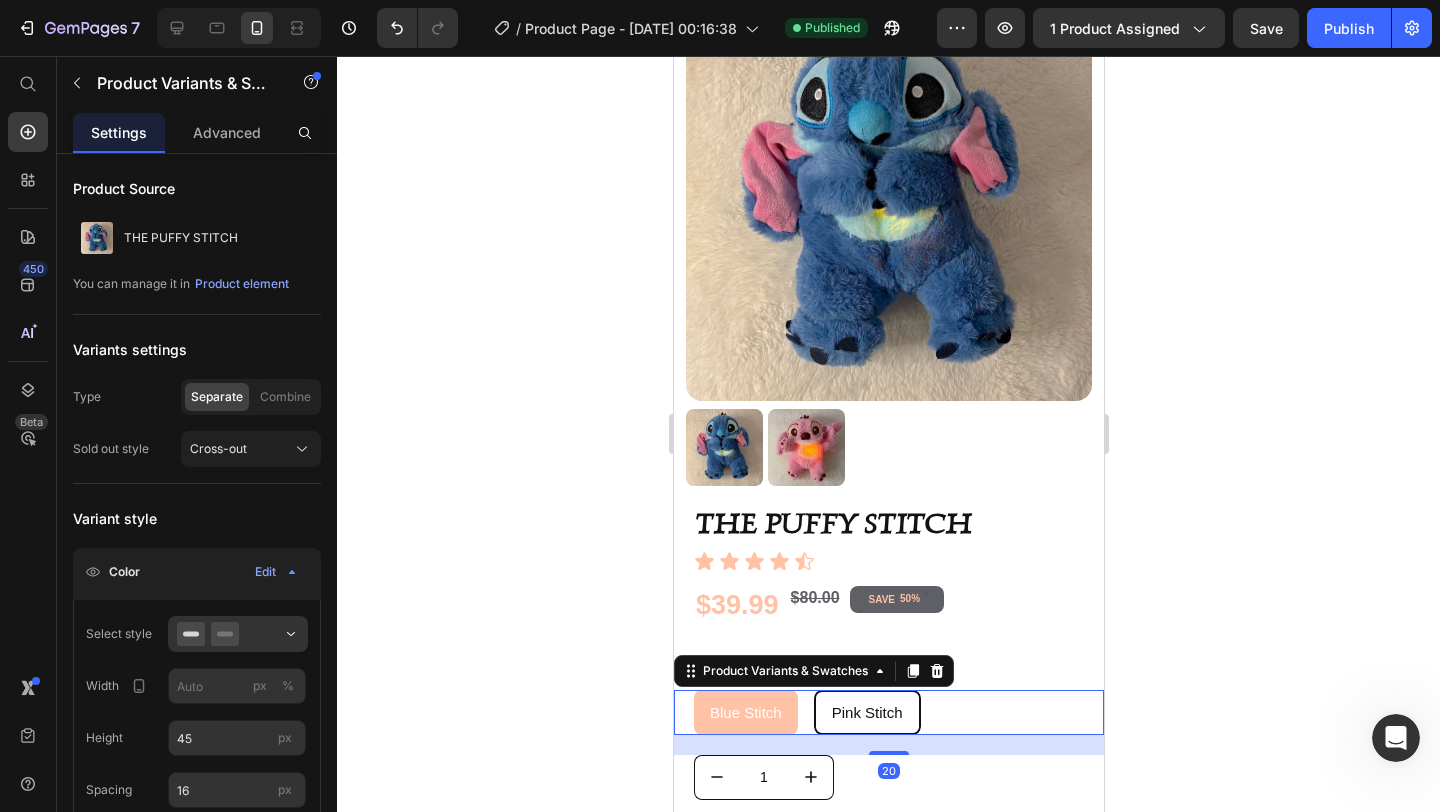 click on "Pink Stitch" at bounding box center [866, 712] 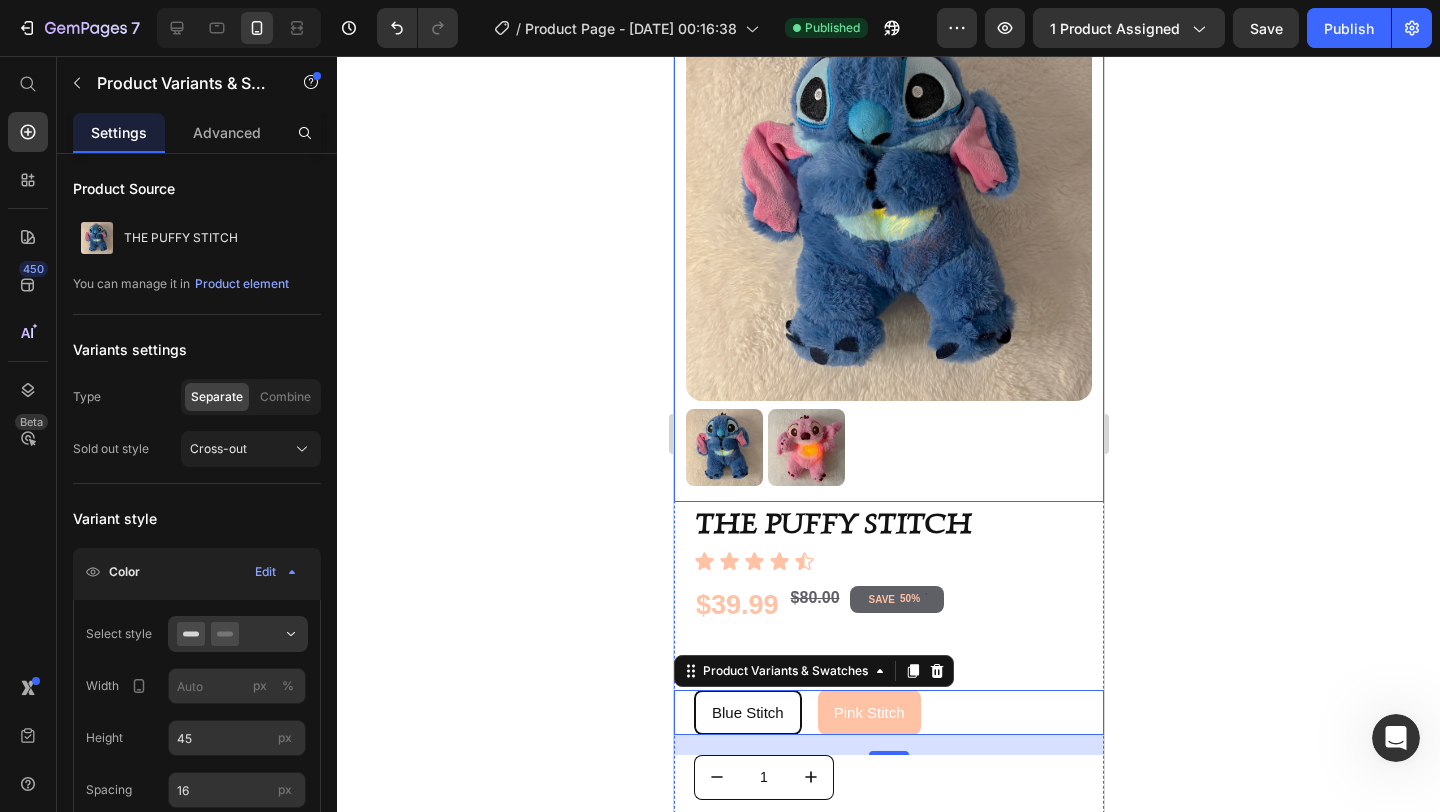 click at bounding box center (805, 447) 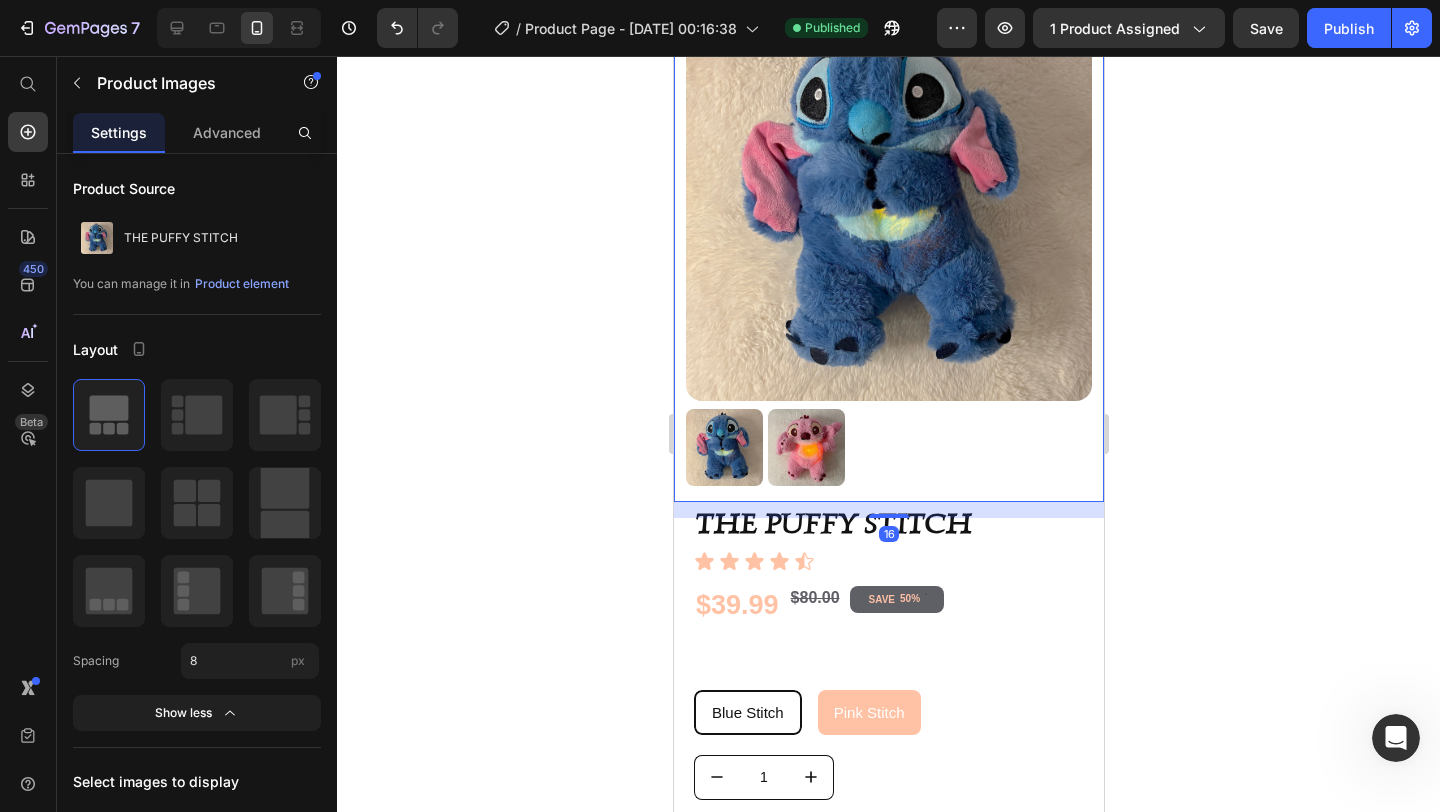click at bounding box center (805, 447) 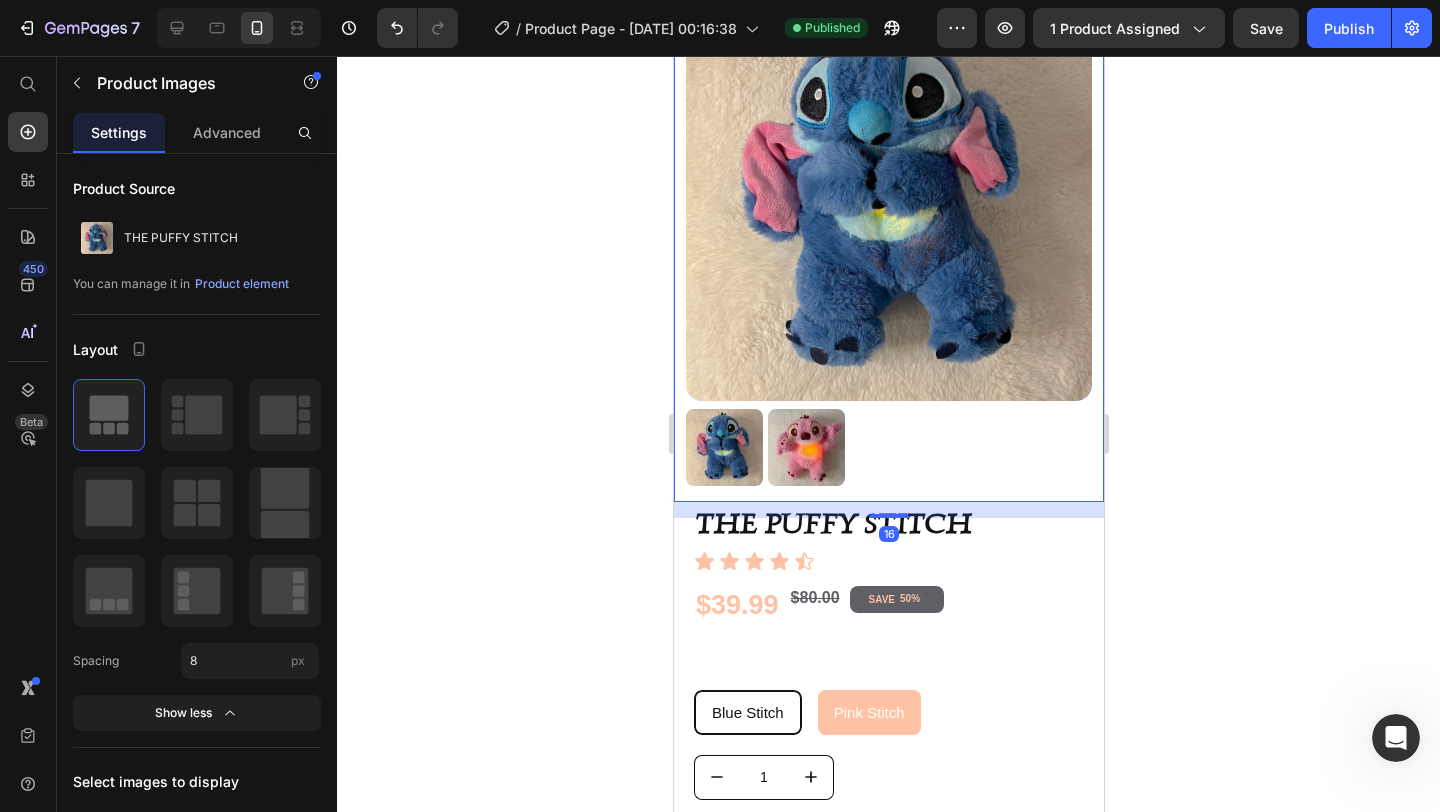 click at bounding box center (723, 447) 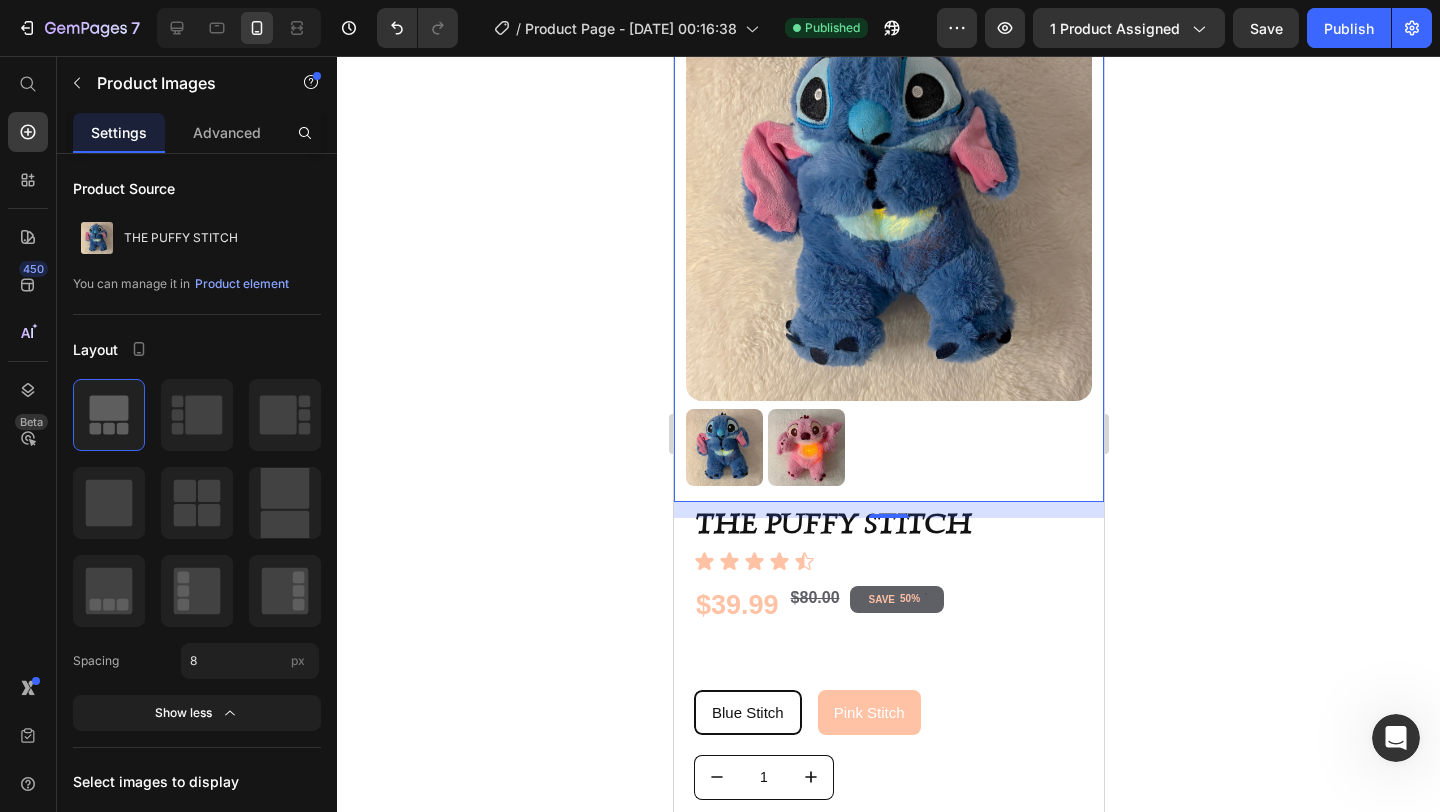 click at bounding box center [805, 447] 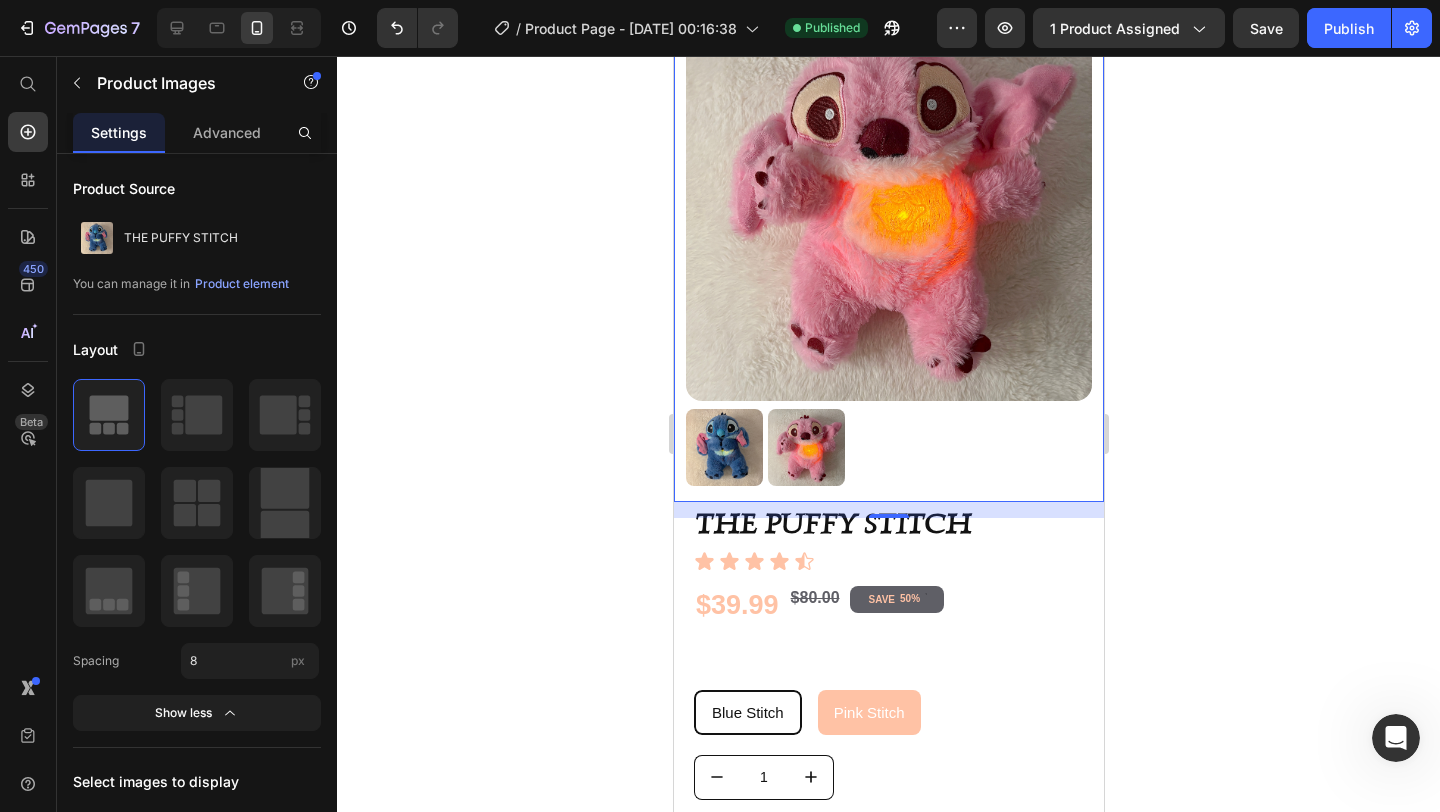 click at bounding box center [723, 447] 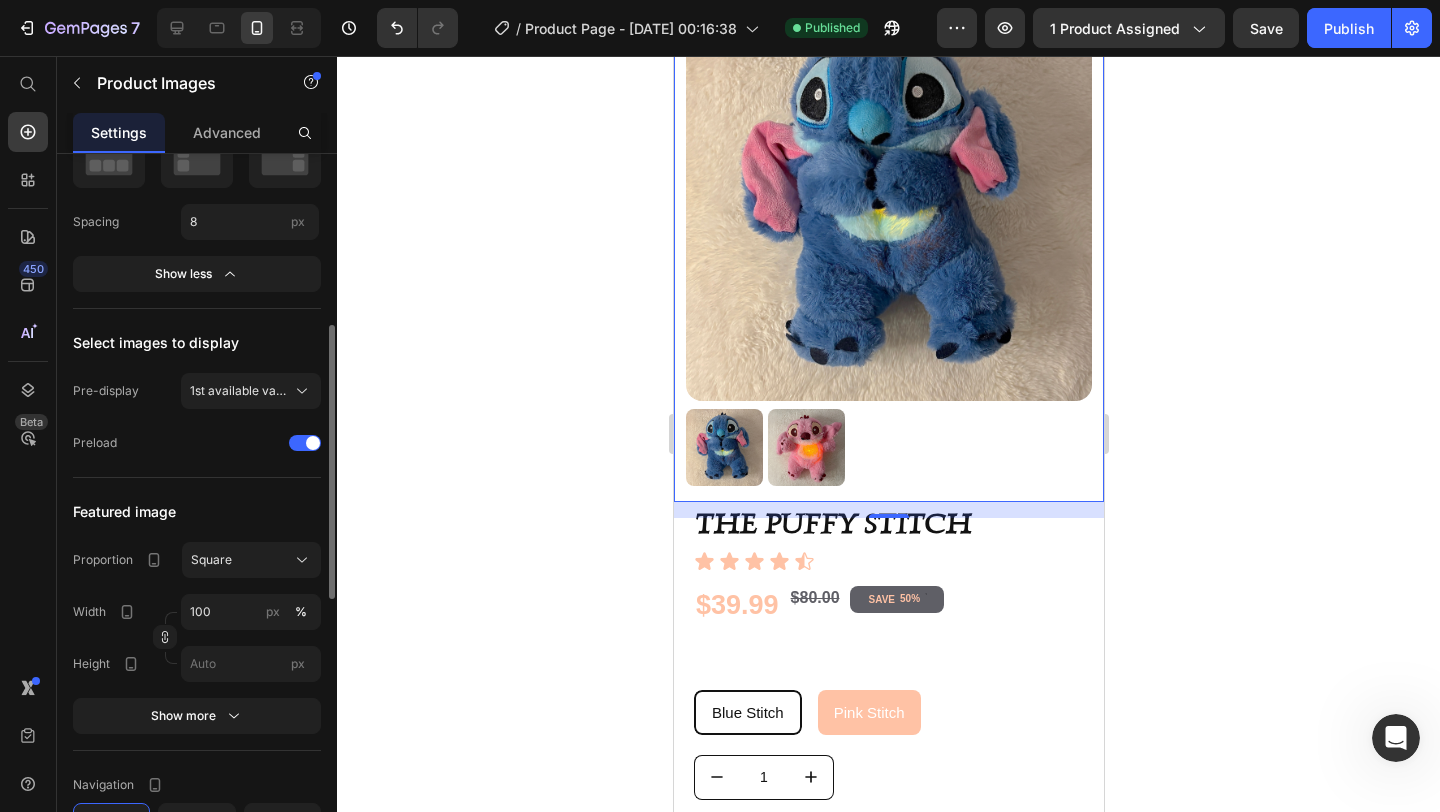 scroll, scrollTop: 449, scrollLeft: 0, axis: vertical 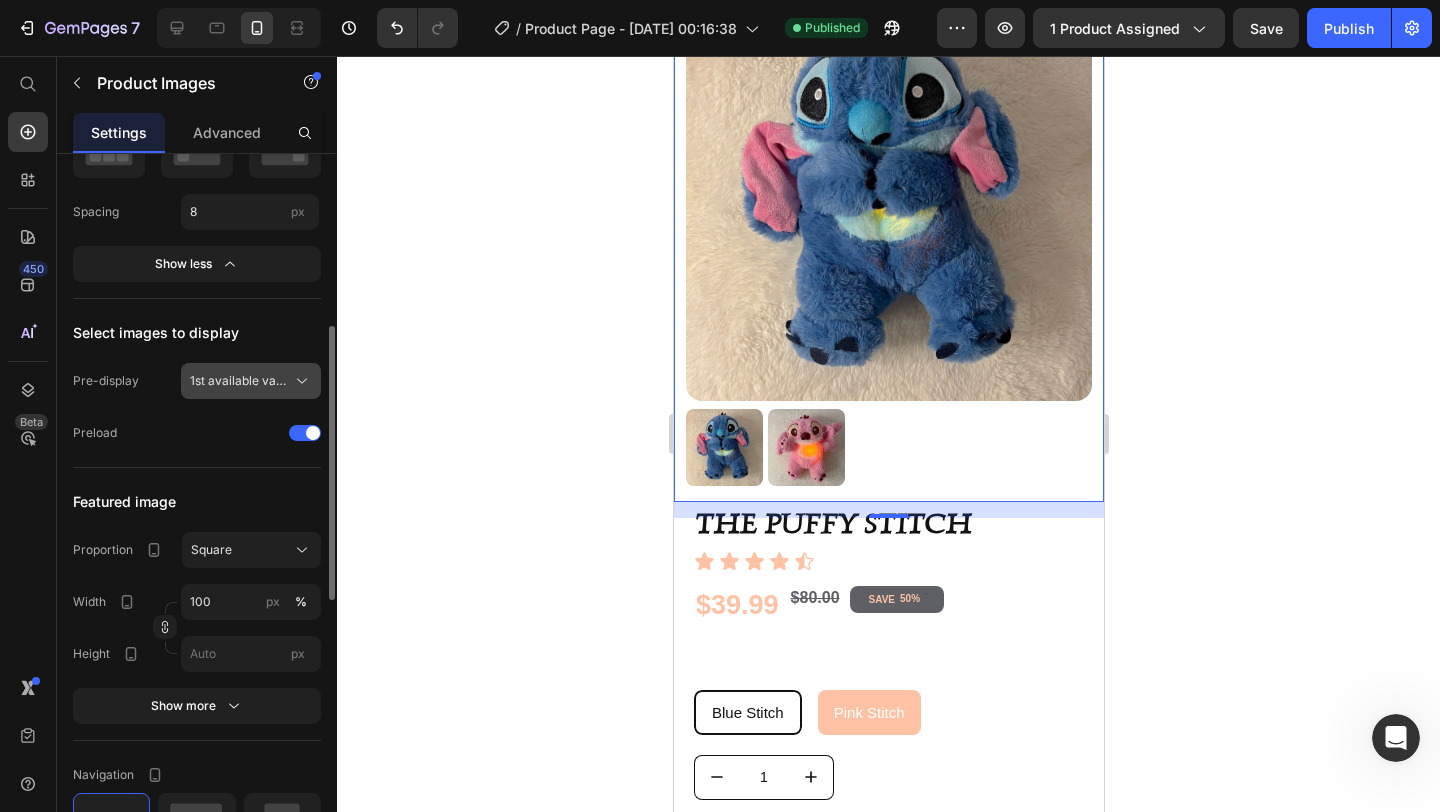 click on "1st available variant" at bounding box center [251, 381] 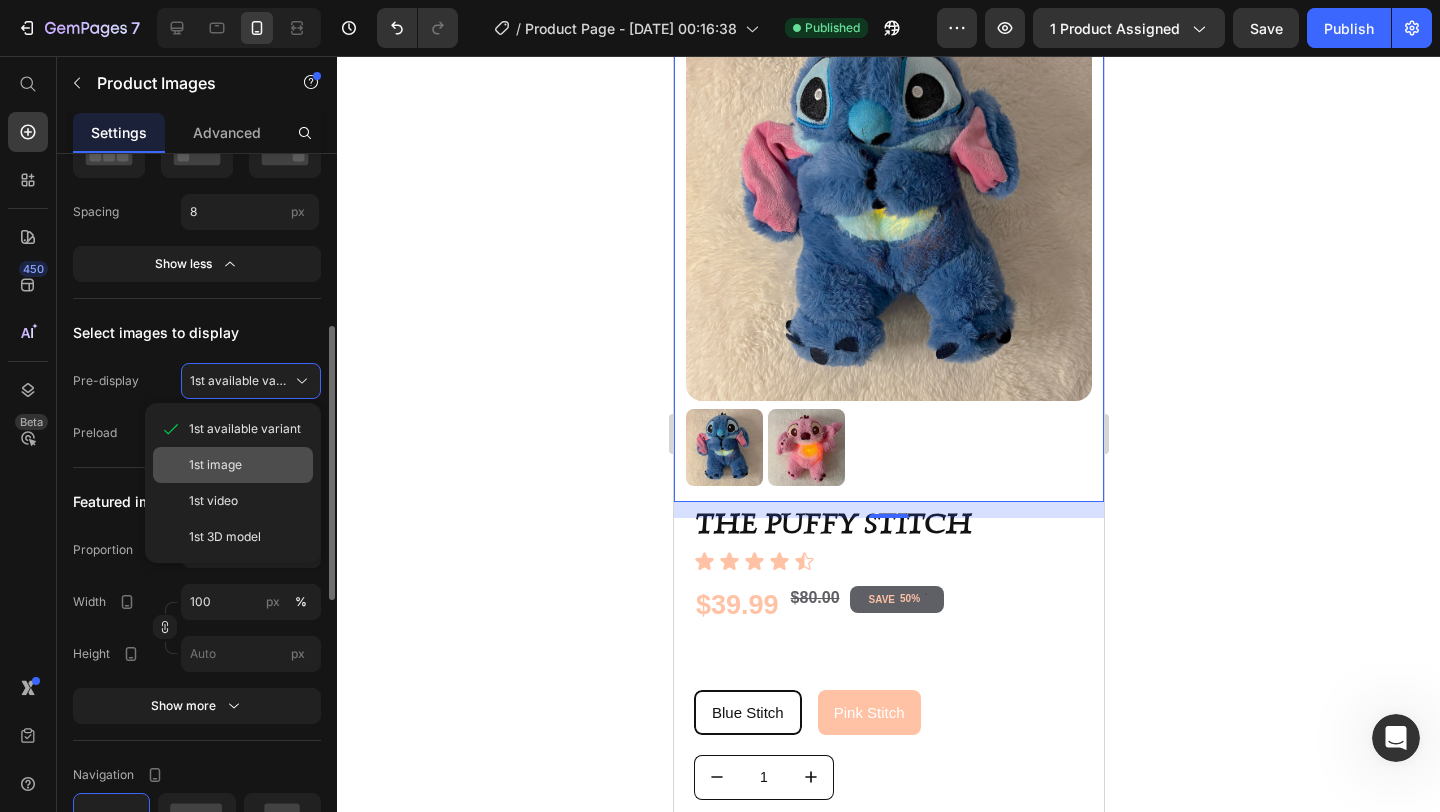 click on "1st image" at bounding box center (247, 465) 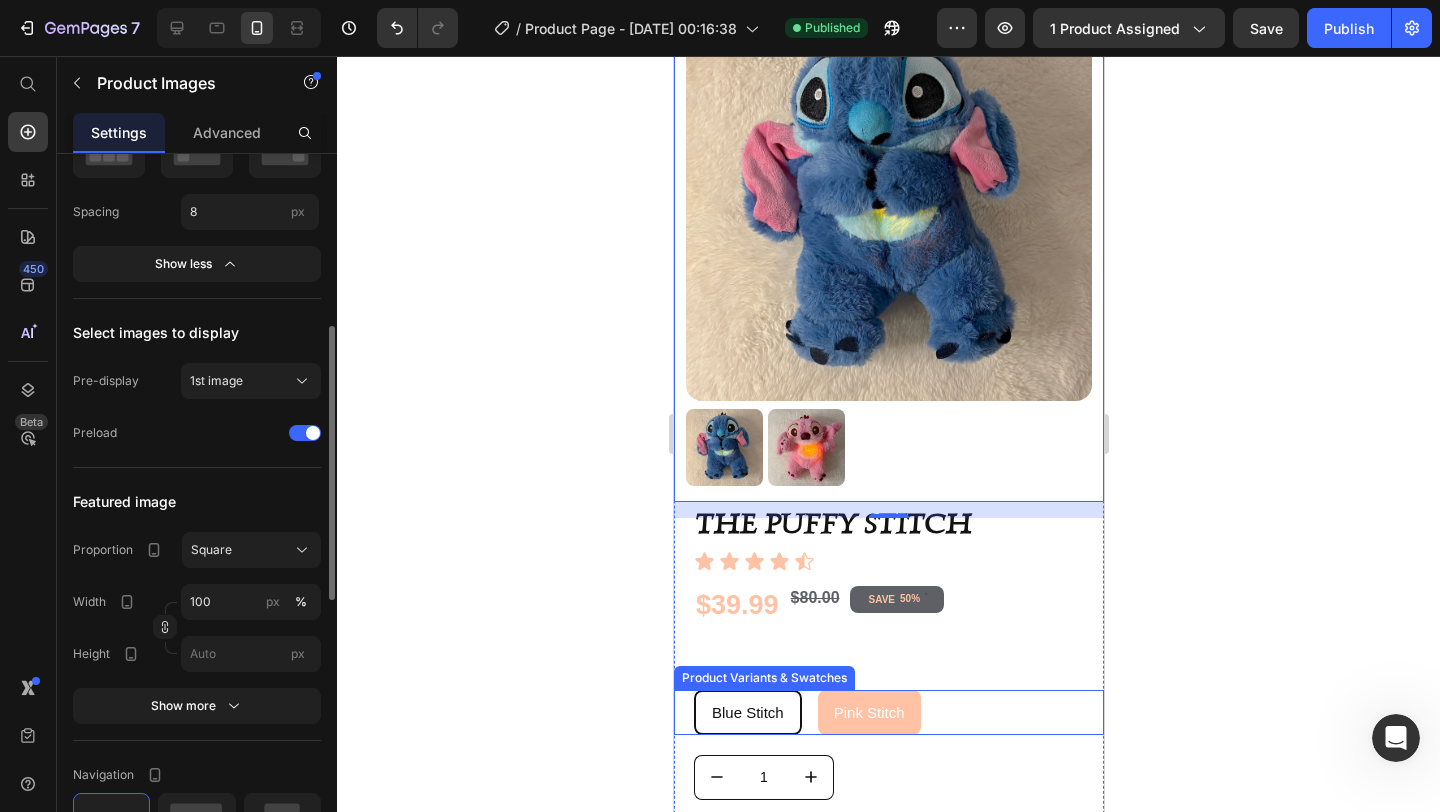 click on "Blue Stitch" at bounding box center [747, 712] 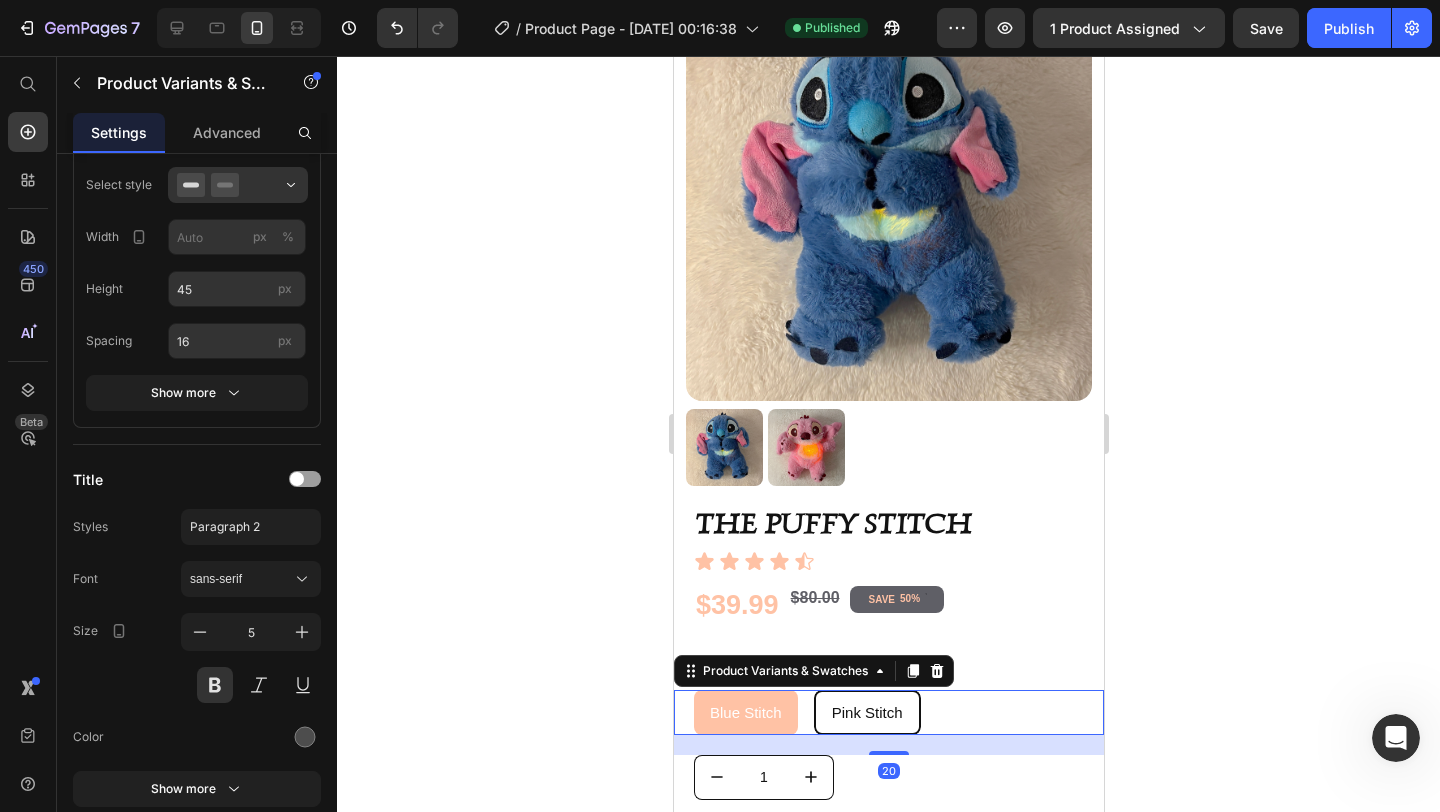 scroll, scrollTop: 0, scrollLeft: 0, axis: both 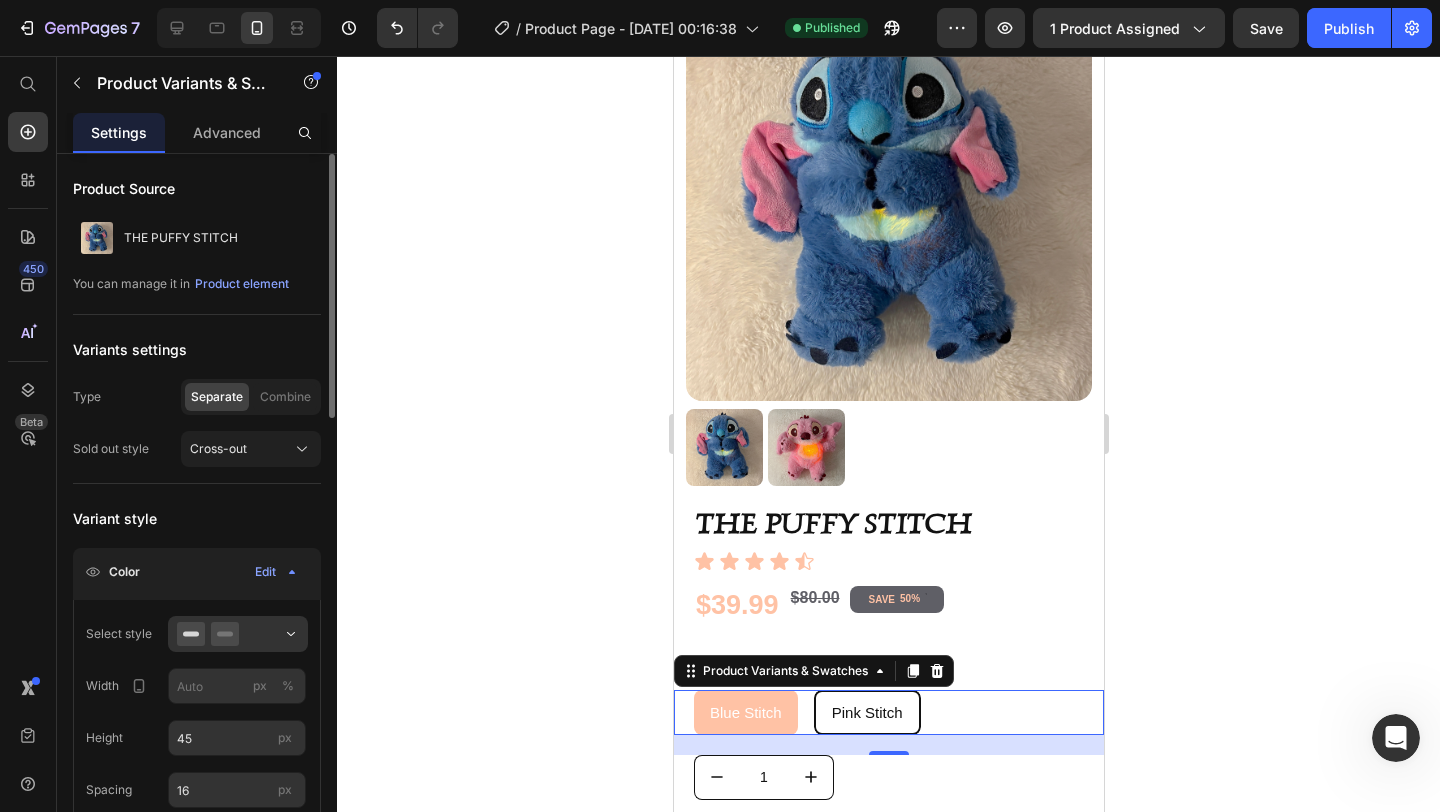 click on "Pink Stitch" at bounding box center (866, 712) 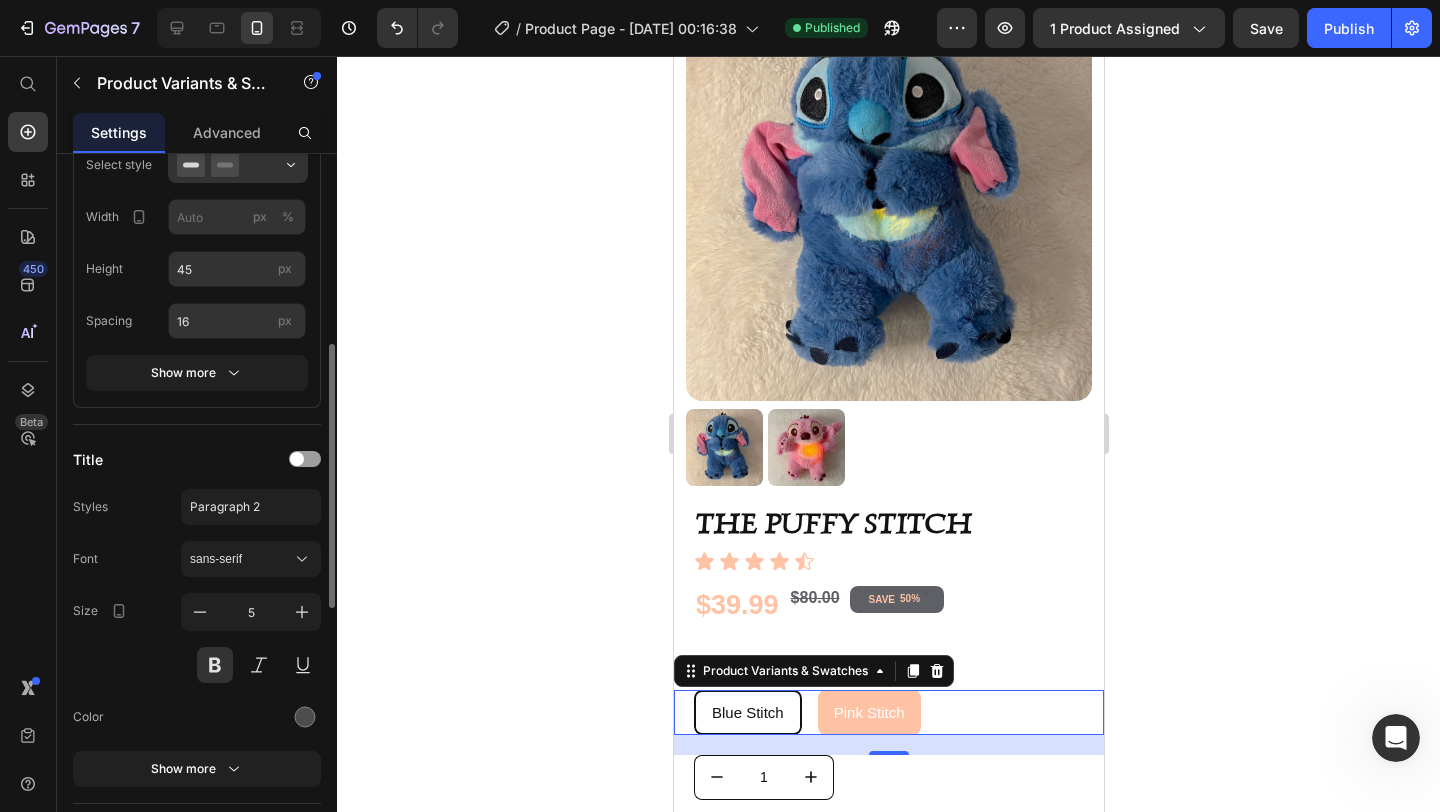 scroll, scrollTop: 521, scrollLeft: 0, axis: vertical 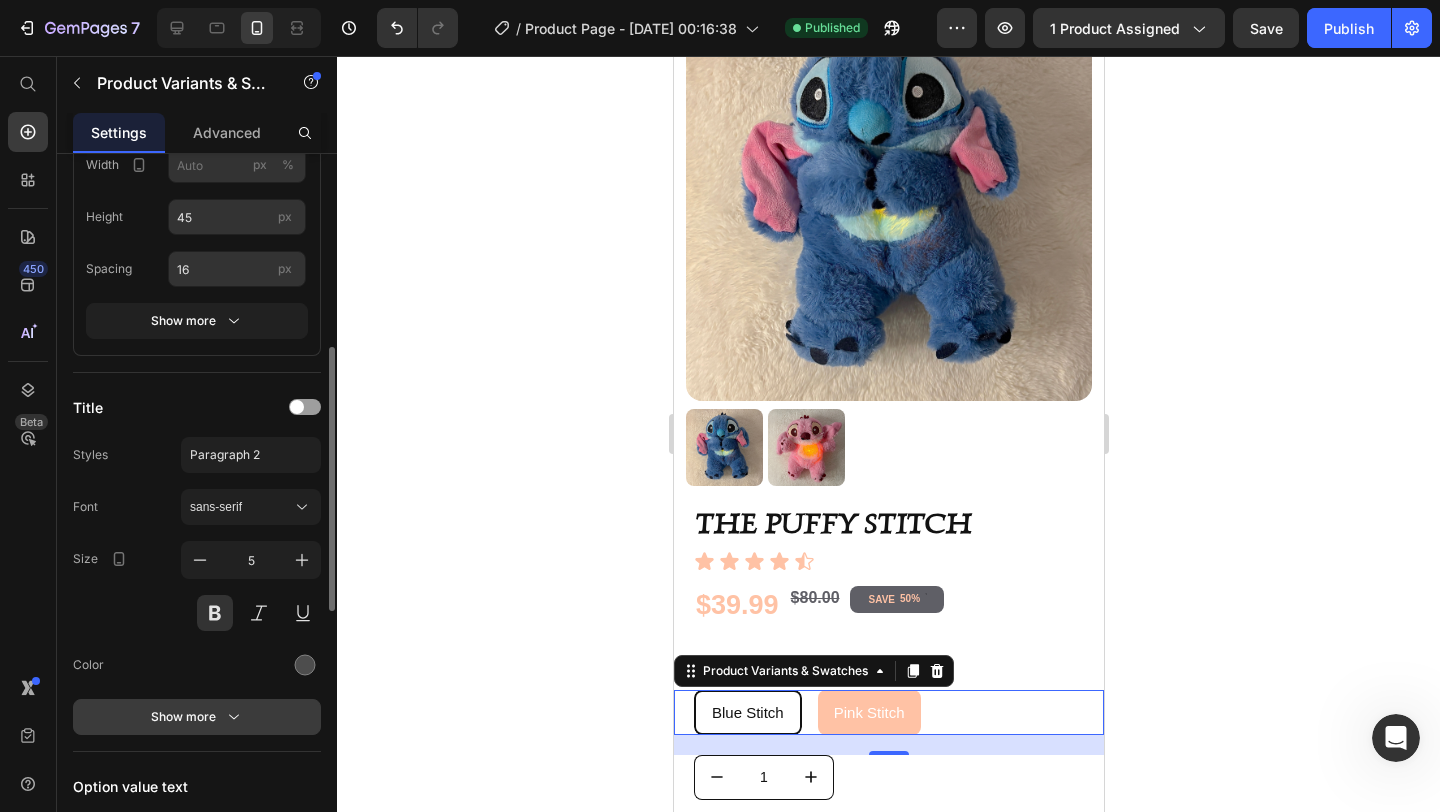 click on "Show more" at bounding box center (197, 717) 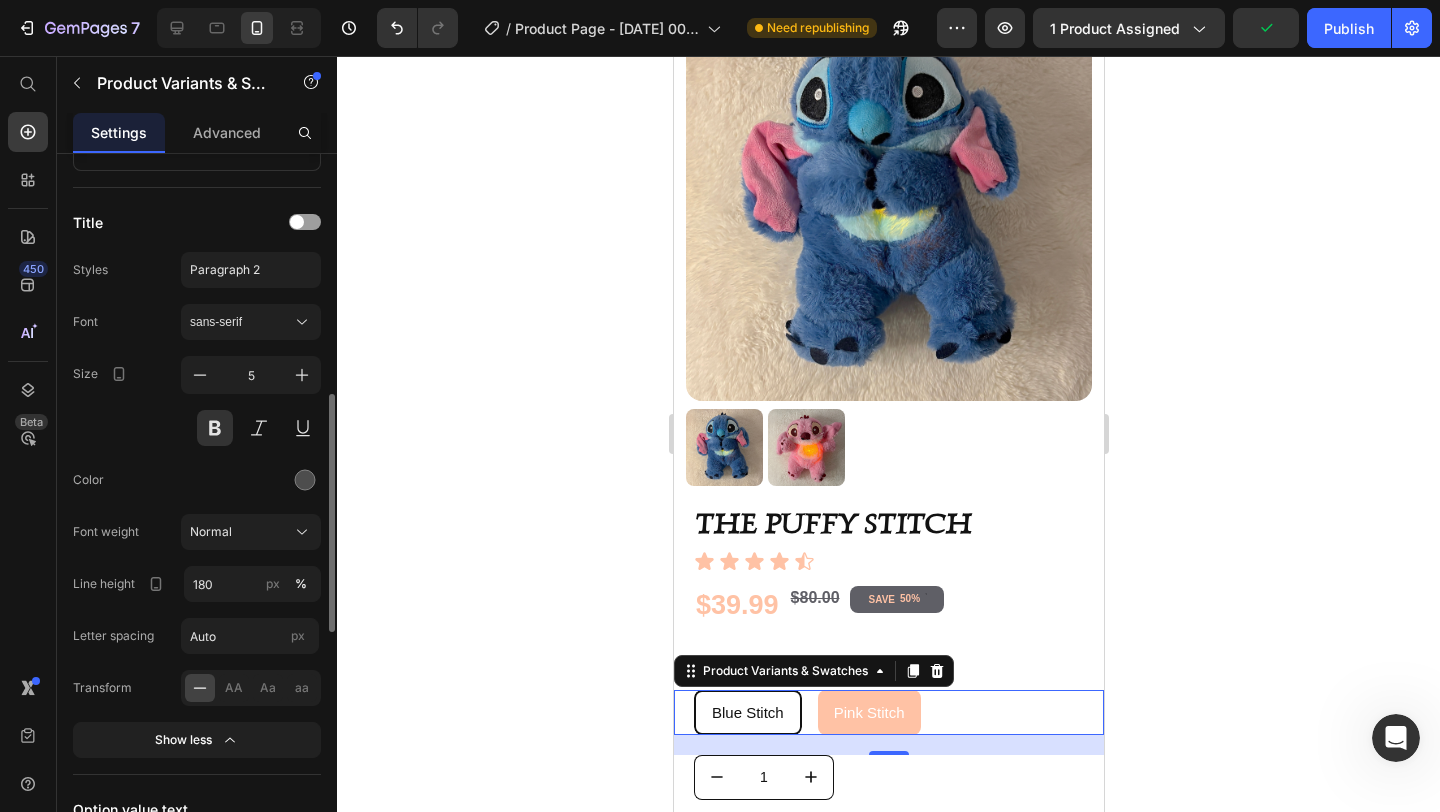 scroll, scrollTop: 709, scrollLeft: 0, axis: vertical 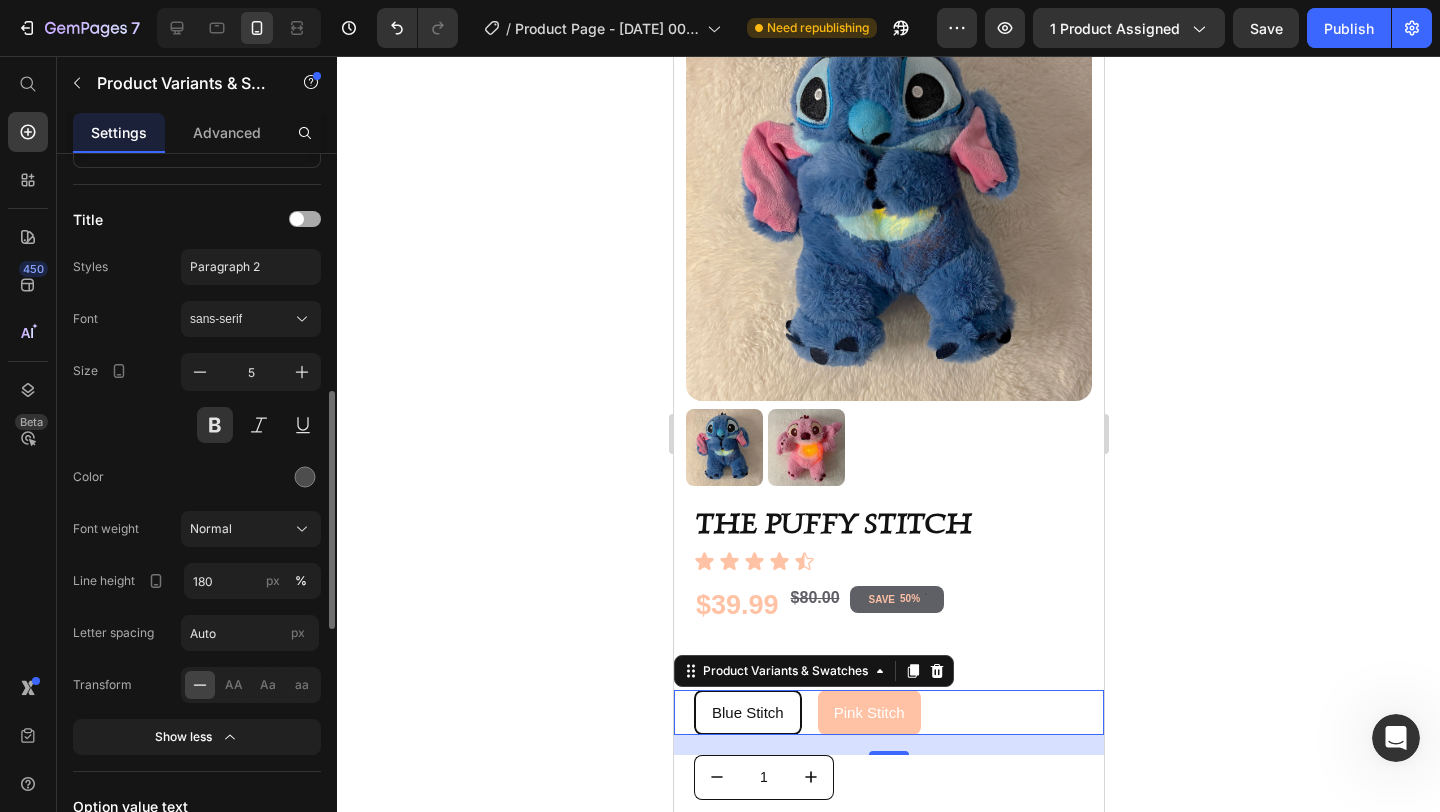 click at bounding box center [305, 219] 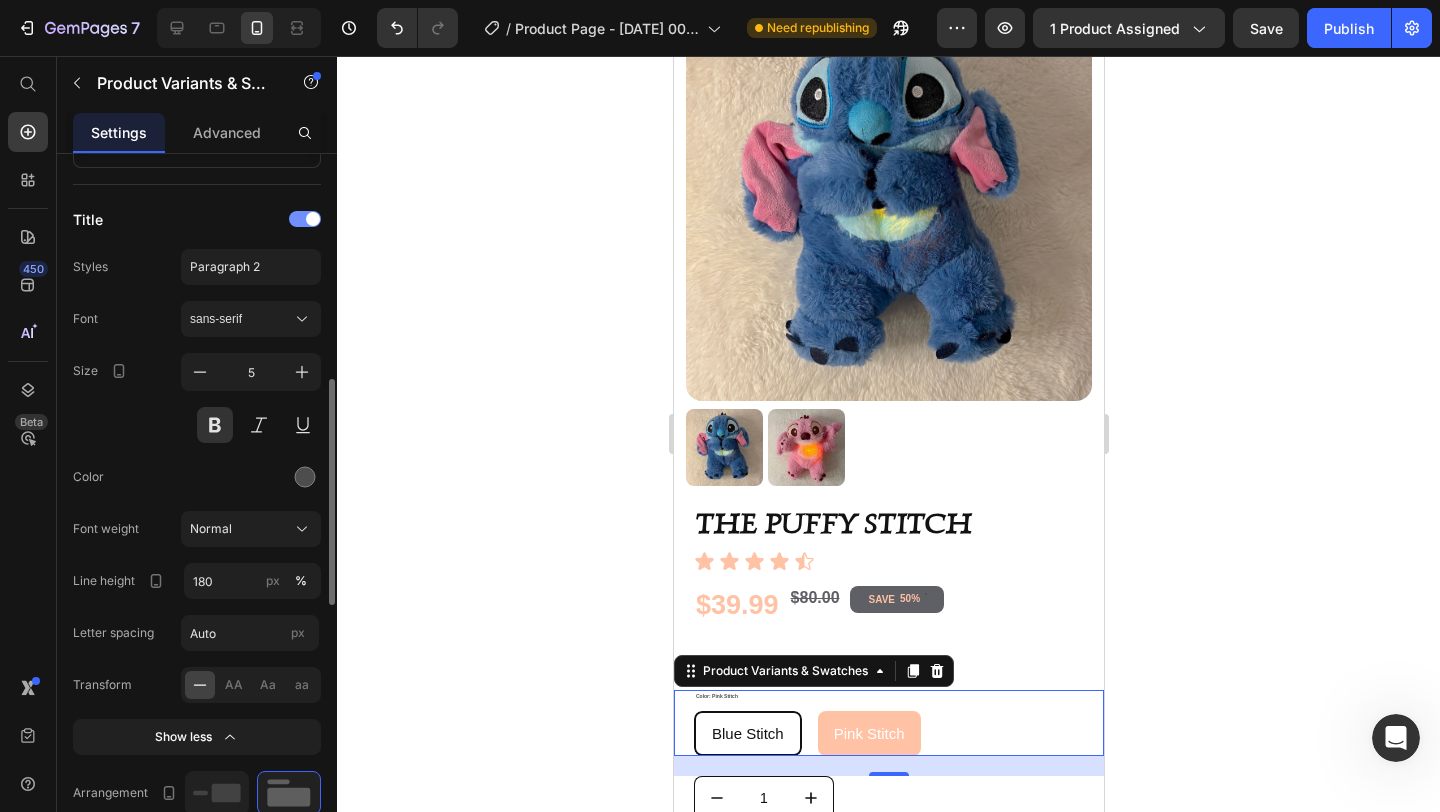 click 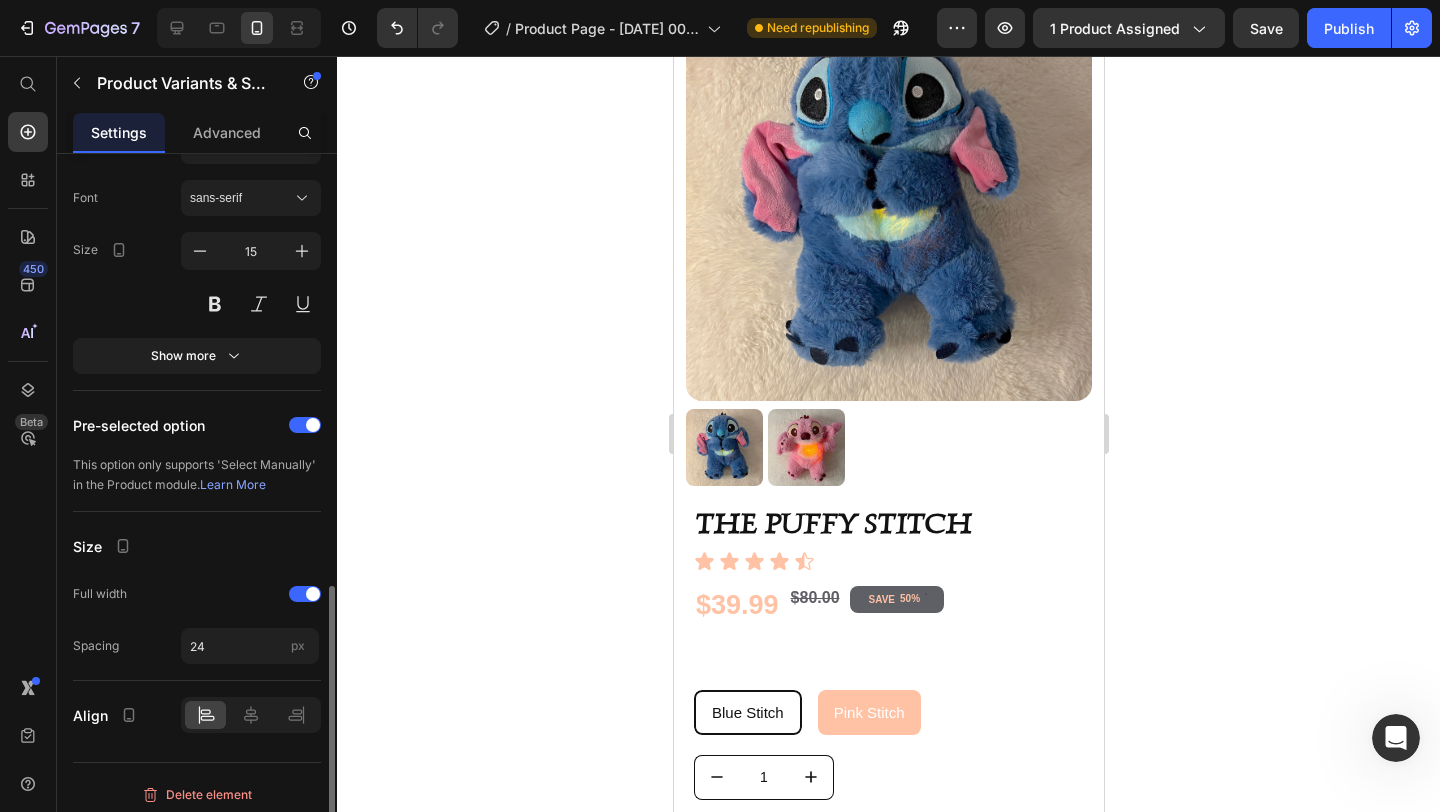 scroll, scrollTop: 1425, scrollLeft: 0, axis: vertical 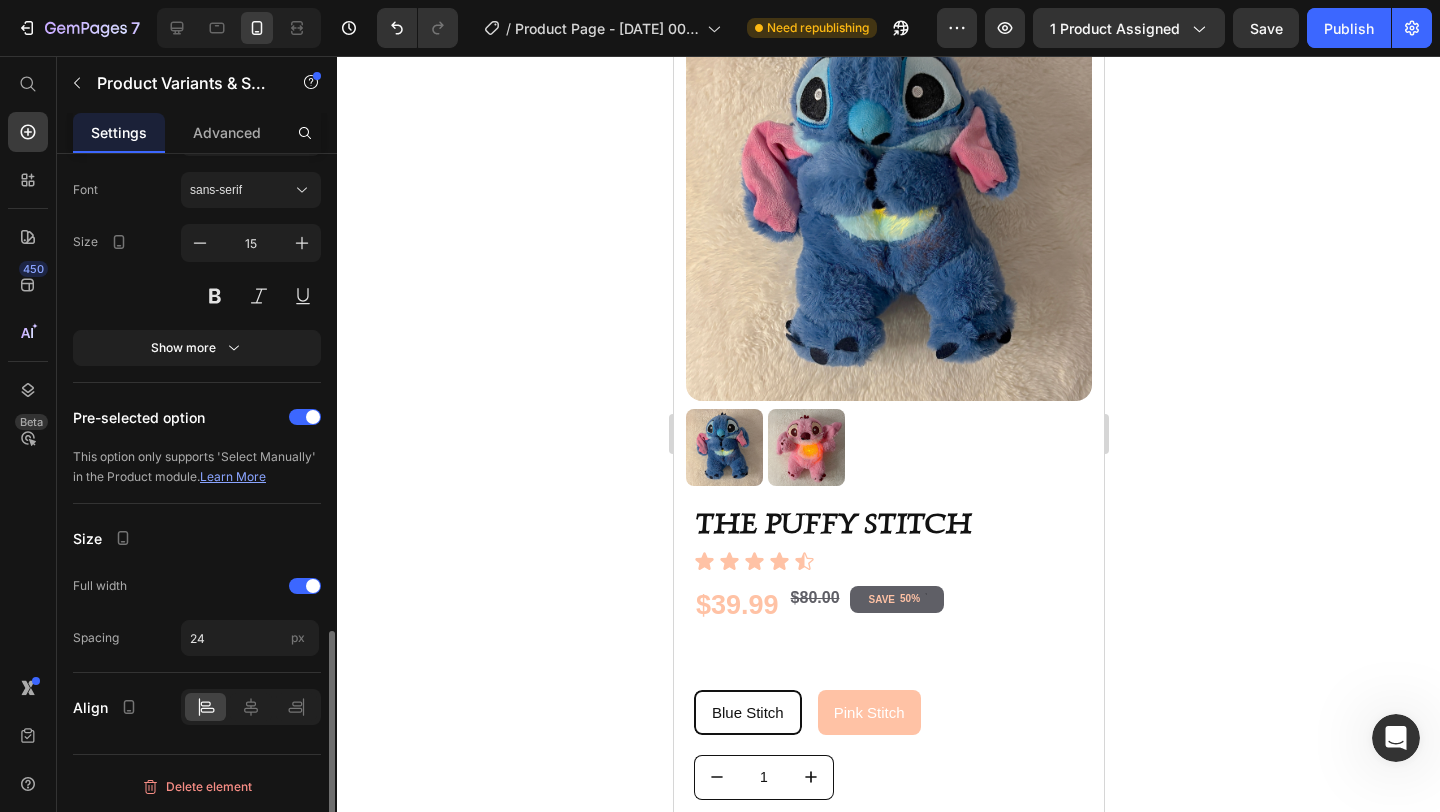 click on "Learn More" at bounding box center (233, 476) 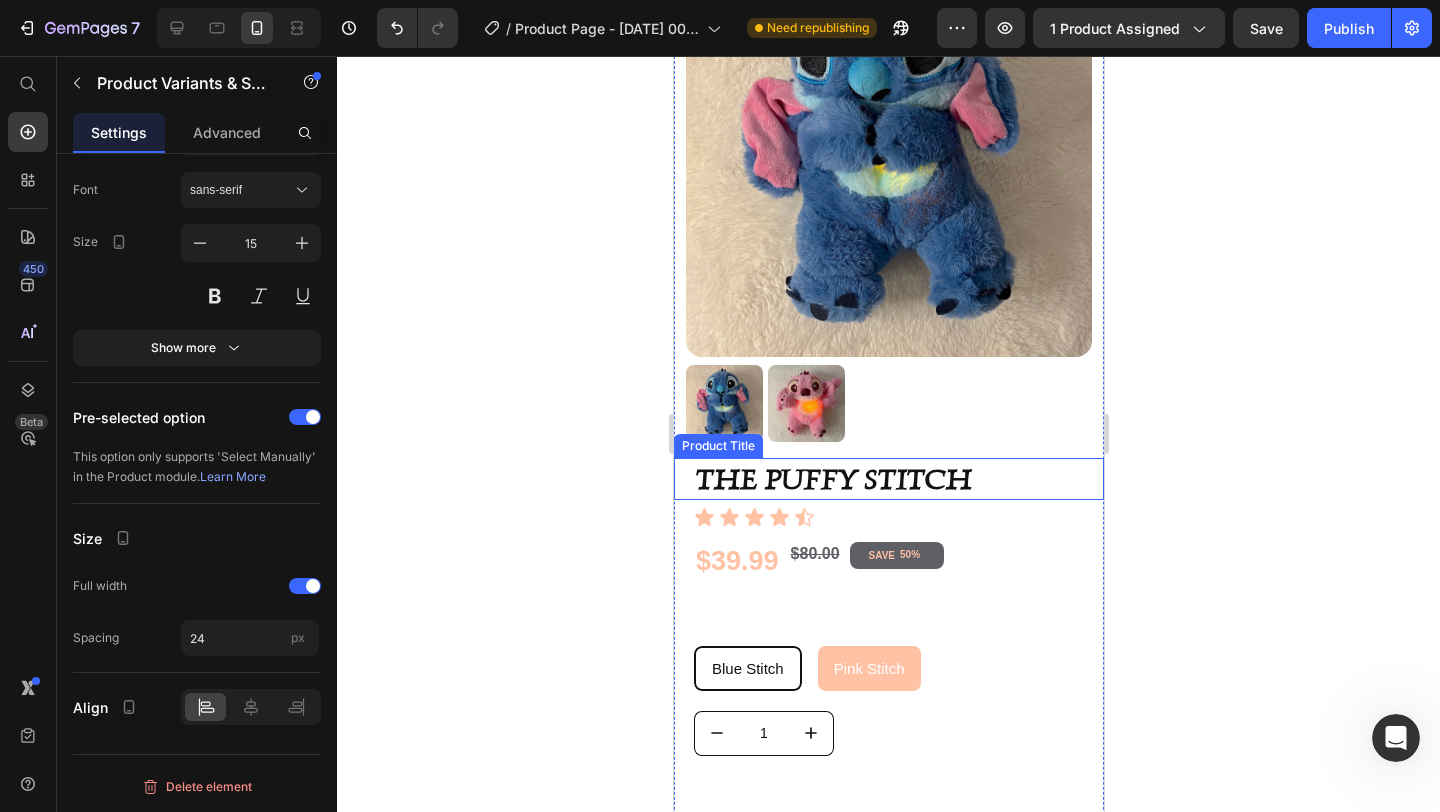 scroll, scrollTop: 191, scrollLeft: 0, axis: vertical 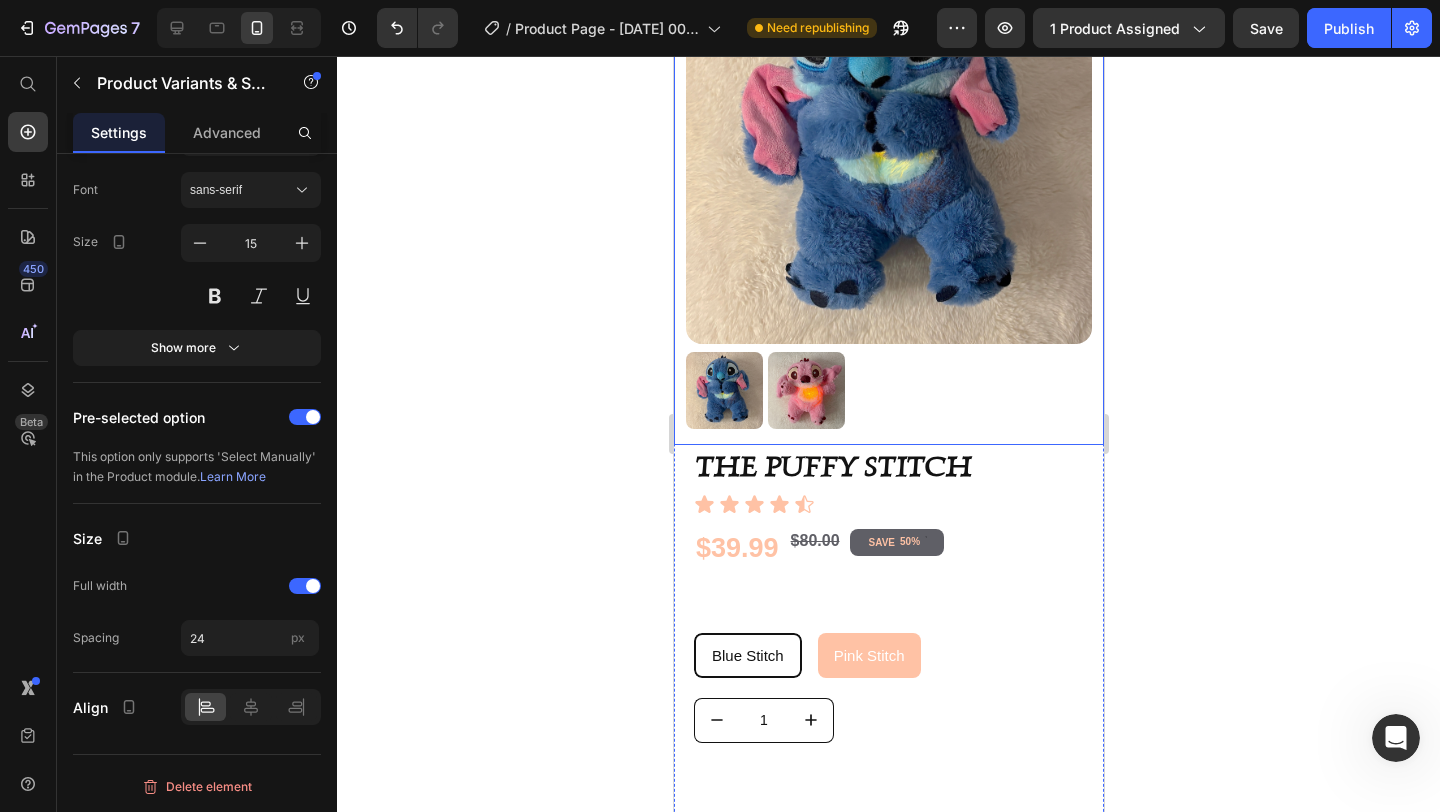 click at bounding box center (888, 390) 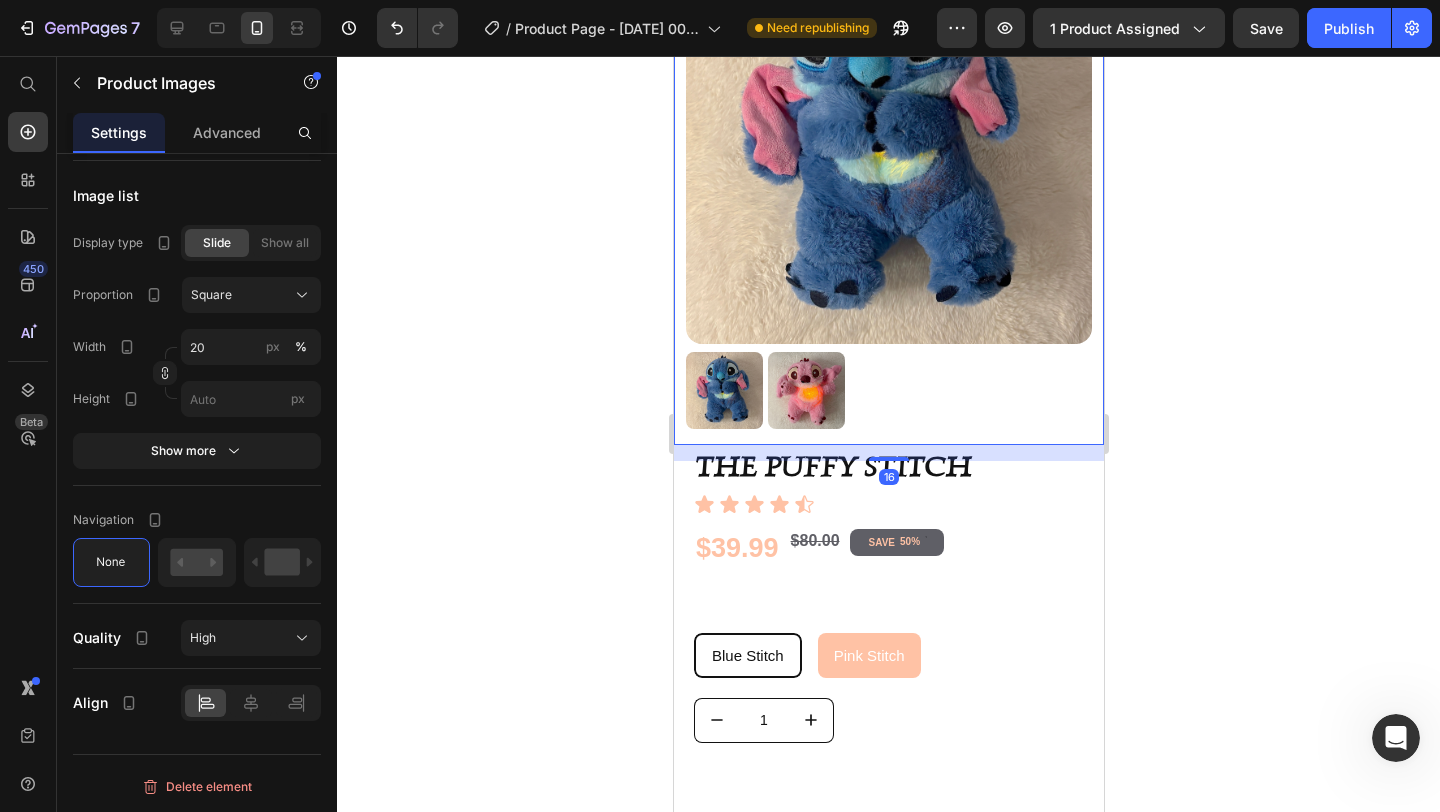 scroll, scrollTop: 0, scrollLeft: 0, axis: both 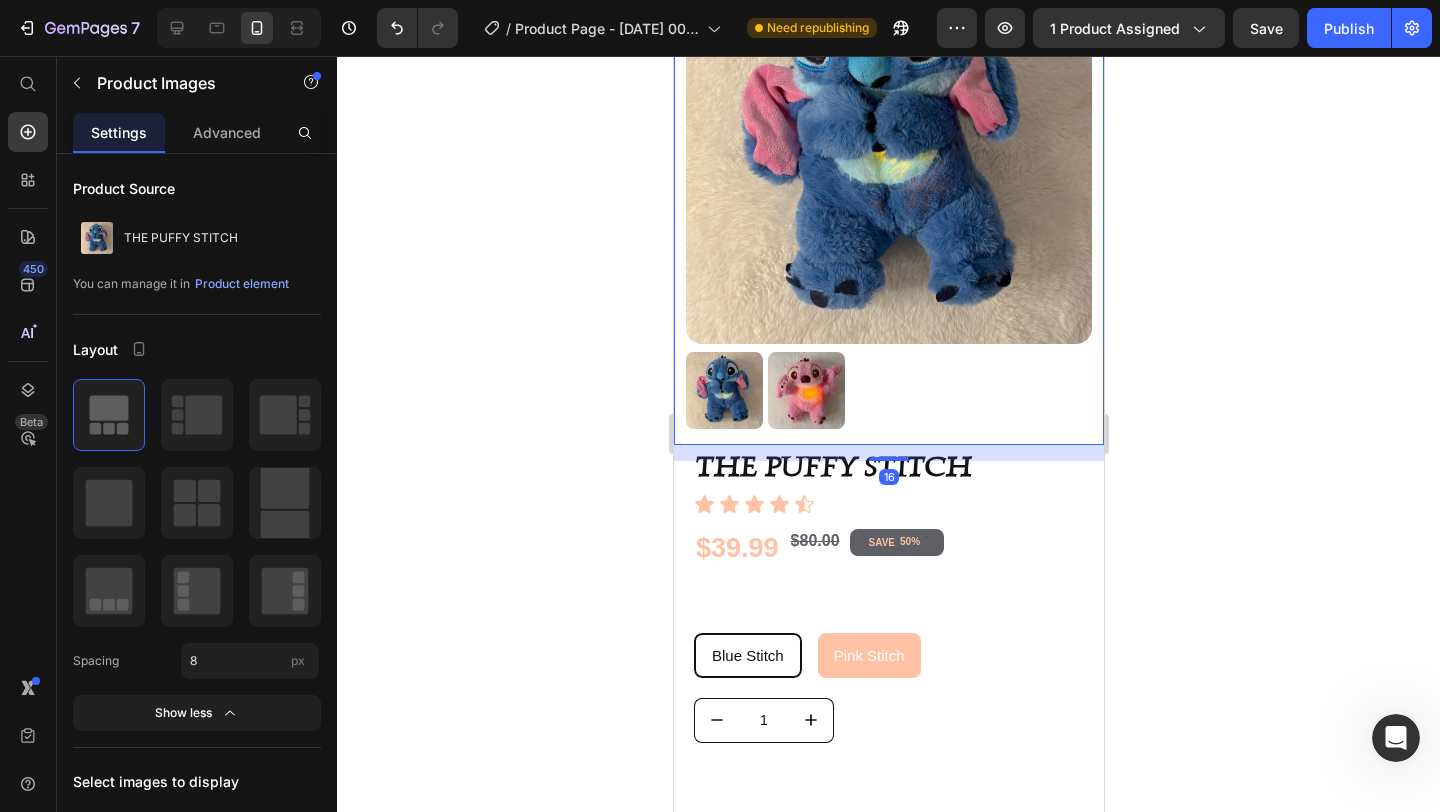 click at bounding box center (805, 390) 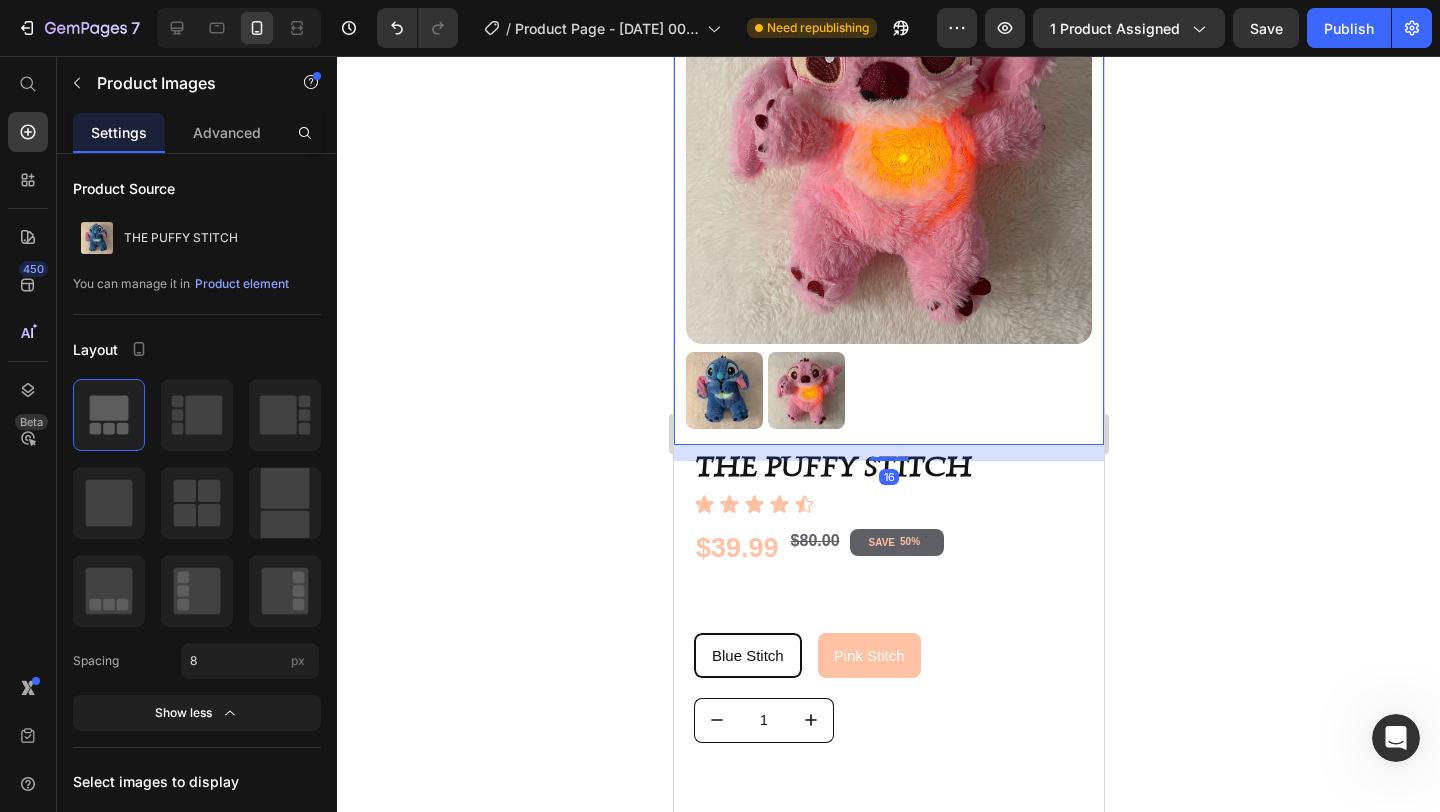 click at bounding box center (723, 390) 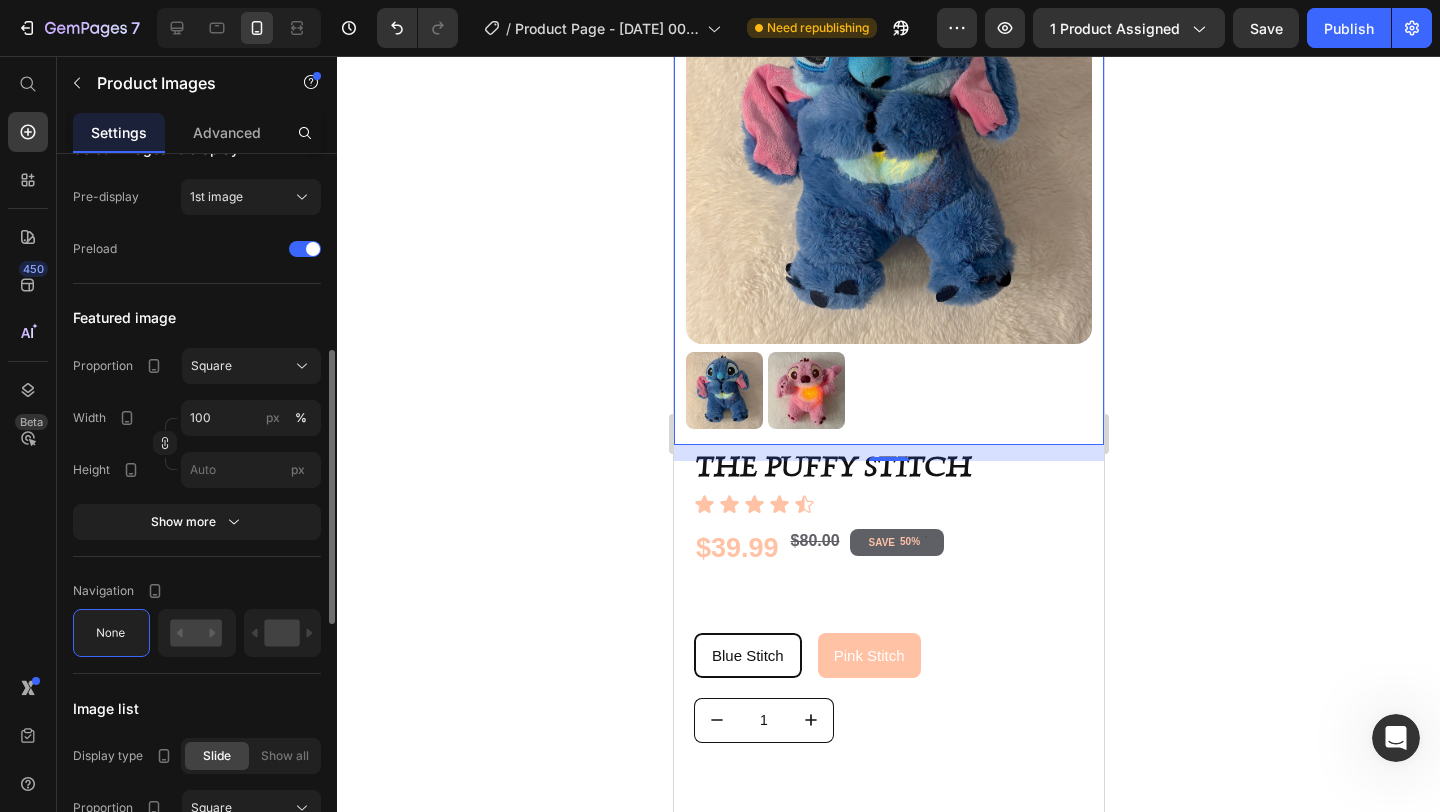 scroll, scrollTop: 649, scrollLeft: 0, axis: vertical 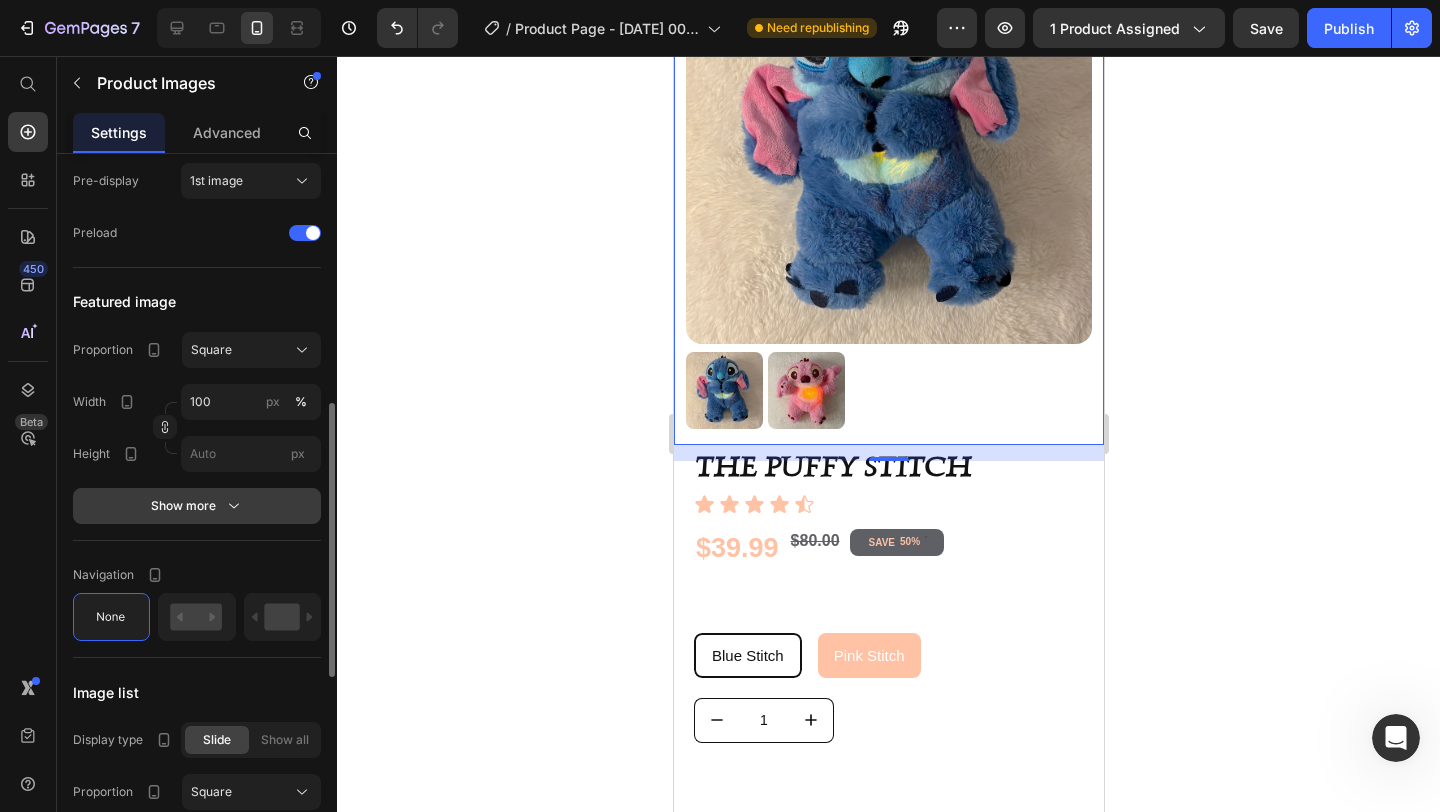 click on "Show more" at bounding box center [197, 506] 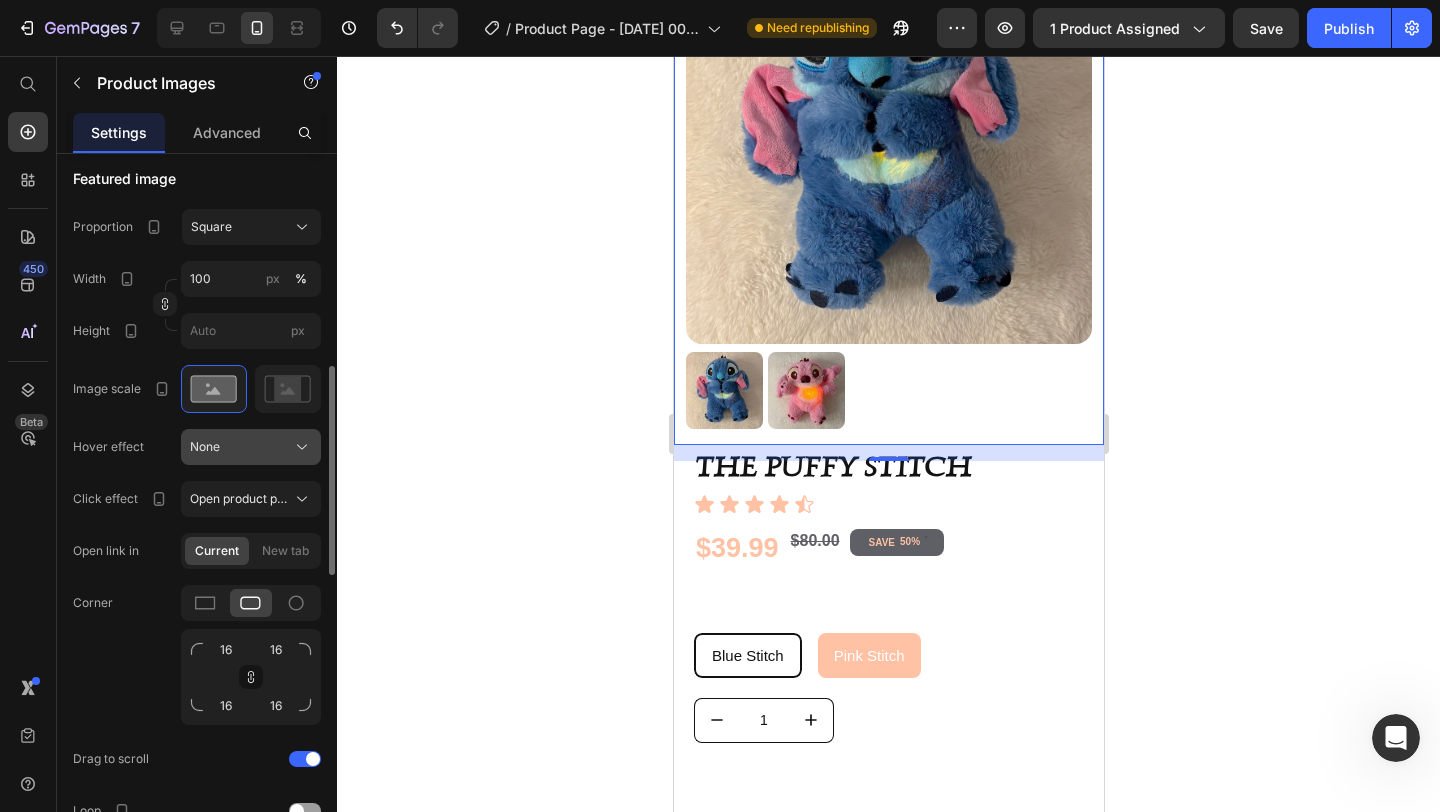 scroll, scrollTop: 783, scrollLeft: 0, axis: vertical 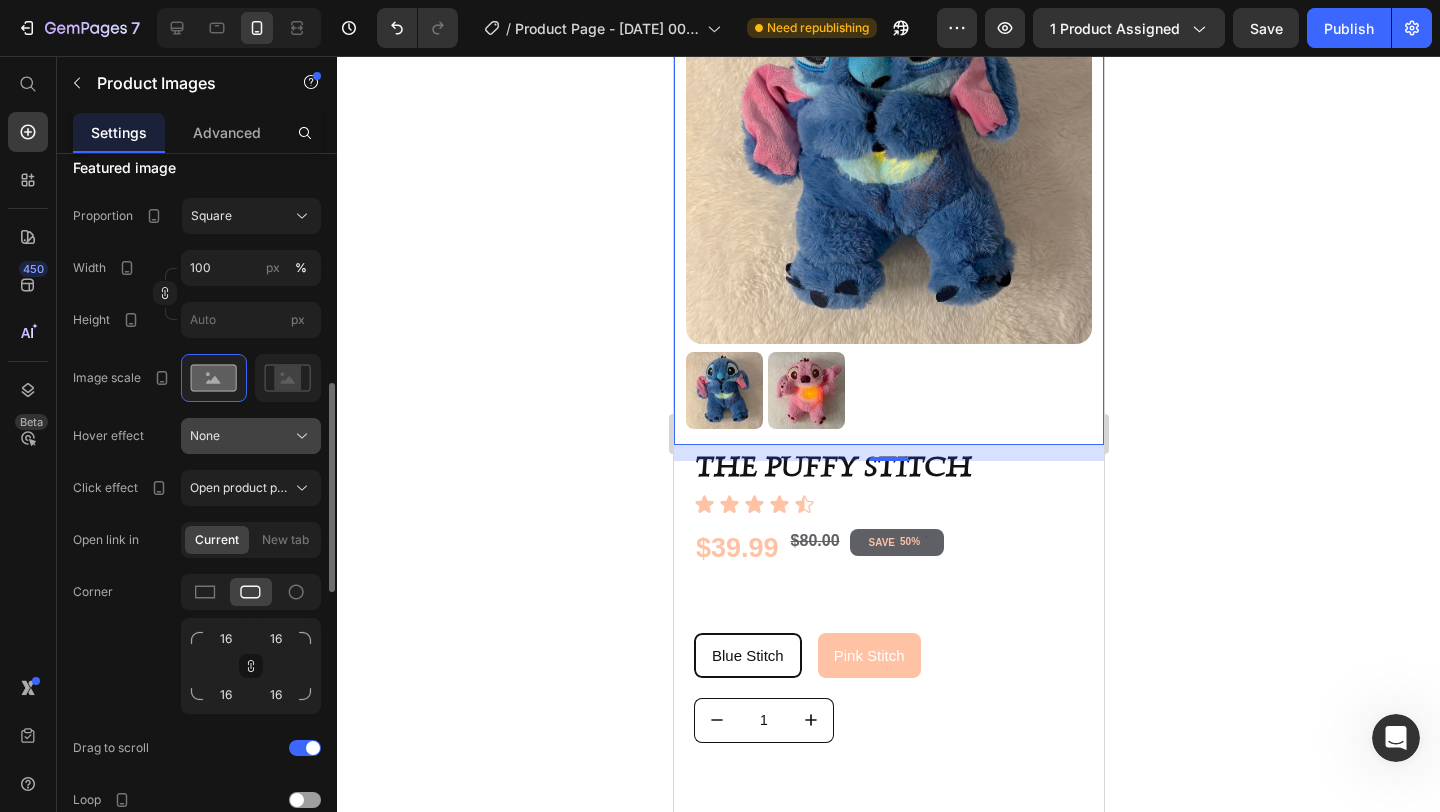 click on "None" 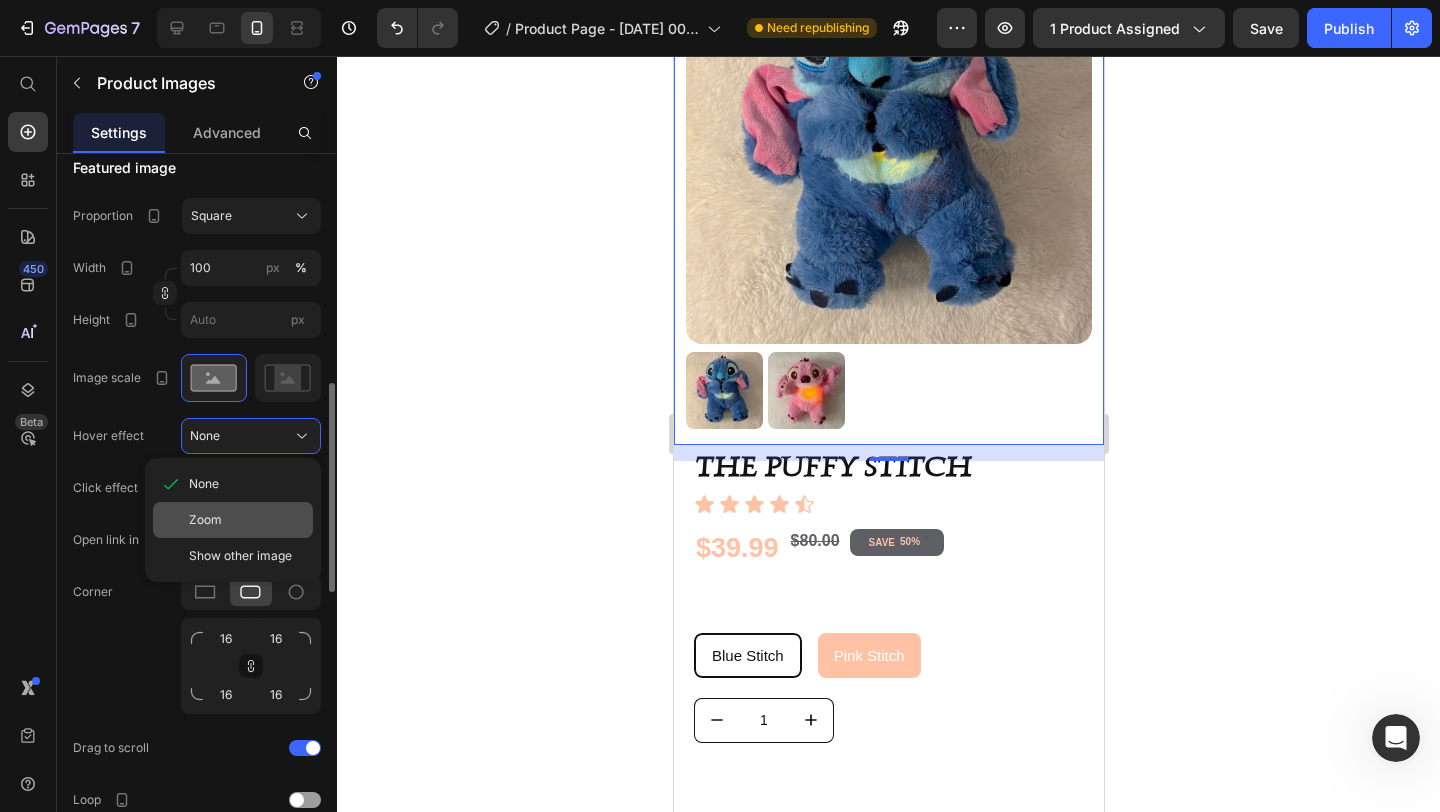 click on "Zoom" at bounding box center (247, 520) 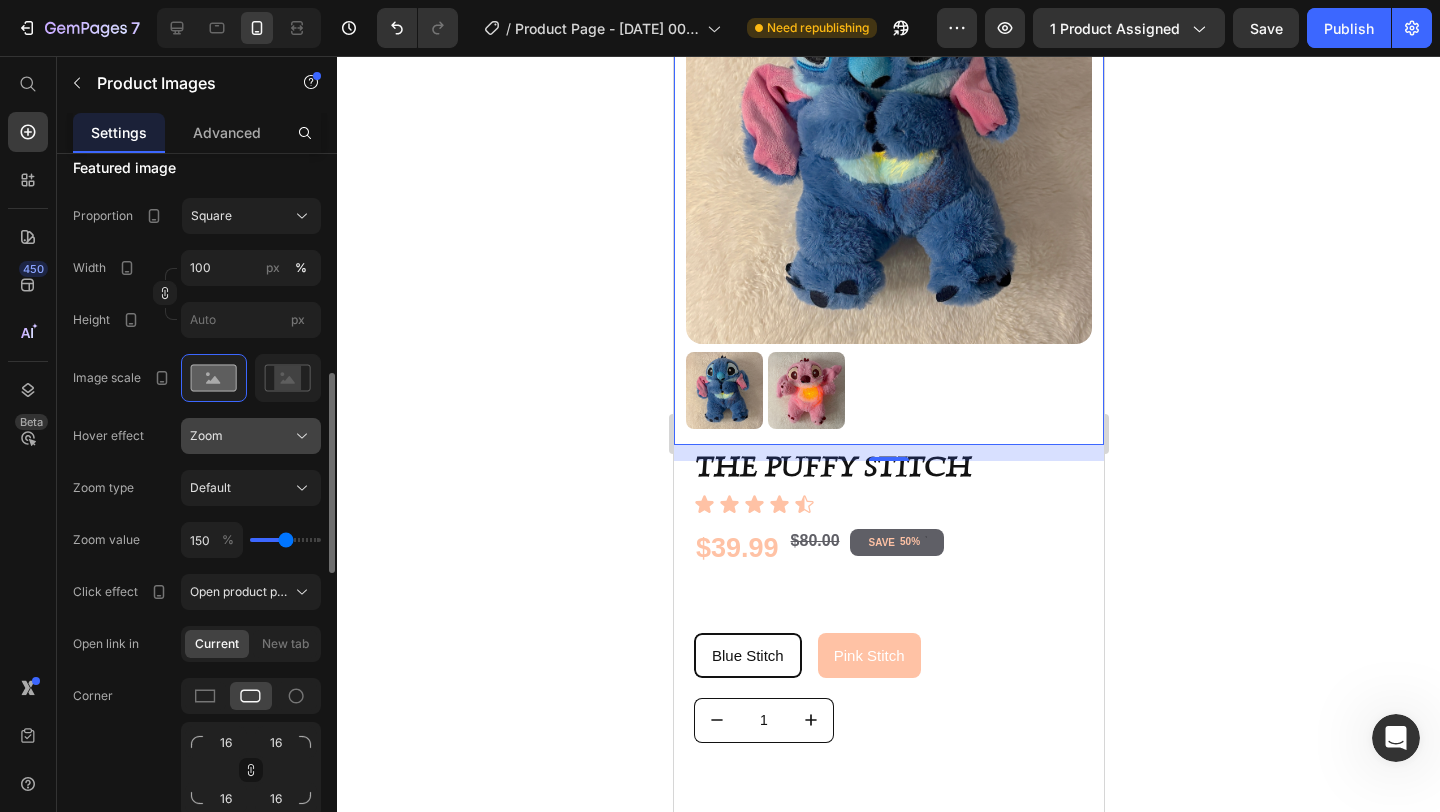 click on "Zoom" 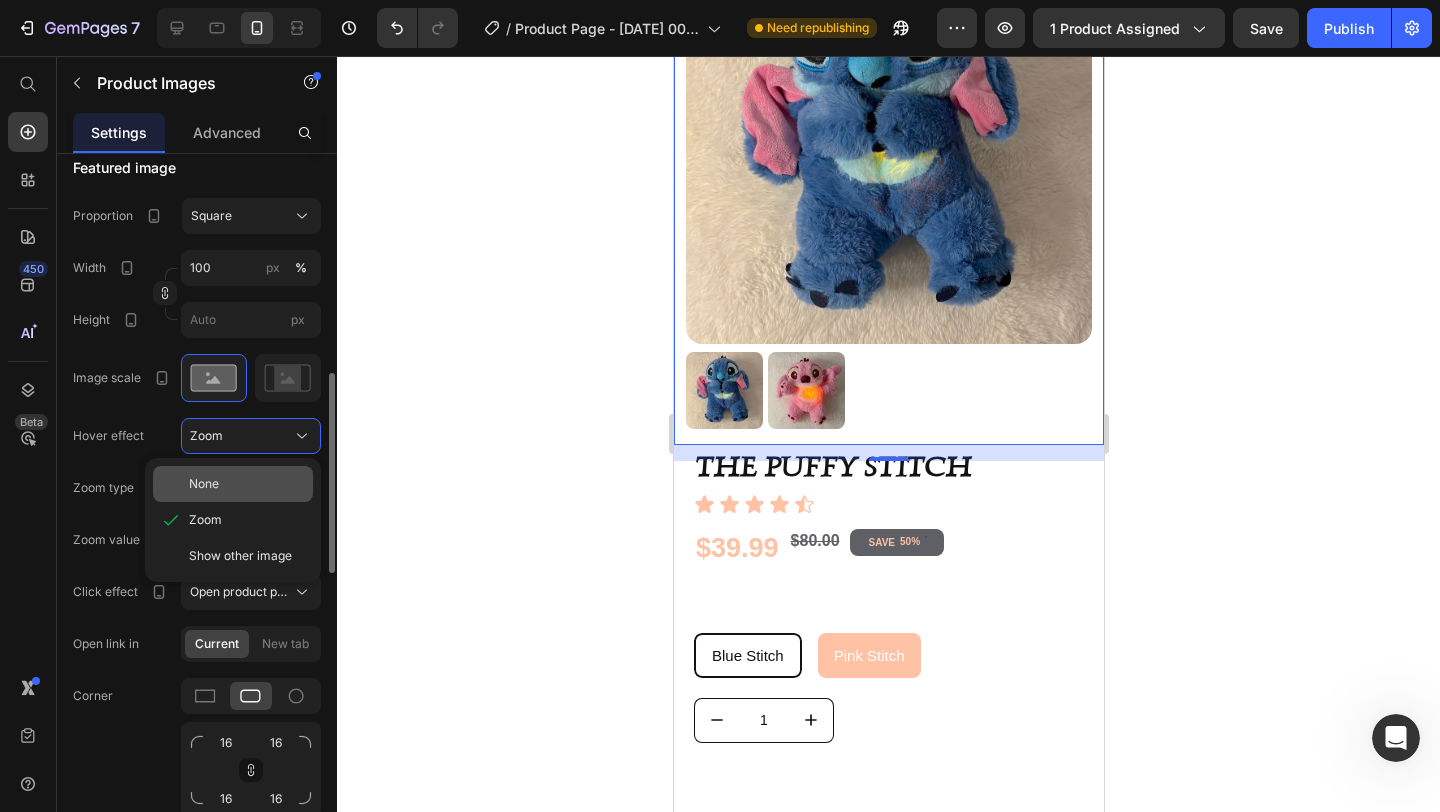click on "None" at bounding box center [247, 484] 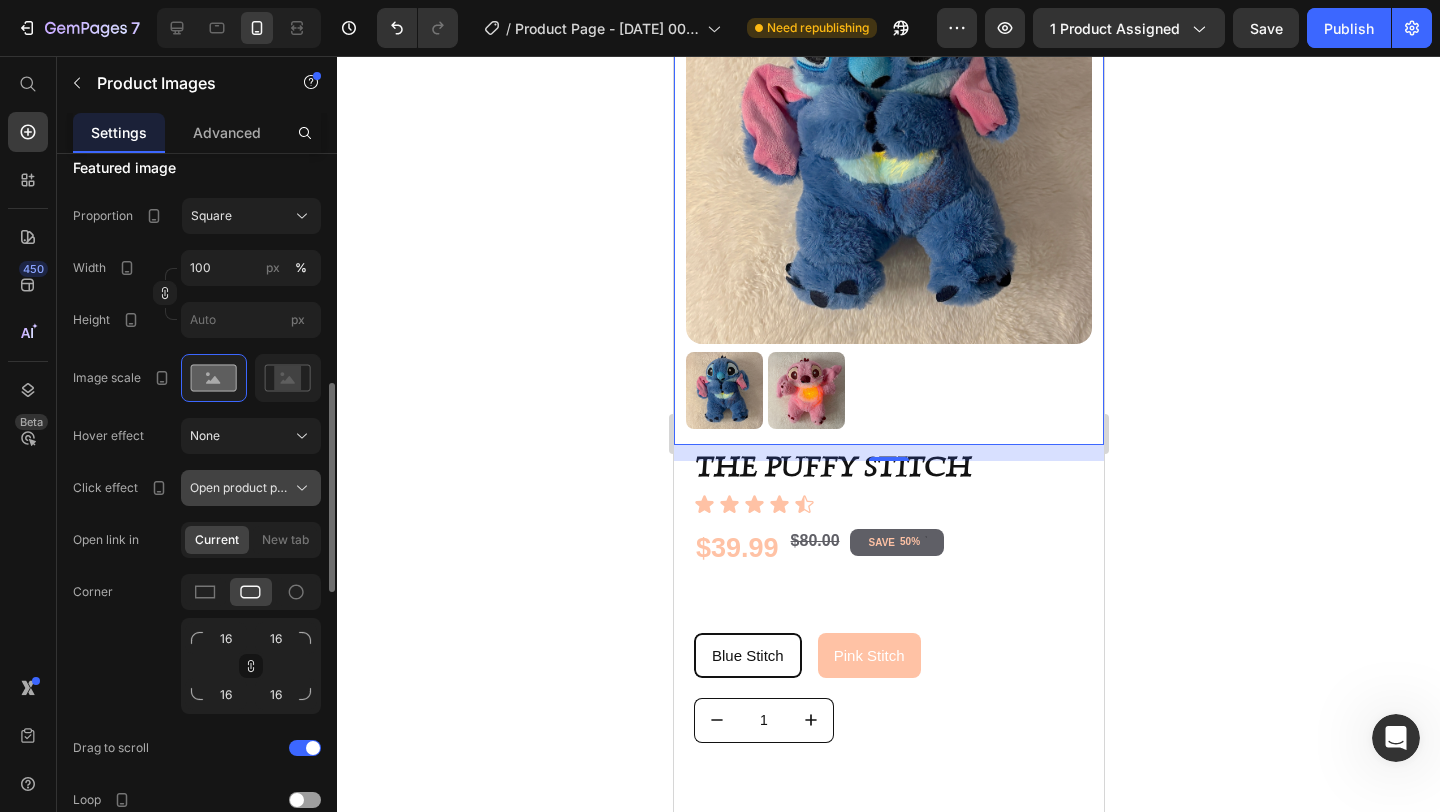click on "Open product page" at bounding box center [239, 488] 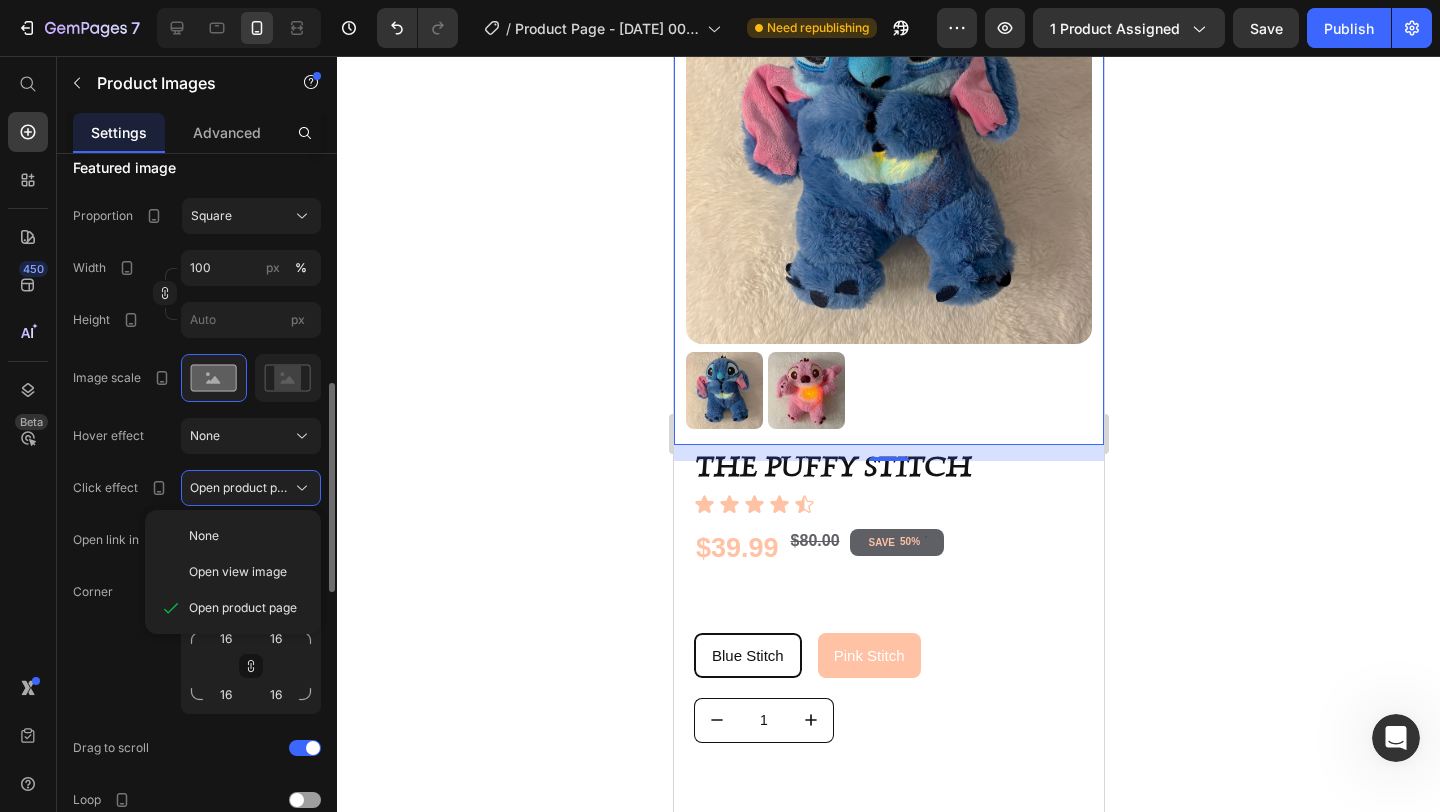 click on "Corner 16 16 16 16" 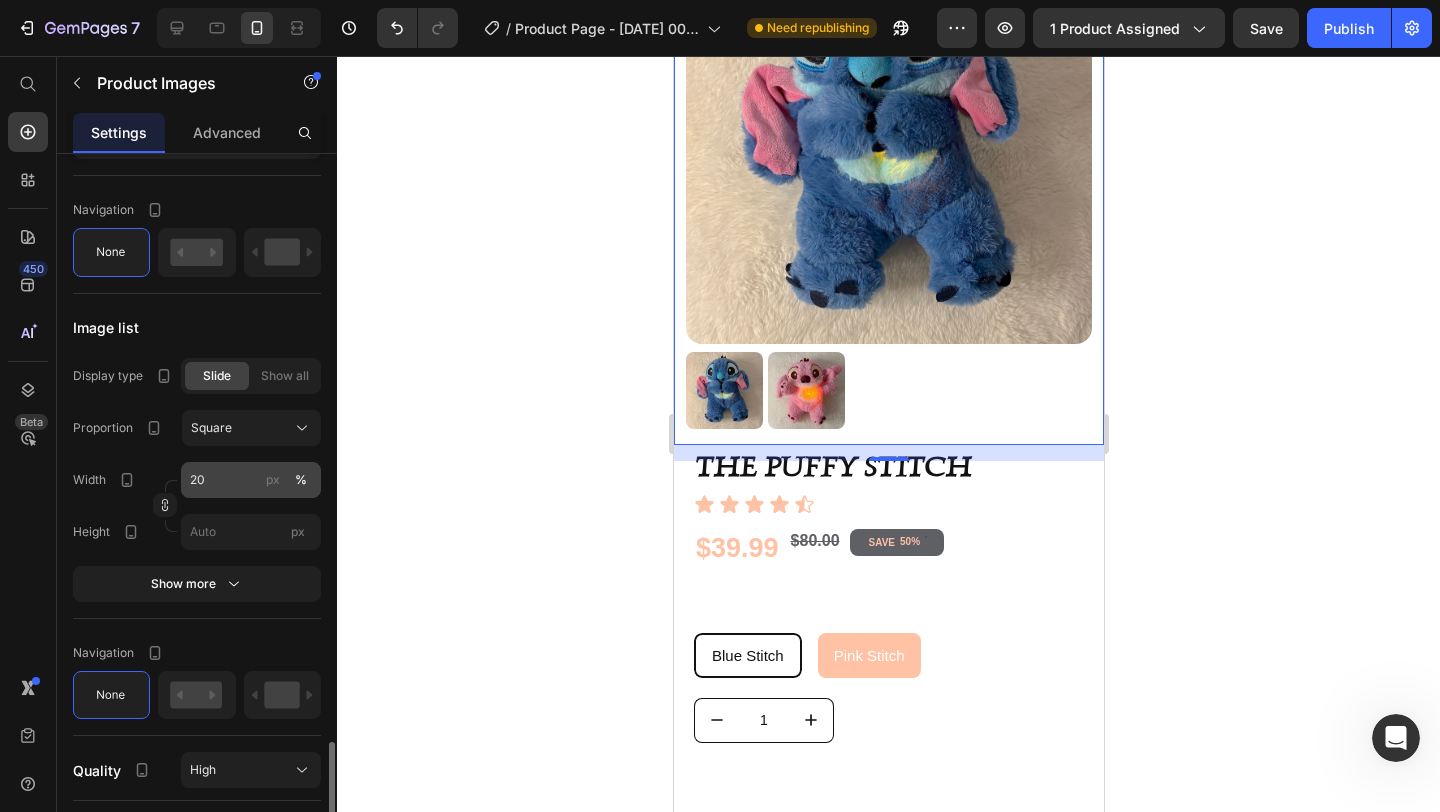 scroll, scrollTop: 1730, scrollLeft: 0, axis: vertical 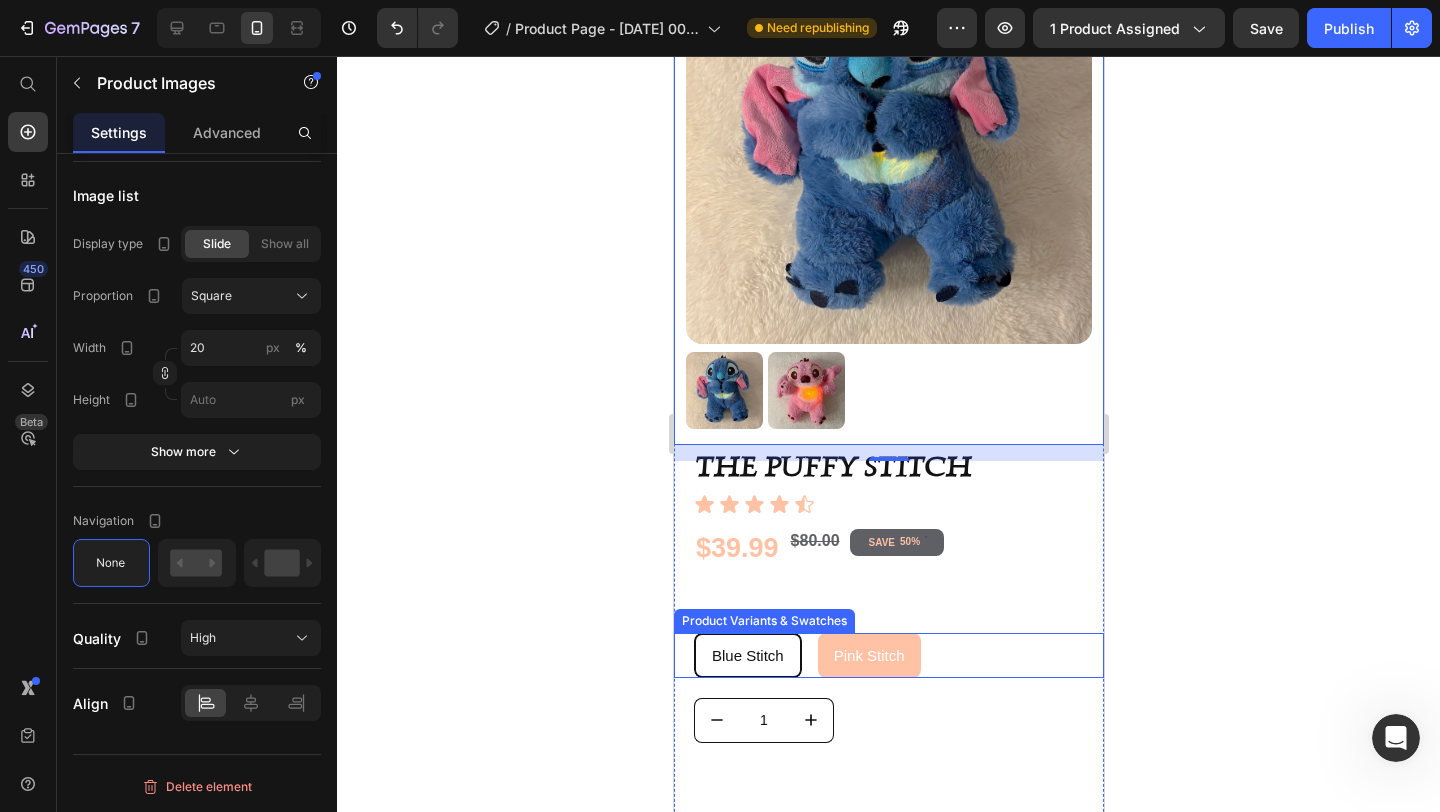 click on "Blue Stitch Blue Stitch Blue Stitch Pink Stitch Pink Stitch Pink Stitch" at bounding box center [898, 655] 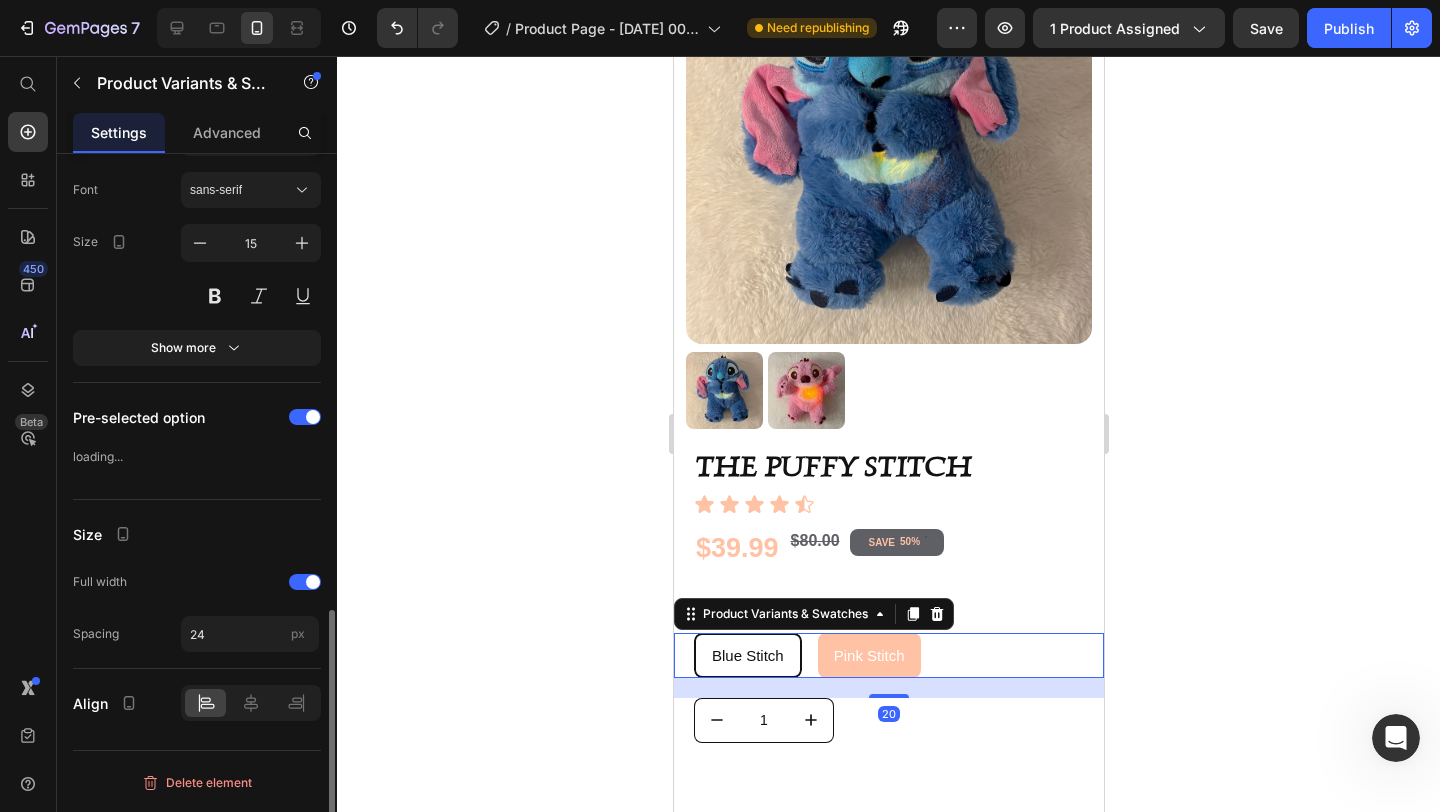 scroll, scrollTop: 0, scrollLeft: 0, axis: both 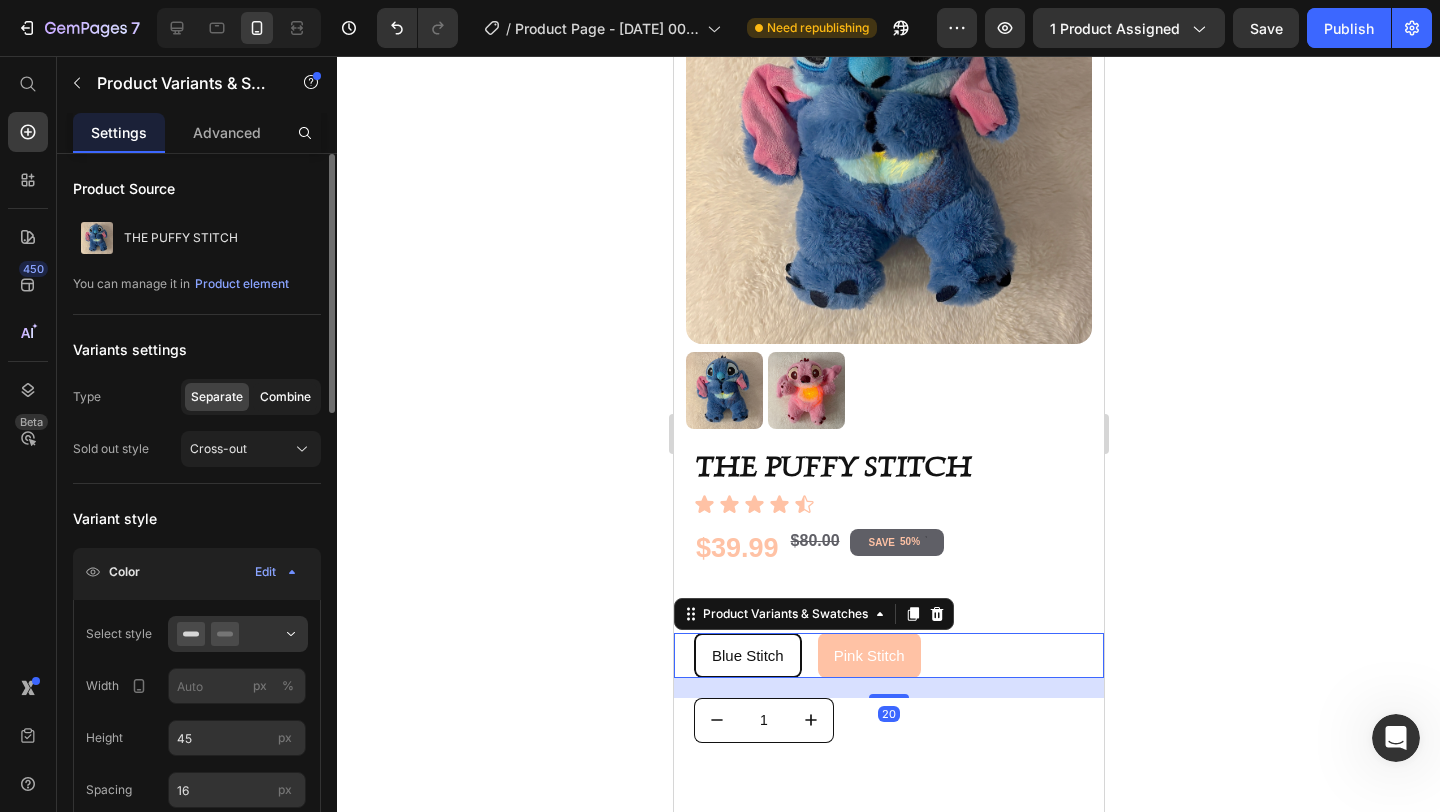 click on "Combine" 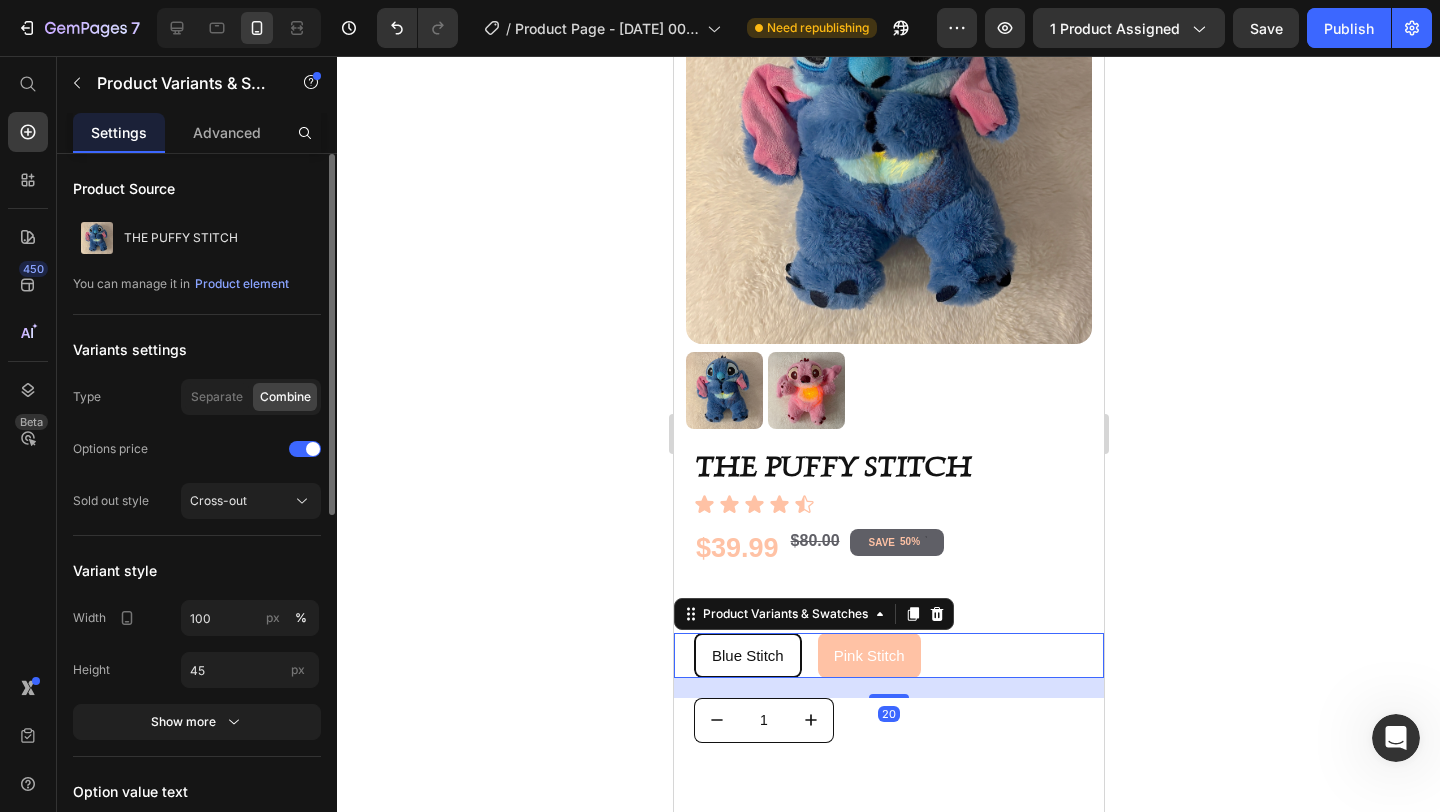 select on "572596012166743265" 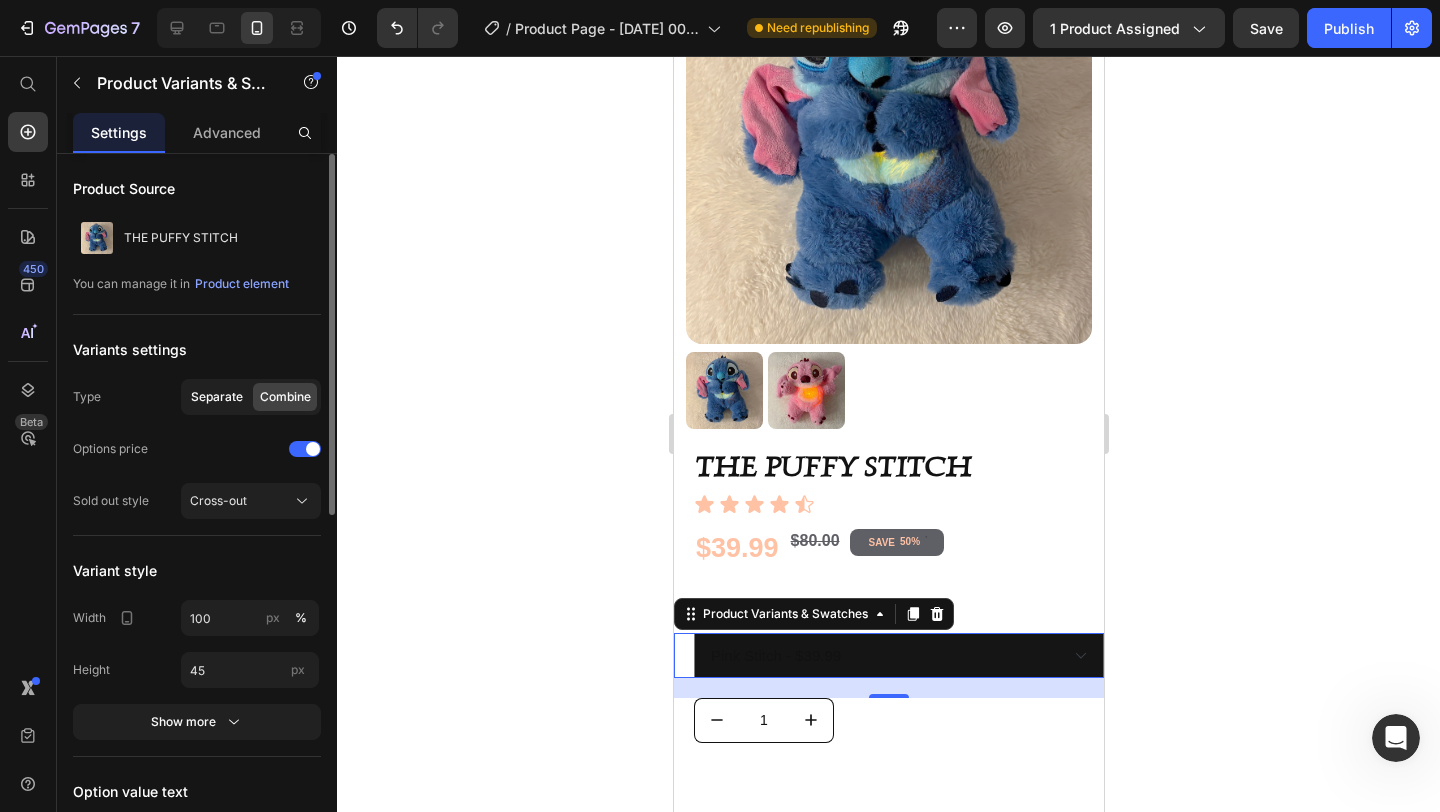 click on "Separate" 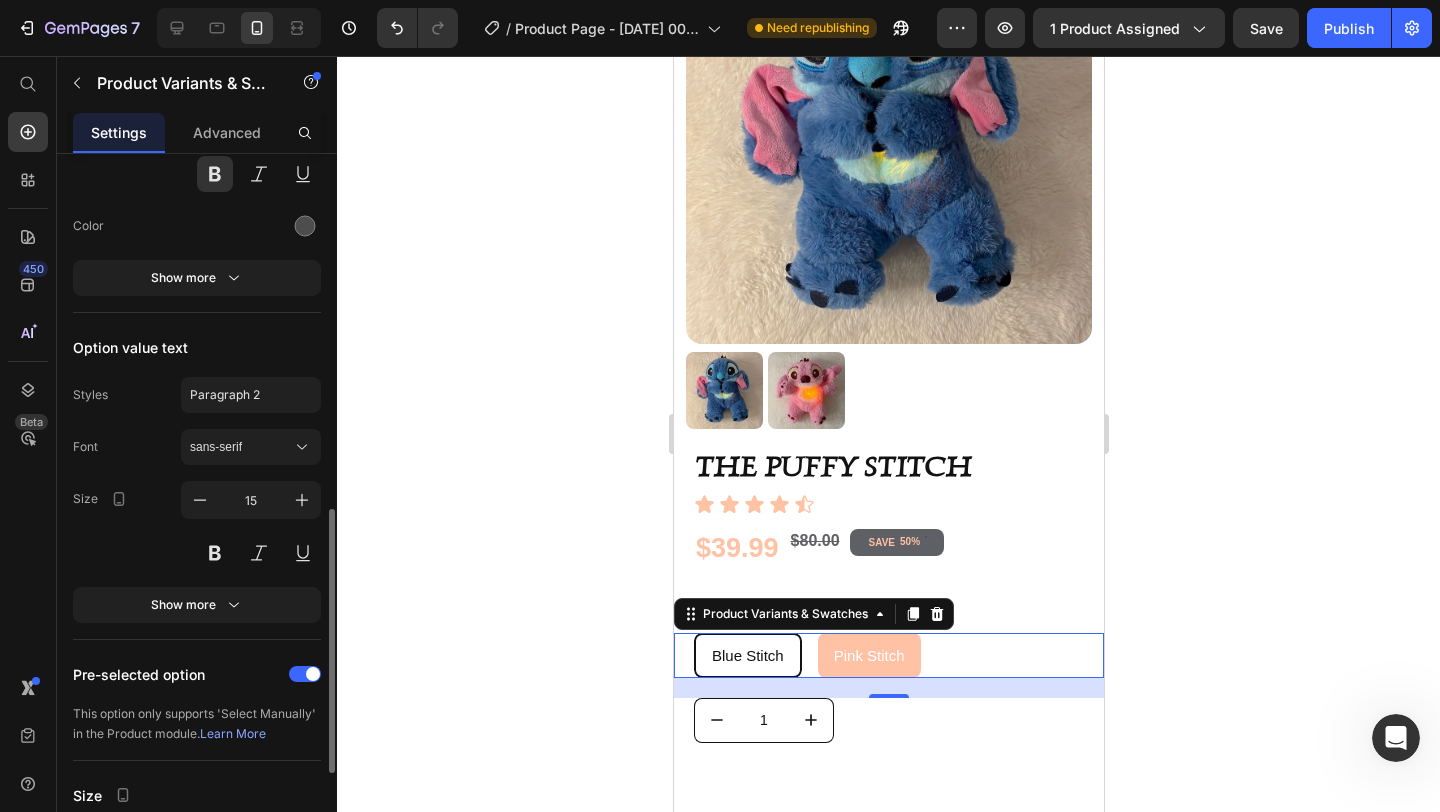 scroll, scrollTop: 974, scrollLeft: 0, axis: vertical 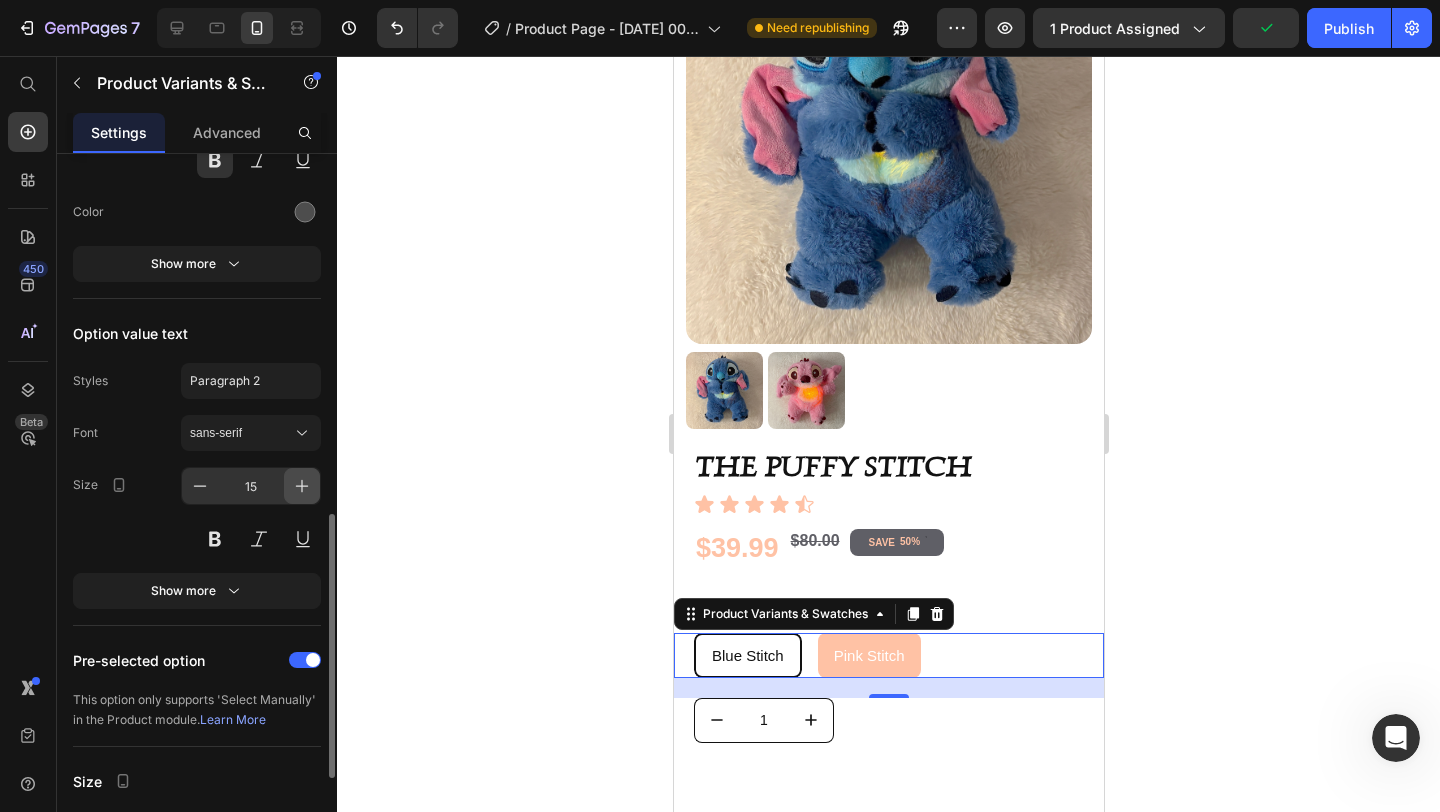 click 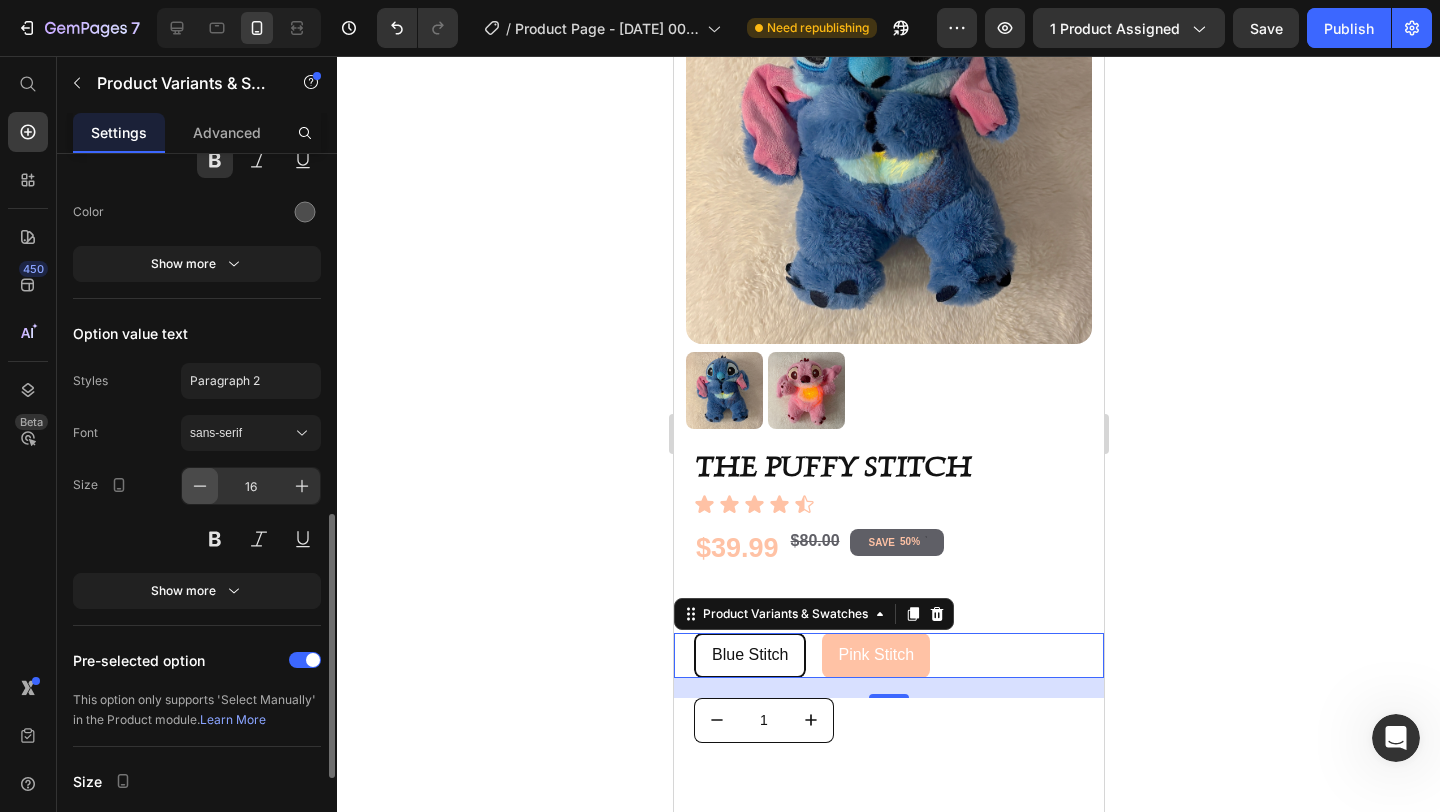 click 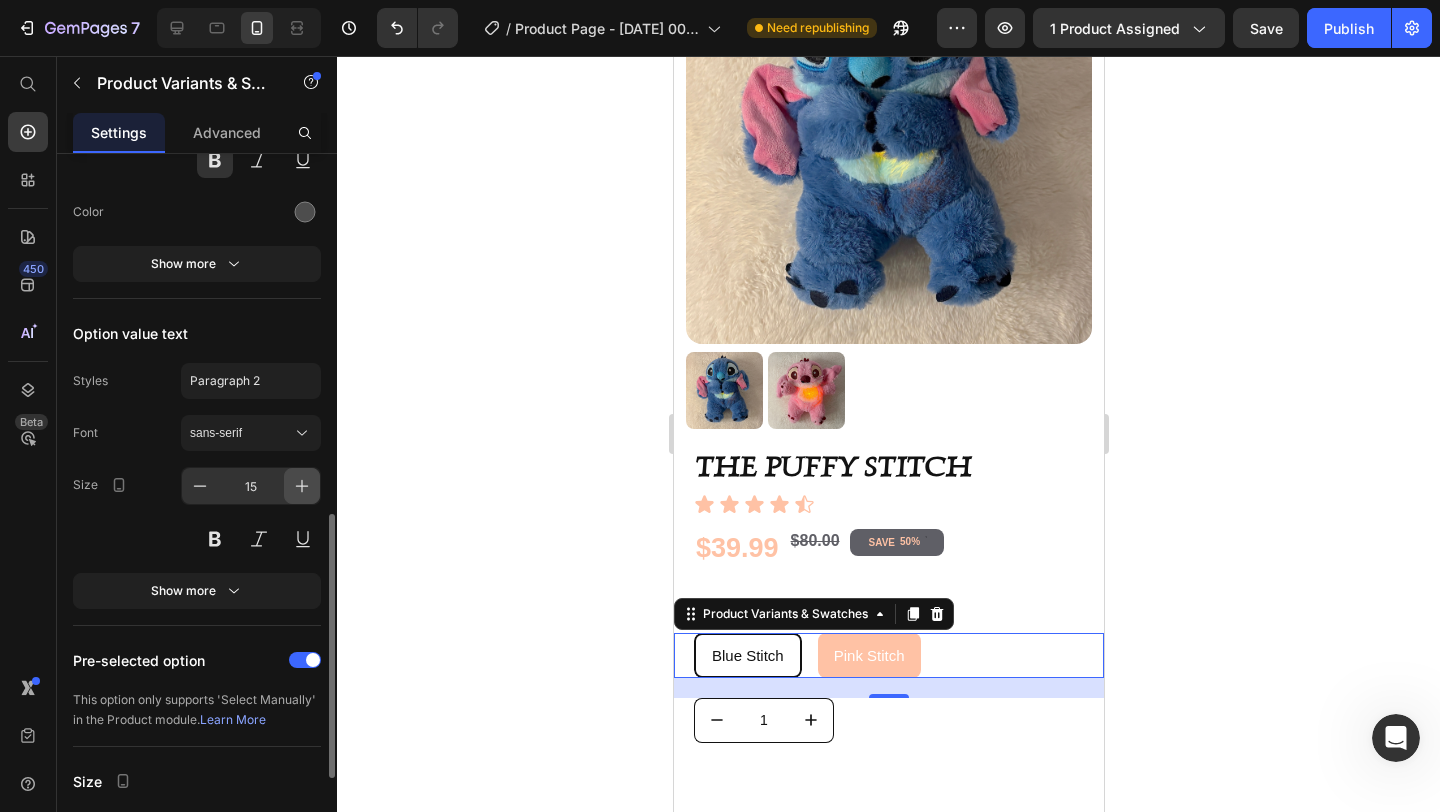 click 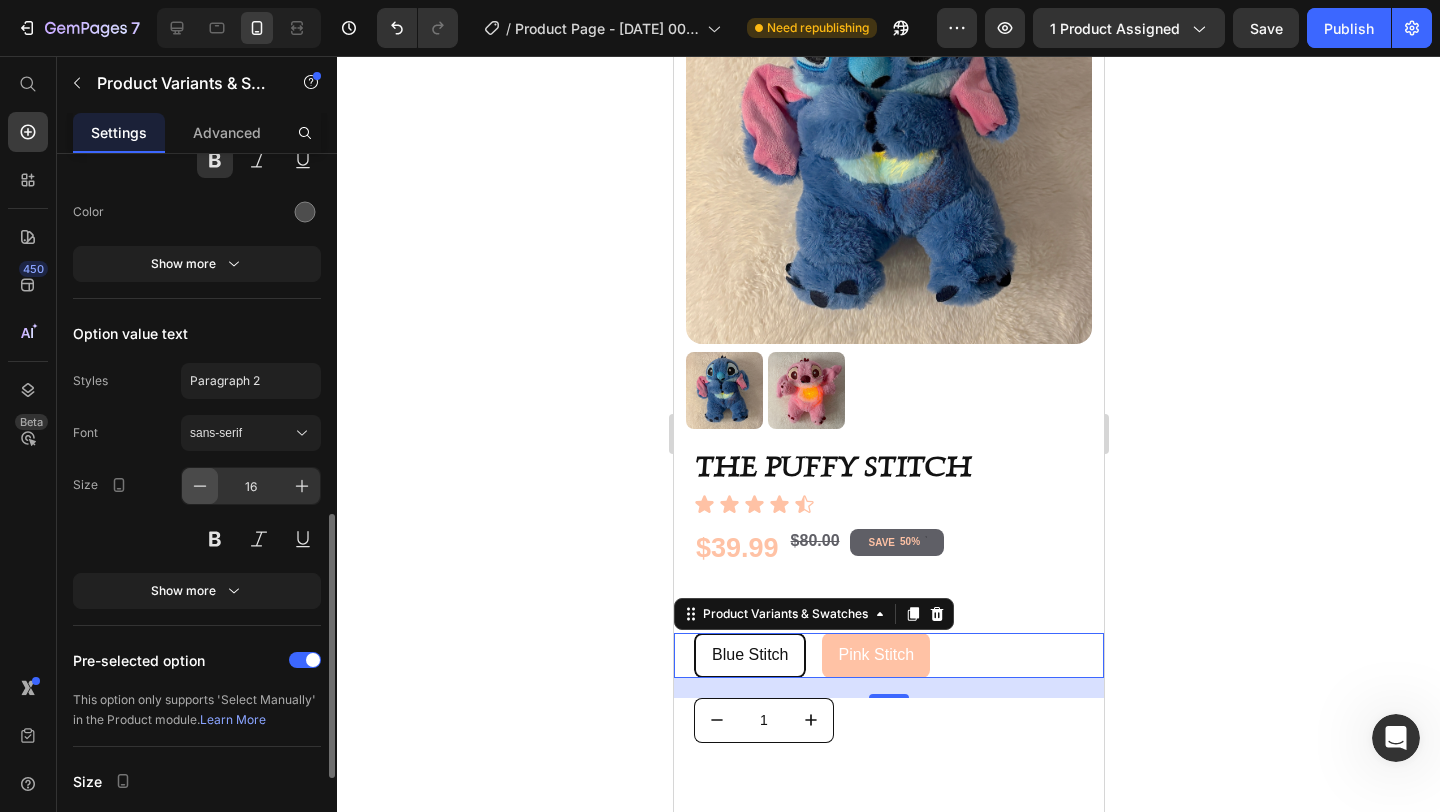 click 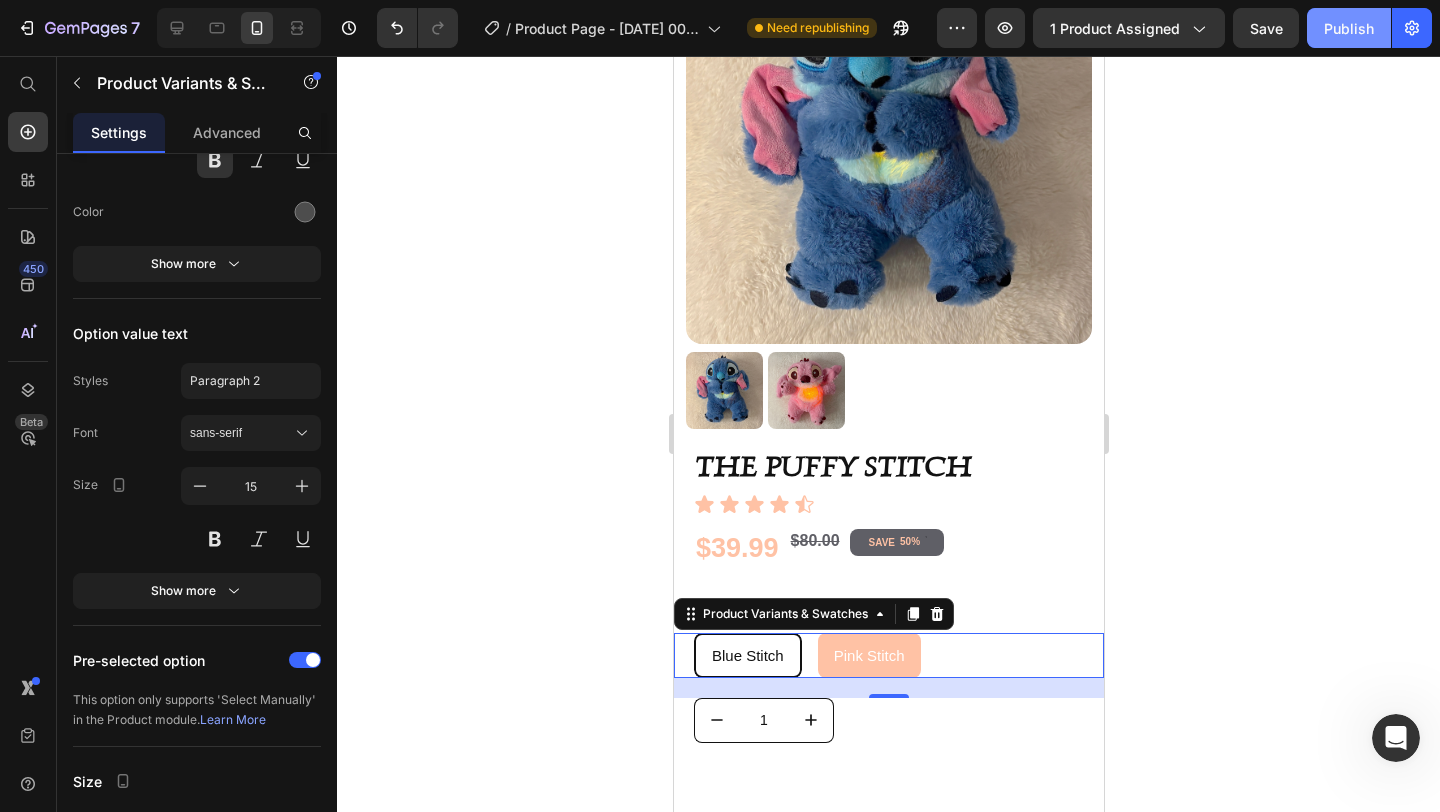 click on "Publish" 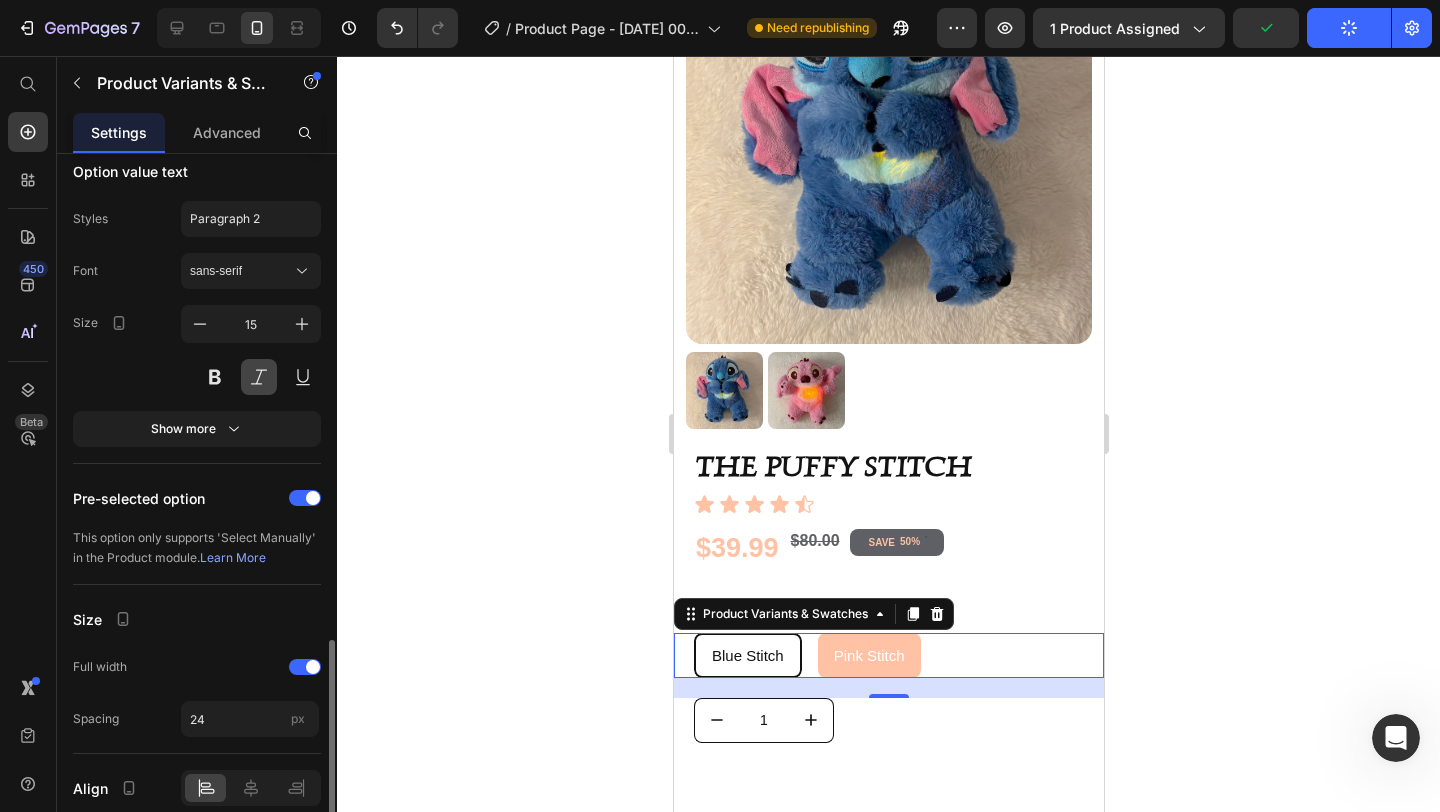 scroll, scrollTop: 1217, scrollLeft: 0, axis: vertical 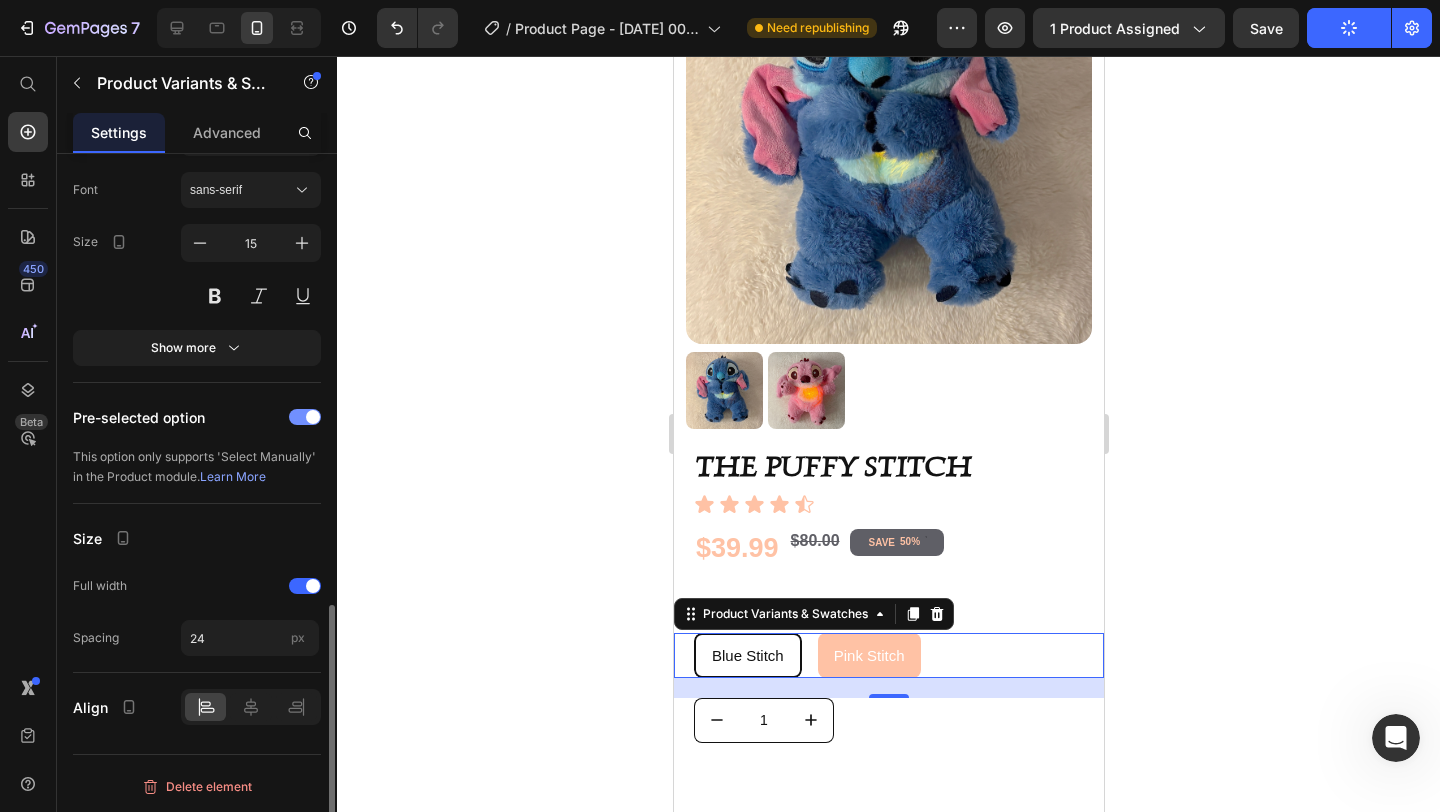 click at bounding box center (305, 417) 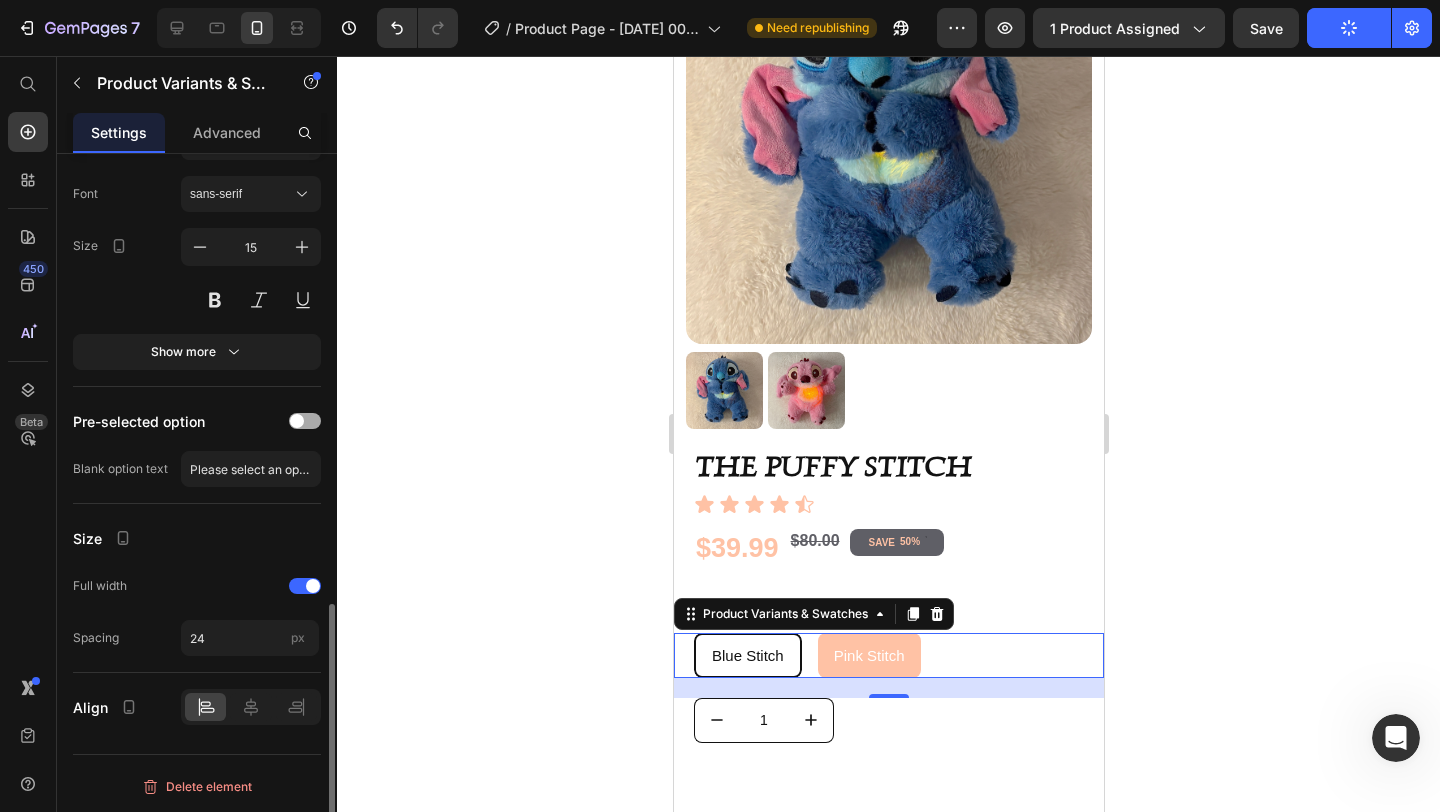 scroll, scrollTop: 1213, scrollLeft: 0, axis: vertical 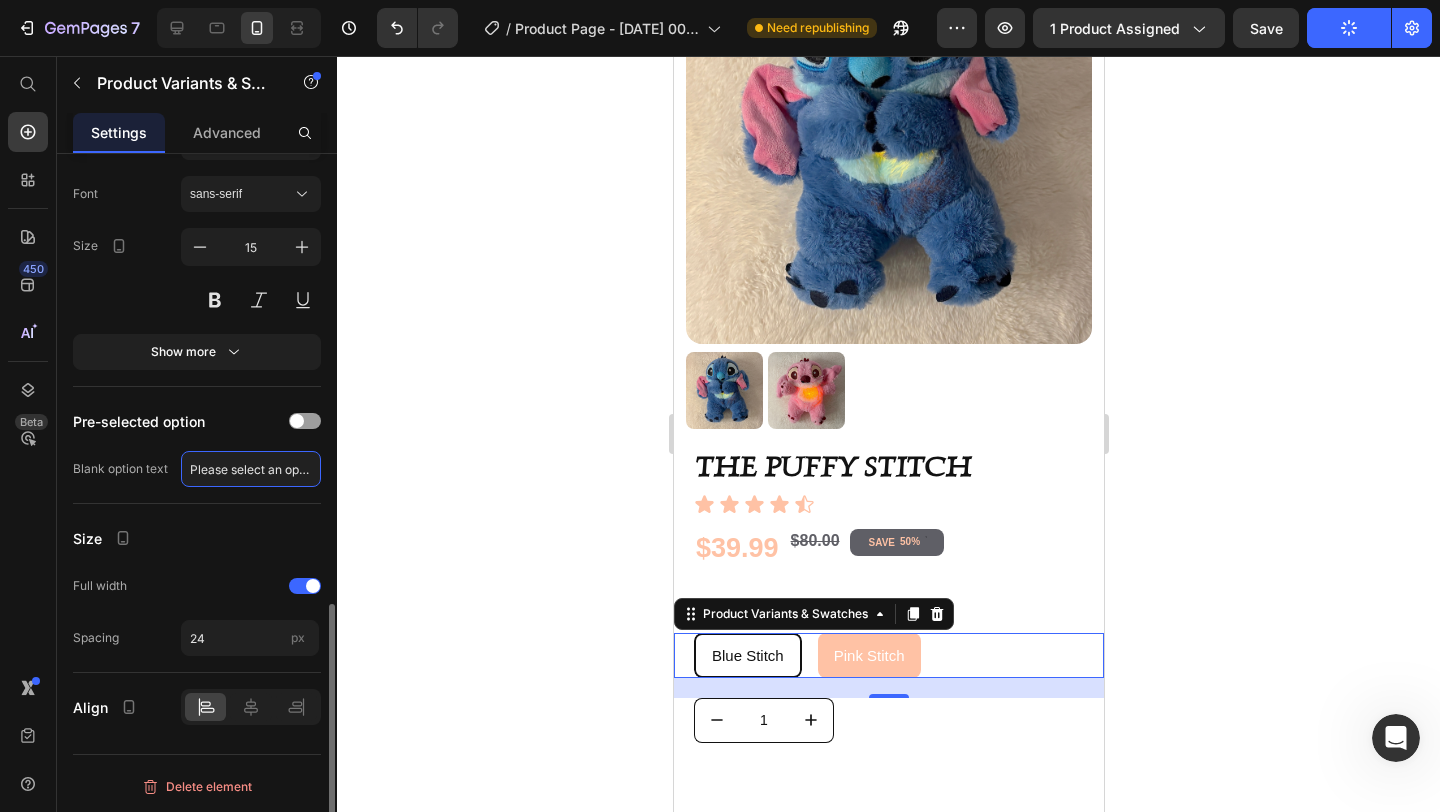 click on "Please select an option" 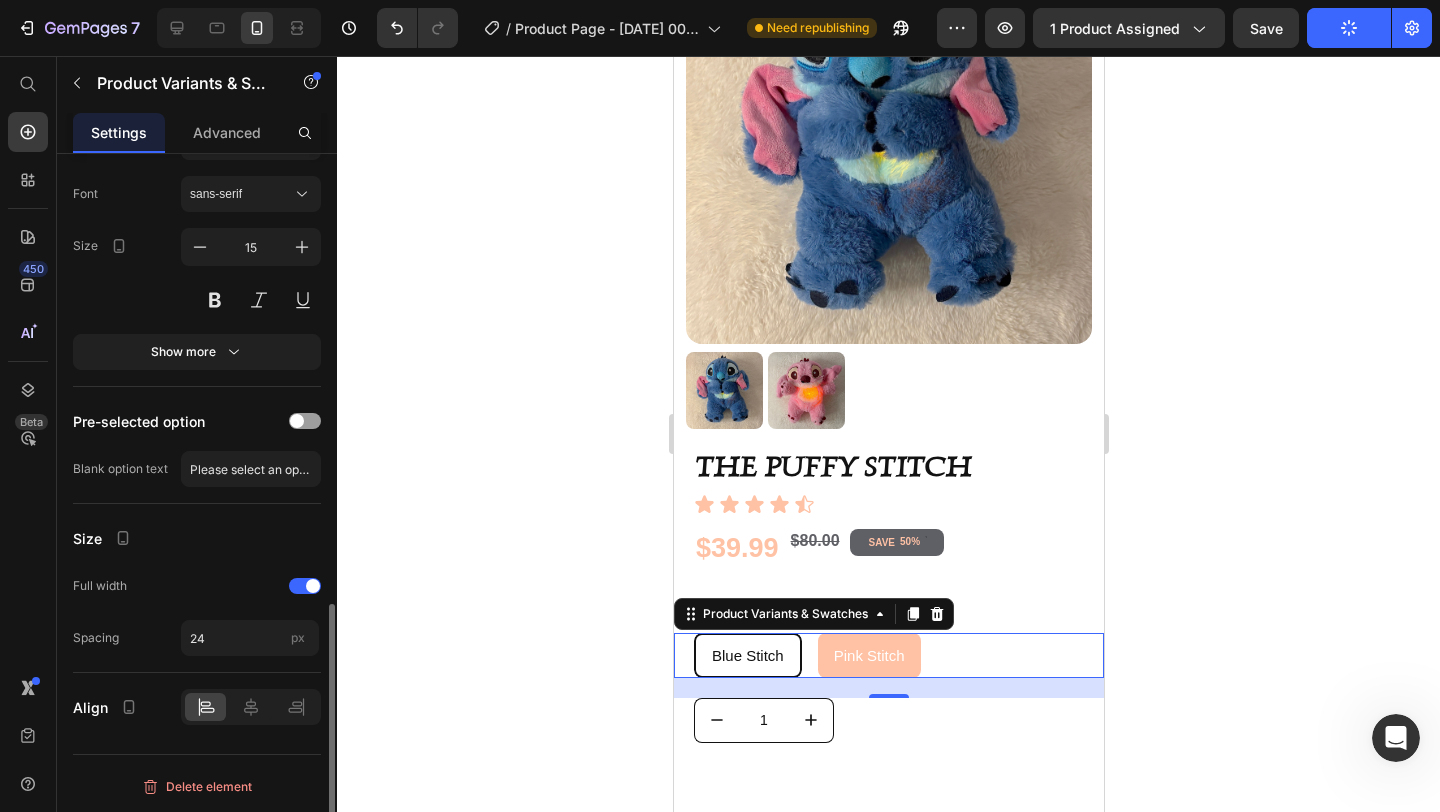 click on "Product Source THE PUFFY STITCH  You can manage it in   Product element  Variants settings Type Separate Combine Sold out style Cross-out Variant style Color Edit Select style Width px % Height 45 px Spacing 16 px Show more Title Styles Paragraph 2 Font sans-serif Size 5 Color Show more Option value text Styles Paragraph 2 Font sans-serif Size 15 Show more Pre-selected option Blank option text Please select an option Size Full width Spacing 24 px Align" at bounding box center [197, -145] 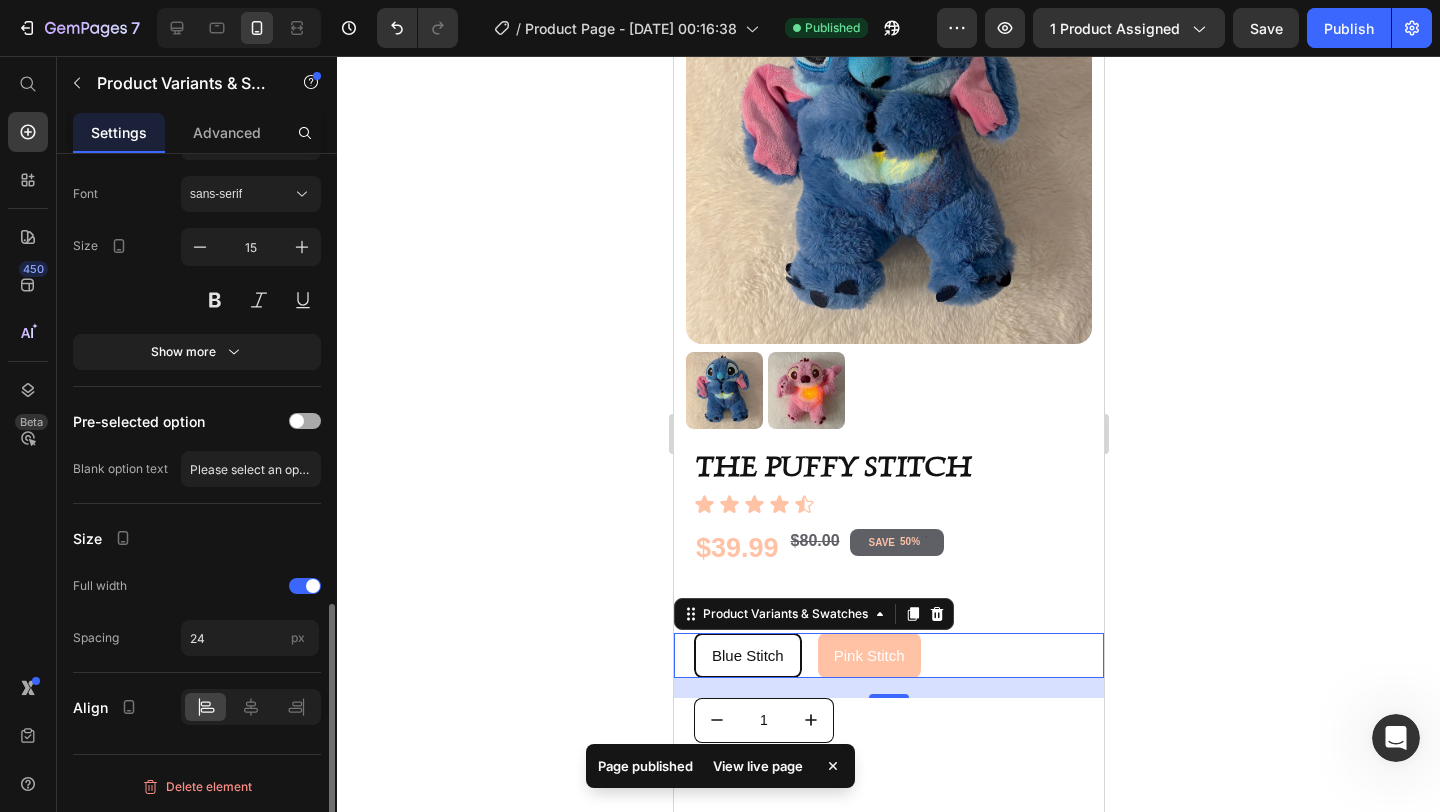 click at bounding box center (297, 421) 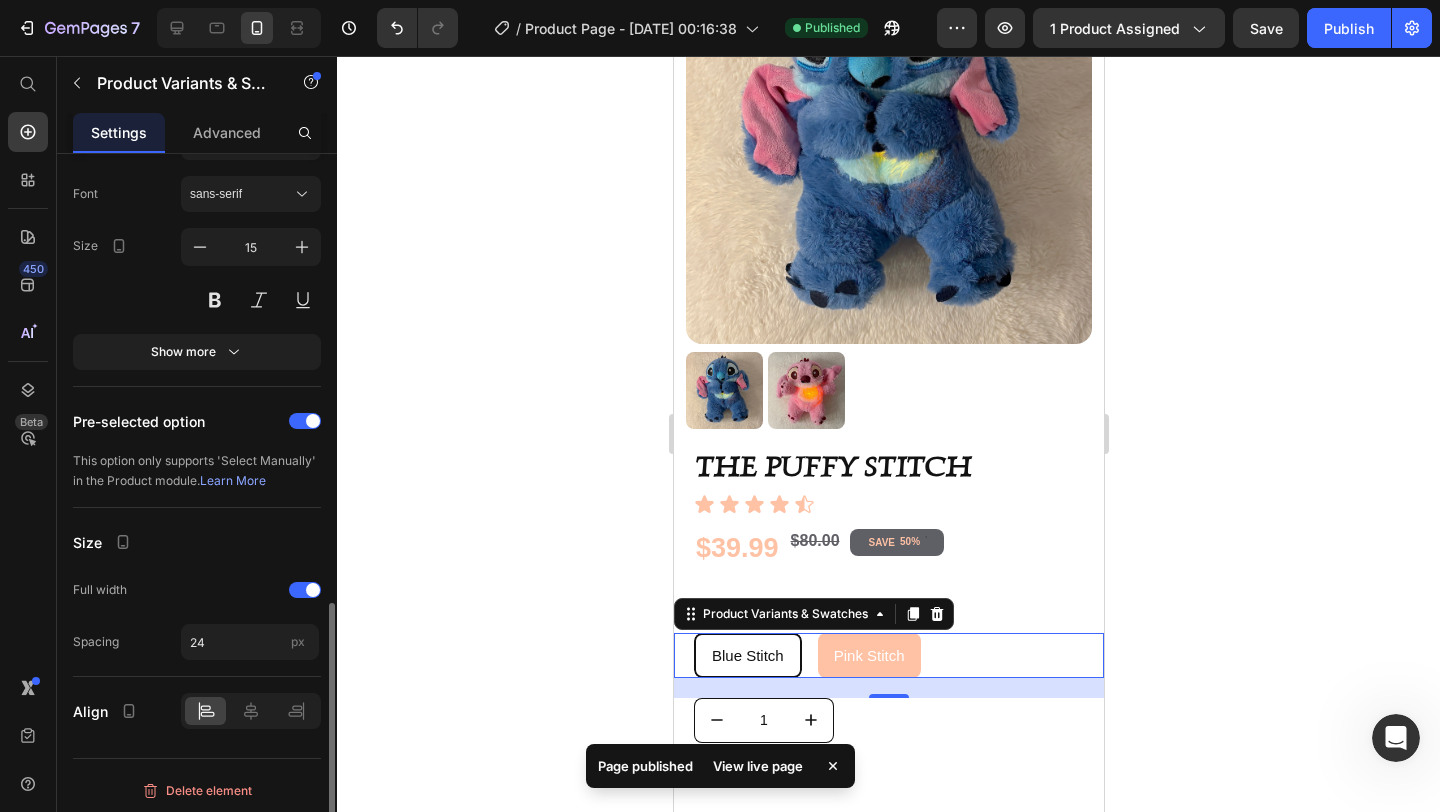 scroll, scrollTop: 1217, scrollLeft: 0, axis: vertical 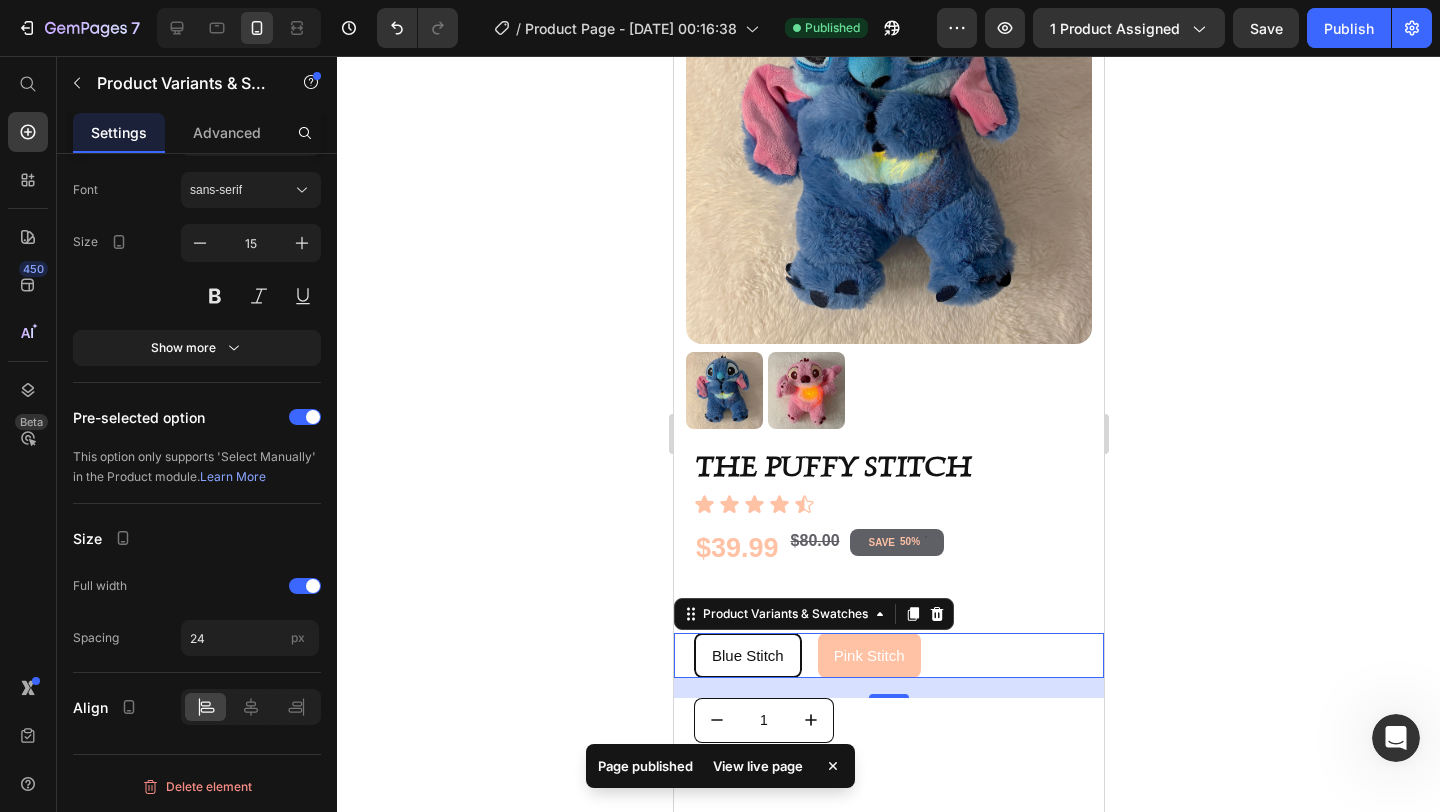 click on "Blue Stitch" at bounding box center [747, 655] 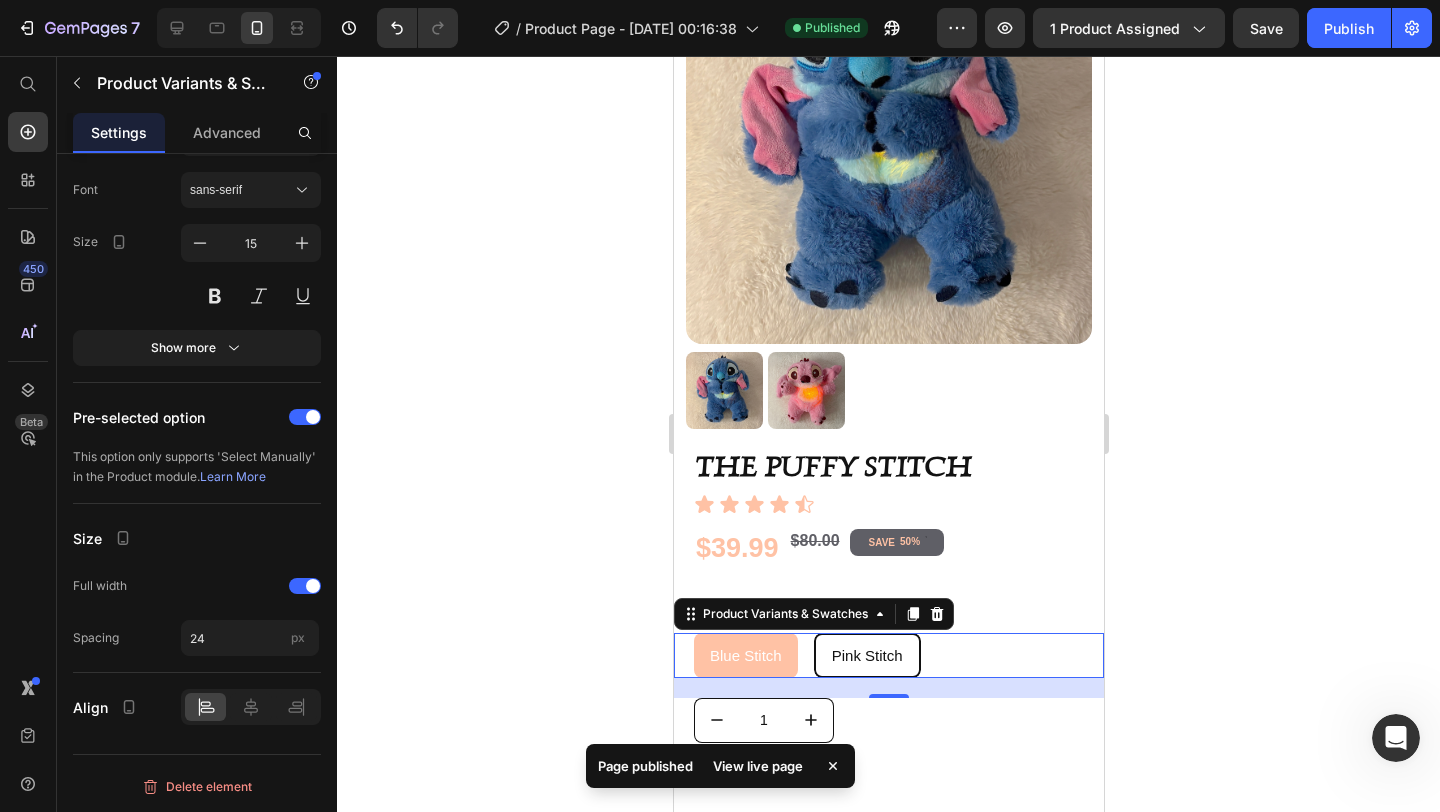 click on "Pink Stitch" at bounding box center [866, 655] 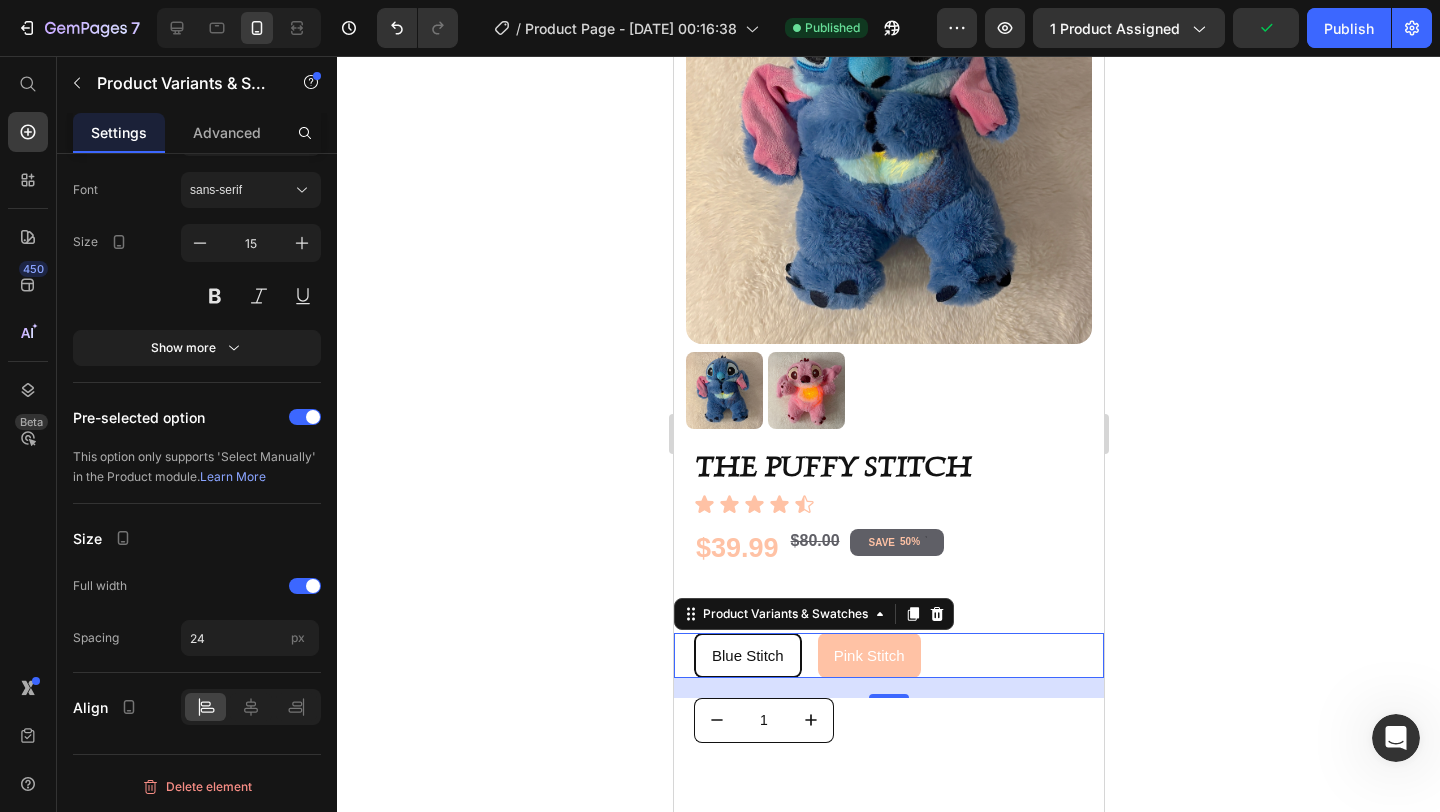click on "Blue Stitch" at bounding box center [747, 655] 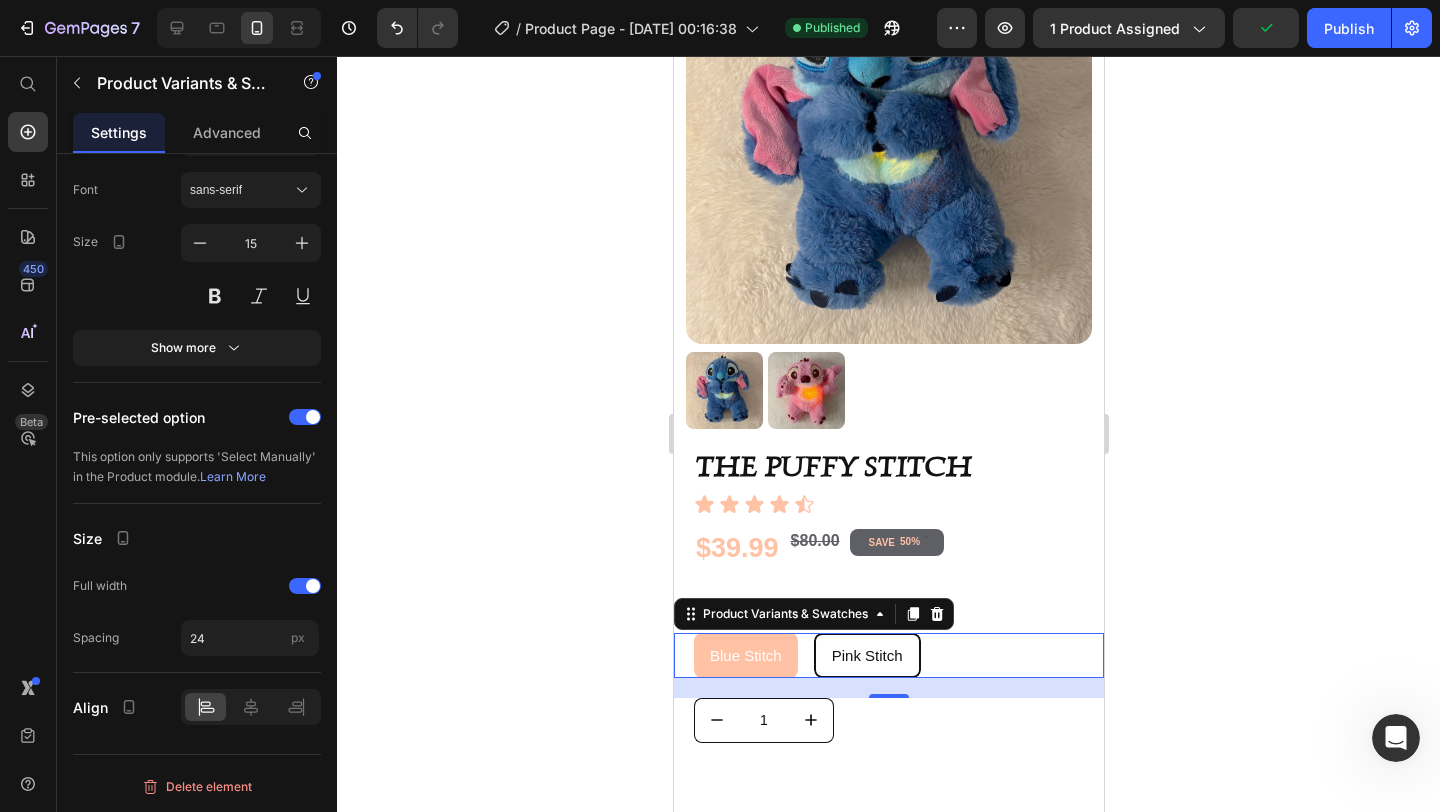 click on "Pink Stitch" at bounding box center [866, 655] 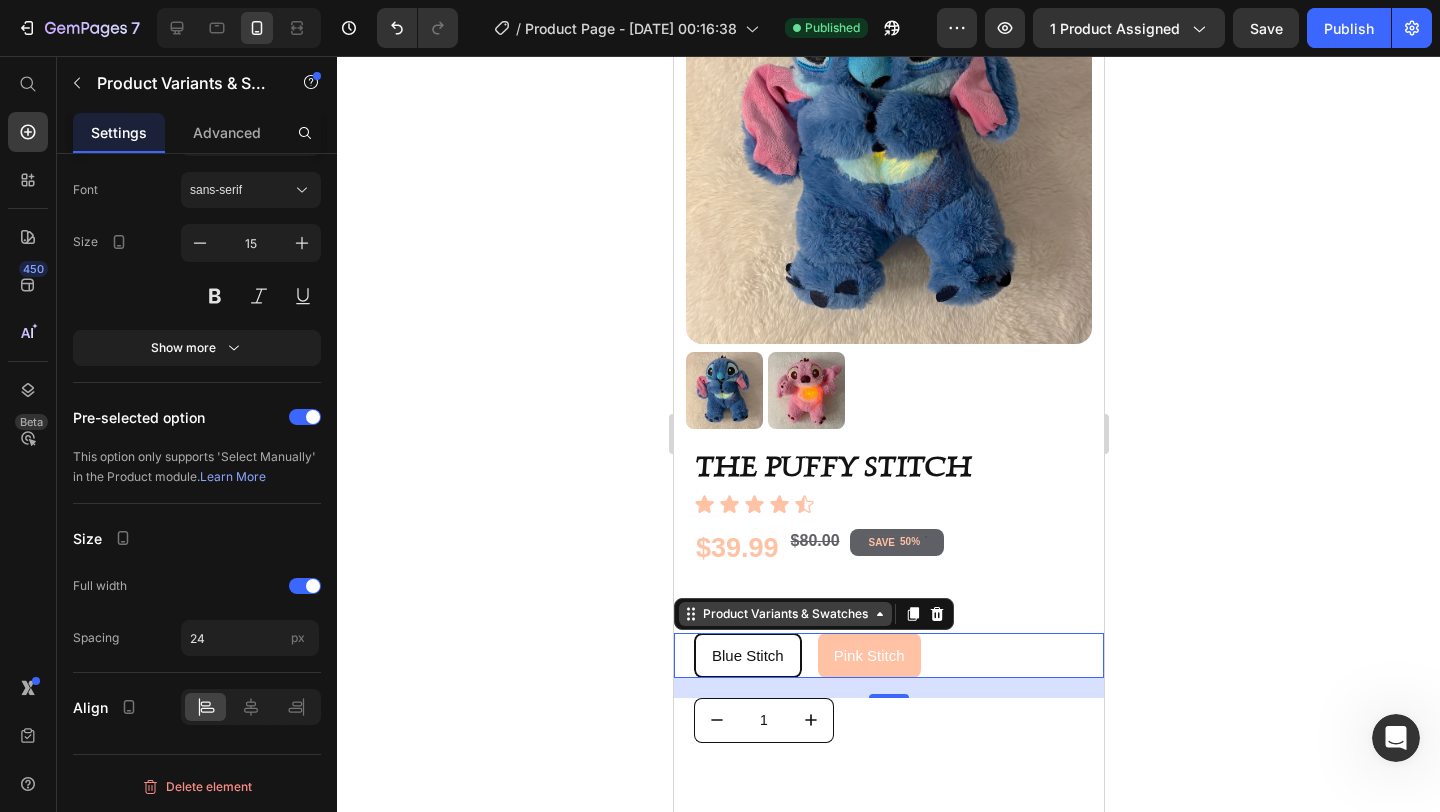 click on "Product Variants & Swatches" at bounding box center (784, 614) 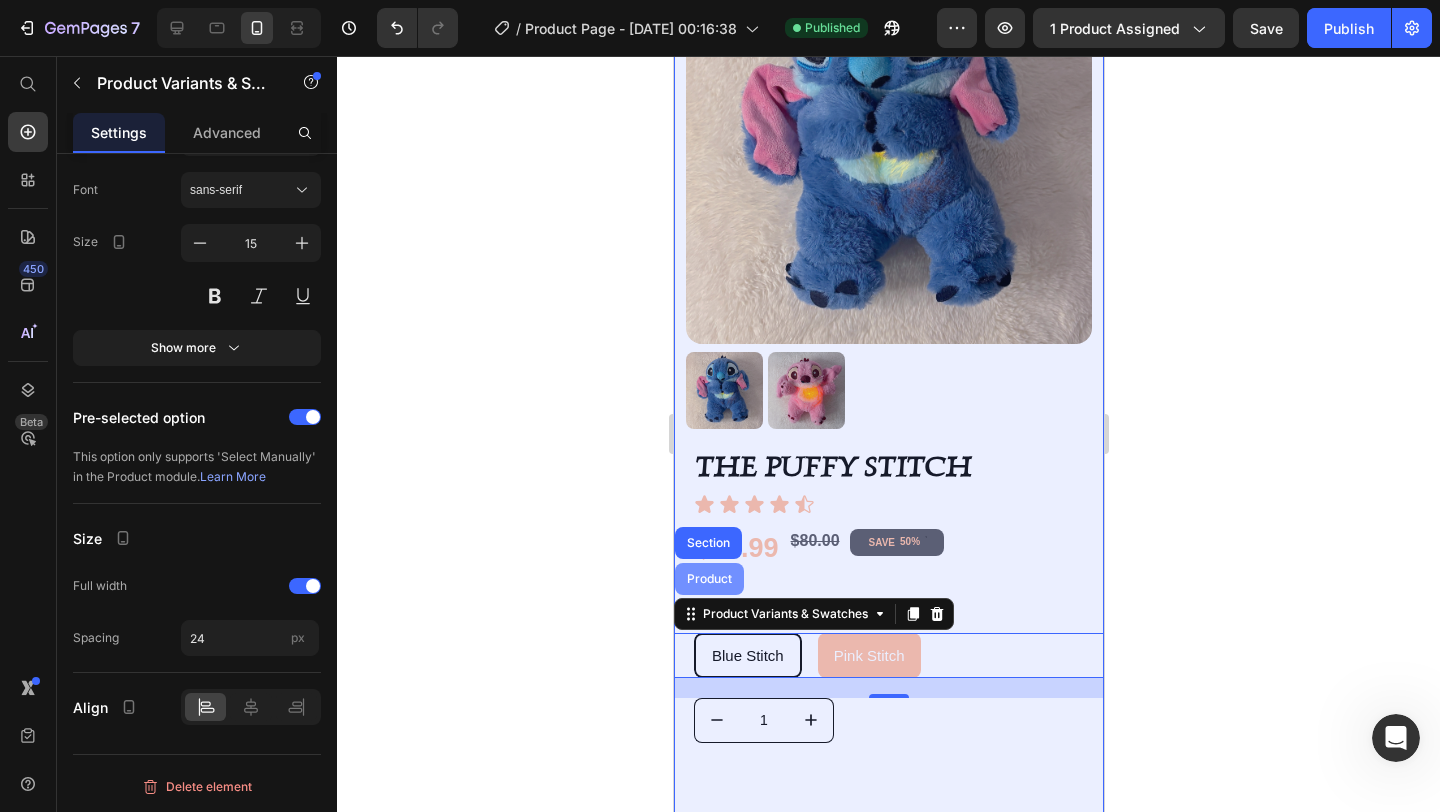 click on "Product" at bounding box center (708, 579) 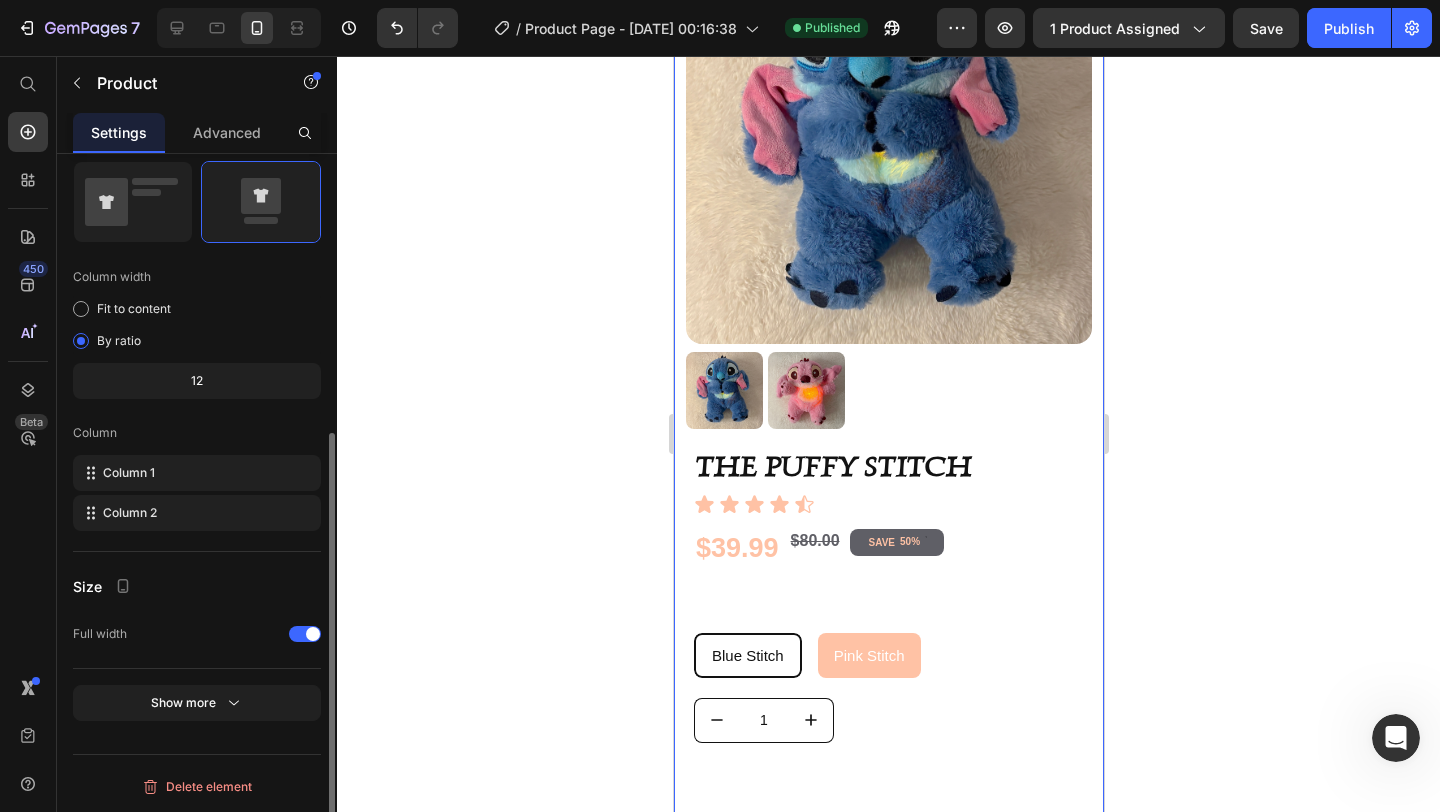 scroll, scrollTop: 0, scrollLeft: 0, axis: both 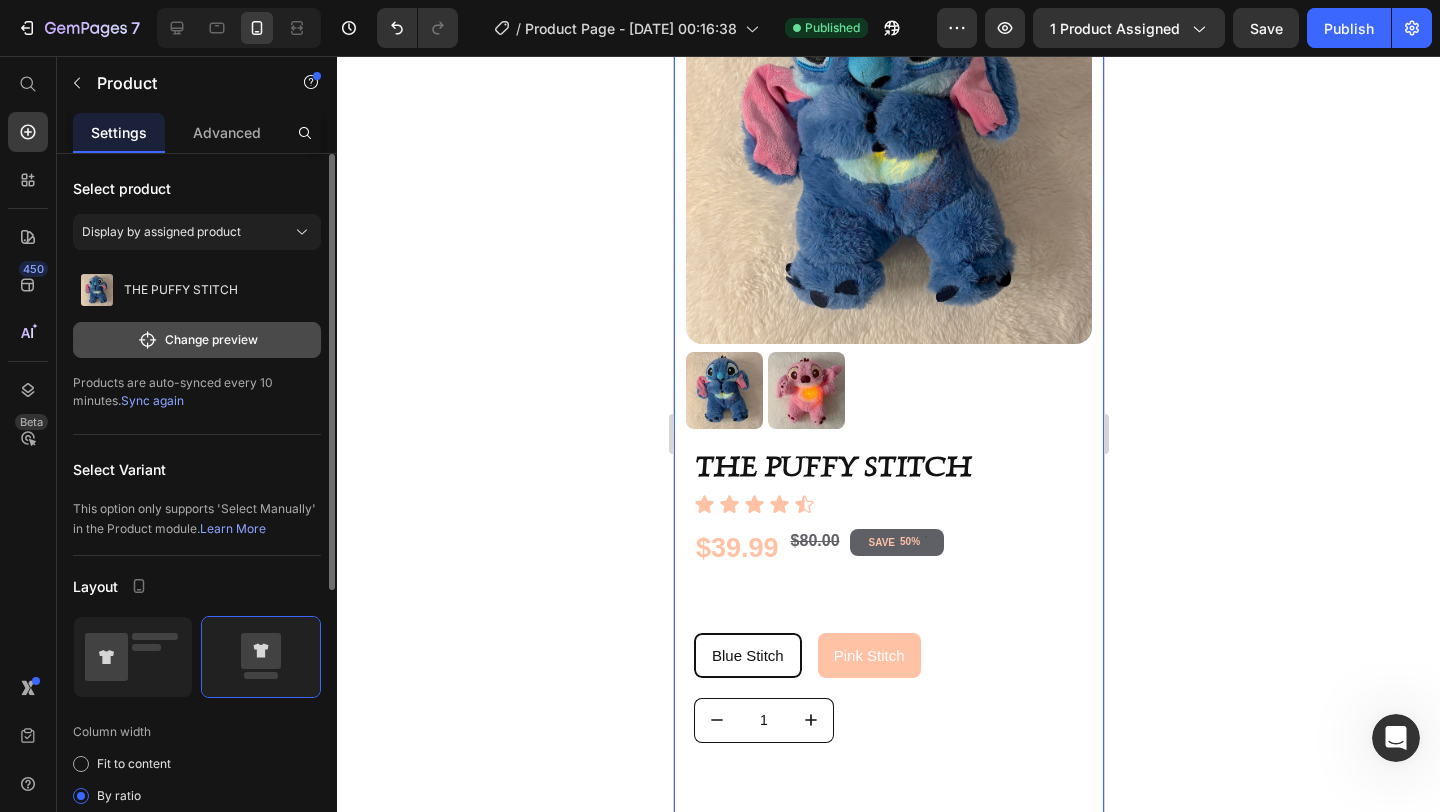click on "Change preview" at bounding box center (197, 340) 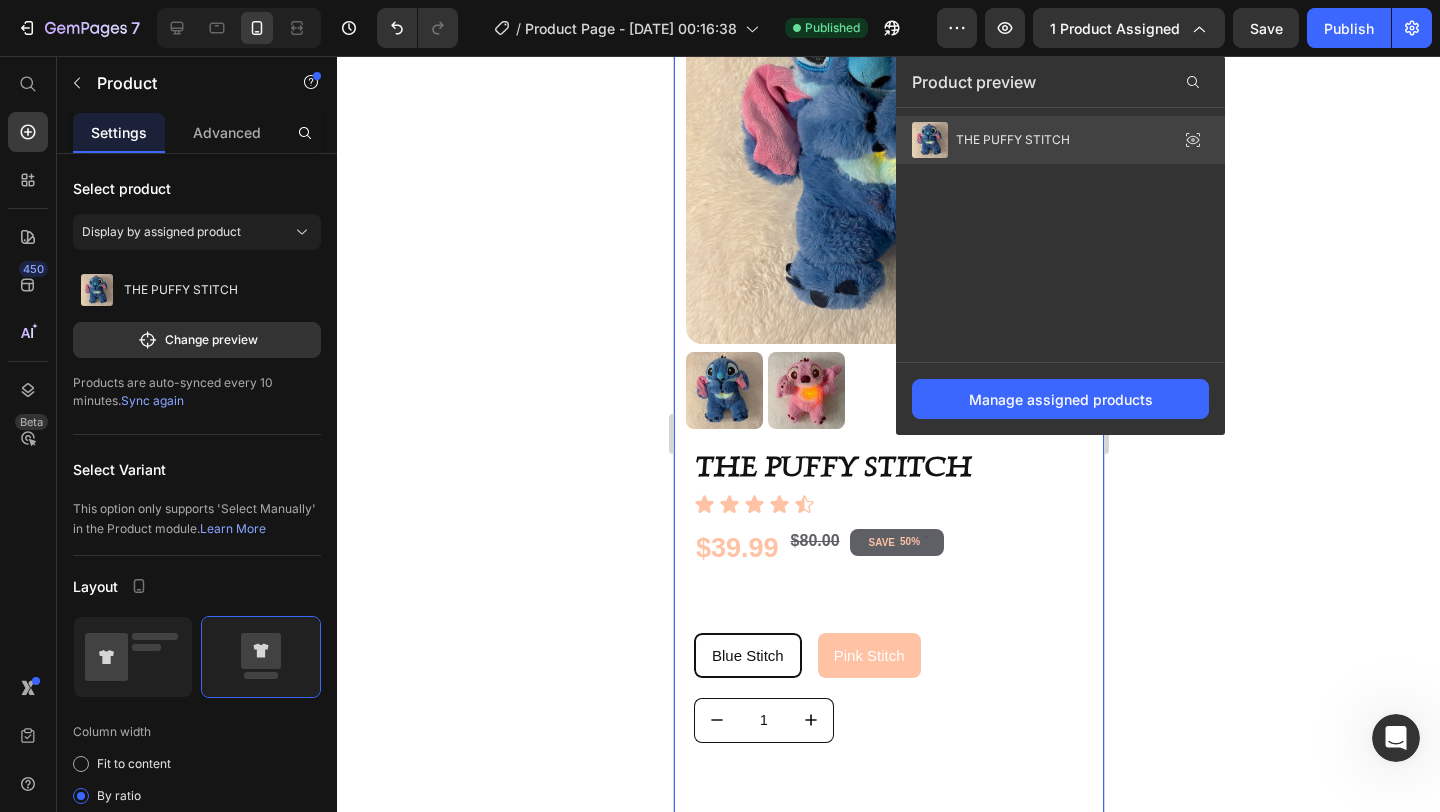 click at bounding box center [930, 140] 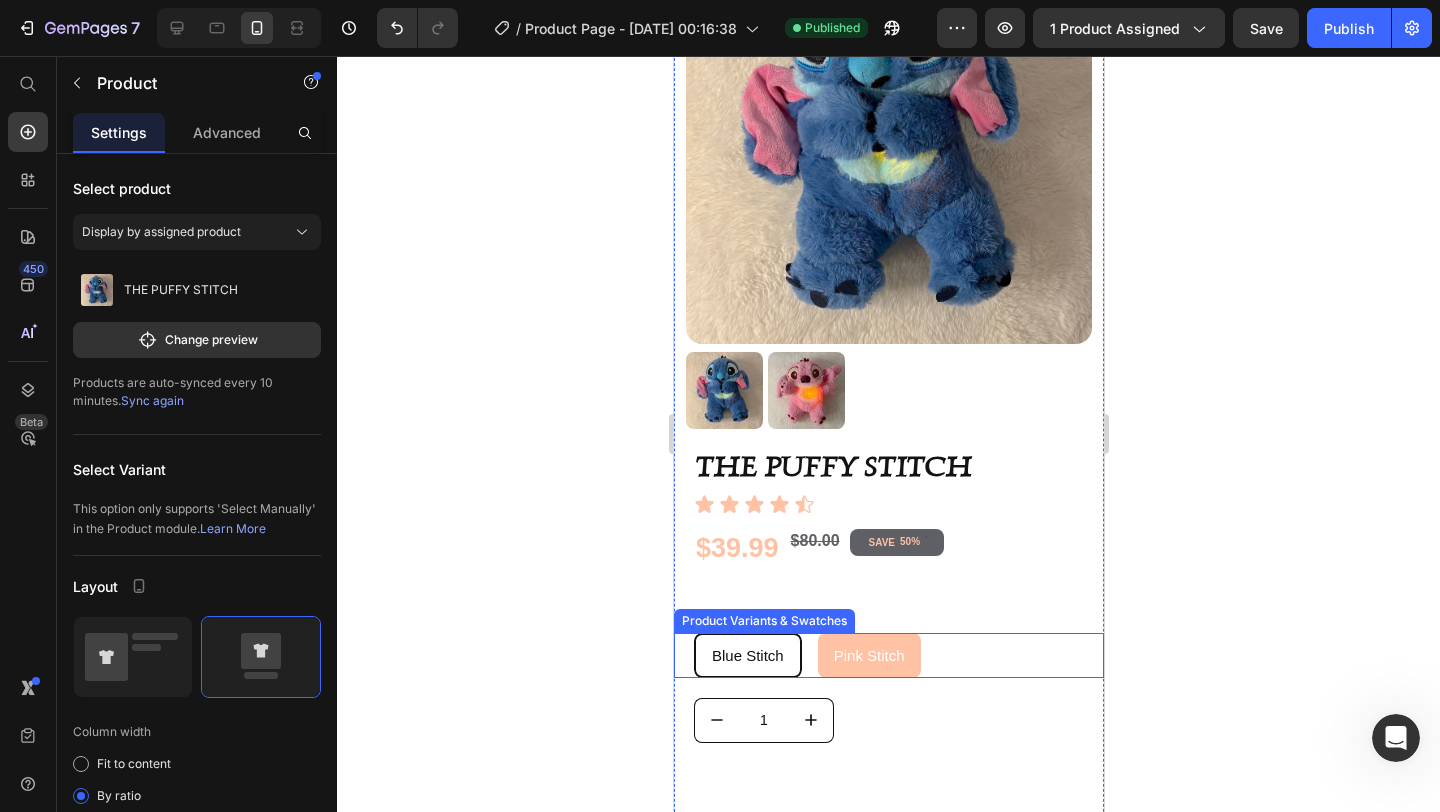 click on "Blue Stitch" at bounding box center [747, 655] 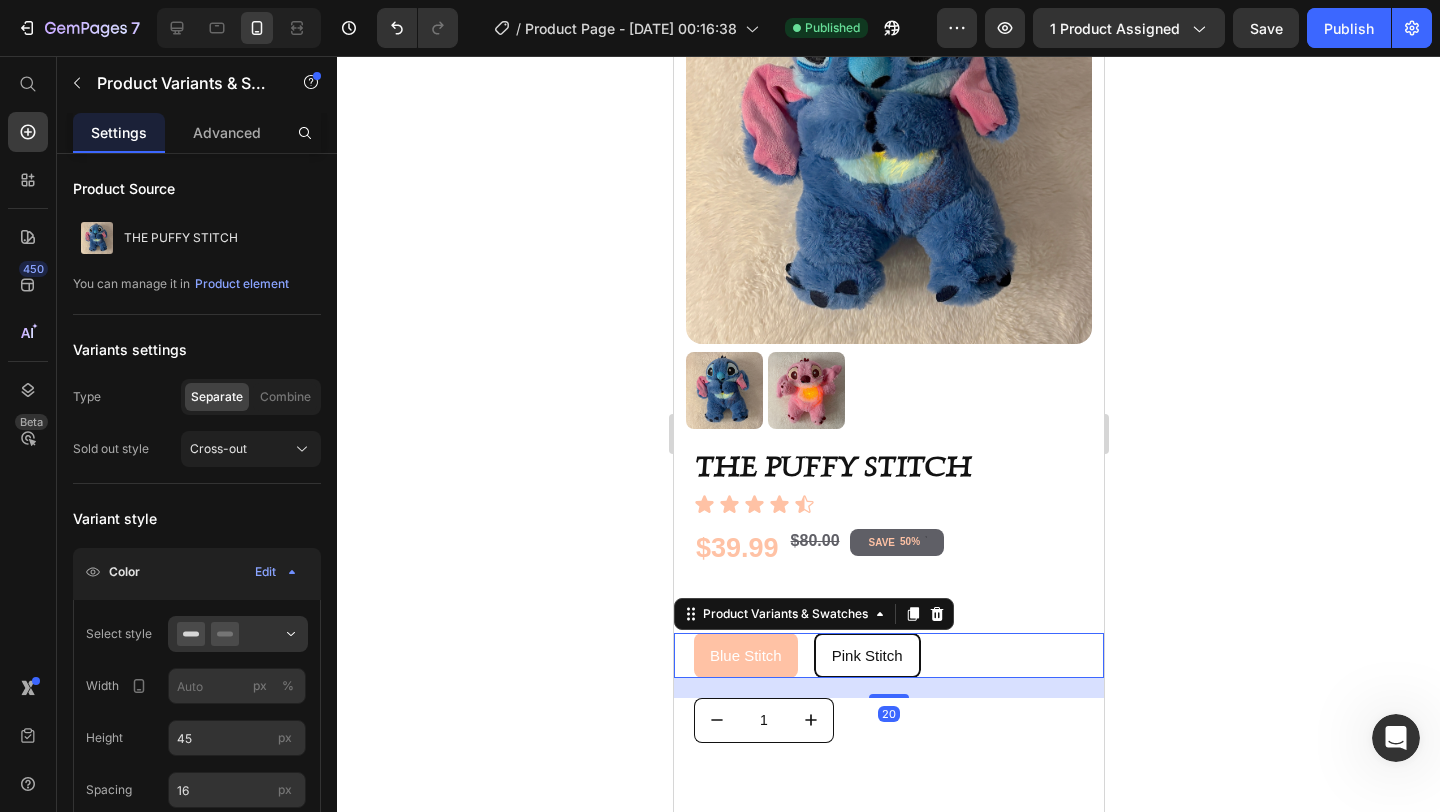 click on "Pink Stitch" at bounding box center (866, 655) 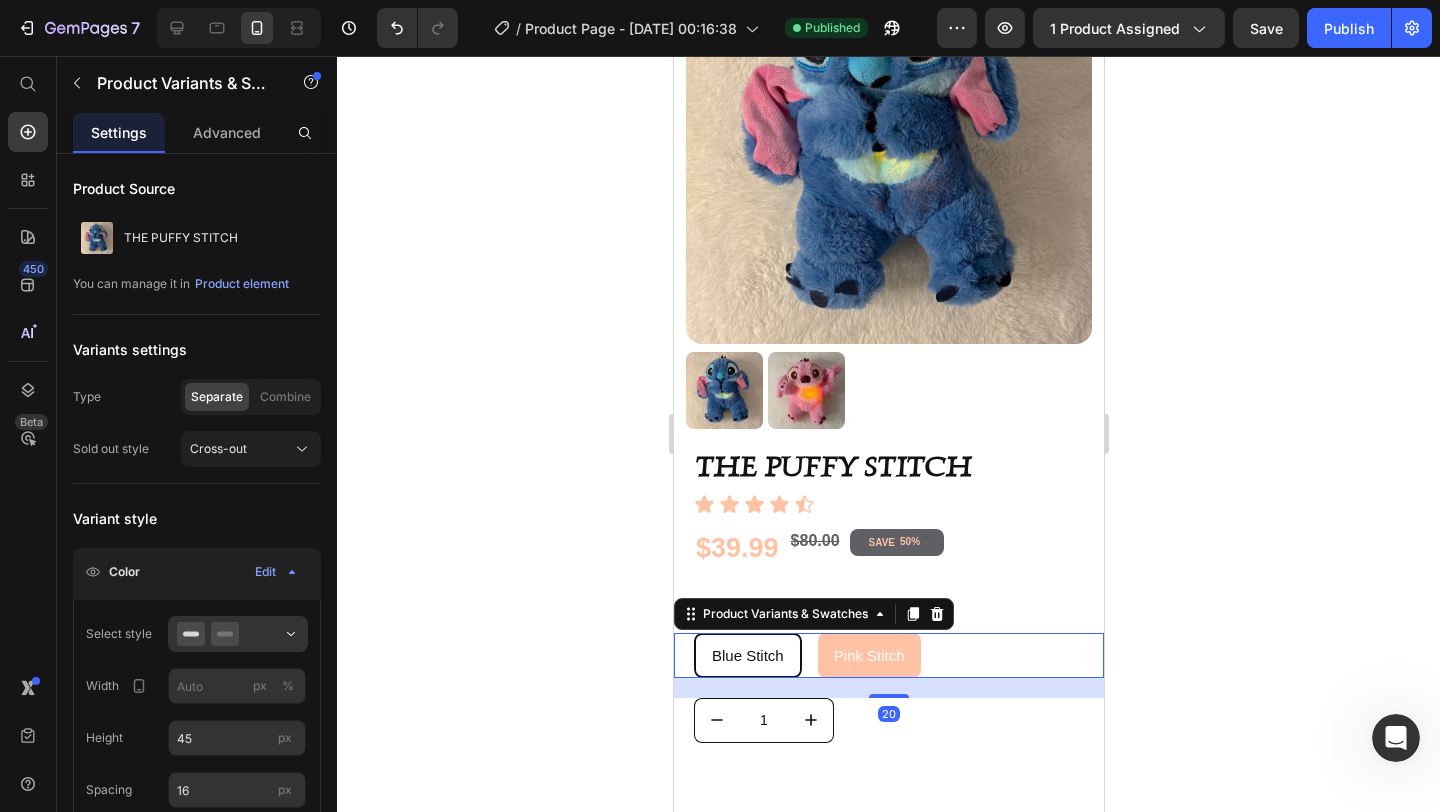 click on "Blue Stitch" at bounding box center (747, 655) 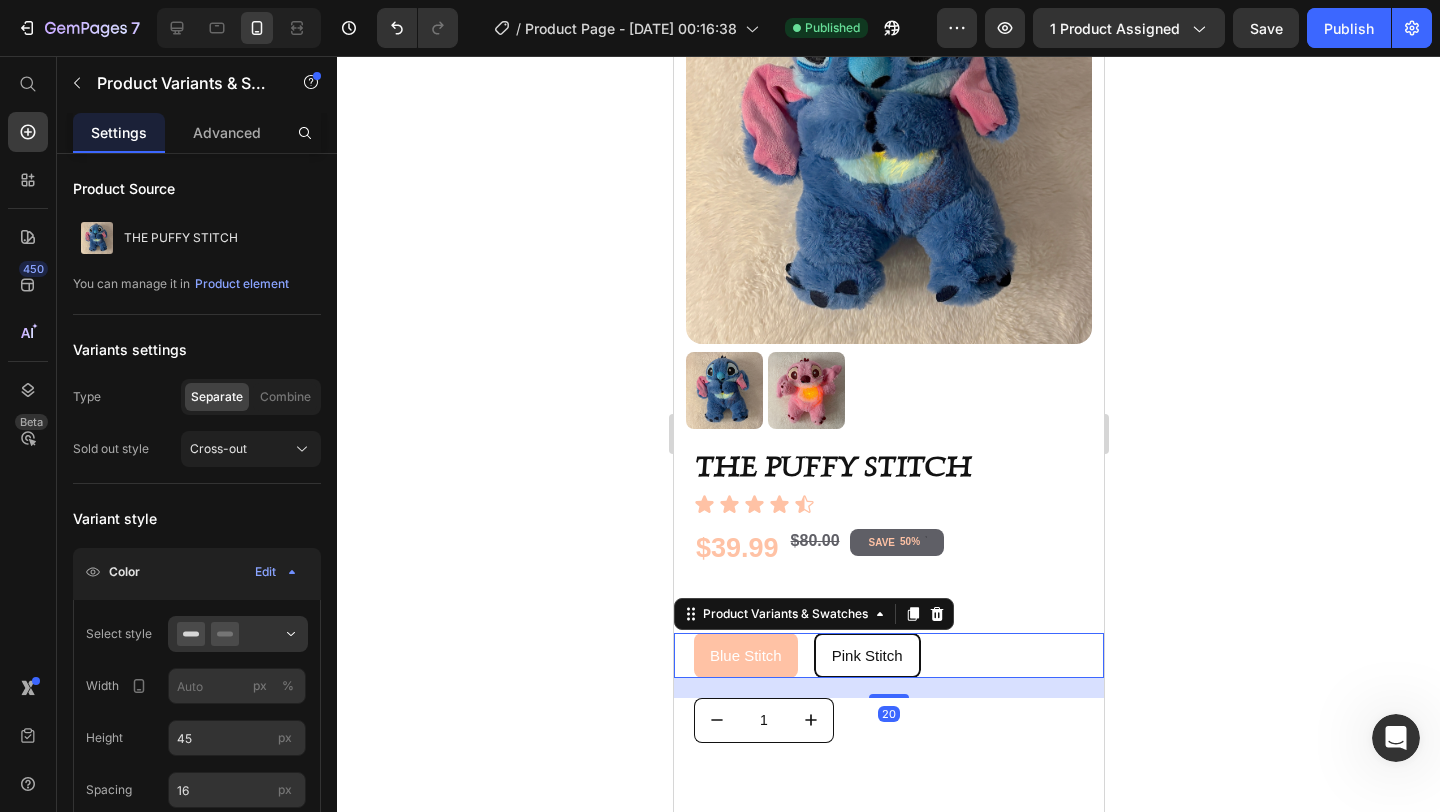 click on "Pink Stitch" at bounding box center [866, 655] 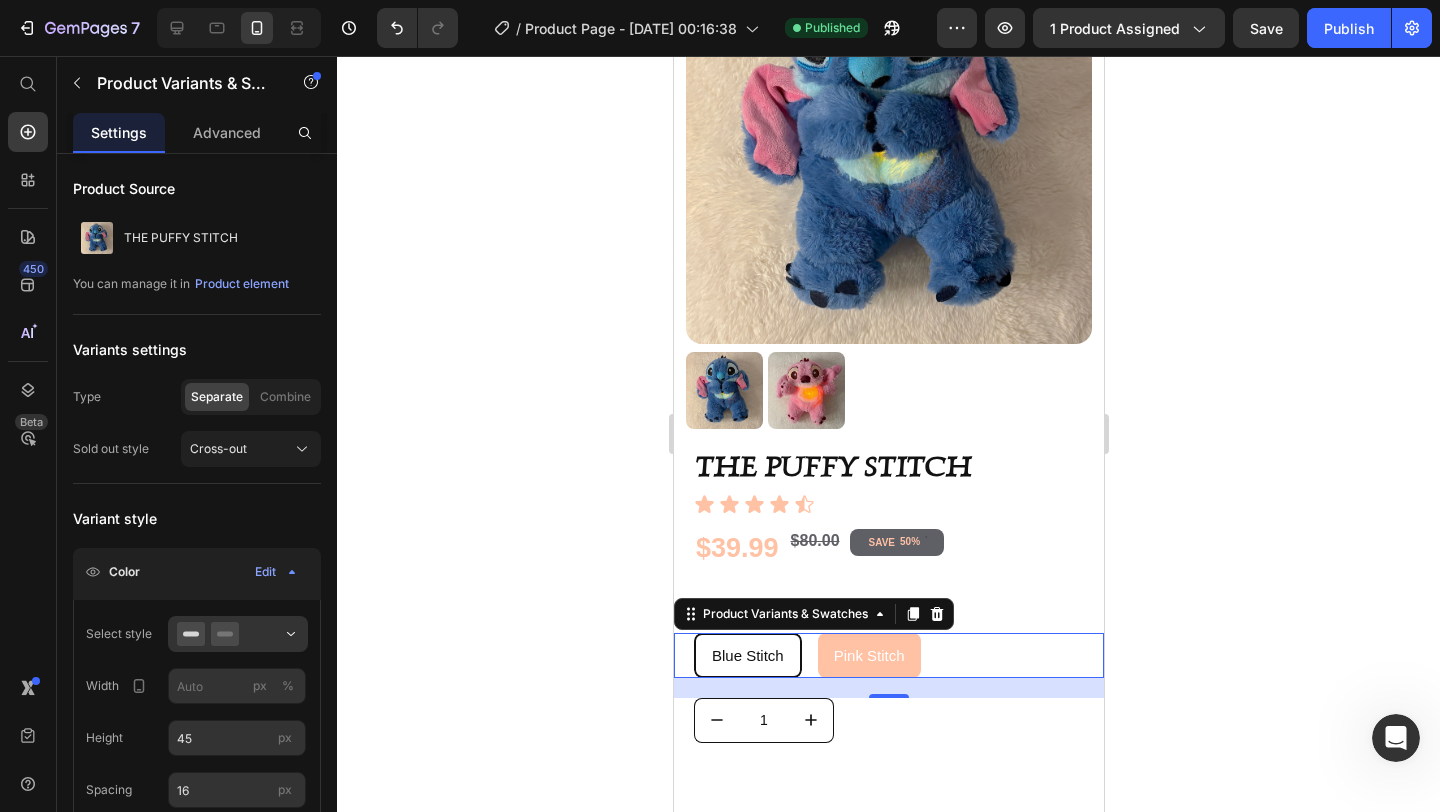 click 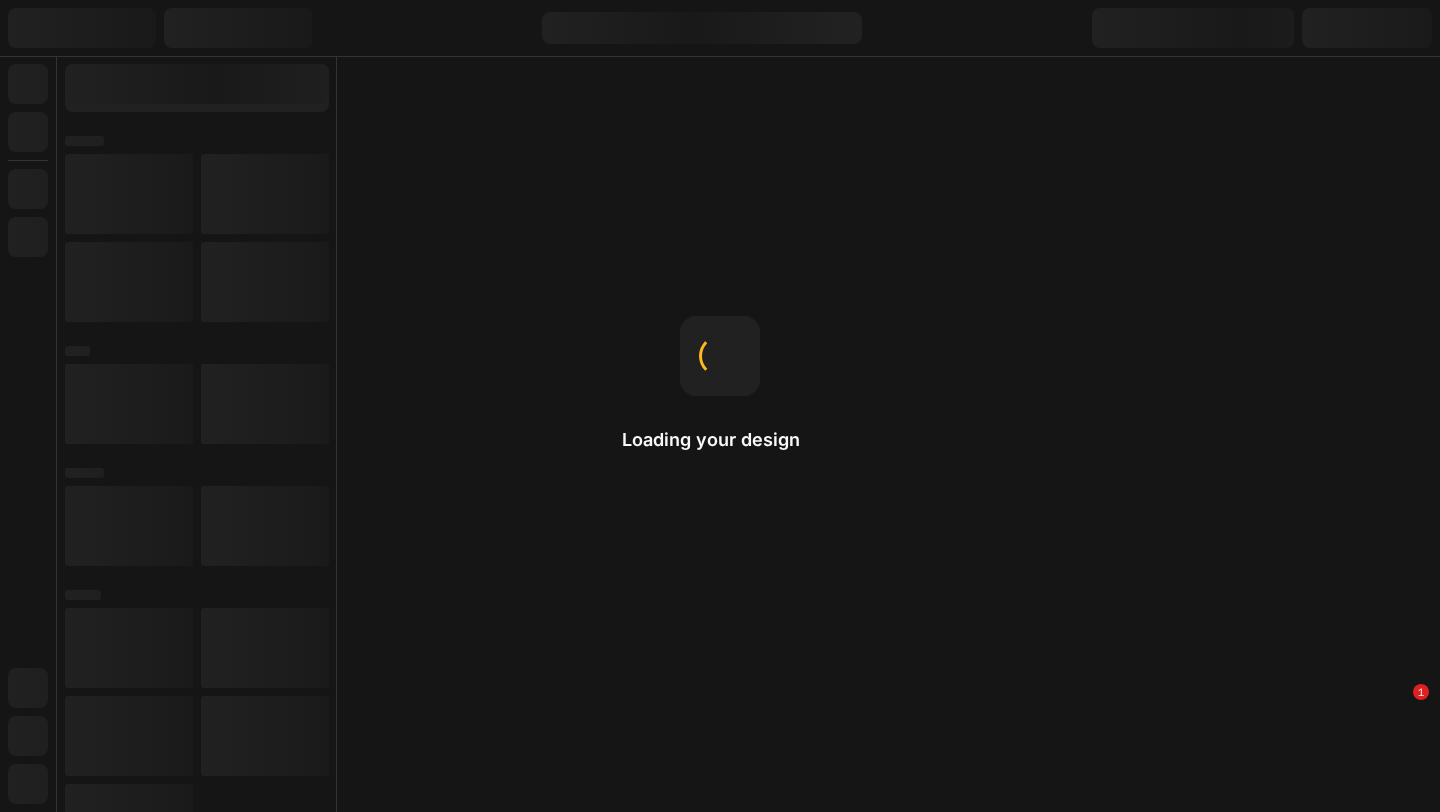 scroll, scrollTop: 0, scrollLeft: 0, axis: both 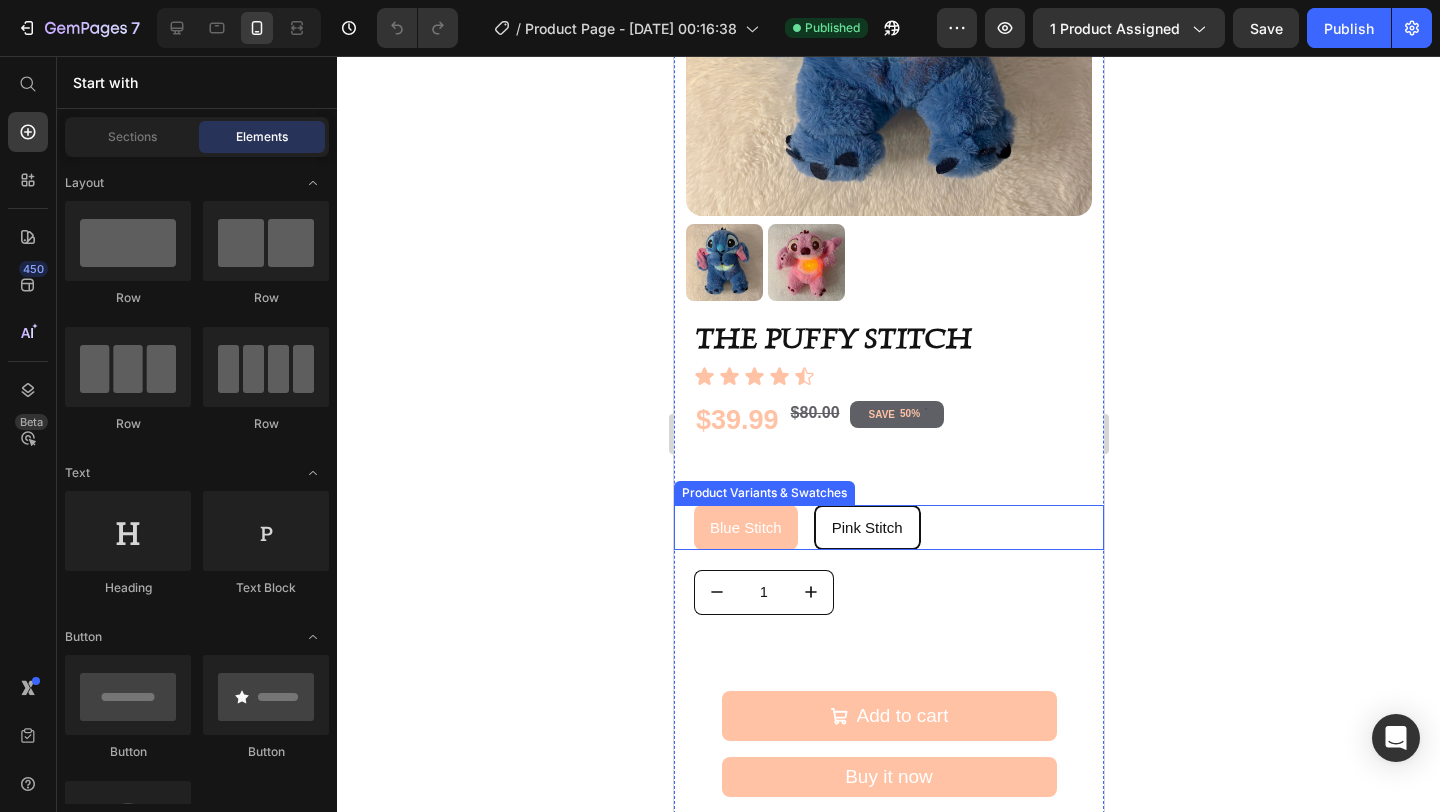 click on "Pink Stitch" at bounding box center (866, 527) 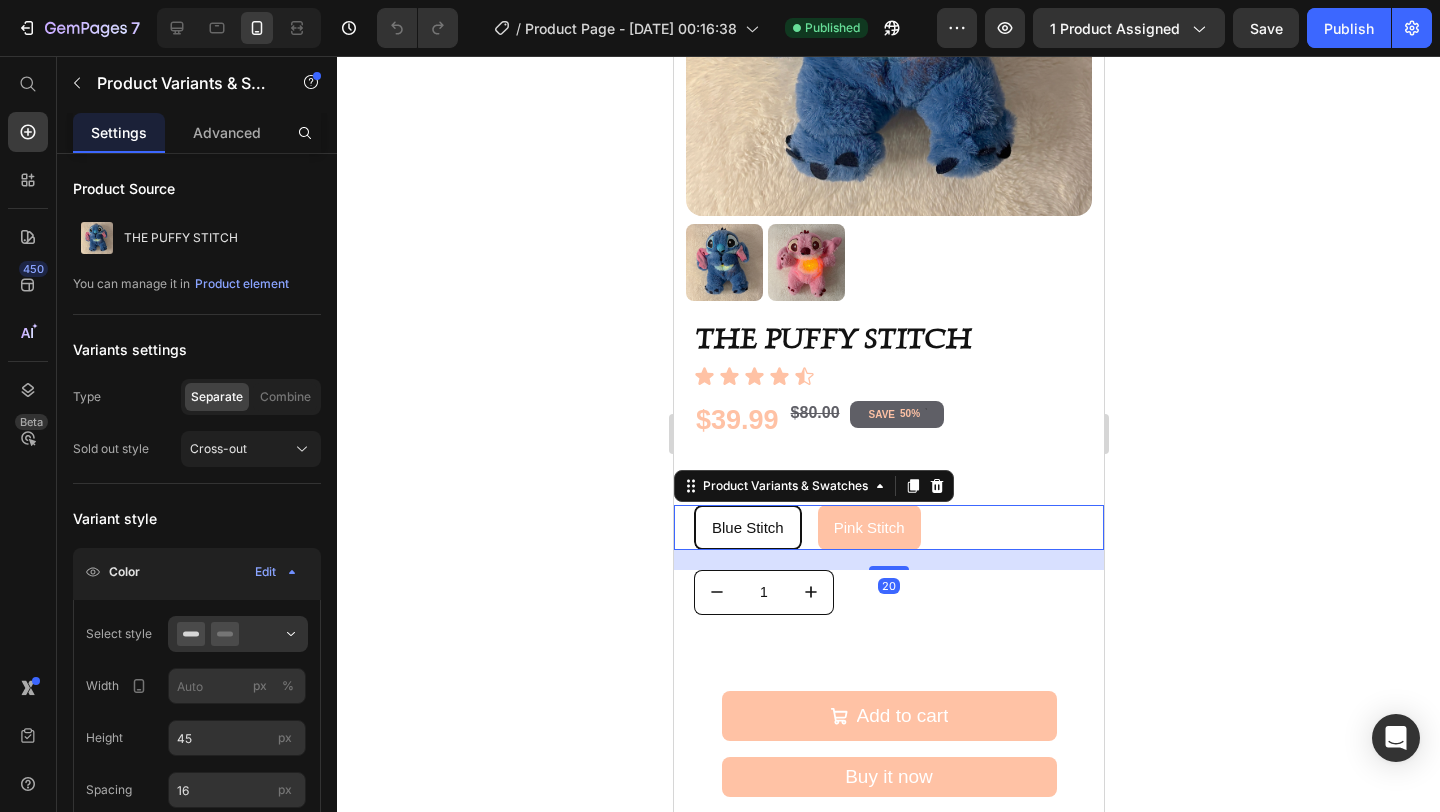 click on "Blue Stitch" at bounding box center [747, 527] 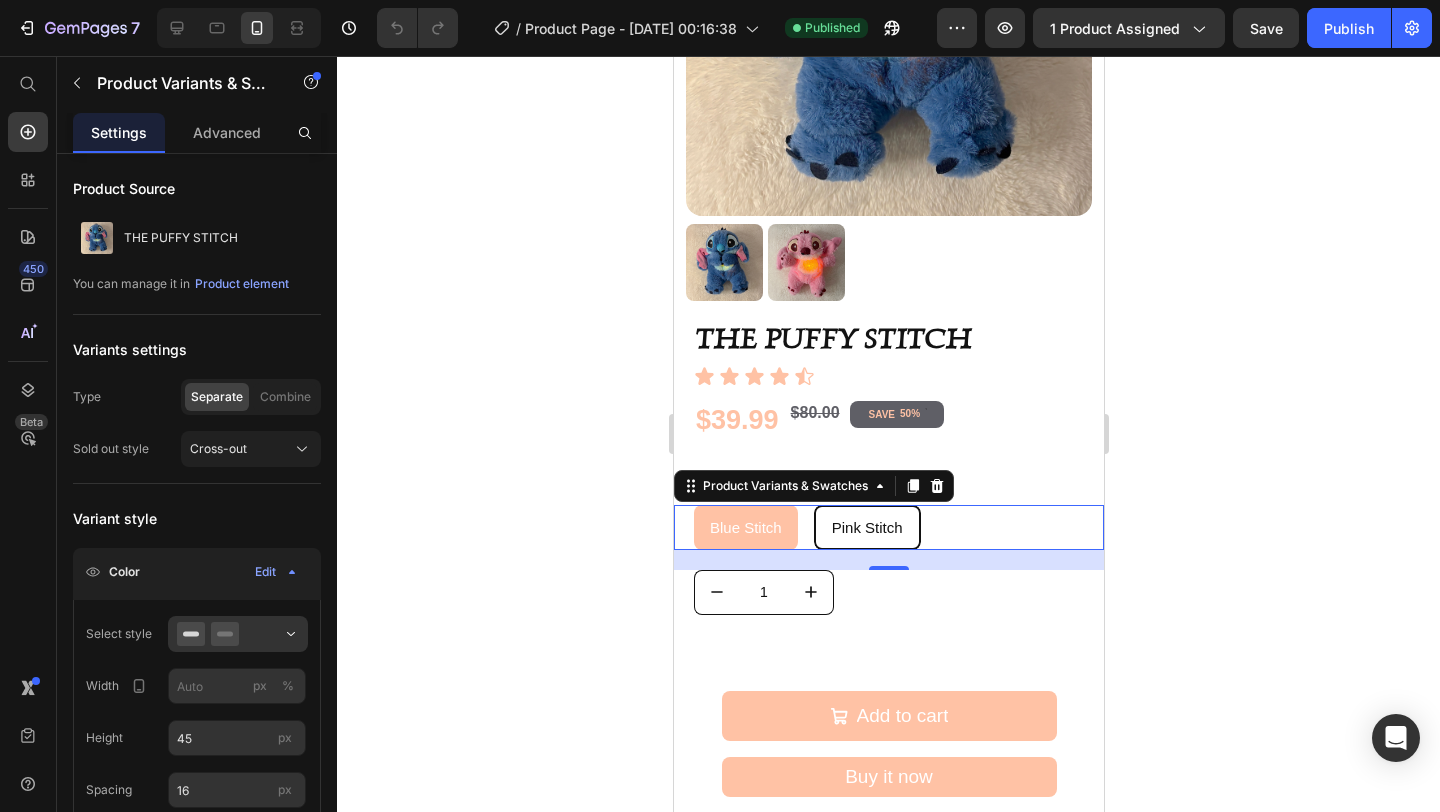 click 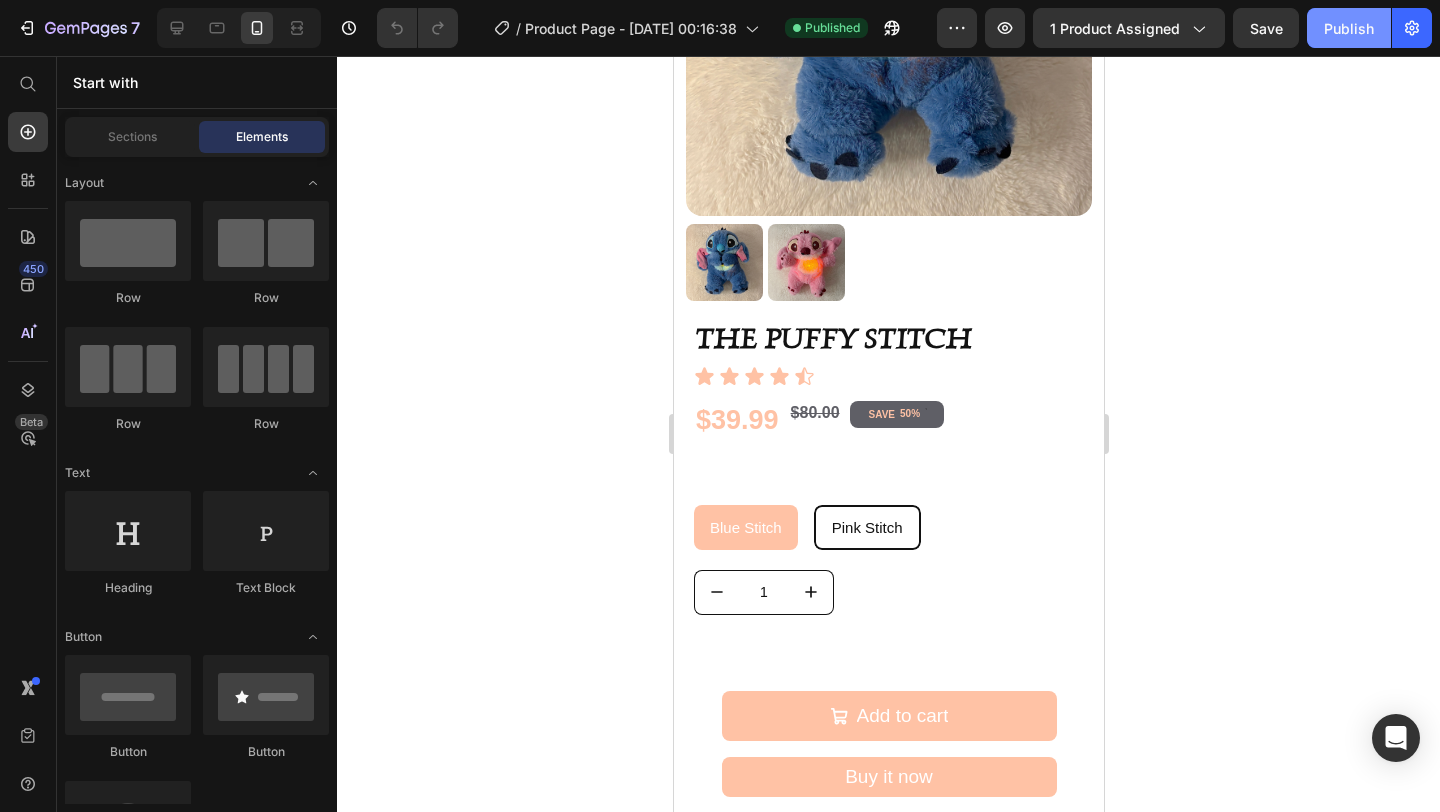 click on "Publish" at bounding box center [1349, 28] 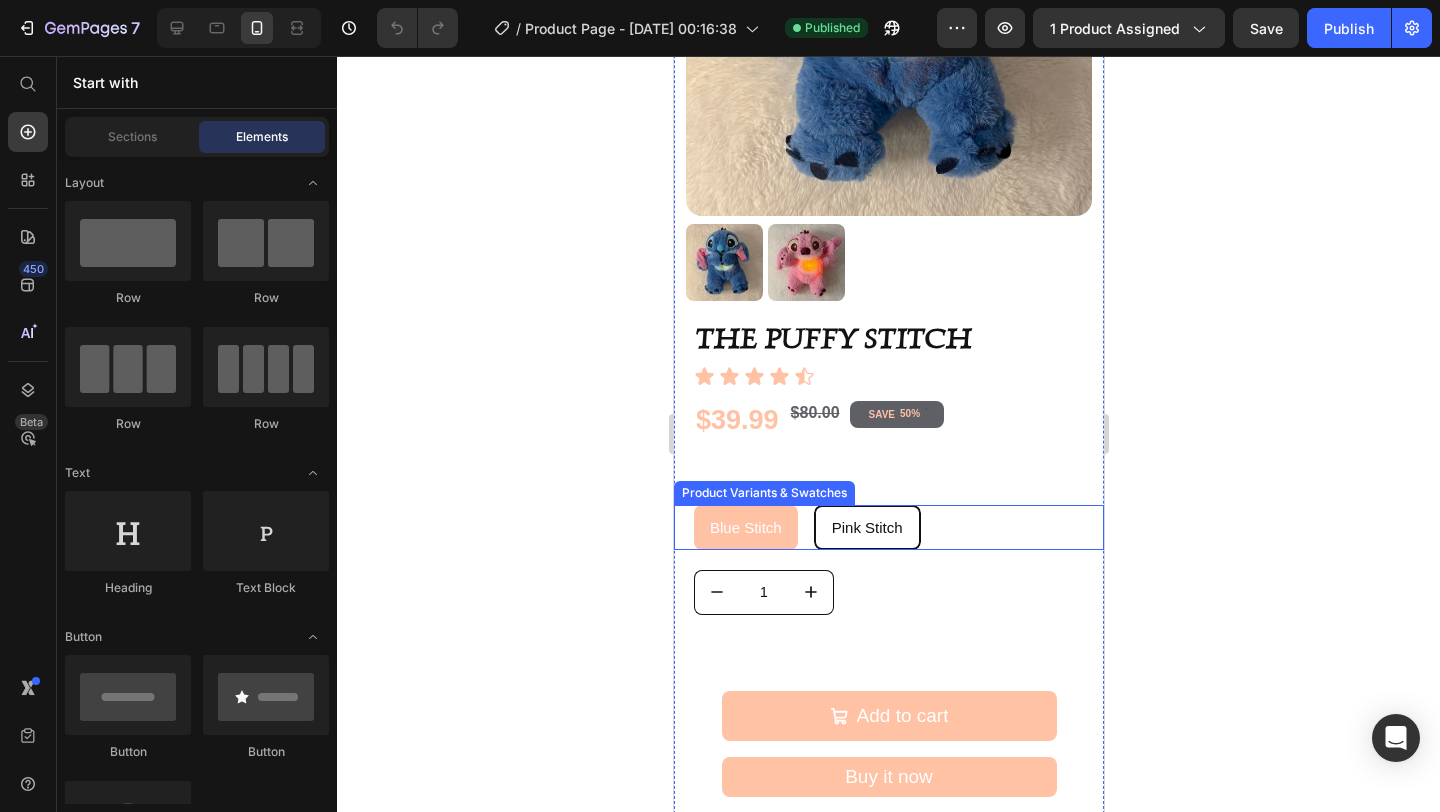 click on "Pink Stitch" at bounding box center [866, 527] 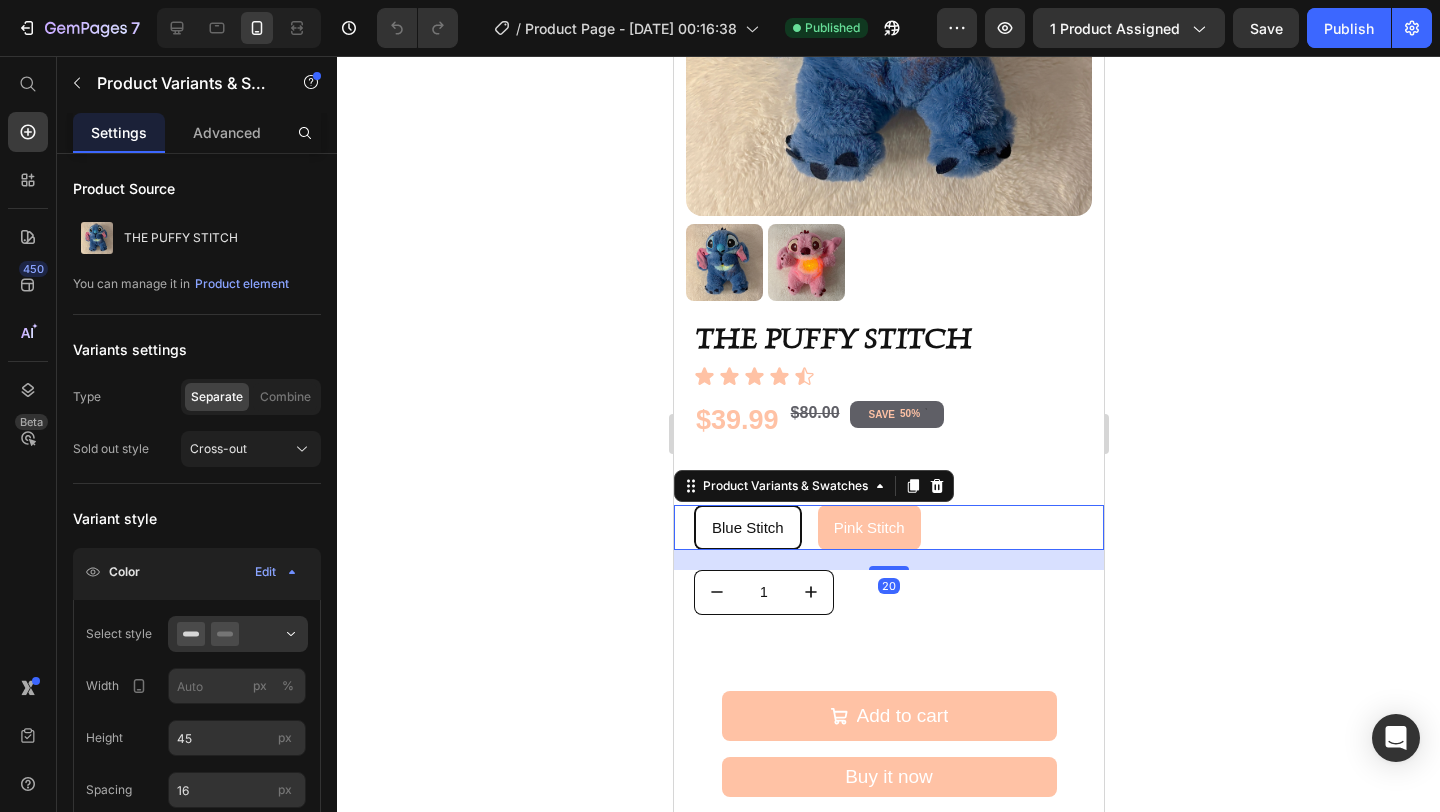 click on "Blue Stitch" at bounding box center (747, 527) 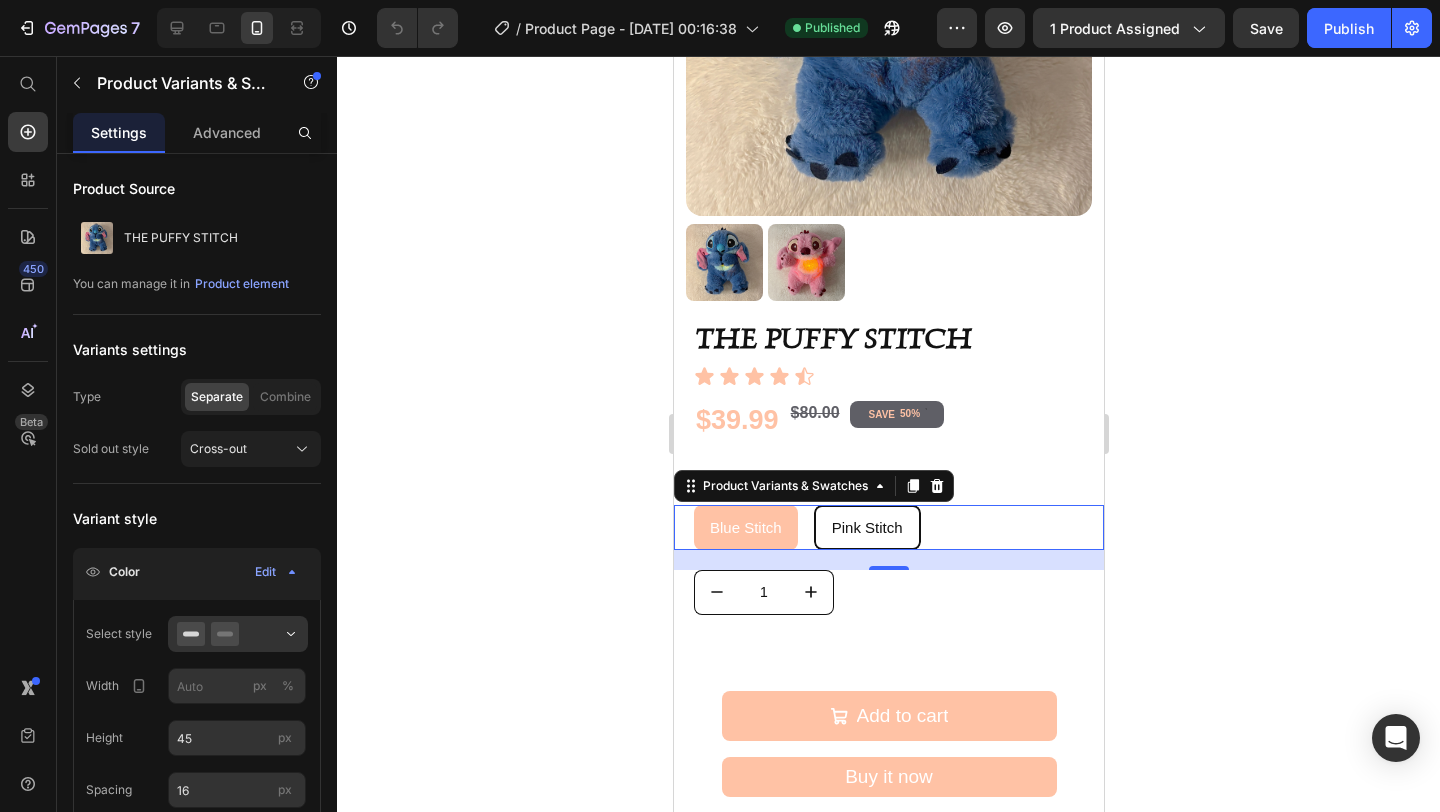 click on "Pink Stitch" at bounding box center (866, 527) 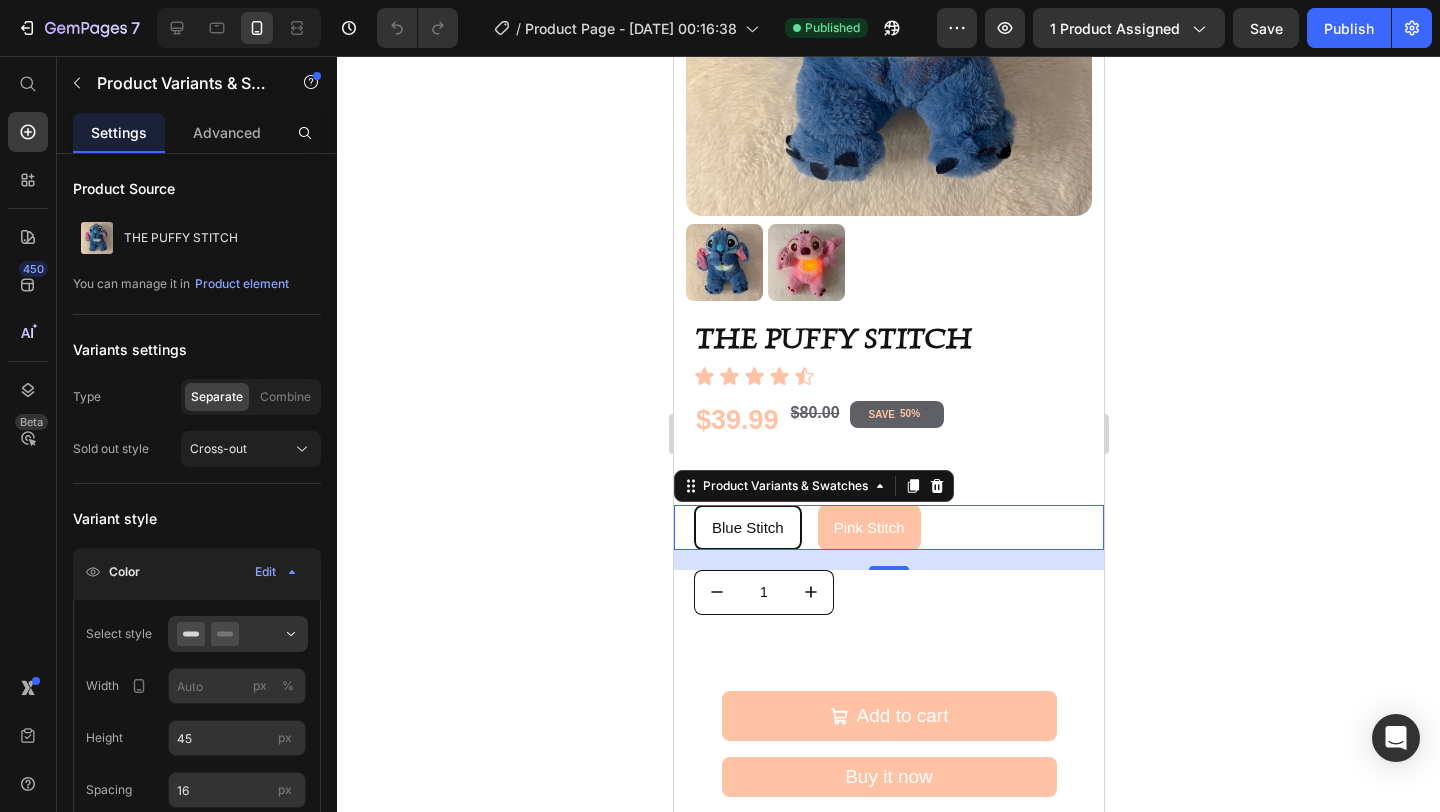 click on "Blue Stitch" at bounding box center (747, 527) 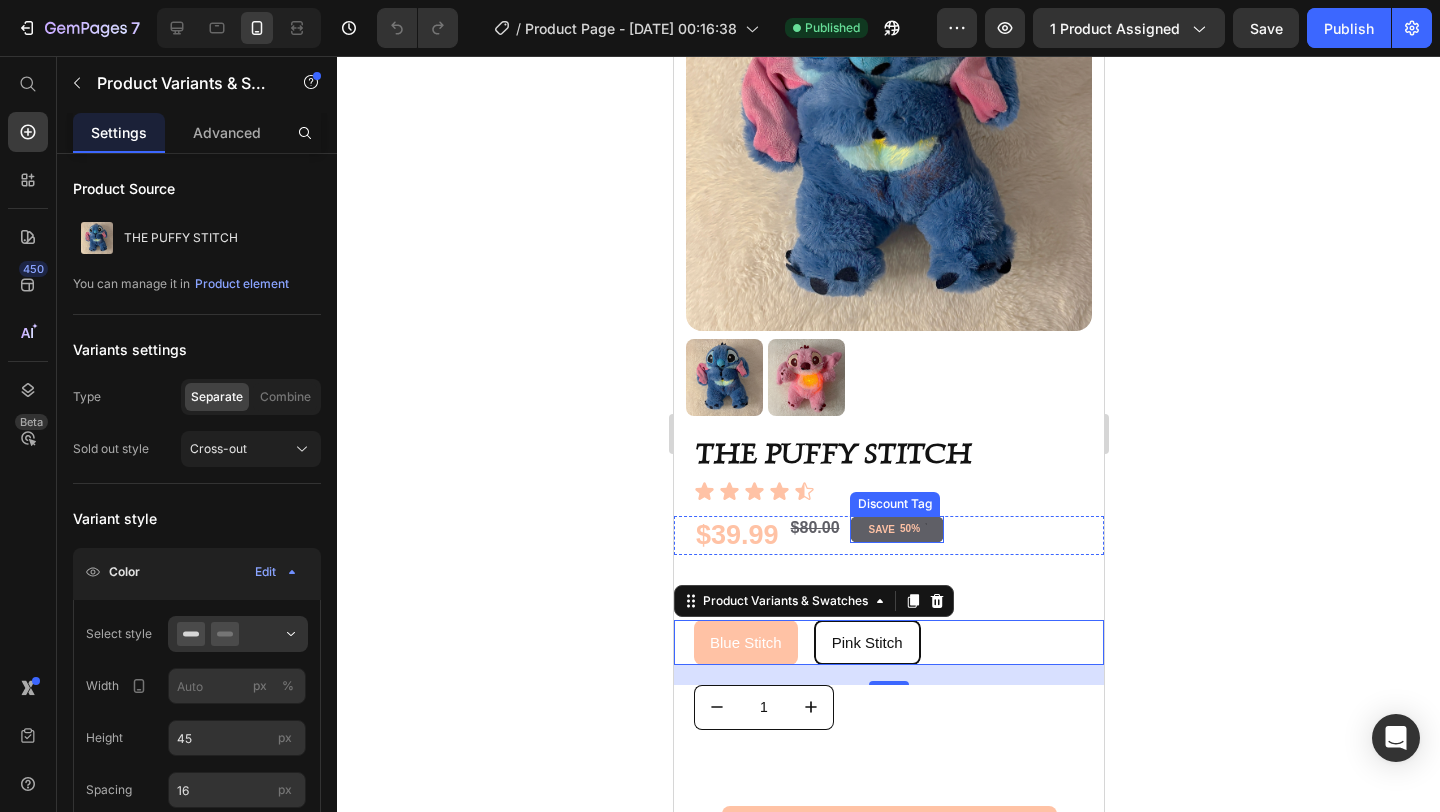 scroll, scrollTop: 0, scrollLeft: 0, axis: both 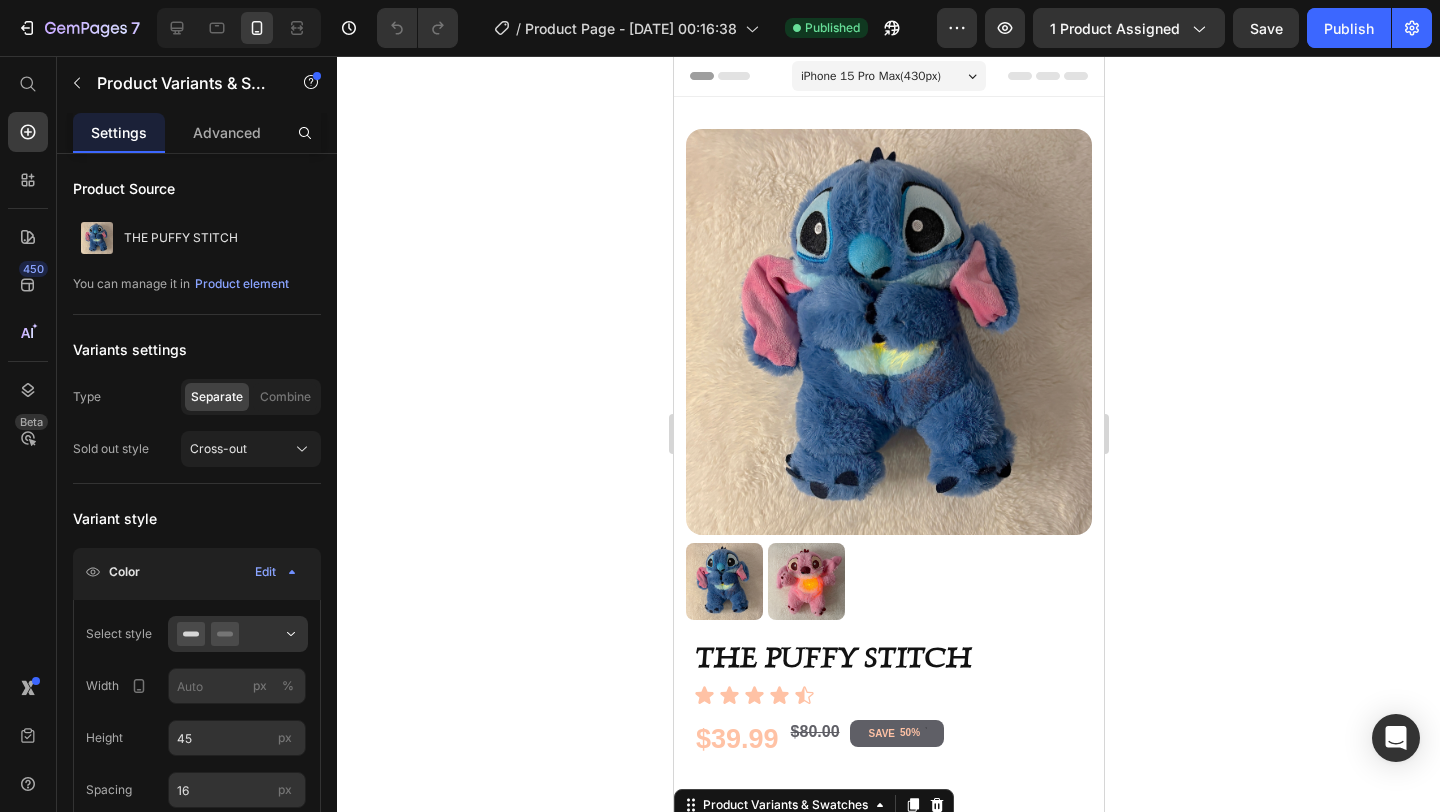 click 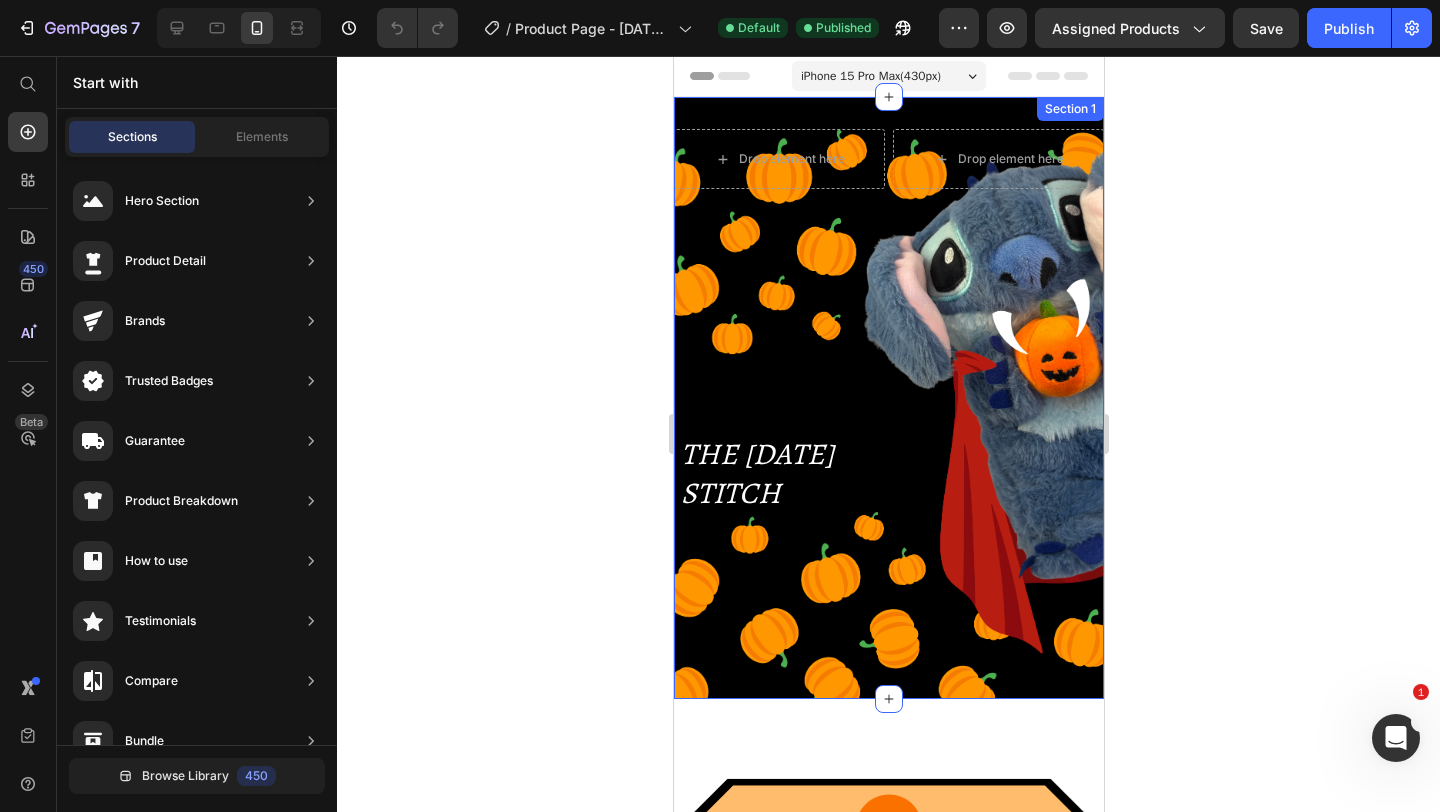 scroll, scrollTop: 0, scrollLeft: 0, axis: both 